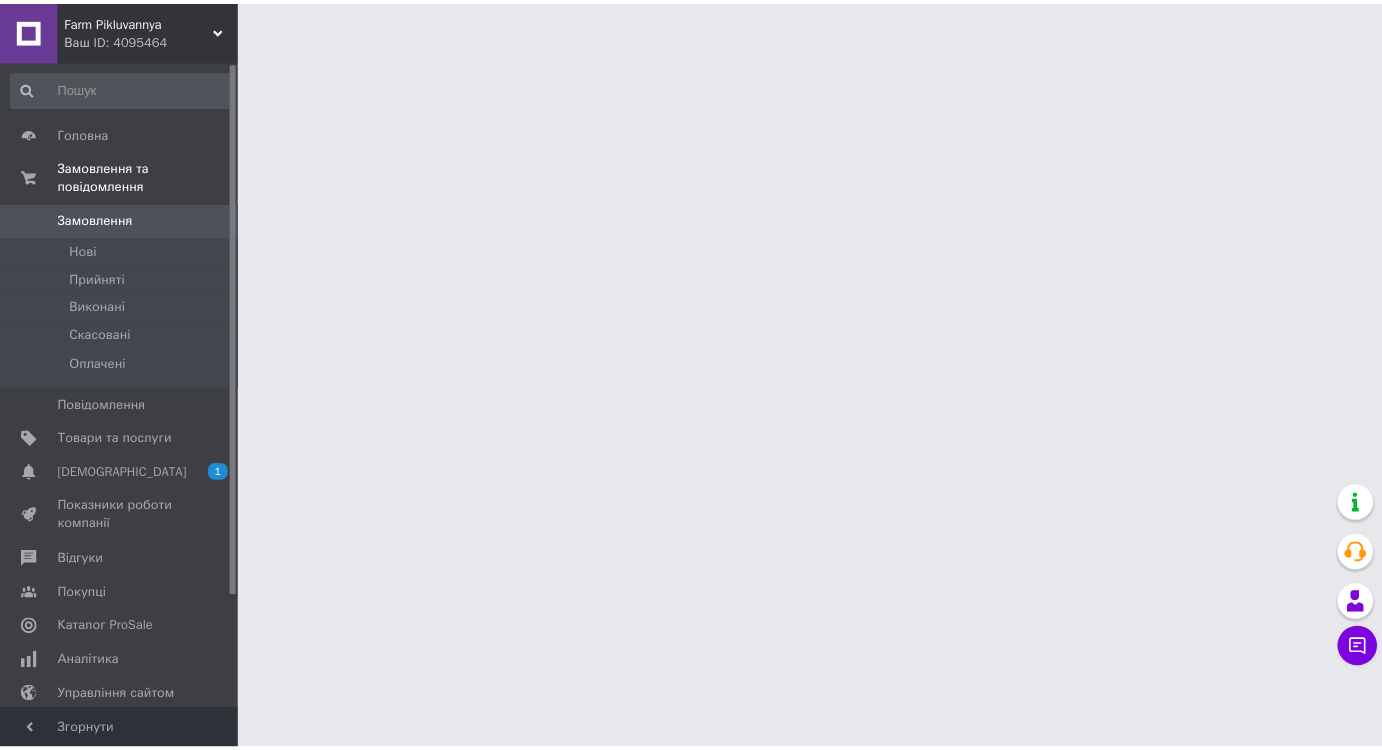 scroll, scrollTop: 0, scrollLeft: 0, axis: both 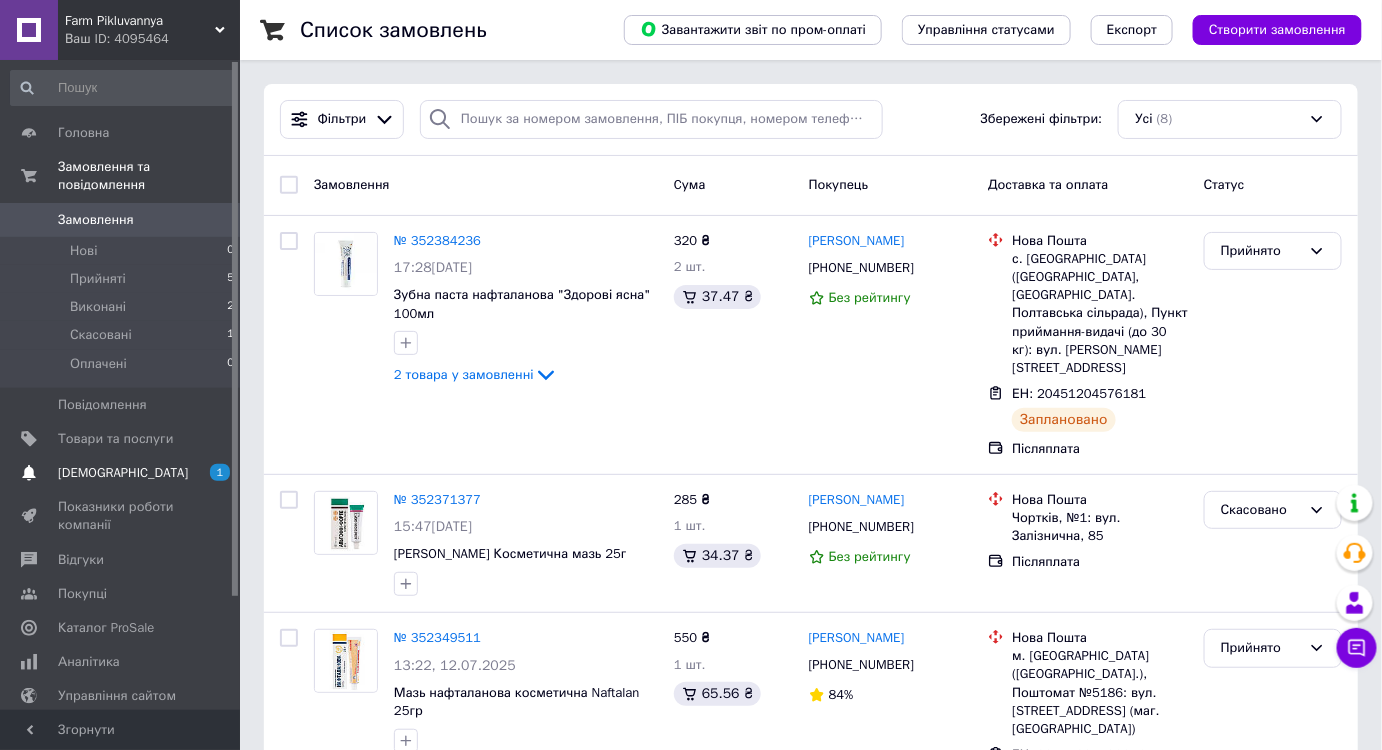 click on "1" at bounding box center (220, 472) 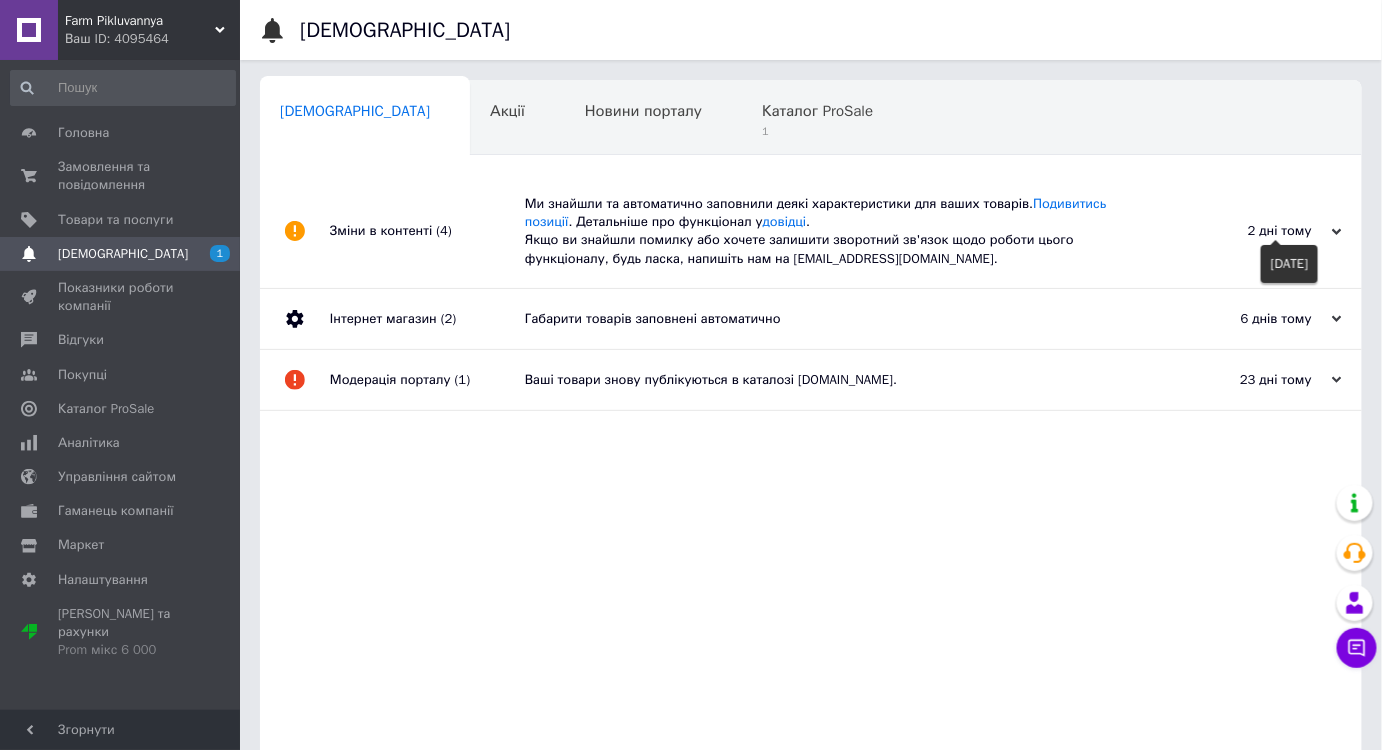 click 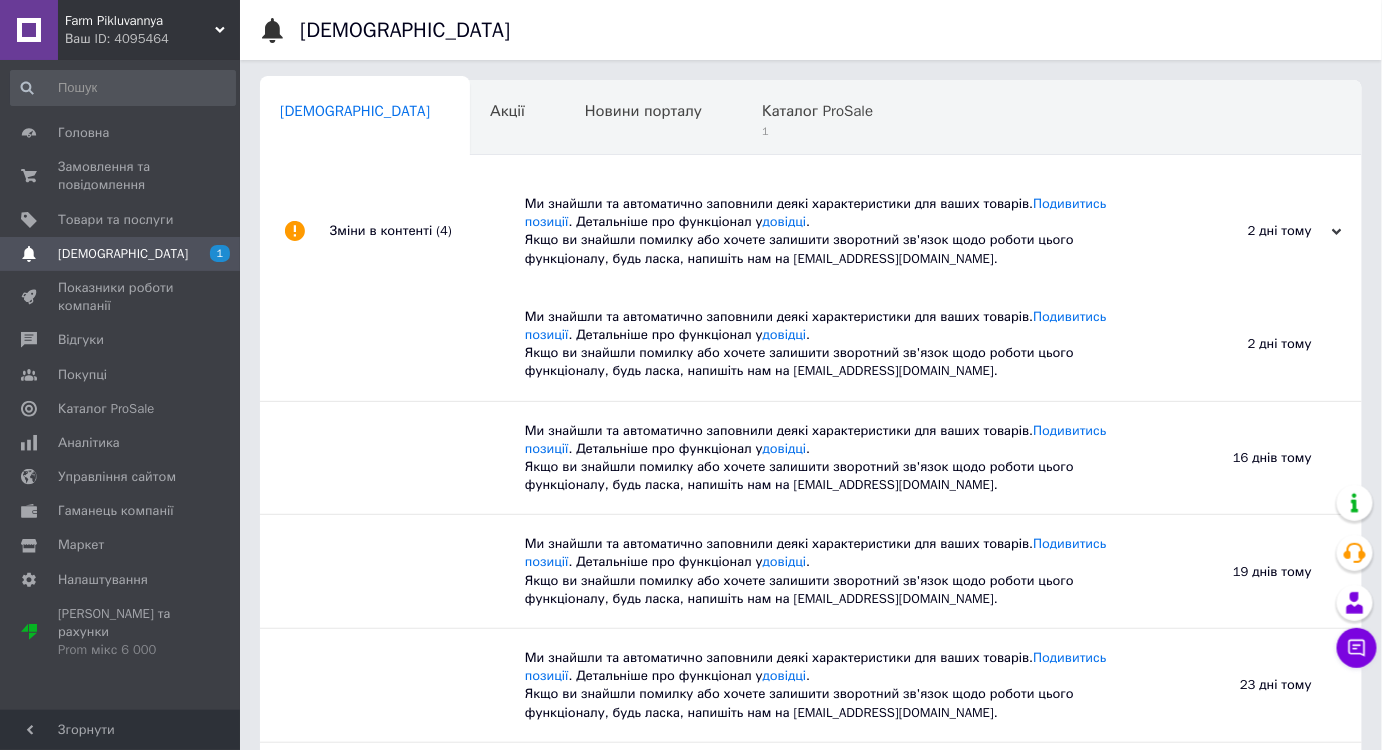 scroll, scrollTop: 134, scrollLeft: 0, axis: vertical 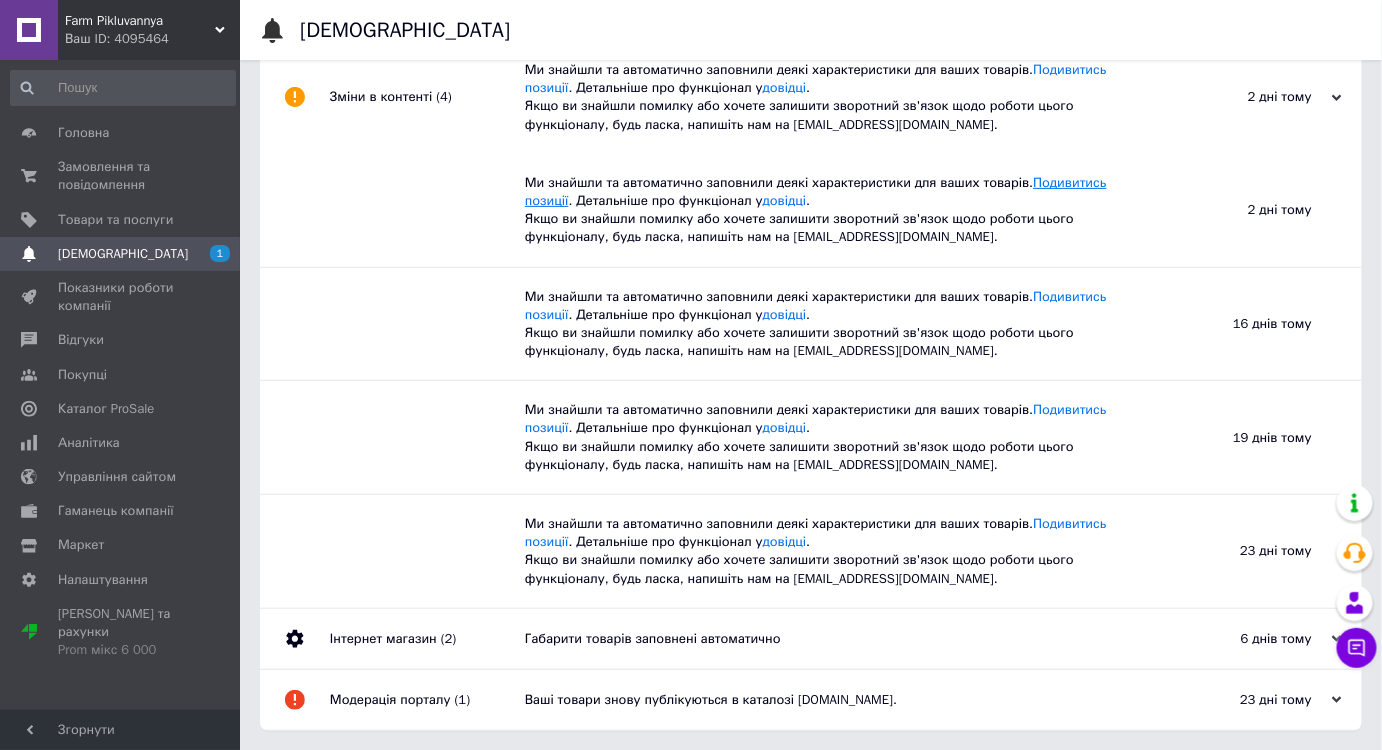 click on "Подивитись позиції" at bounding box center [816, 191] 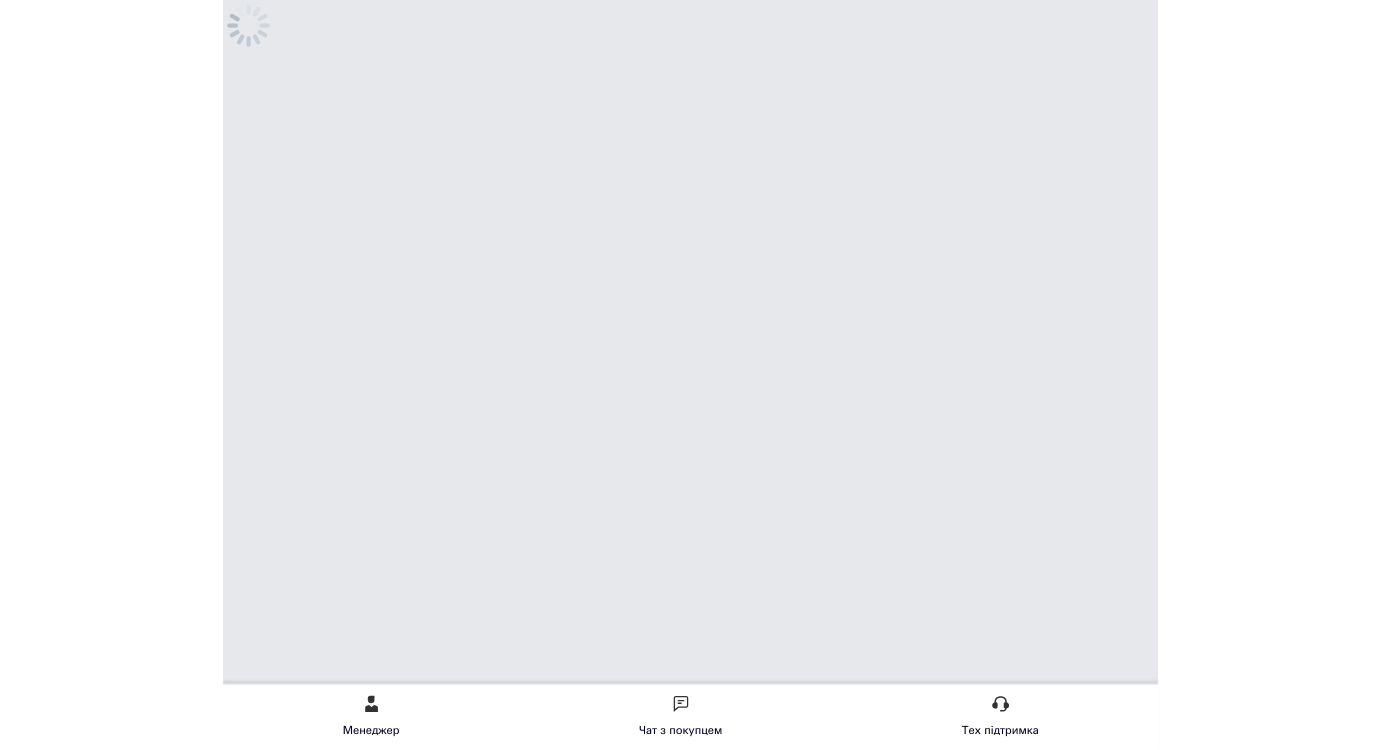 scroll, scrollTop: 0, scrollLeft: 0, axis: both 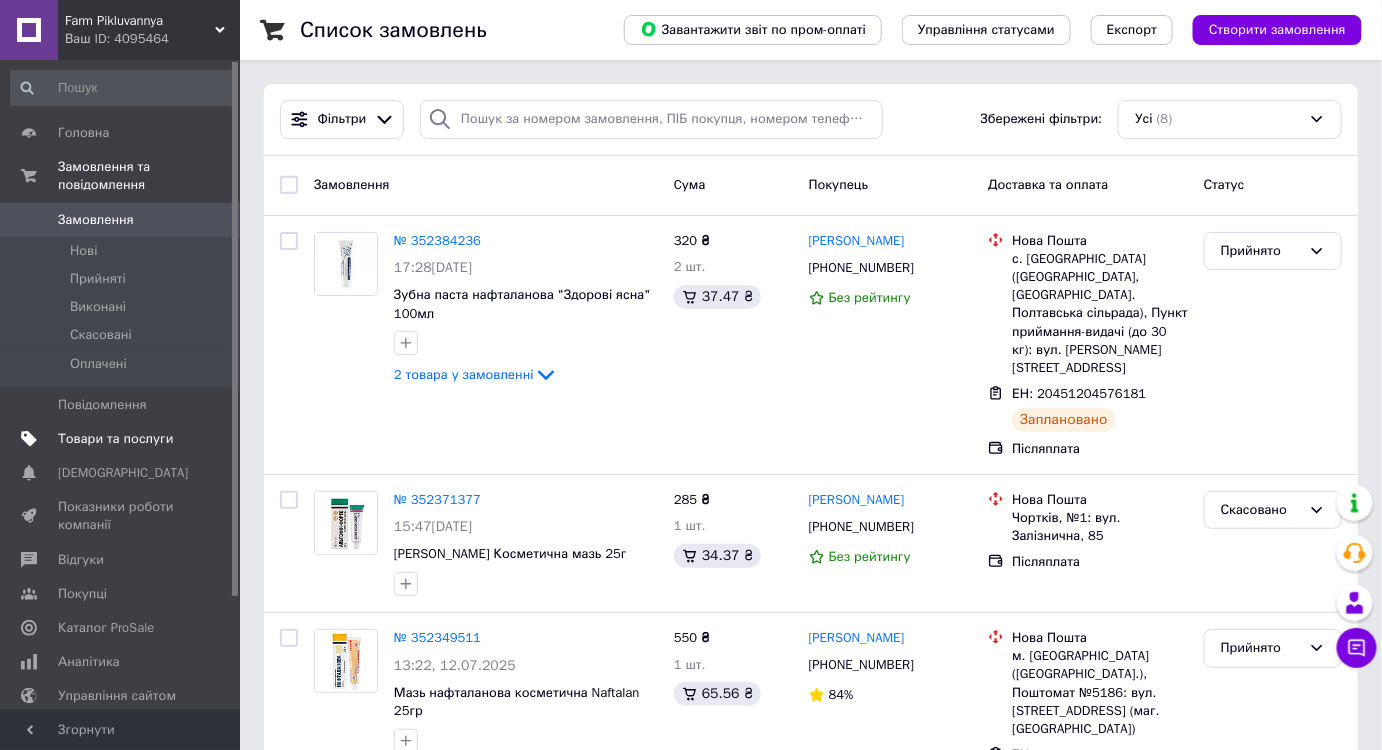 click on "Товари та послуги" at bounding box center [115, 439] 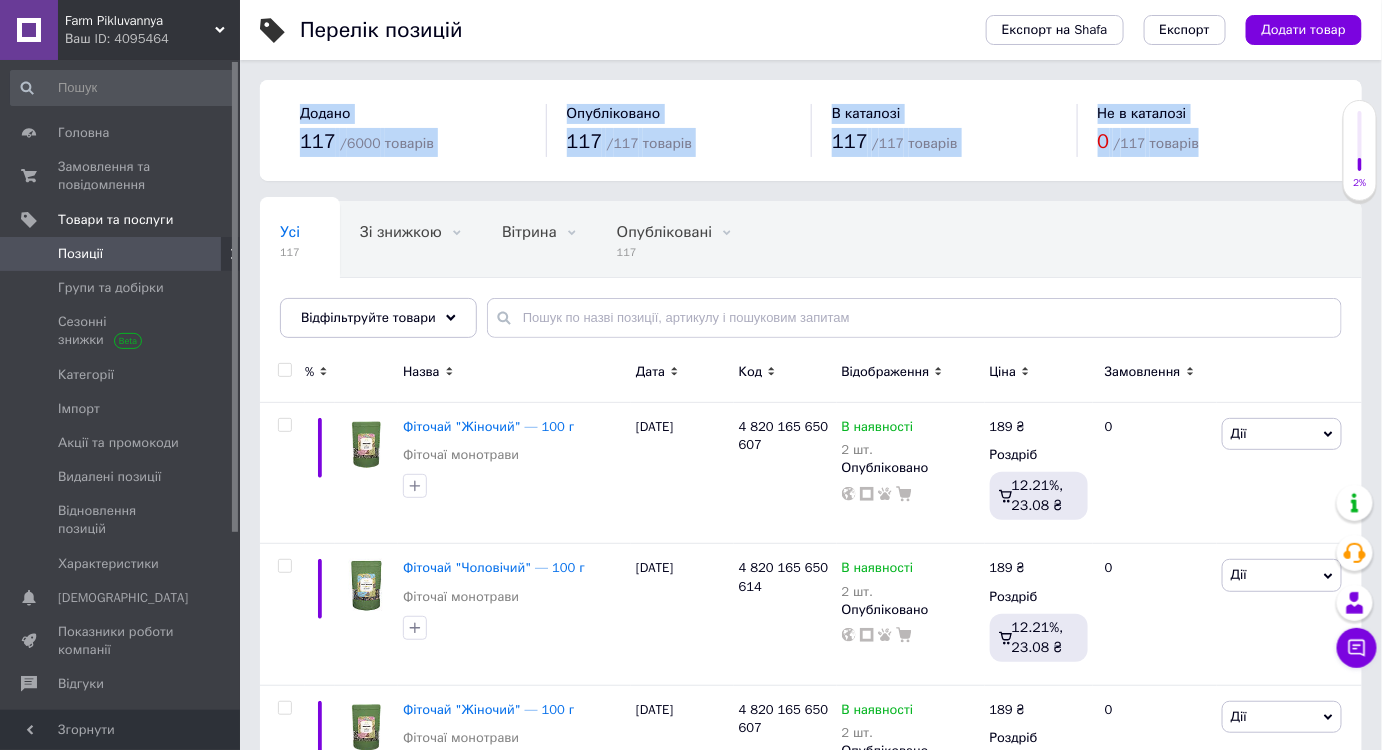 drag, startPoint x: 292, startPoint y: 110, endPoint x: 1218, endPoint y: 150, distance: 926.8635 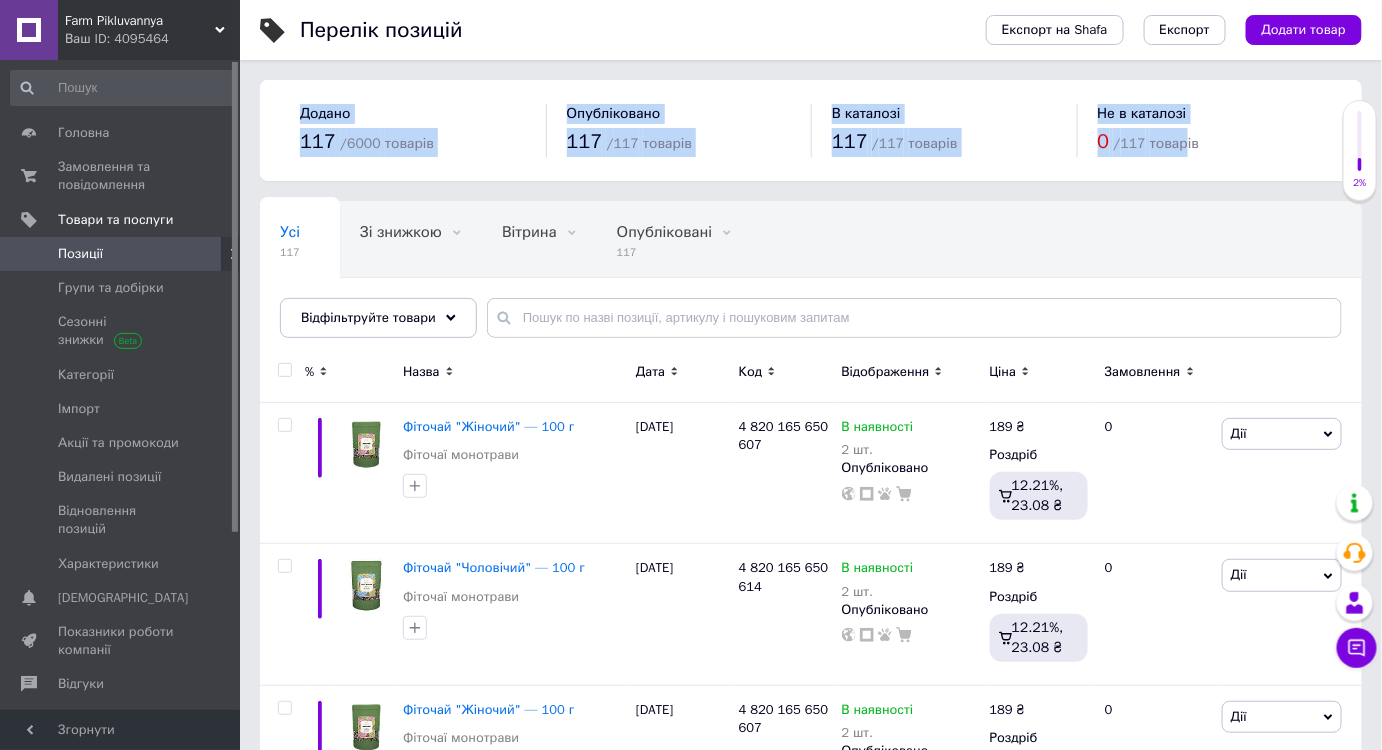 drag, startPoint x: 291, startPoint y: 104, endPoint x: 1189, endPoint y: 137, distance: 898.60614 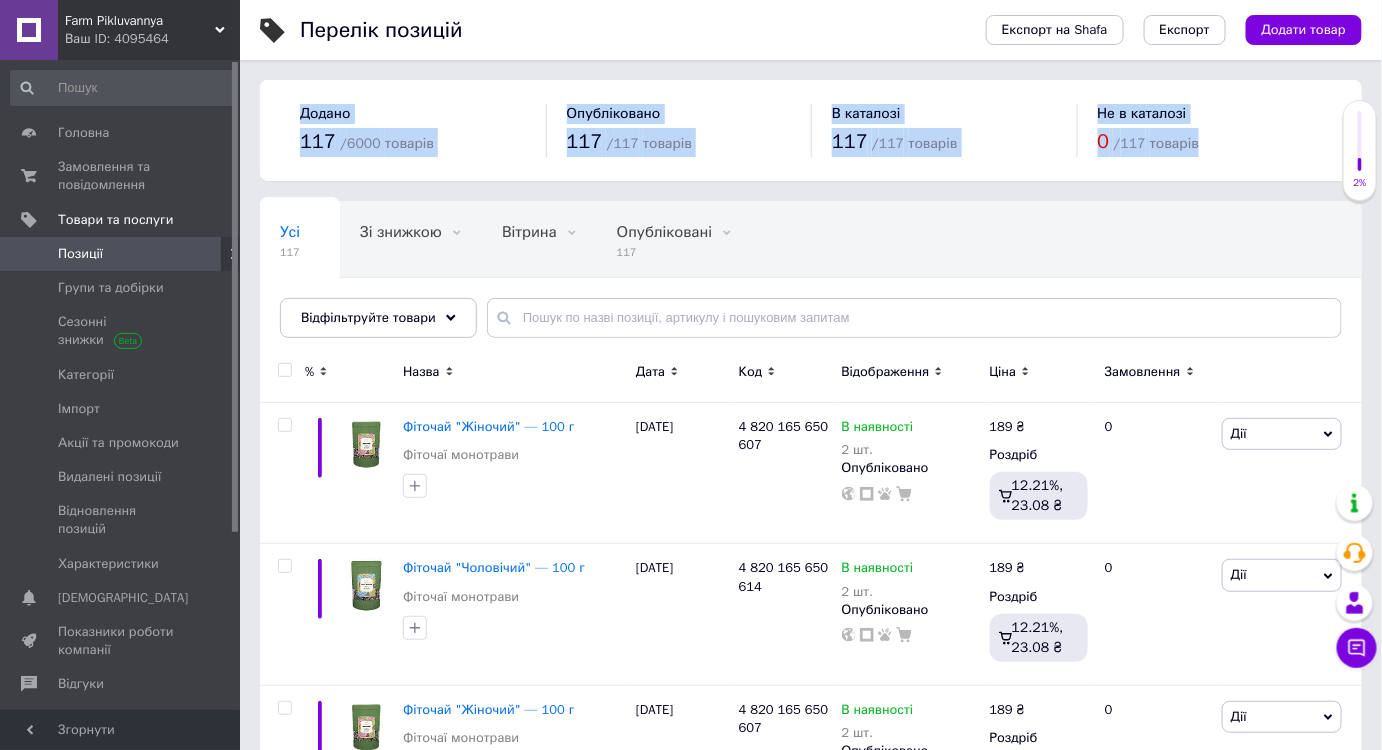 click on "0   / 117   товарів" at bounding box center [1210, 142] 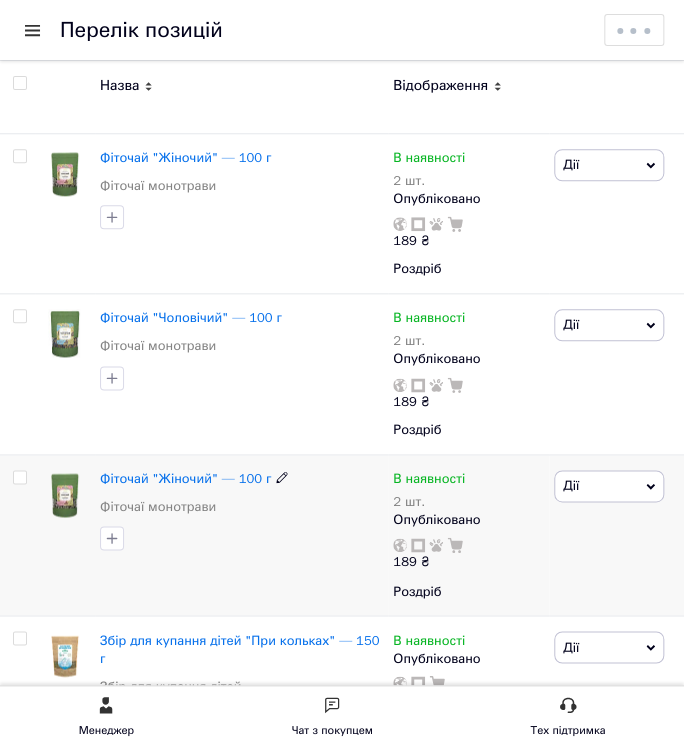 scroll, scrollTop: 272, scrollLeft: 0, axis: vertical 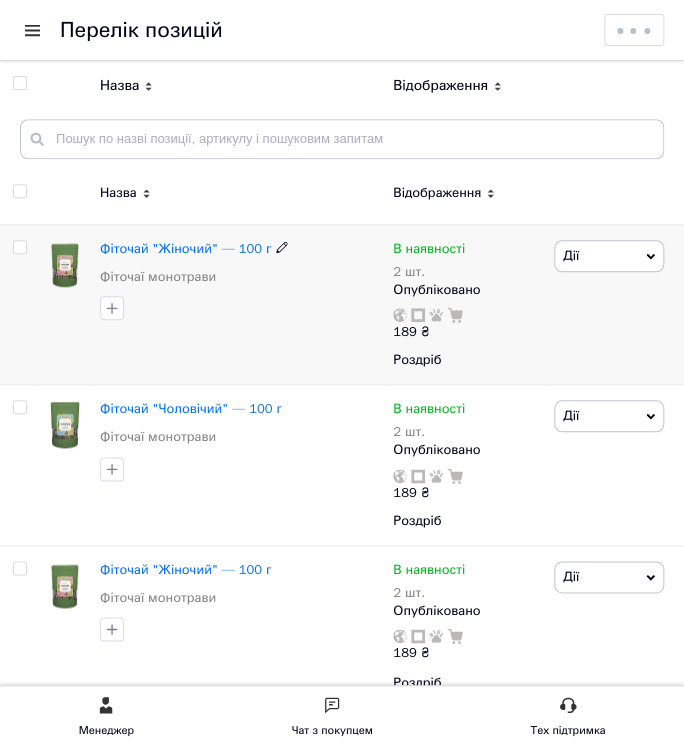 click at bounding box center [19, 247] 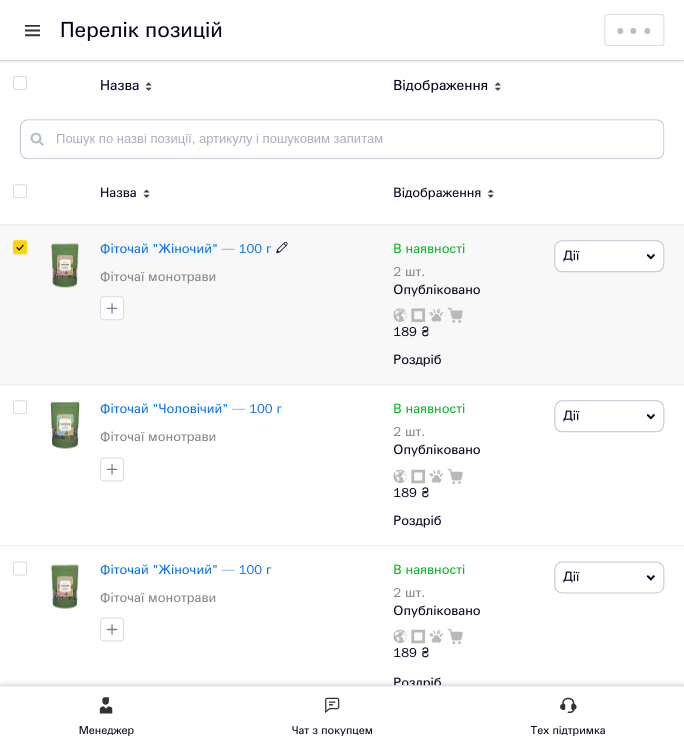 checkbox on "true" 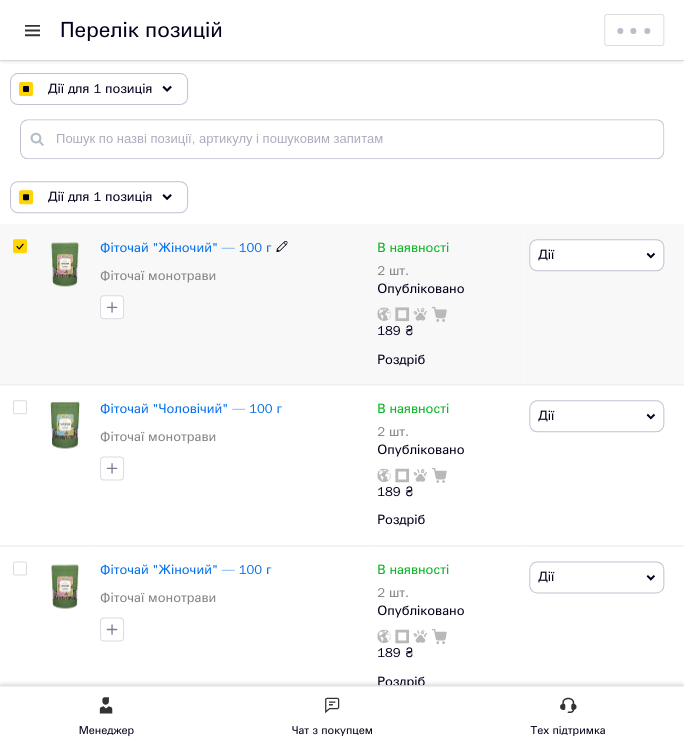 click on "Дії" at bounding box center (596, 255) 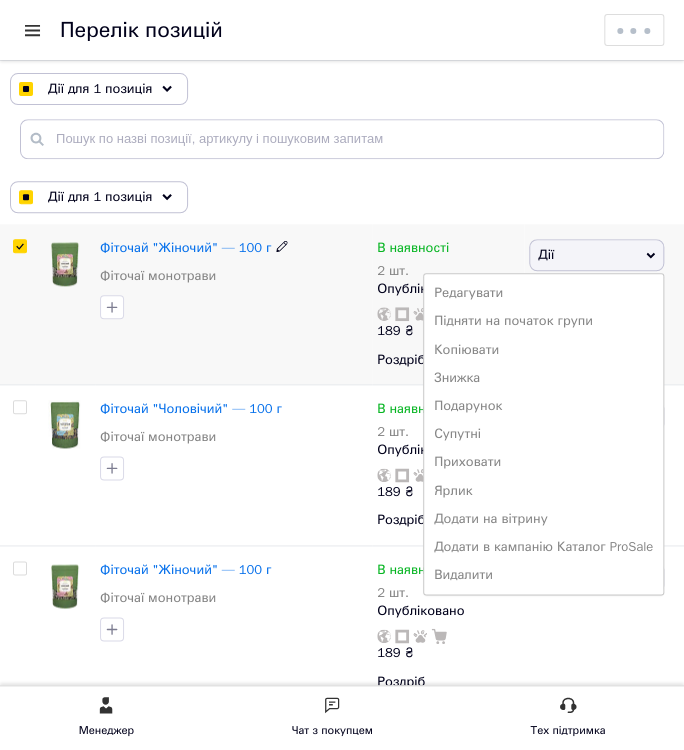 click at bounding box center [233, 307] 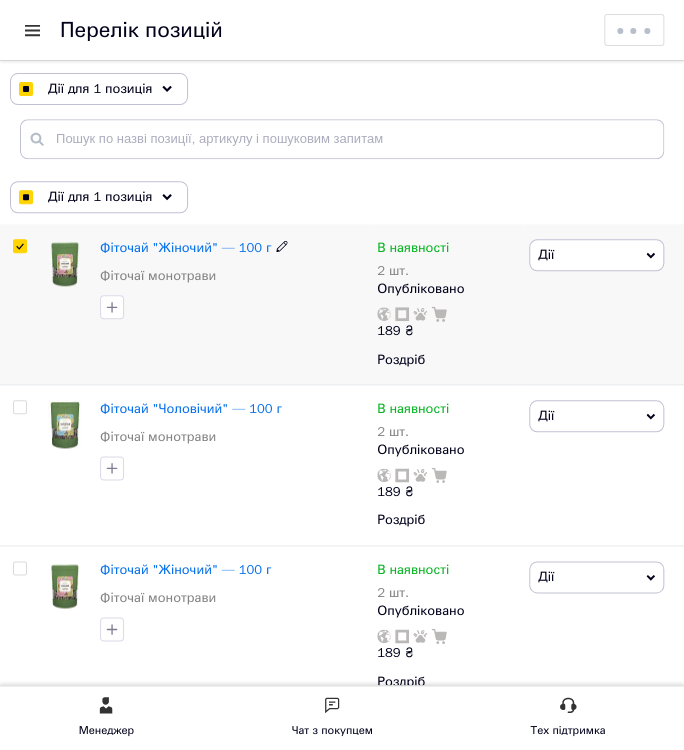 click on "Дії" at bounding box center (546, 254) 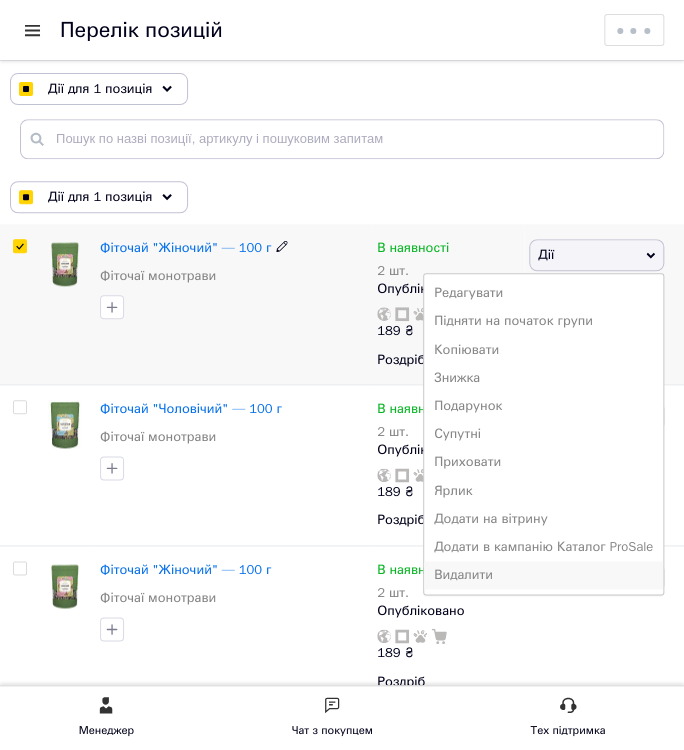 click on "Видалити" at bounding box center (543, 575) 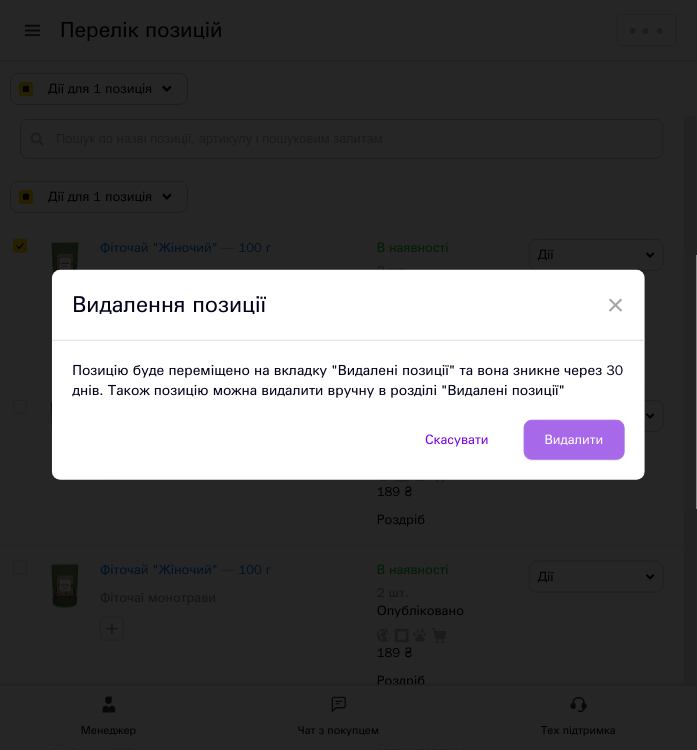 click on "Видалити" at bounding box center [574, 440] 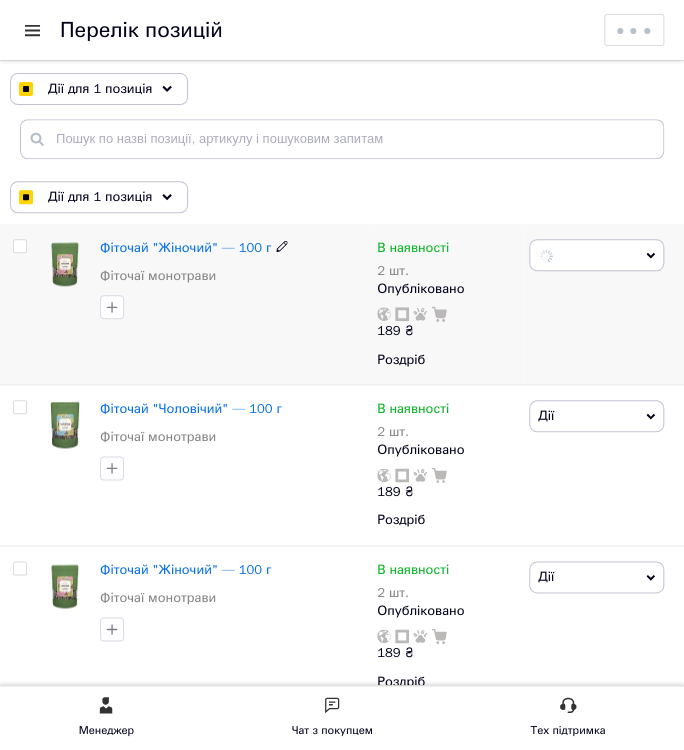 checkbox on "false" 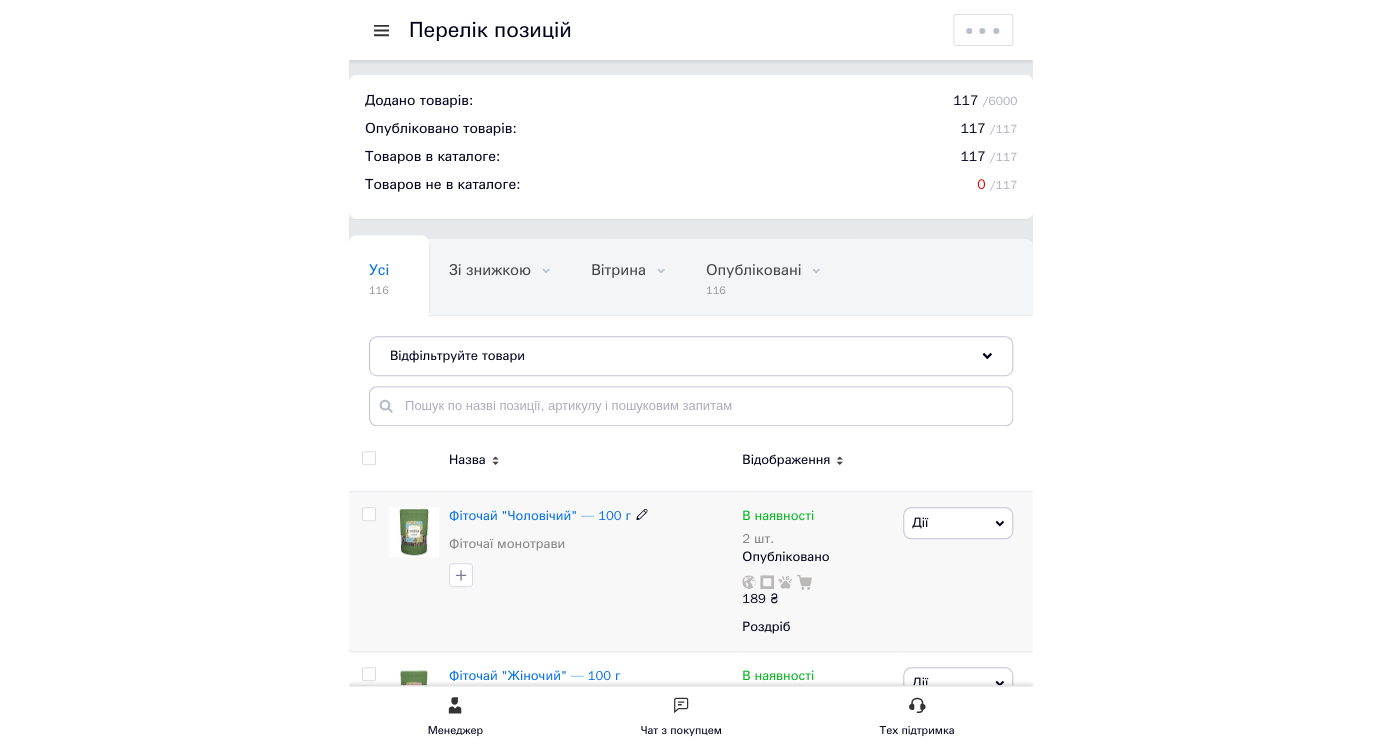 scroll, scrollTop: 90, scrollLeft: 0, axis: vertical 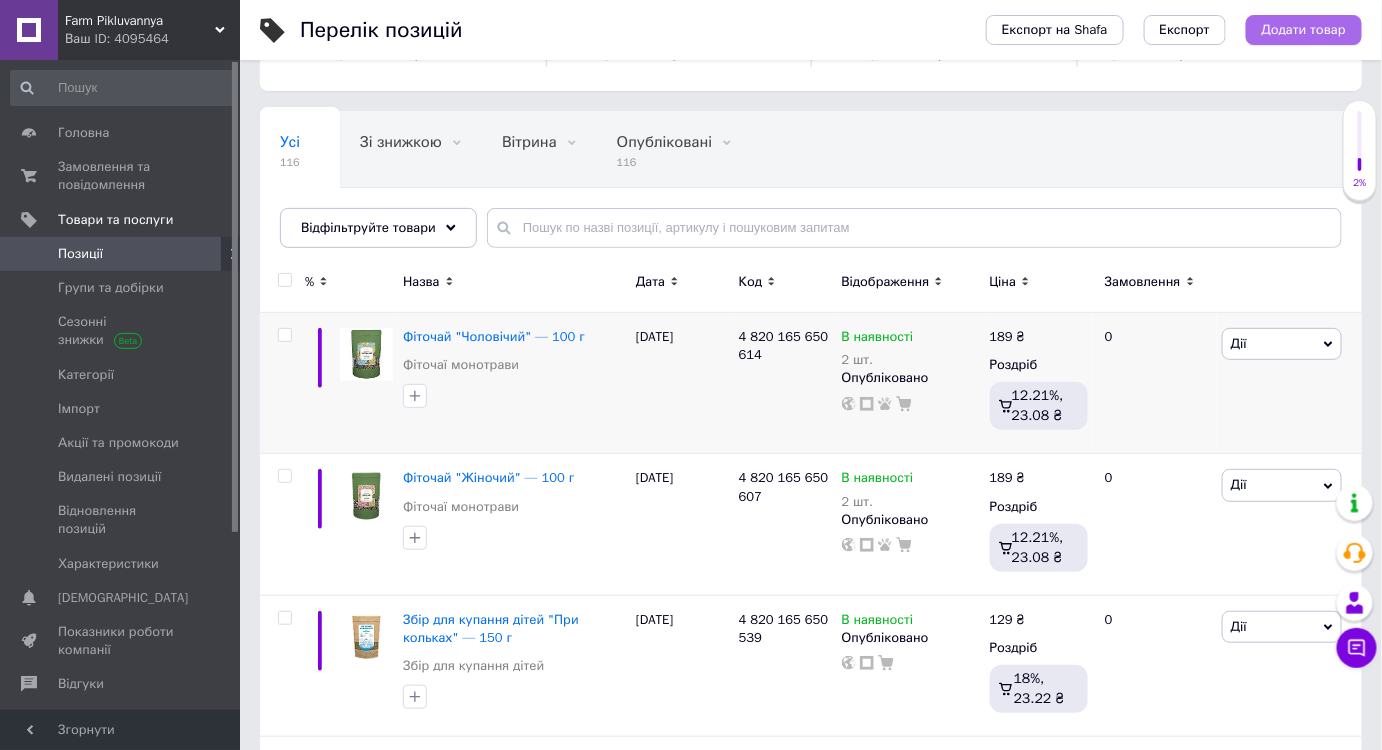 click on "Додати товар" at bounding box center [1304, 30] 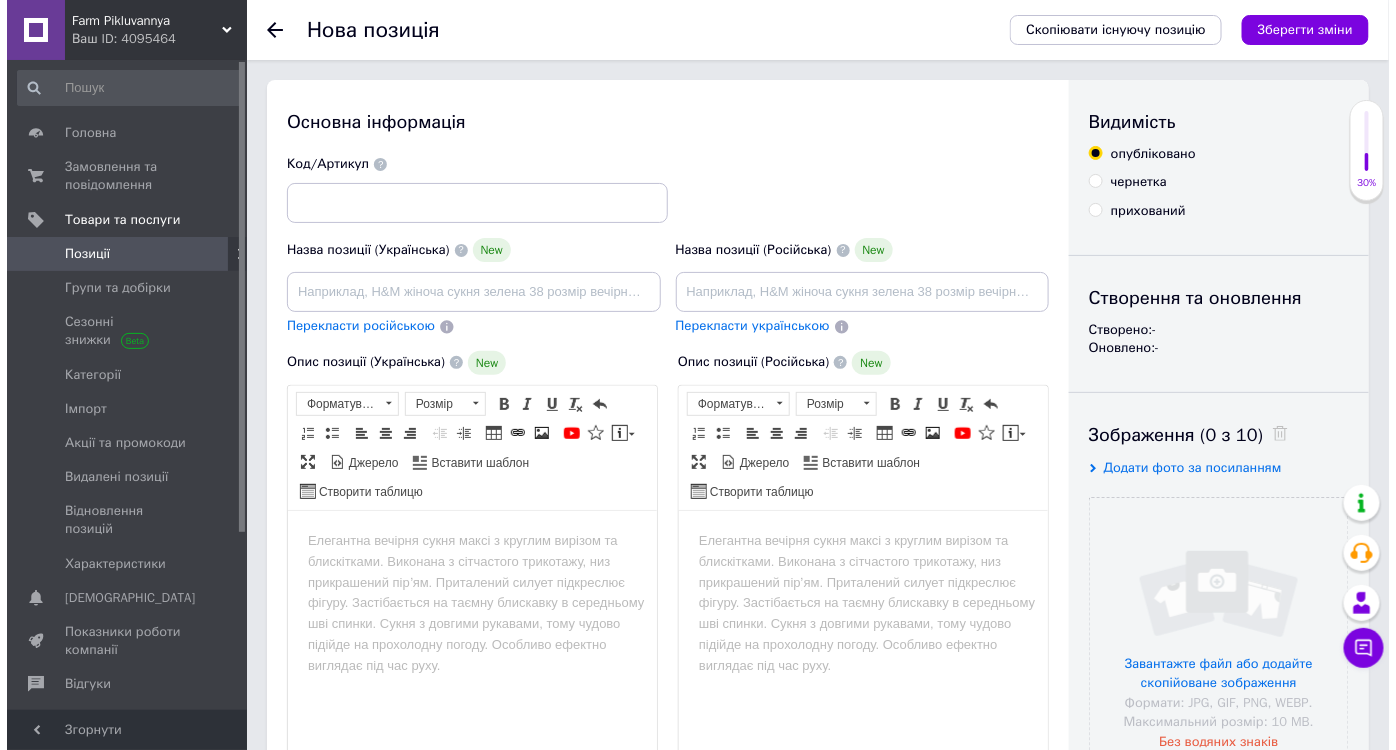 scroll, scrollTop: 0, scrollLeft: 0, axis: both 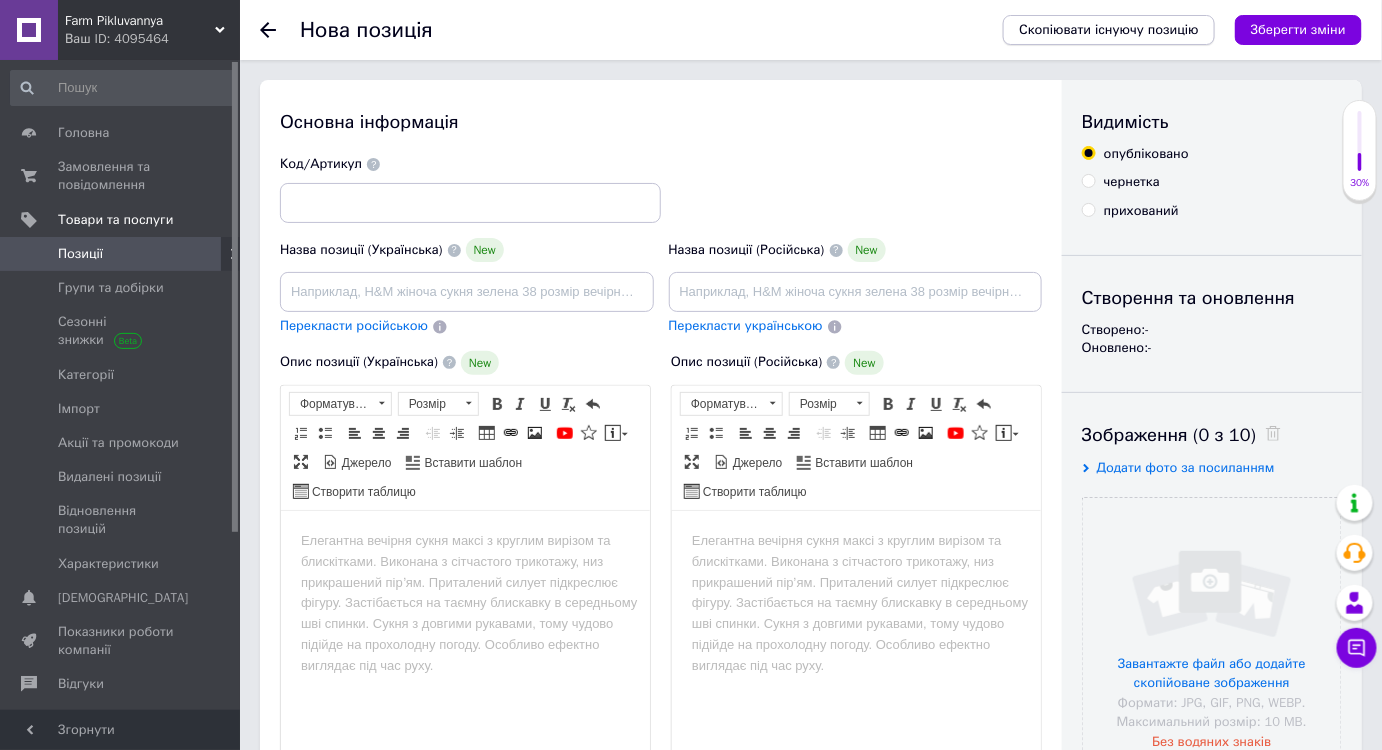 click on "Скопіювати існуючу позицію" at bounding box center [1109, 30] 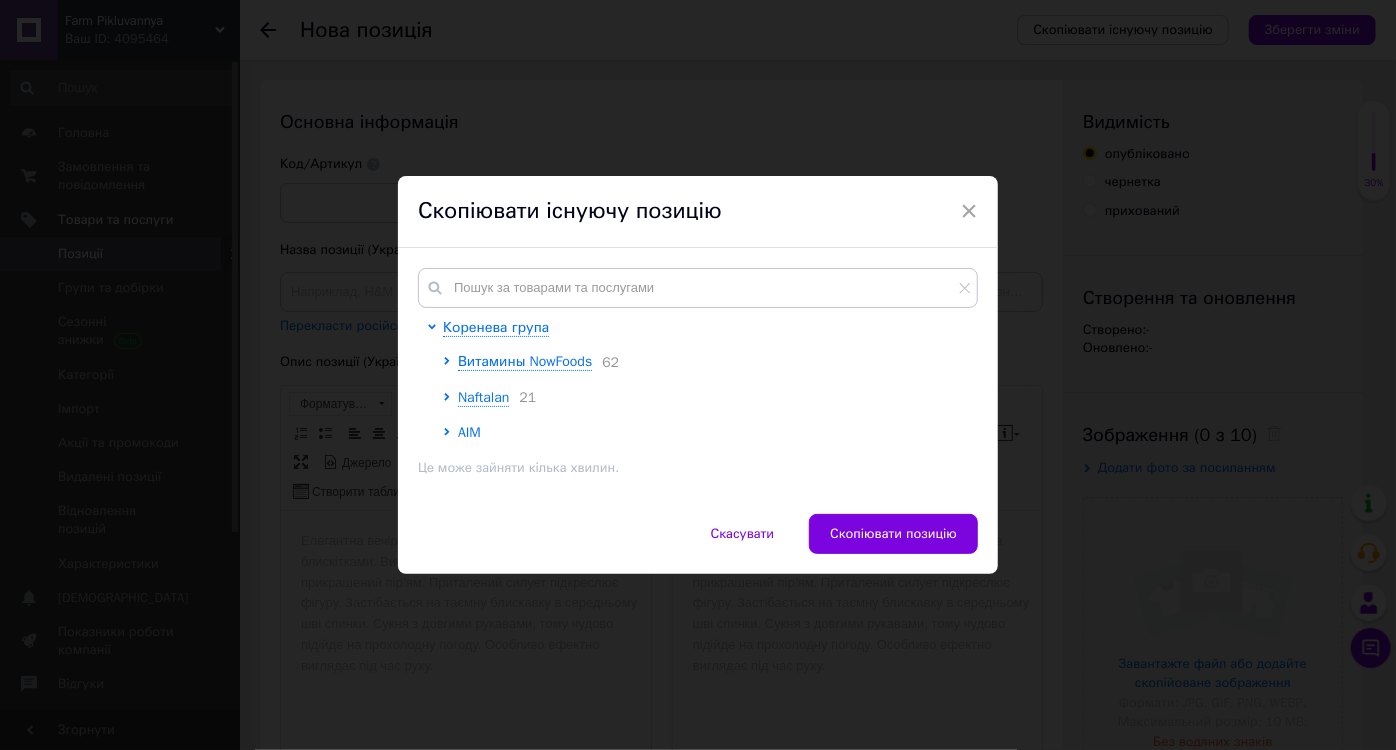 click on "AIM" at bounding box center [469, 432] 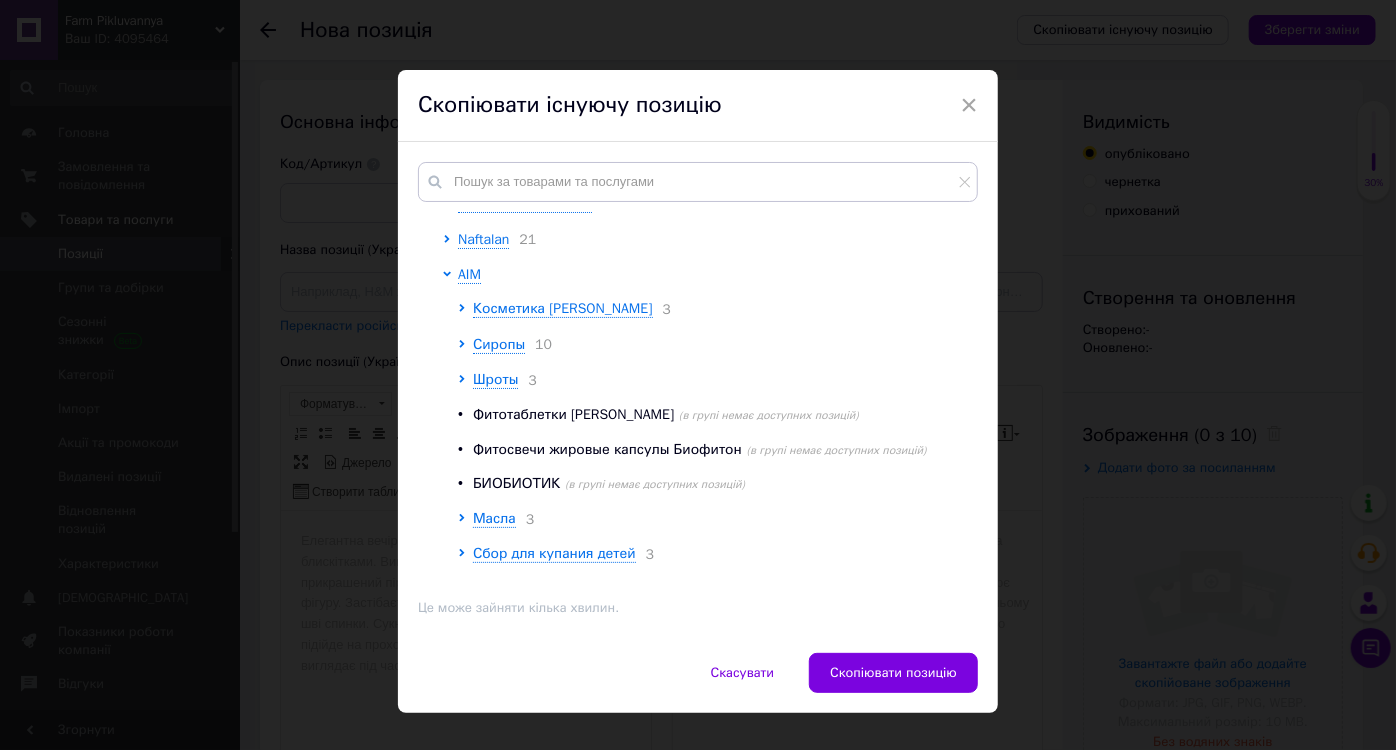 scroll, scrollTop: 80, scrollLeft: 0, axis: vertical 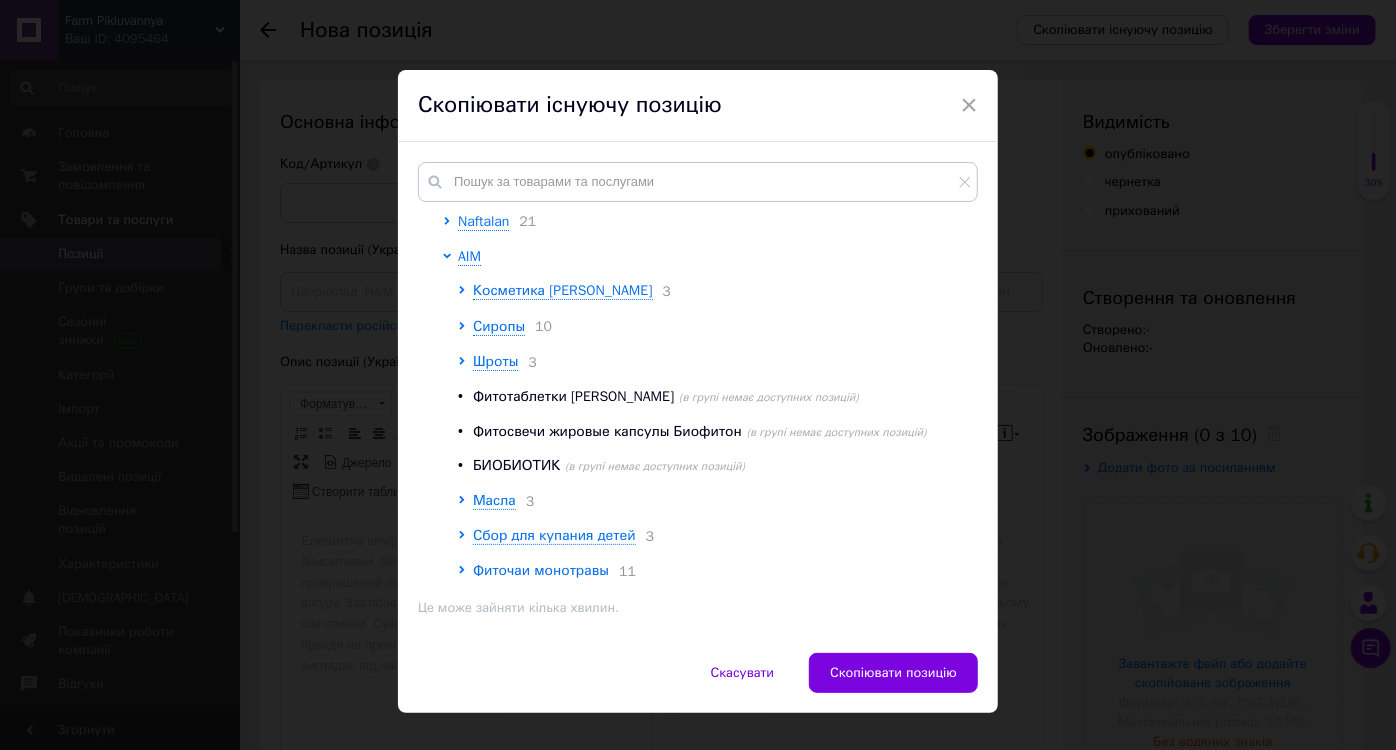 click on "Фиточаи монотравы" at bounding box center [541, 570] 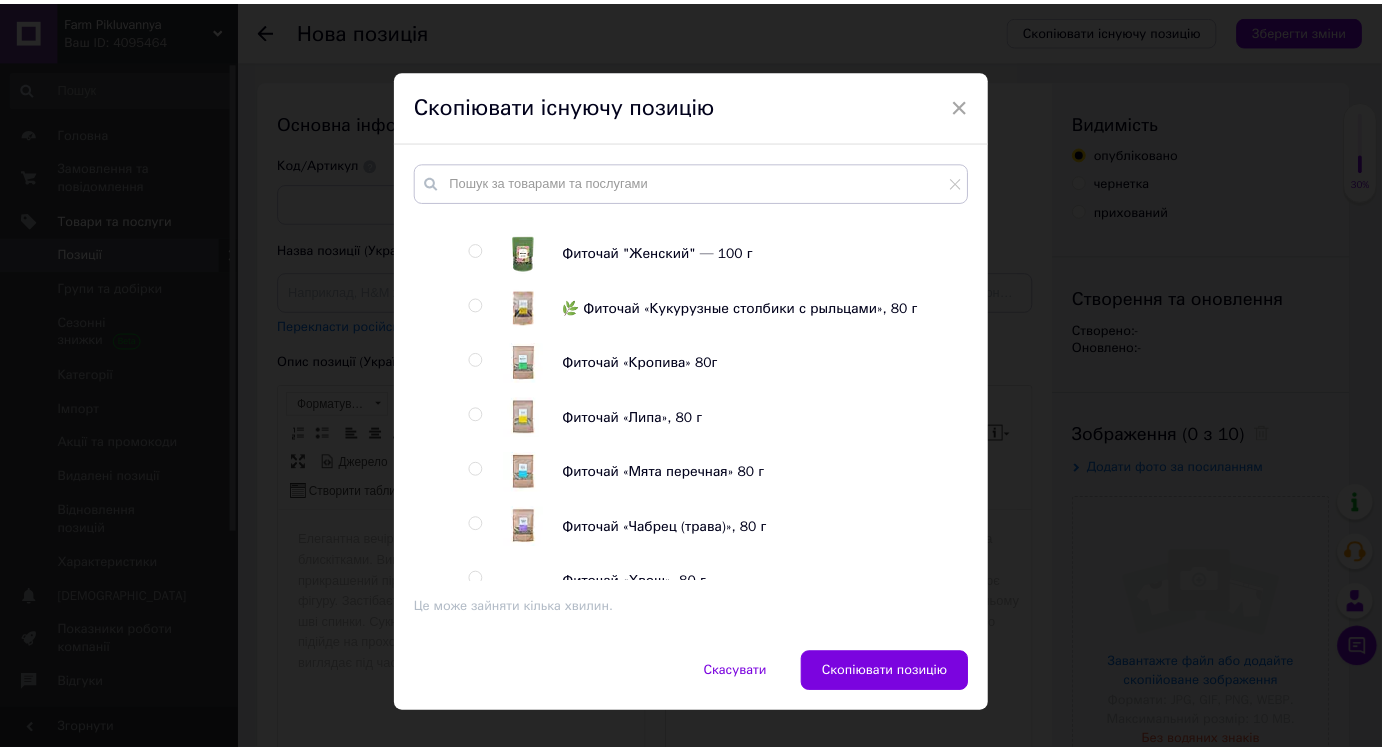 scroll, scrollTop: 503, scrollLeft: 0, axis: vertical 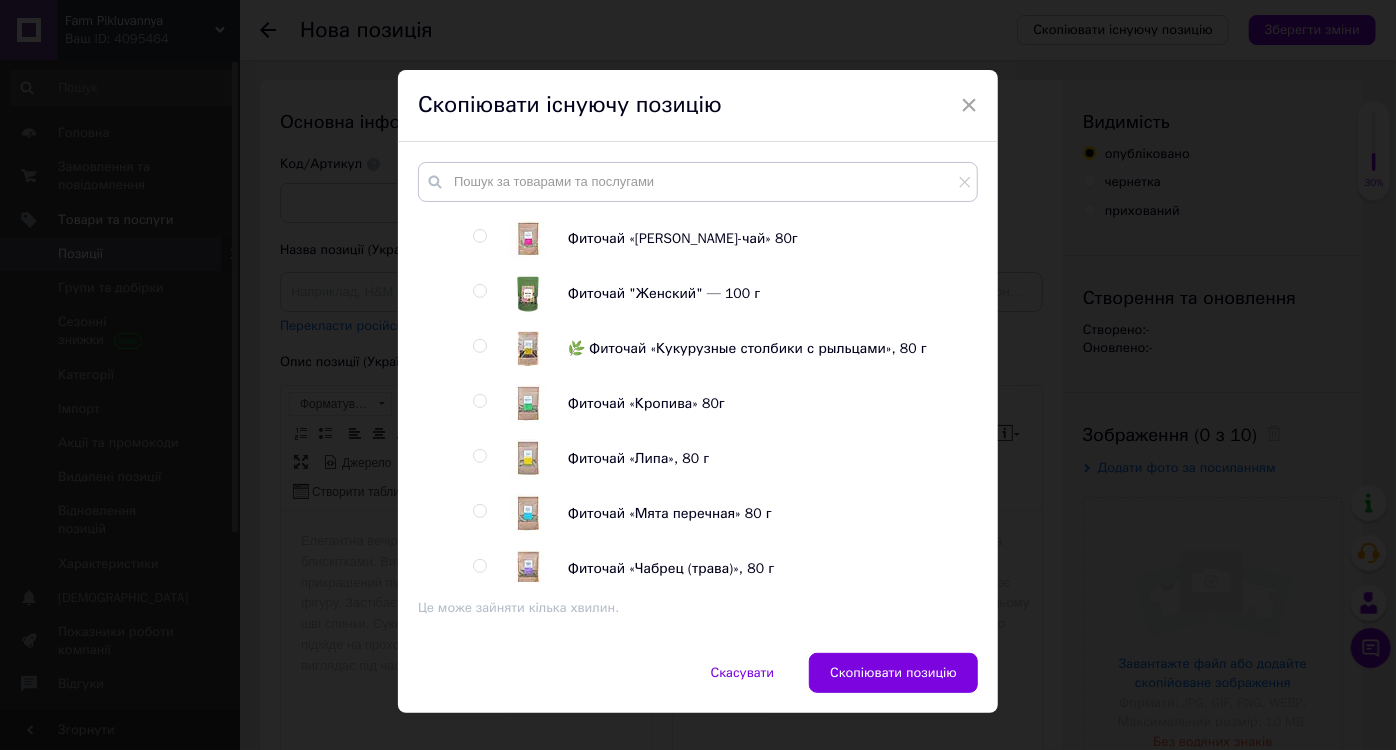 click at bounding box center [538, 294] 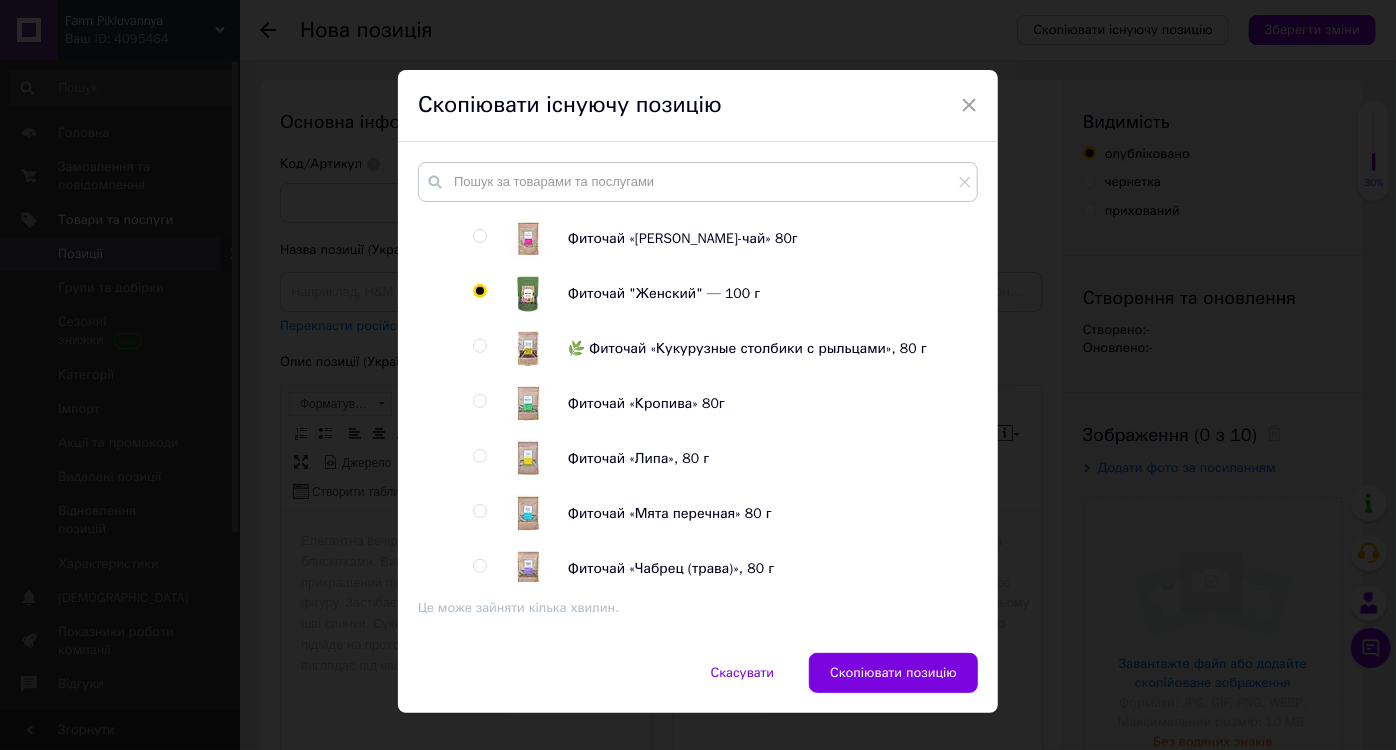 radio on "true" 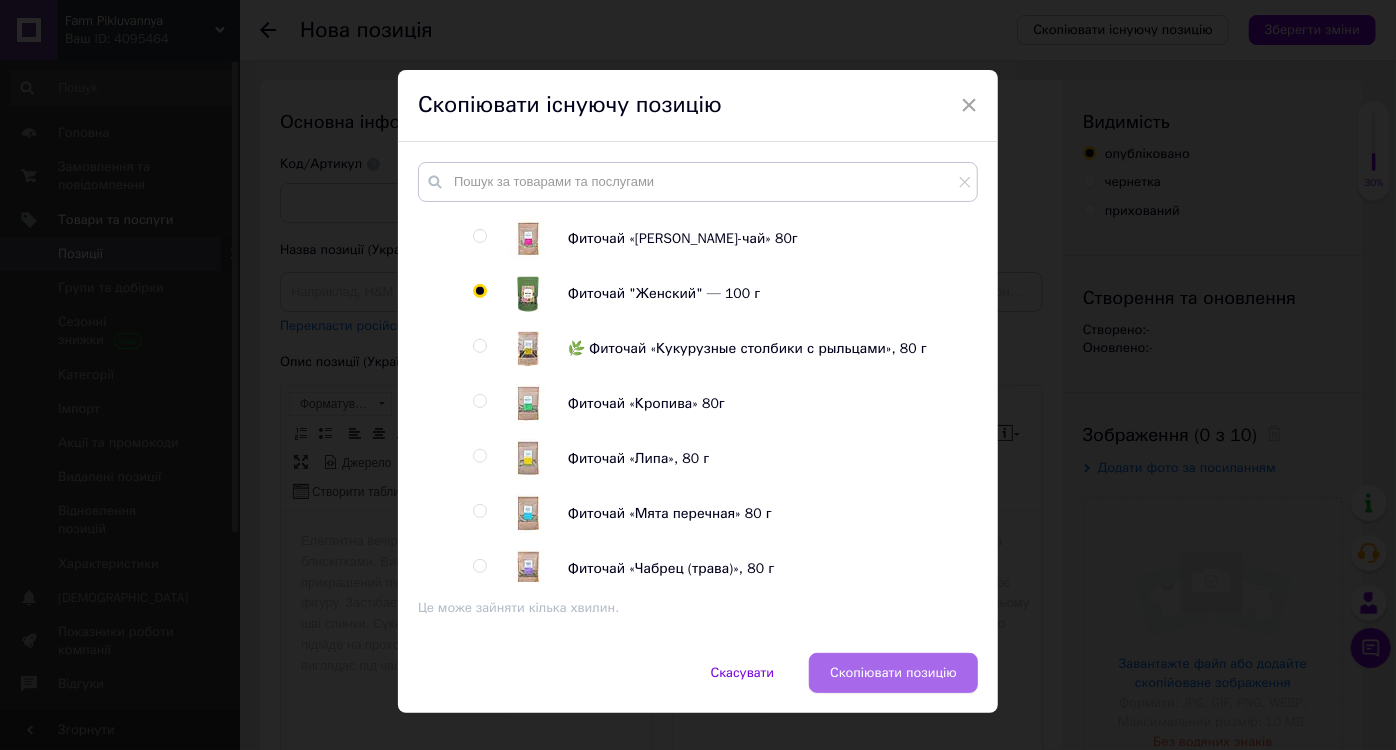 click on "Скопіювати позицію" at bounding box center (893, 673) 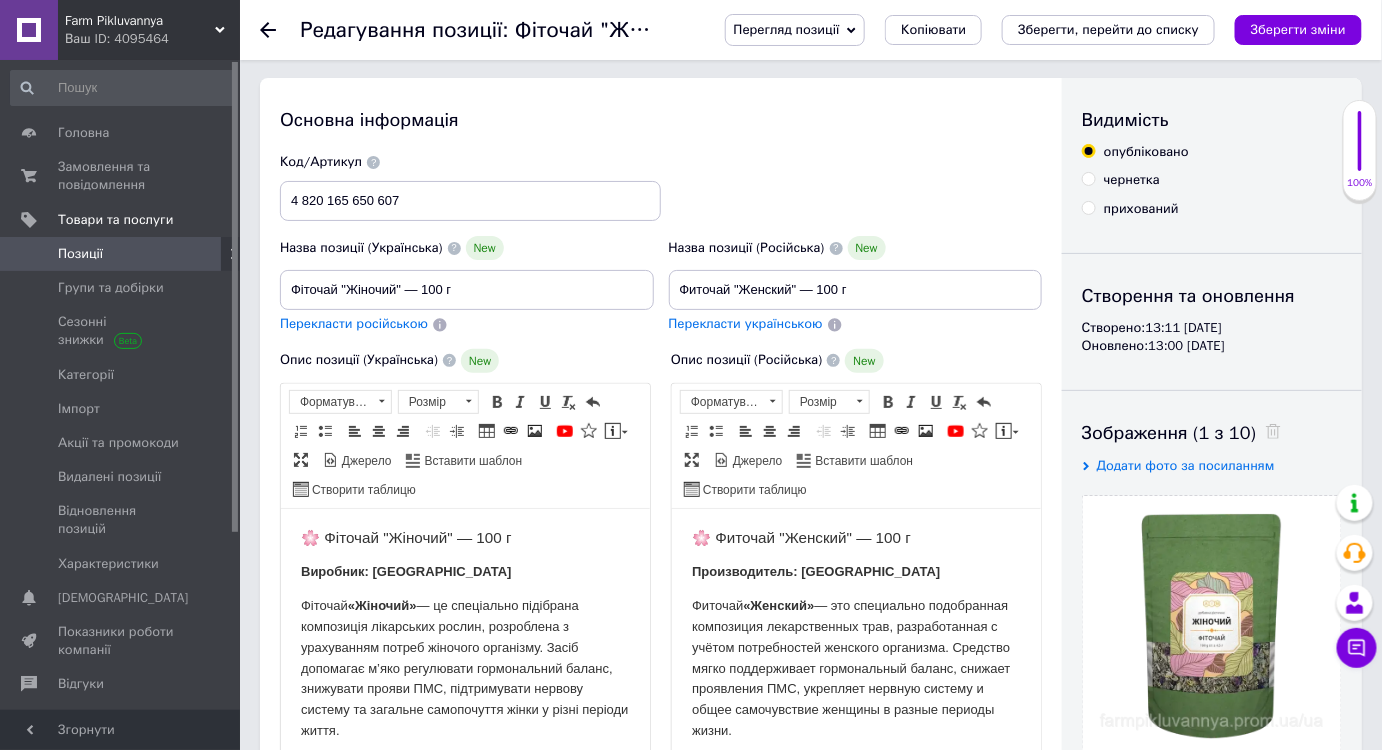 scroll, scrollTop: 0, scrollLeft: 0, axis: both 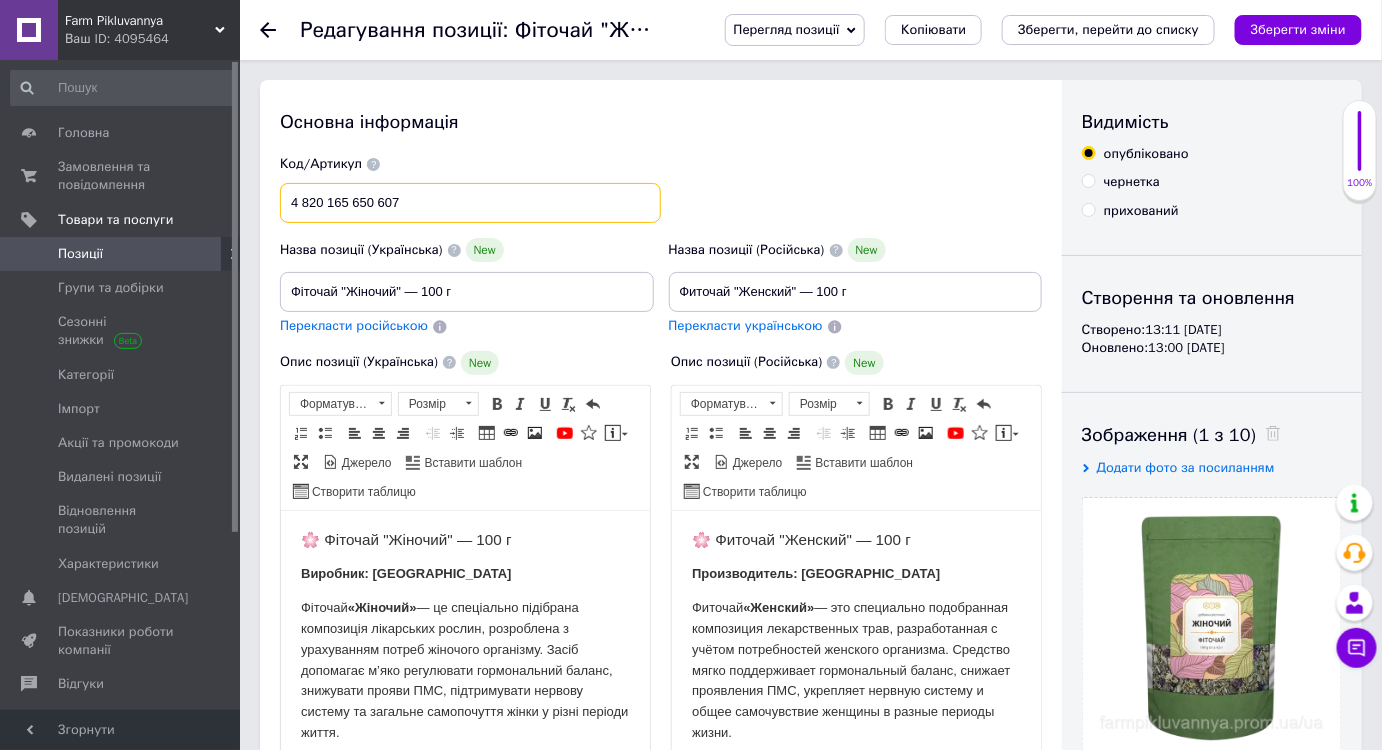 drag, startPoint x: 409, startPoint y: 204, endPoint x: 256, endPoint y: 215, distance: 153.39491 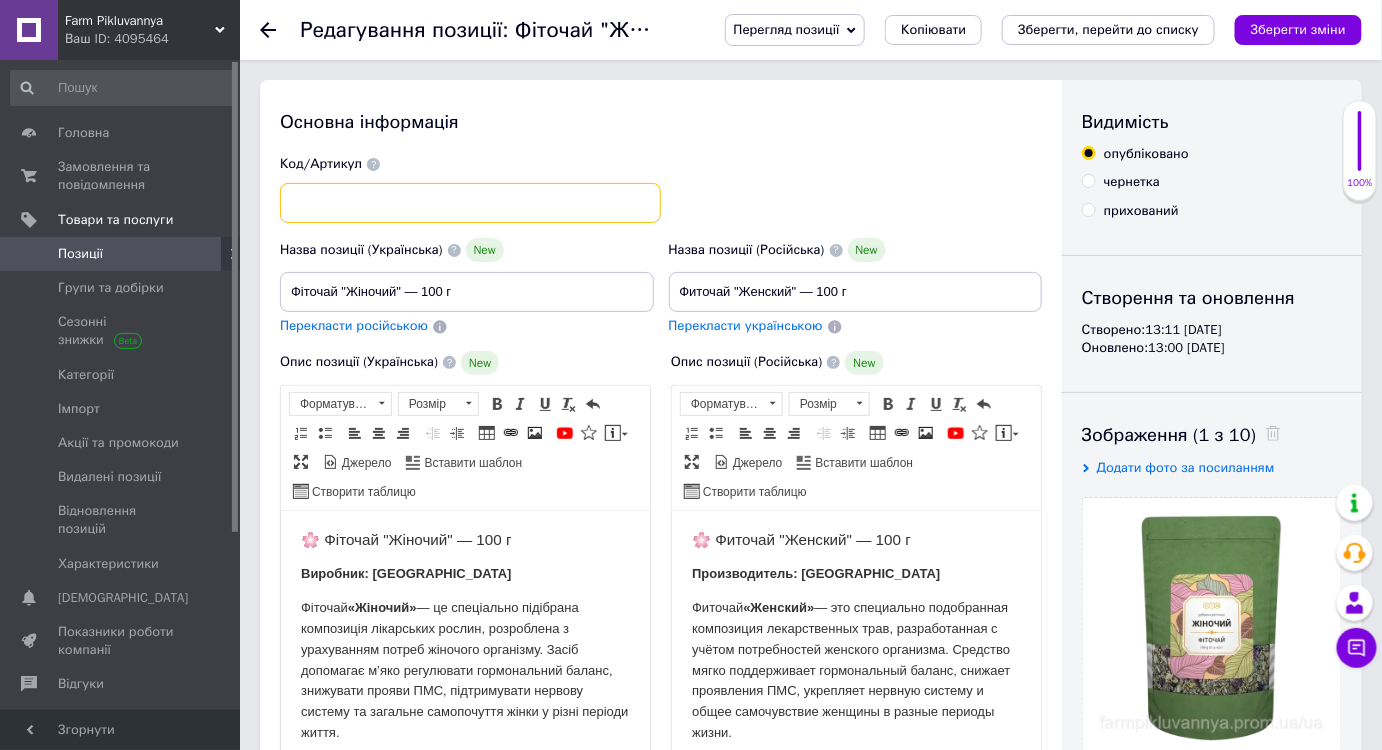type 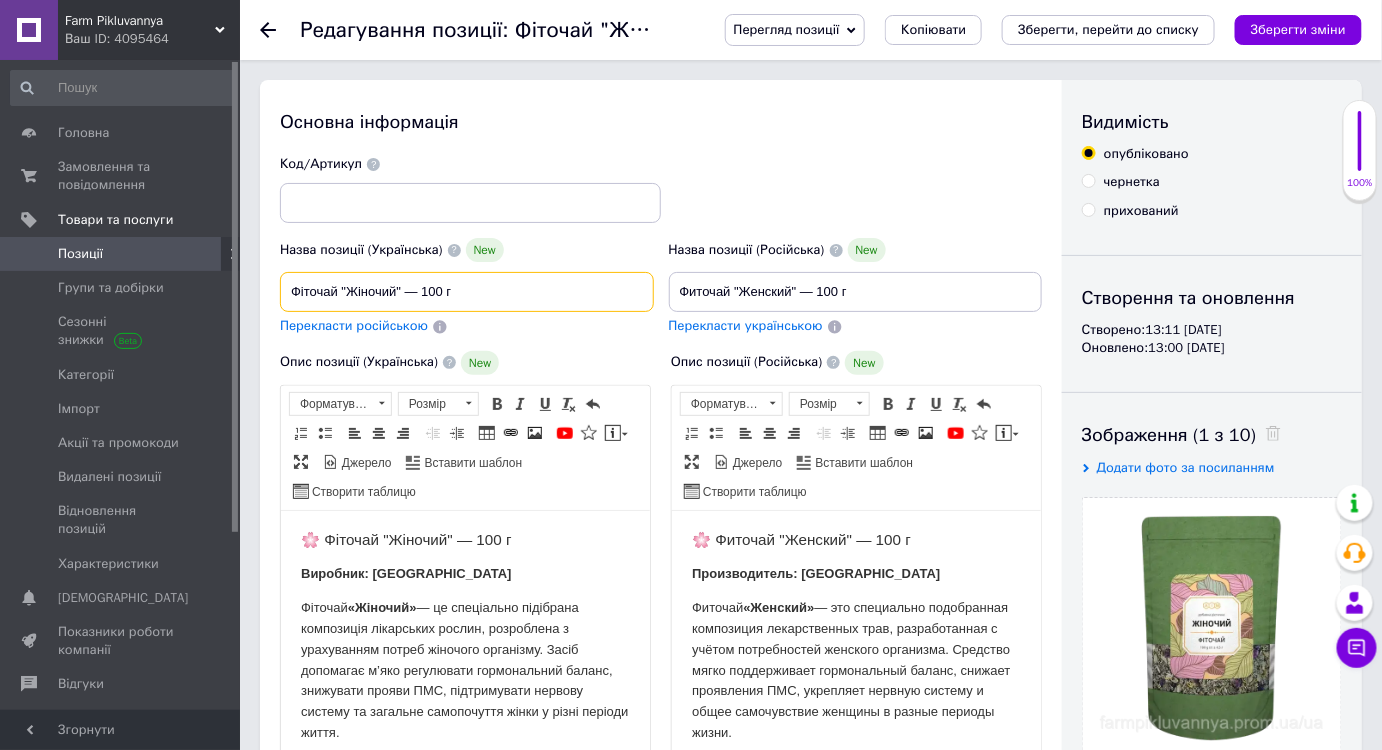 drag, startPoint x: 496, startPoint y: 295, endPoint x: 301, endPoint y: 298, distance: 195.02307 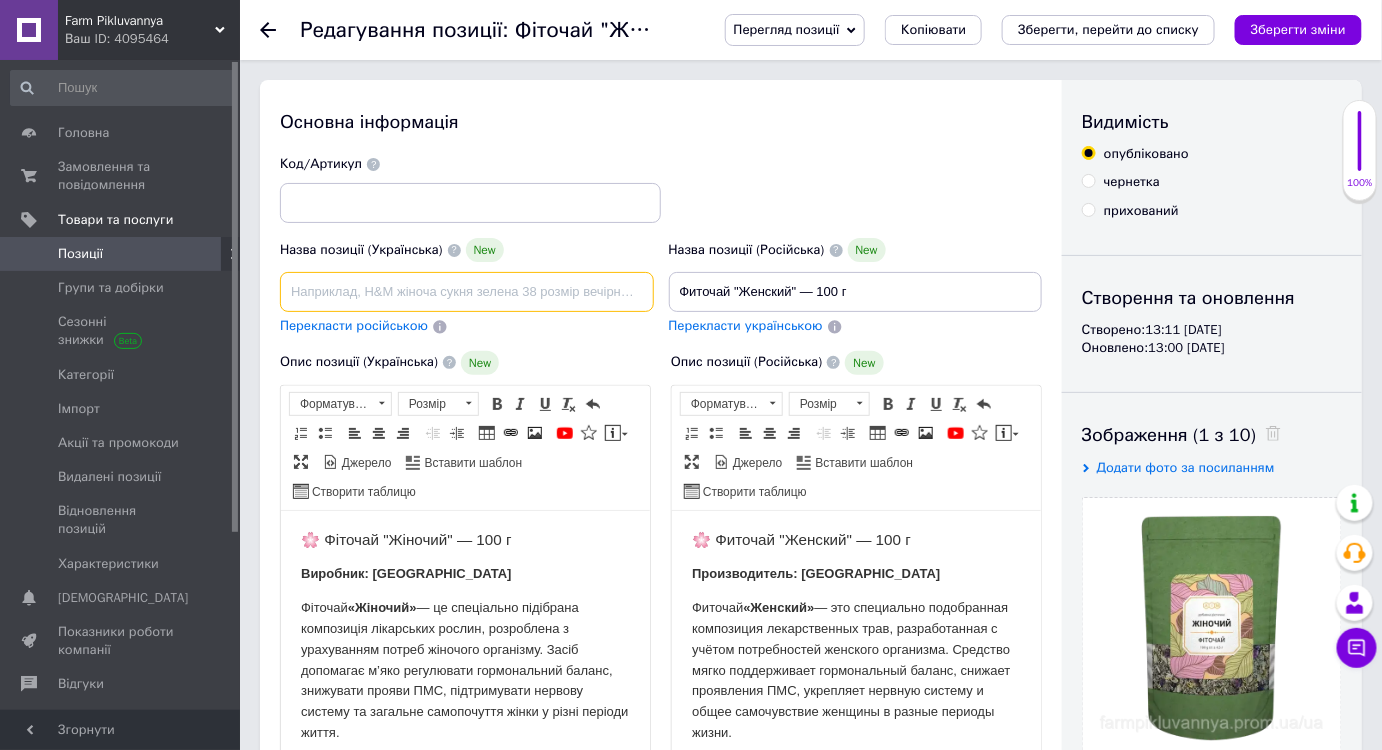 type 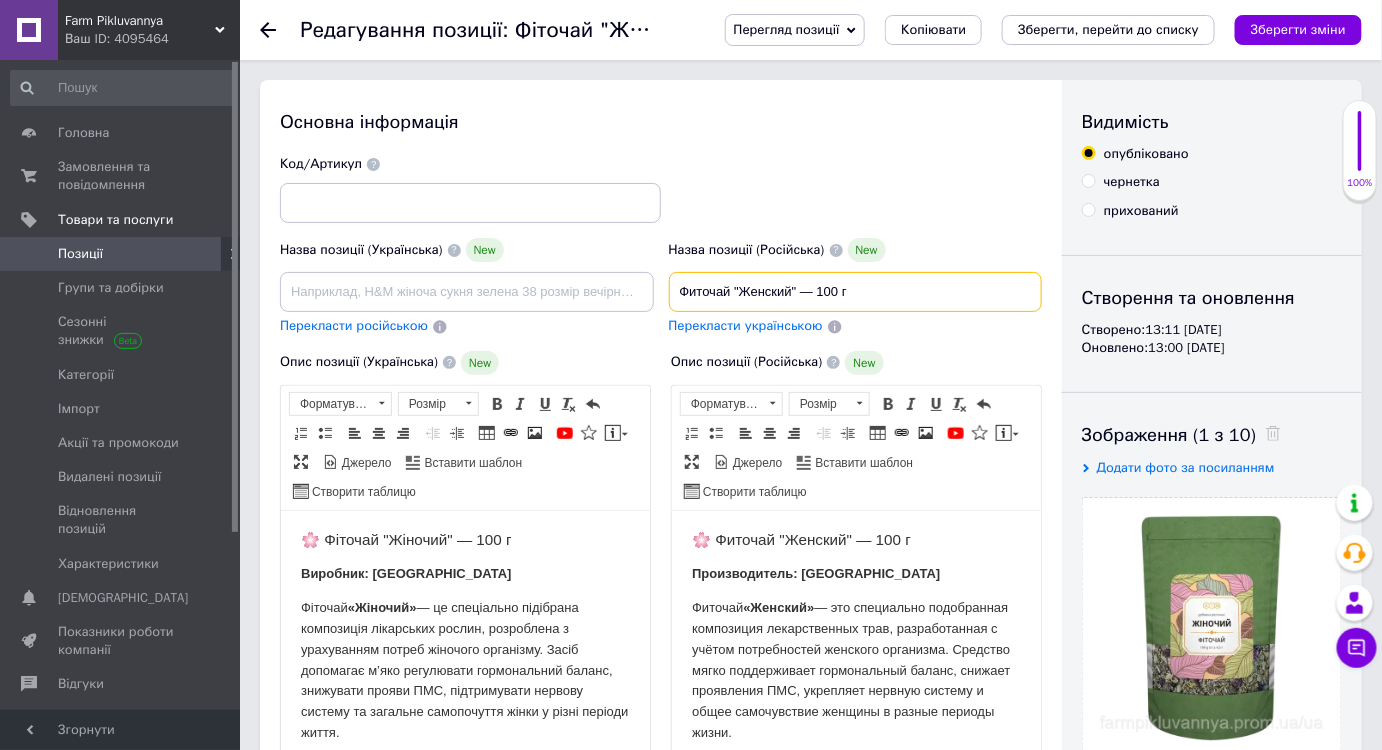 drag, startPoint x: 885, startPoint y: 289, endPoint x: 660, endPoint y: 298, distance: 225.17993 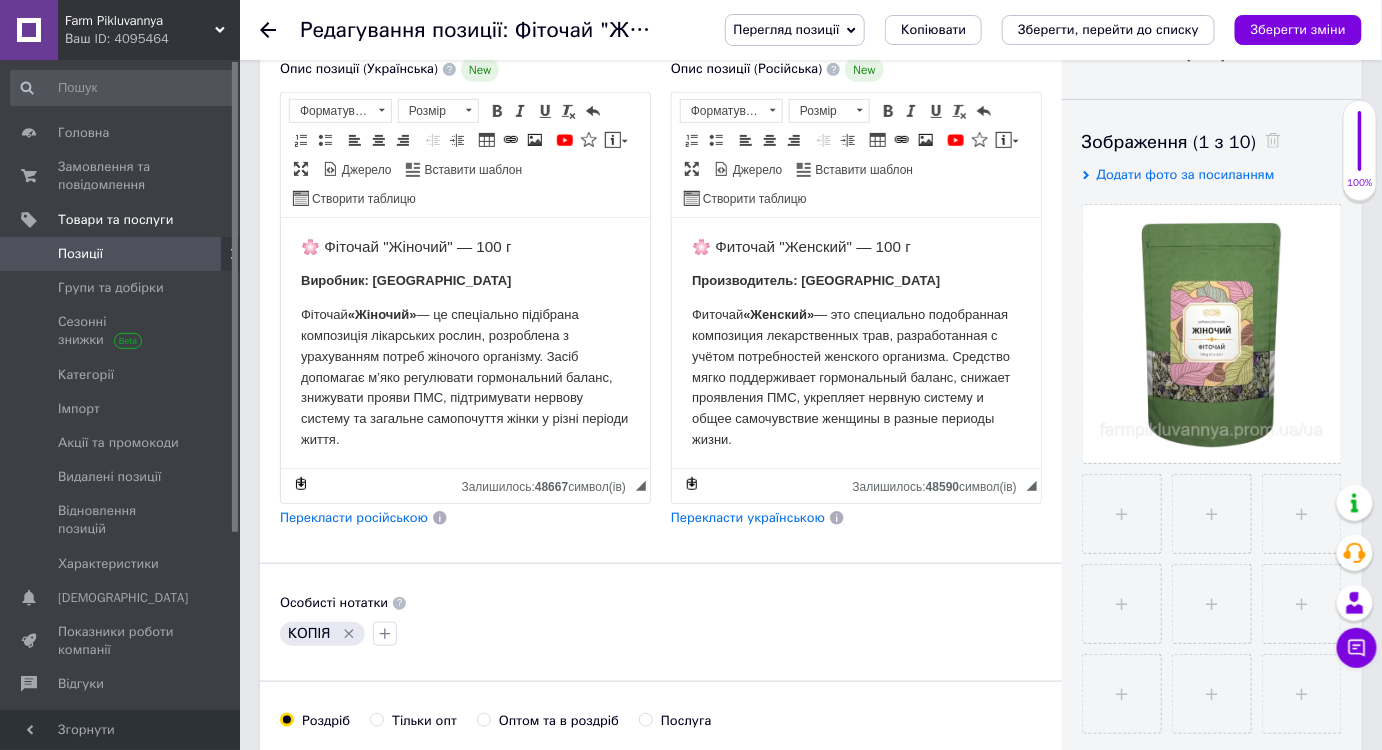 scroll, scrollTop: 363, scrollLeft: 0, axis: vertical 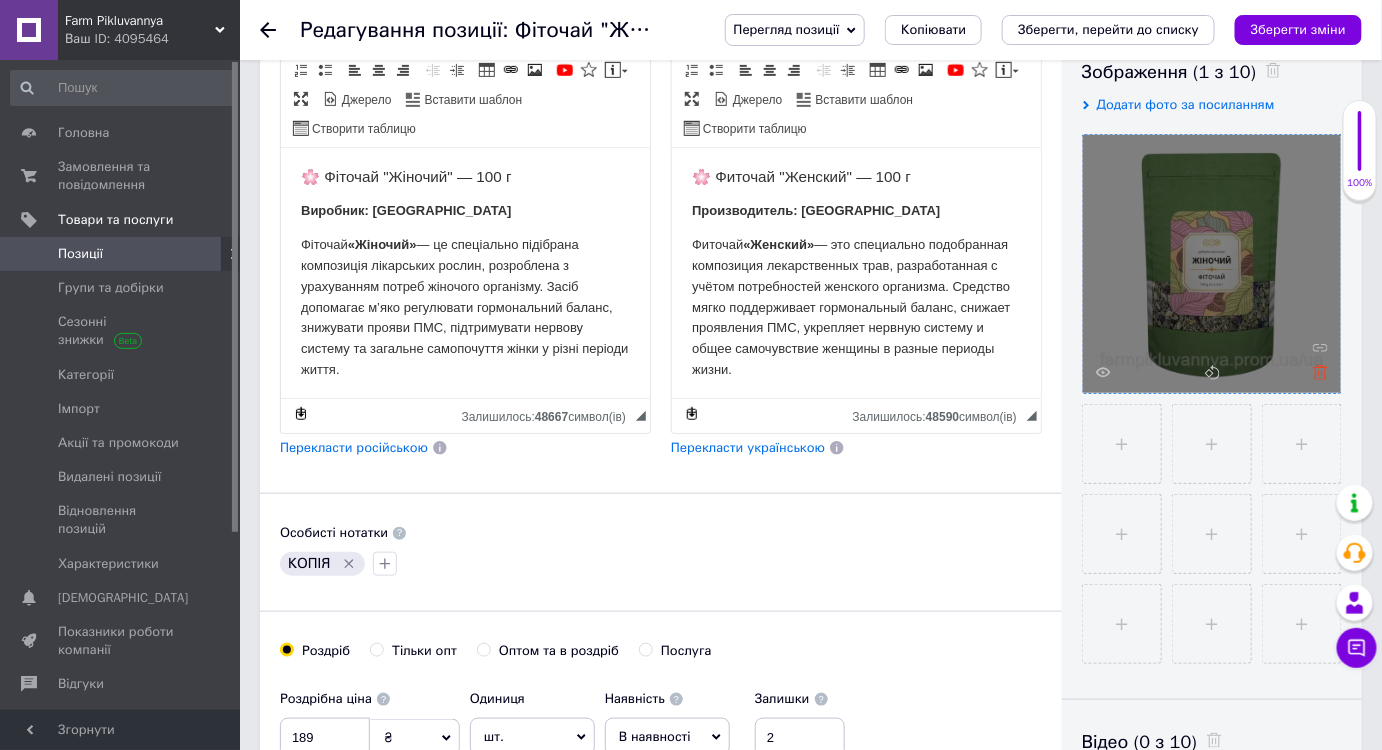 type 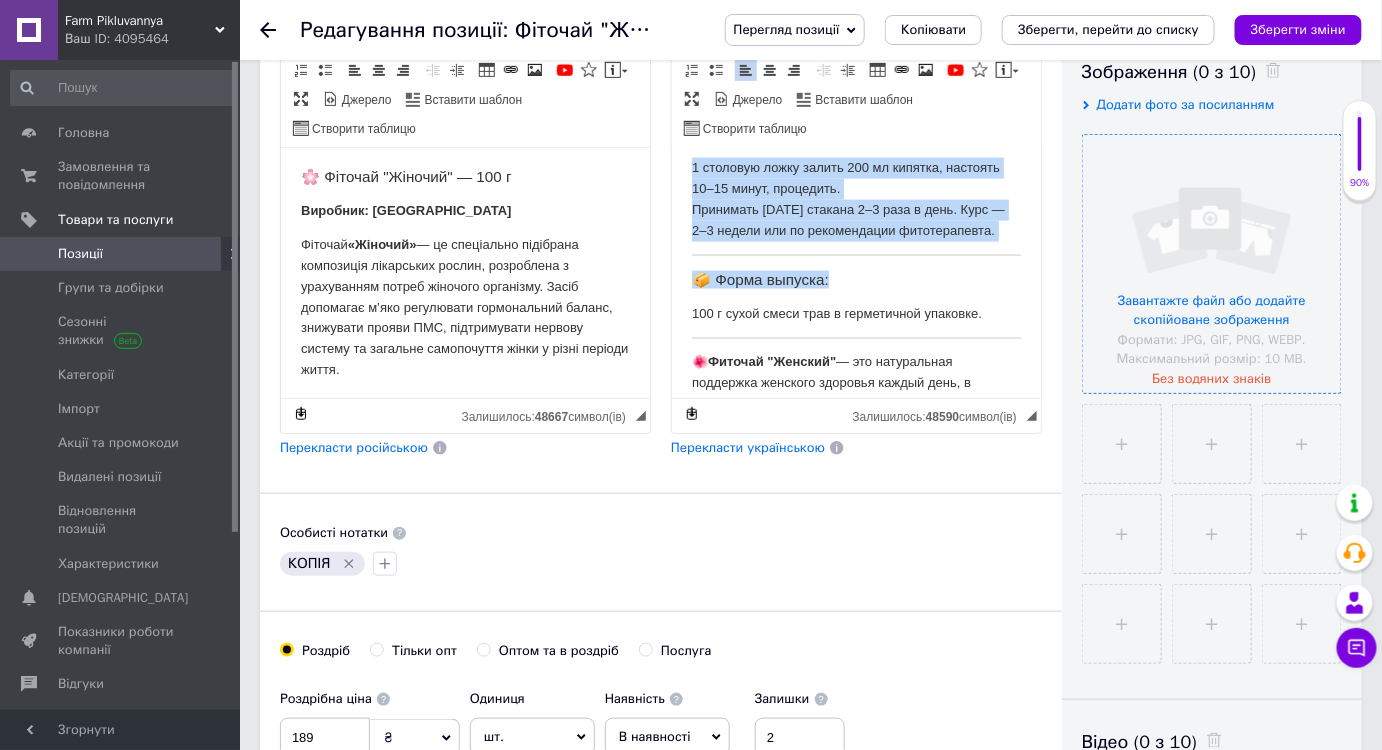 scroll, scrollTop: 1040, scrollLeft: 0, axis: vertical 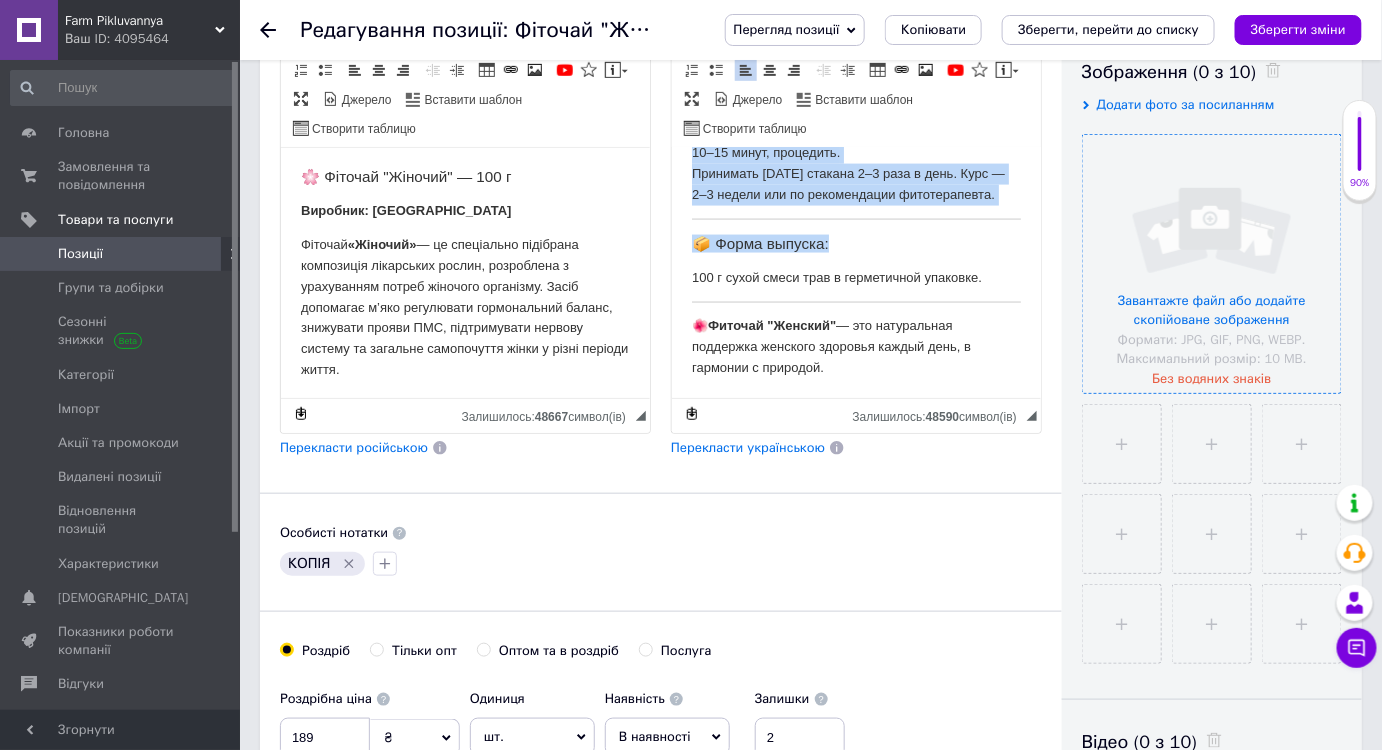 drag, startPoint x: 697, startPoint y: 177, endPoint x: 922, endPoint y: 361, distance: 290.65616 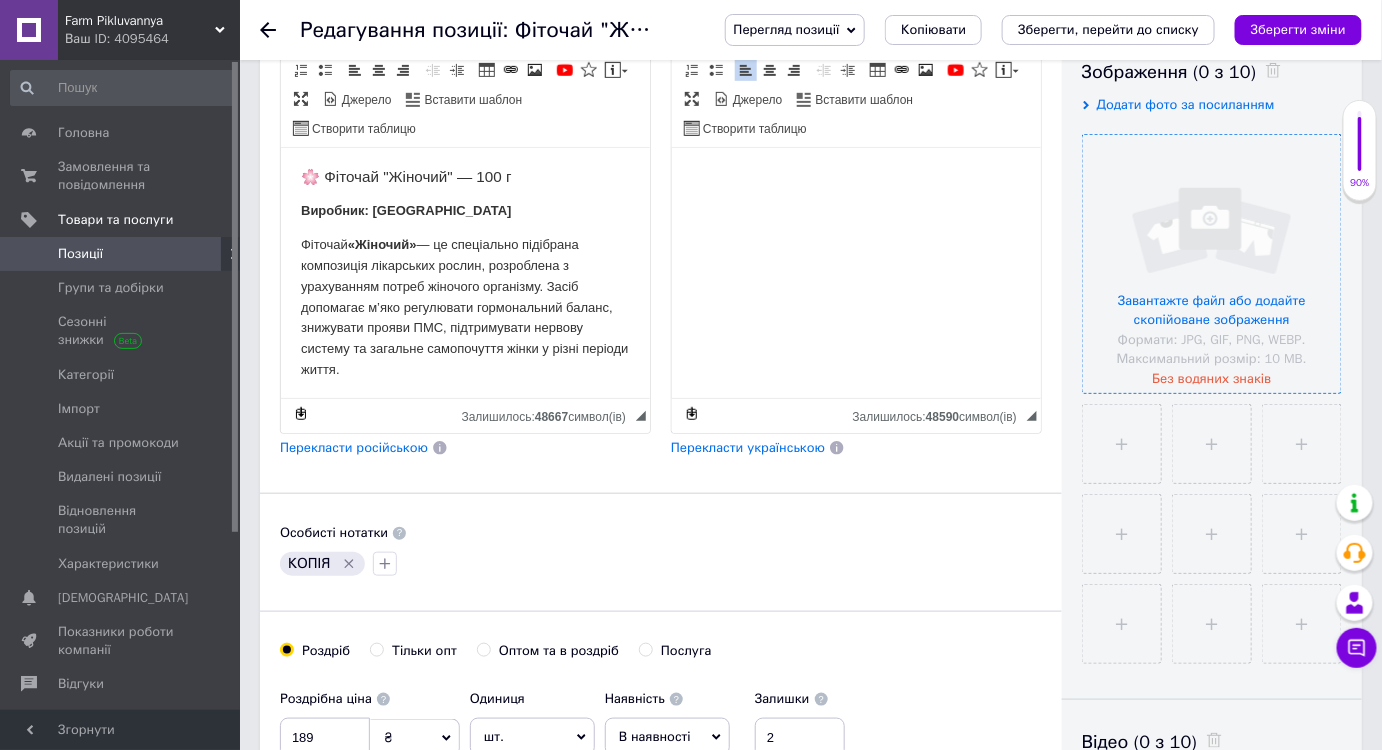 scroll, scrollTop: 0, scrollLeft: 0, axis: both 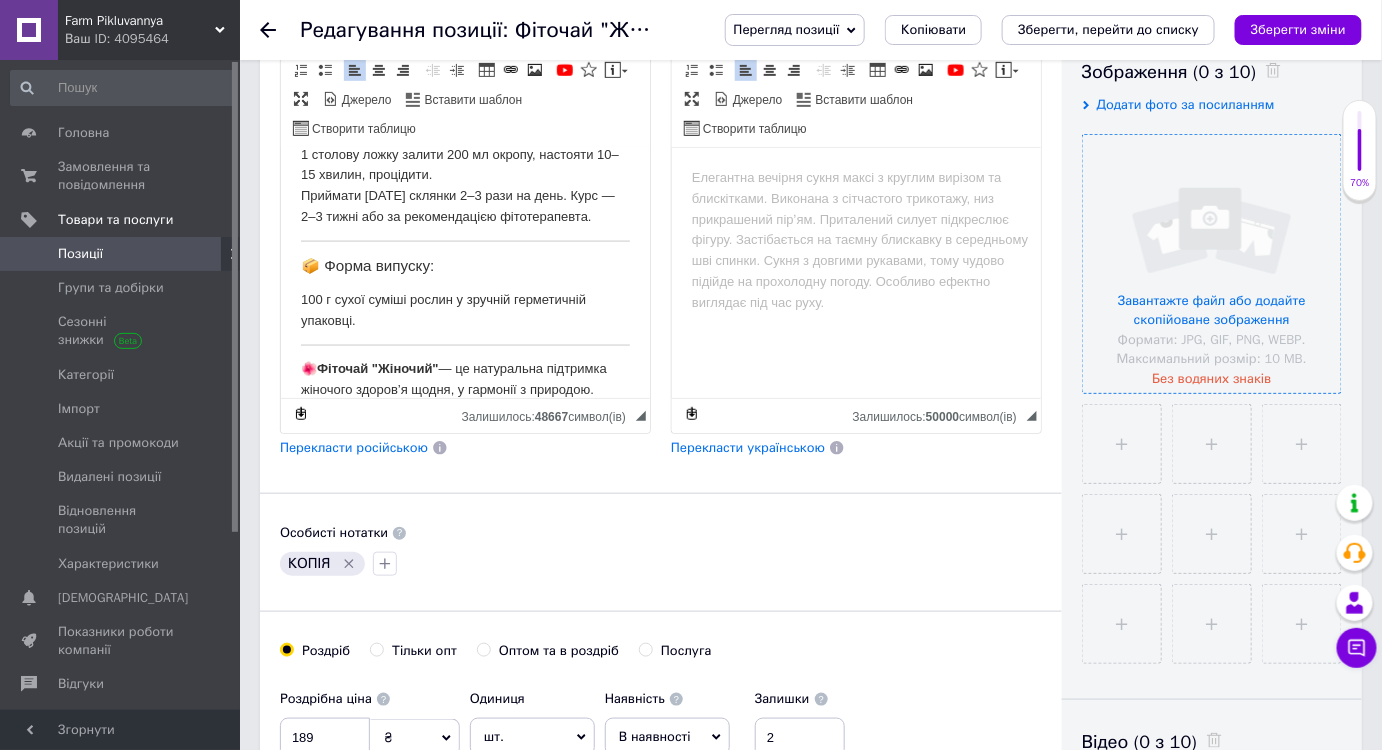 drag, startPoint x: 536, startPoint y: 319, endPoint x: 538, endPoint y: 334, distance: 15.132746 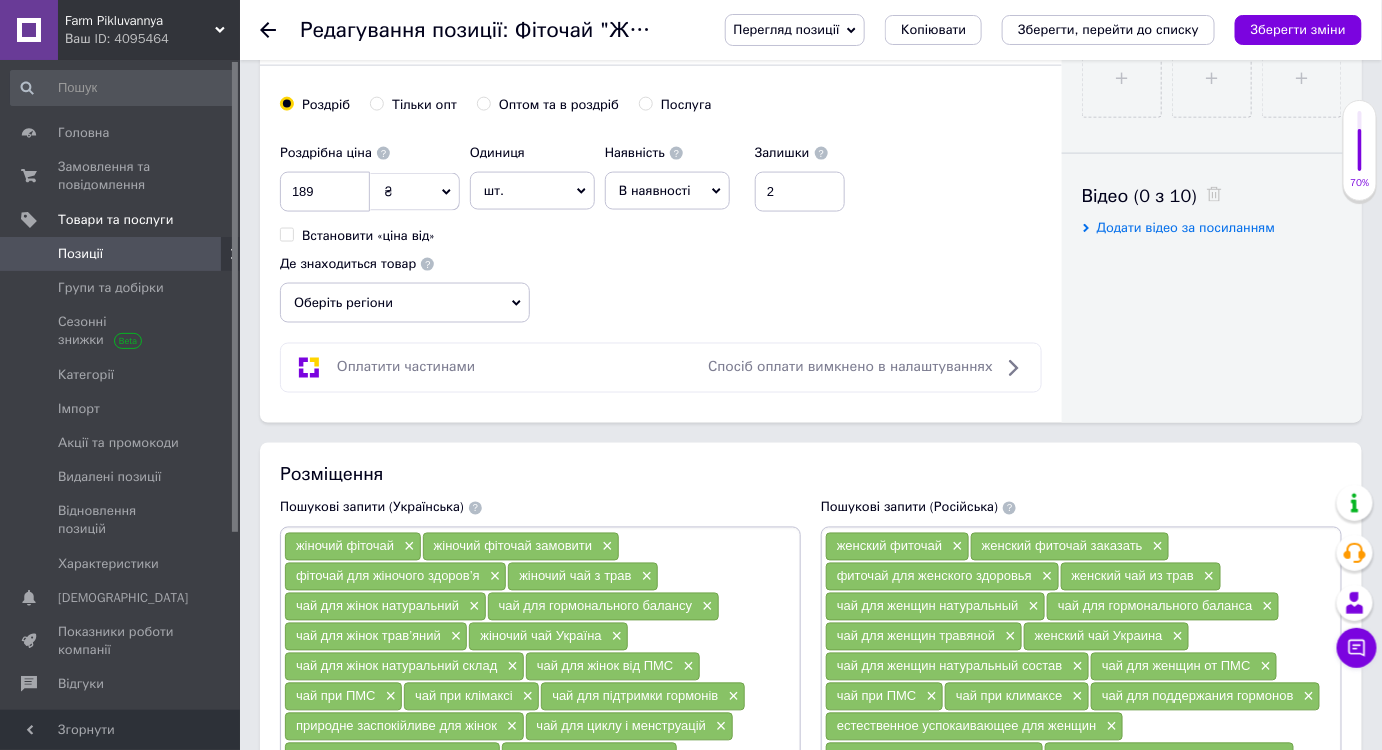 scroll, scrollTop: 0, scrollLeft: 0, axis: both 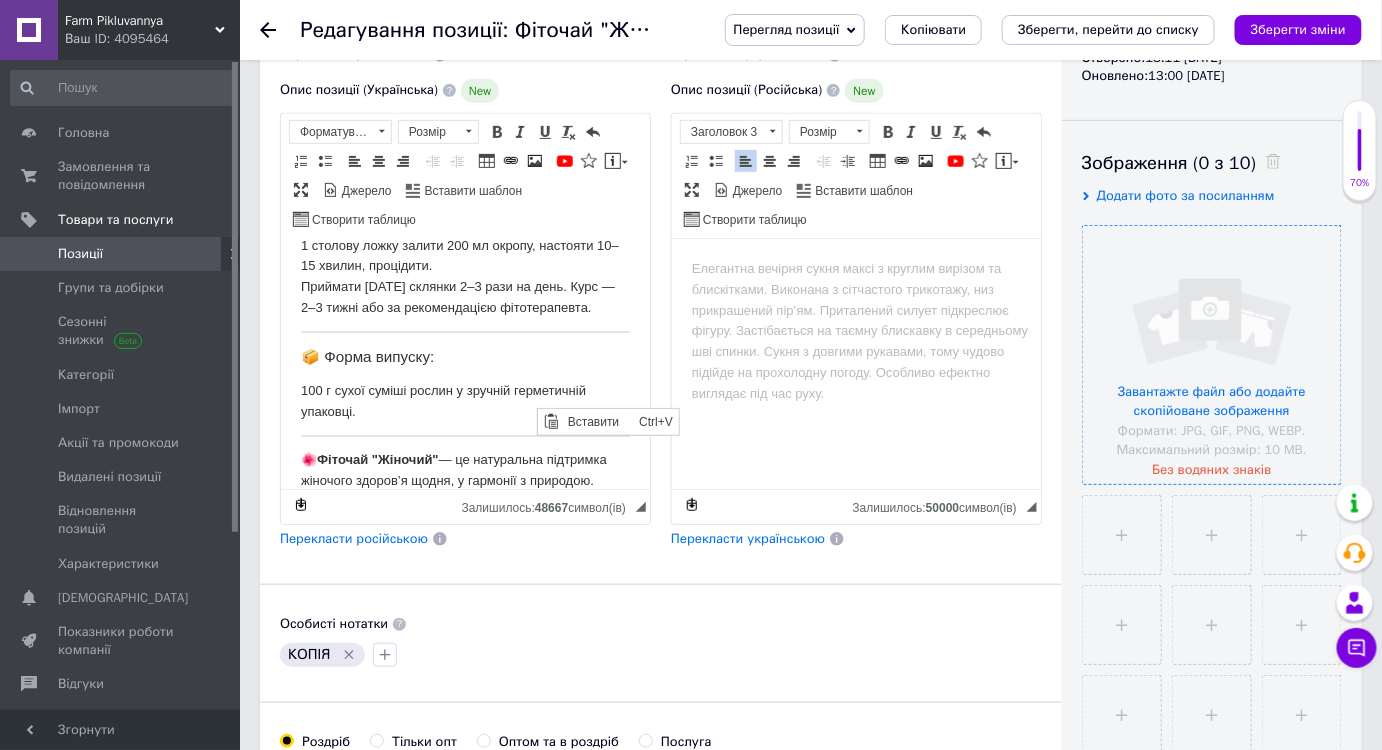 click on "🌸 Фіточай "Жіночий" — 100 г Виробник: Україна Фіточай  «Жіночий»  — це спеціально підібрана композиція лікарських рослин, розроблена з урахуванням потреб жіночого організму. Засіб допомагає м’яко регулювати гормональний баланс, знижувати прояви ПМС, підтримувати нервову систему та загальне самопочуття жінки у різні періоди життя. Ідеально підходить для жінок у фертильному віці, під час клімаксу та в період стресів або емоційної напруги. 🌿 Основні компоненти (можуть включати): Меліса  — заспокійлива дія, підтримка нервової системи Кропива Календула" at bounding box center (464, -115) 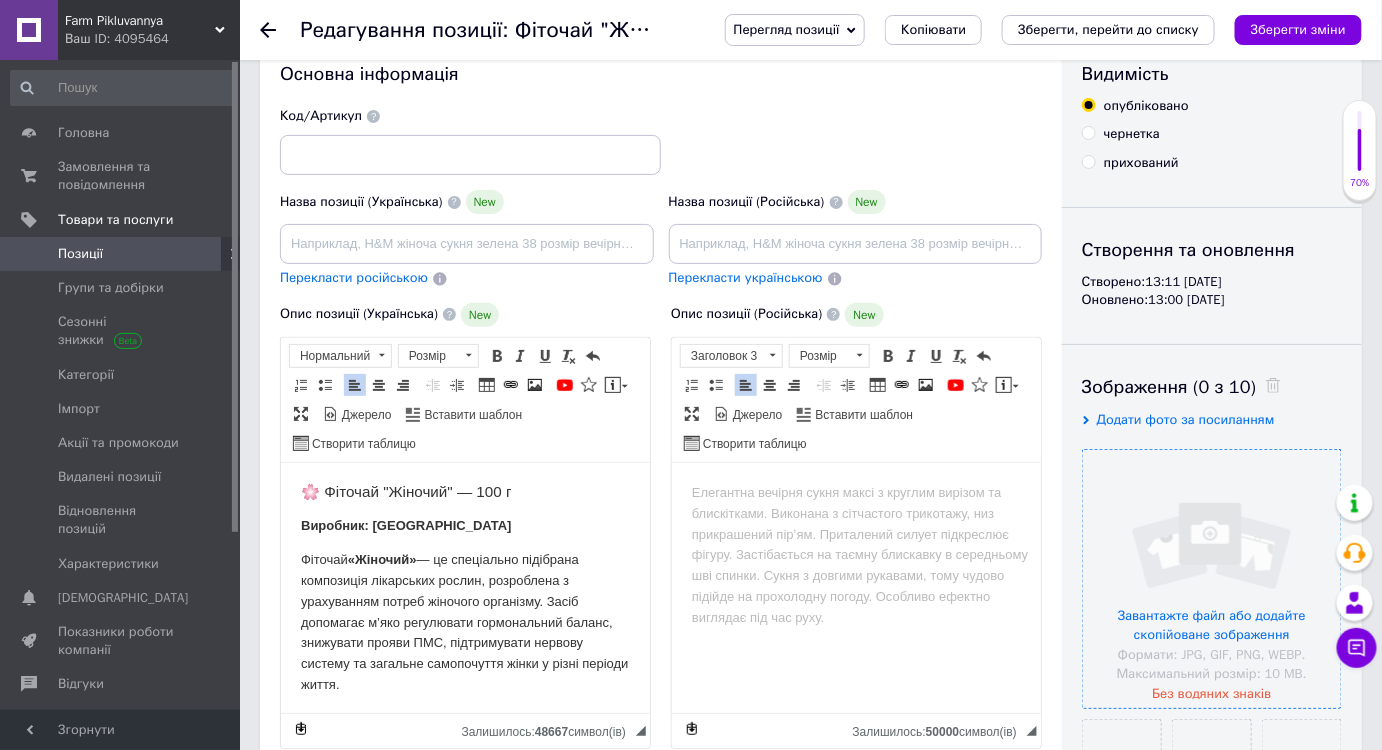 scroll, scrollTop: 0, scrollLeft: 0, axis: both 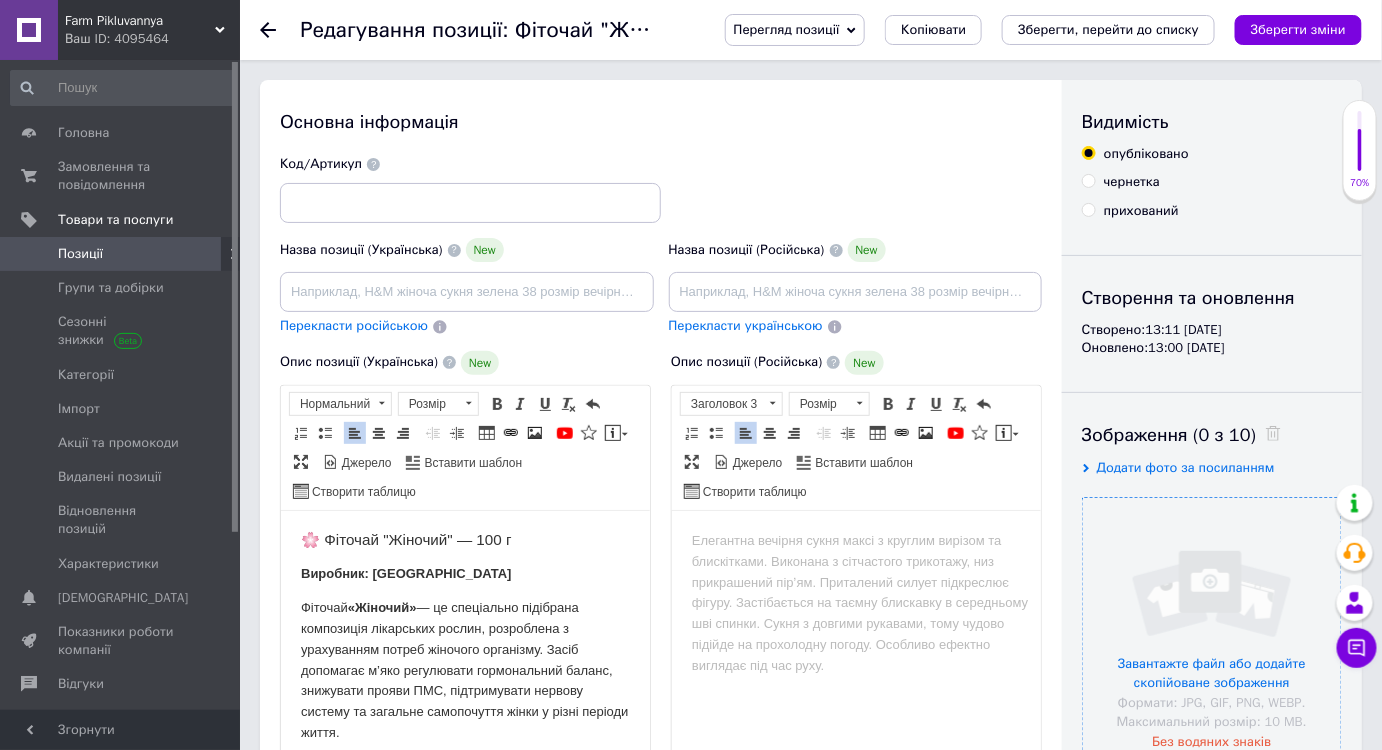 drag, startPoint x: 608, startPoint y: 731, endPoint x: 303, endPoint y: 469, distance: 402.08084 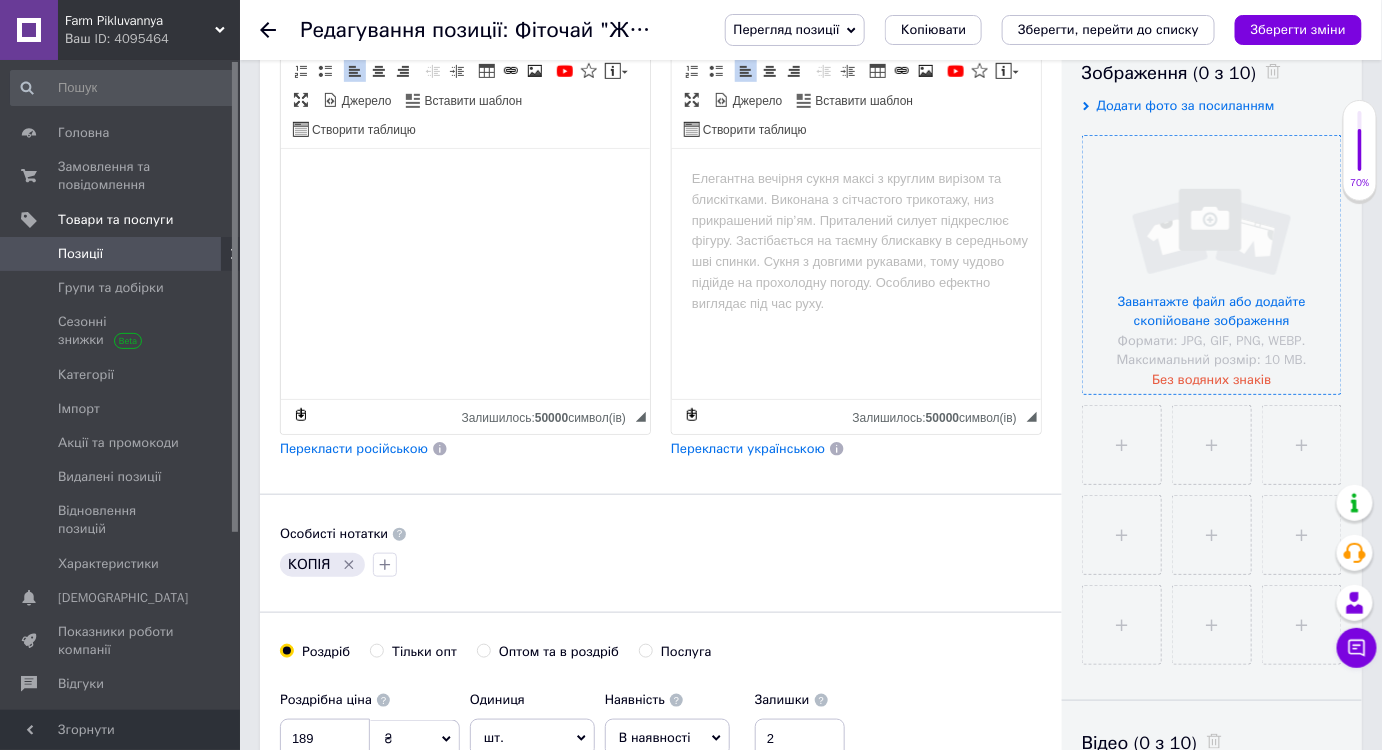 scroll, scrollTop: 363, scrollLeft: 0, axis: vertical 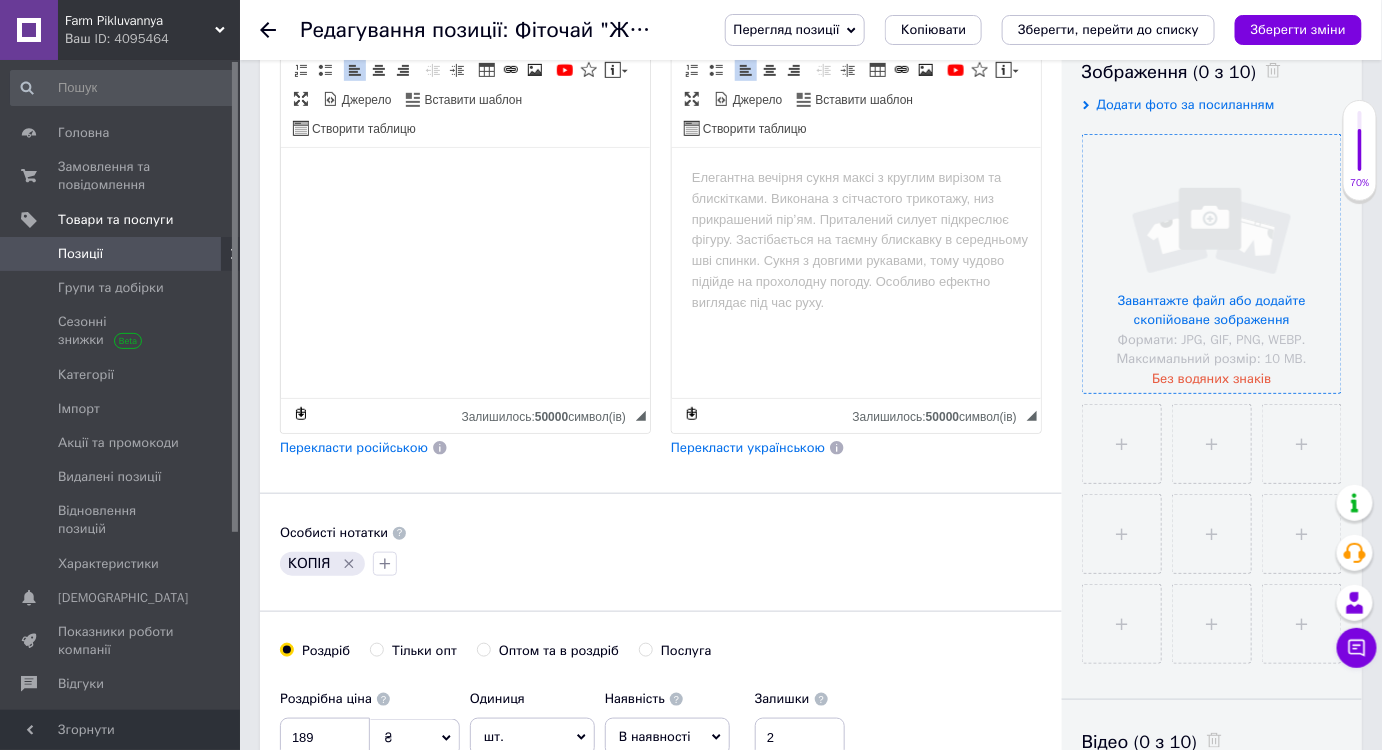 click on "Основна інформація Назва позиції (Українська) New Перекласти російською Код/Артикул Назва позиції (Російська) New Перекласти українською Опис позиції (Українська) New Розширений текстовий редактор, CAC40544-90B3-4775-A647-BFBC3B2E8DB8 Панель інструментів редактора Форматування Заголовок 3 Розмір Розмір   Жирний  Сполучення клавіш Ctrl+B   Курсив  Сполучення клавіш Ctrl+I   Підкреслений  Сполучення клавіш Ctrl+U   Видалити форматування   Повернути  Сполучення клавіш Ctrl+Z   Вставити/видалити нумерований список   Вставити/видалити маркований список   По лівому краю   По центру     $" at bounding box center [661, 343] 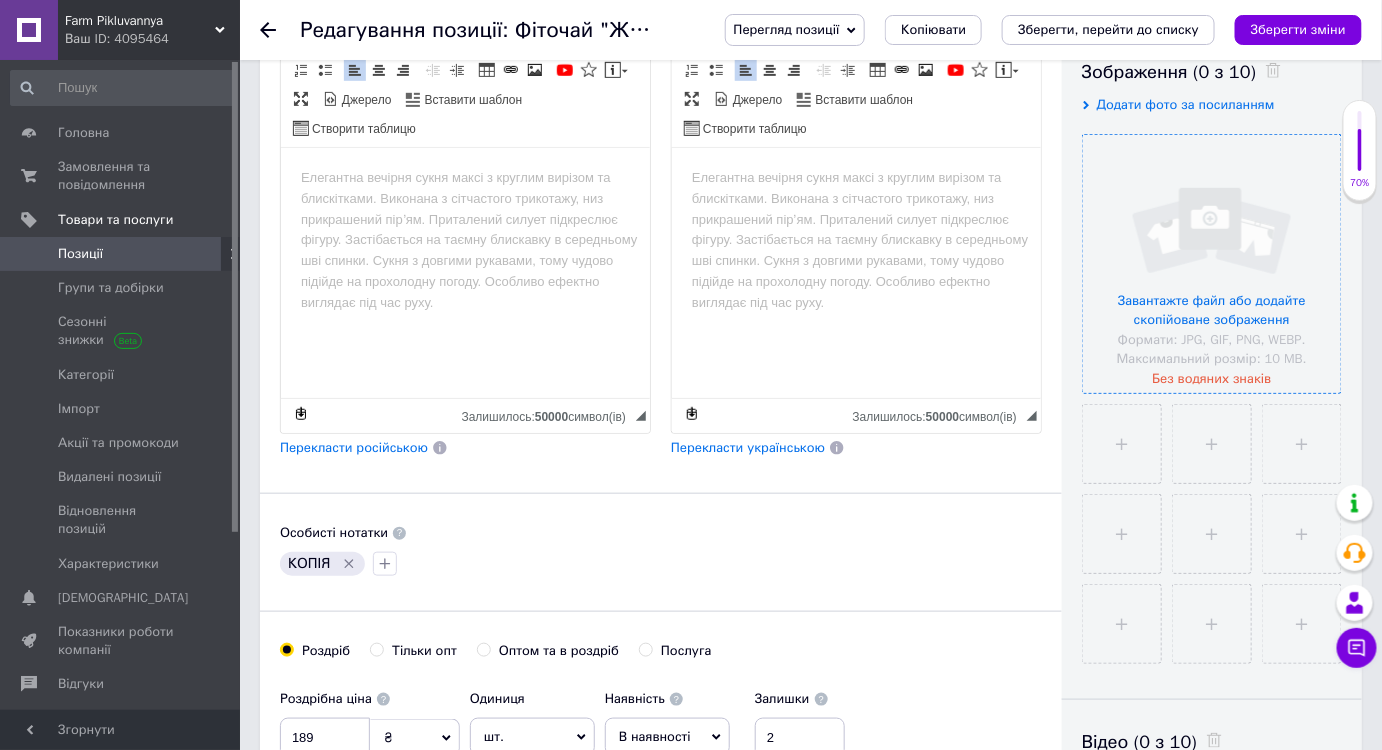 scroll, scrollTop: 727, scrollLeft: 0, axis: vertical 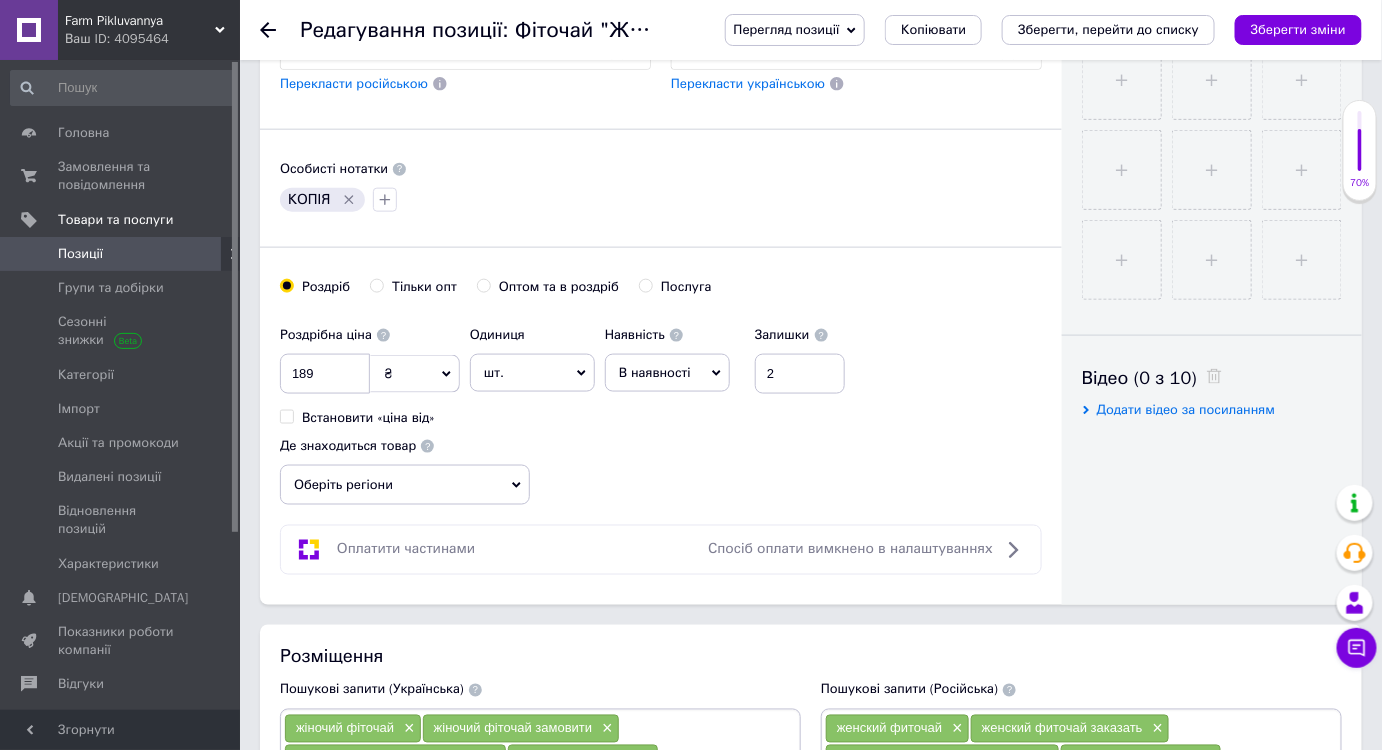 click 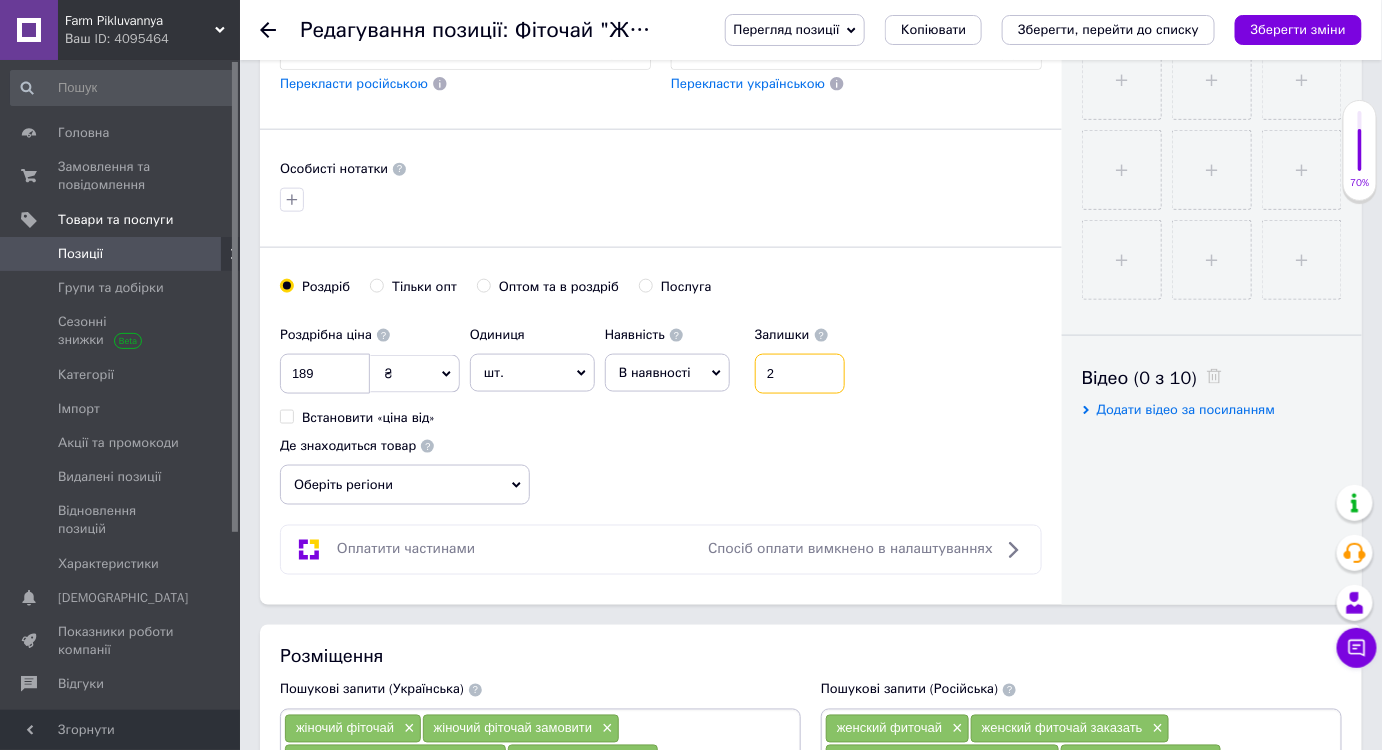 click on "2" at bounding box center (800, 374) 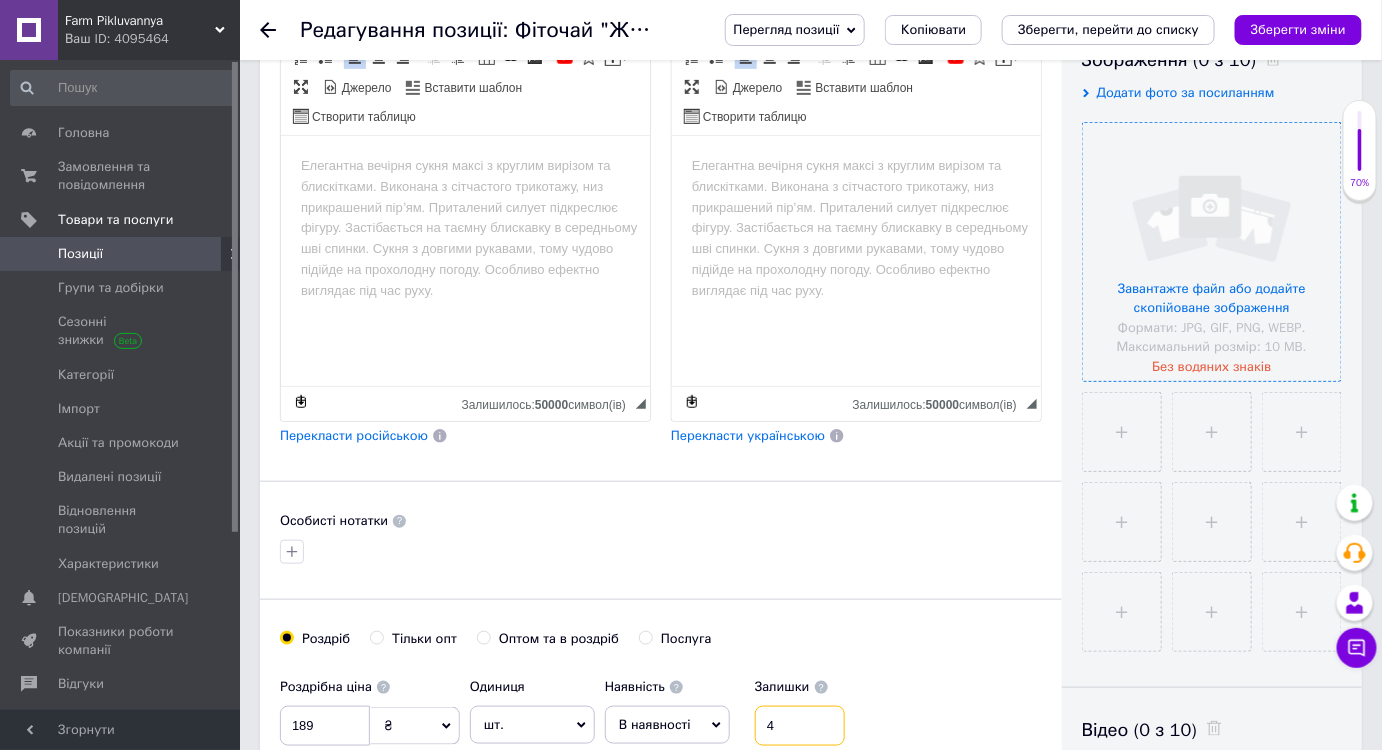 scroll, scrollTop: 363, scrollLeft: 0, axis: vertical 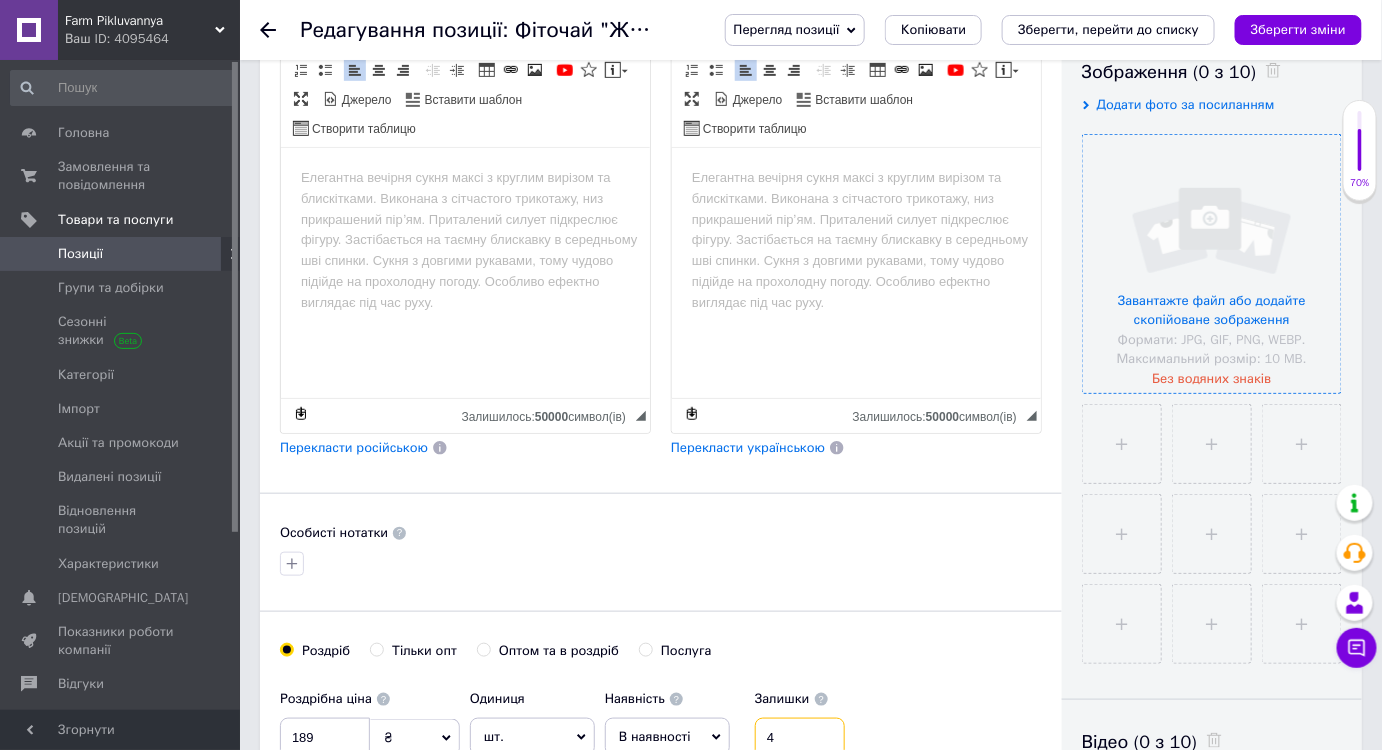 type on "4" 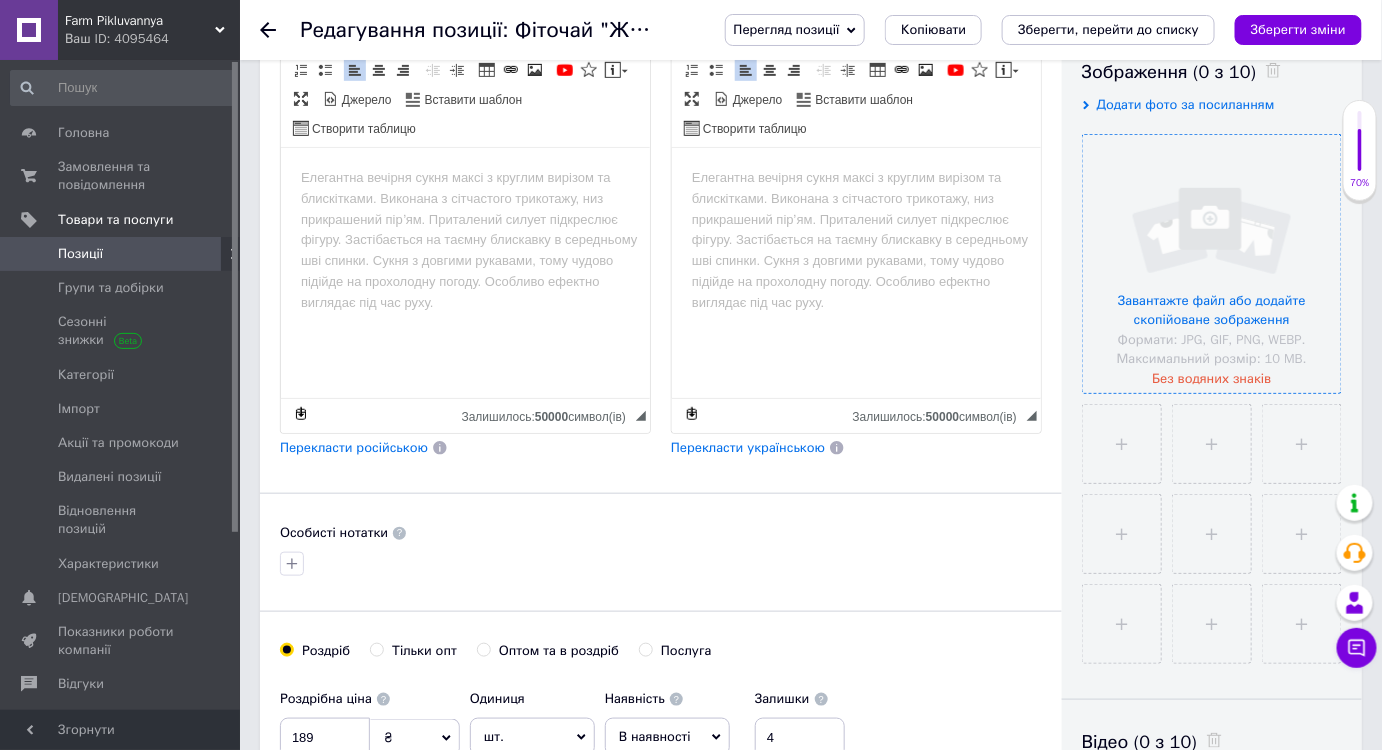 click on "Основна інформація Назва позиції (Українська) New Перекласти російською Код/Артикул Назва позиції (Російська) New Перекласти українською Опис позиції (Українська) New Розширений текстовий редактор, CAC40544-90B3-4775-A647-BFBC3B2E8DB8 Панель інструментів редактора Форматування Заголовок 3 Розмір Розмір   Жирний  Сполучення клавіш Ctrl+B   Курсив  Сполучення клавіш Ctrl+I   Підкреслений  Сполучення клавіш Ctrl+U   Видалити форматування   Повернути  Сполучення клавіш Ctrl+Z   Вставити/видалити нумерований список   Вставити/видалити маркований список   По лівому краю   По центру     $" at bounding box center (661, 343) 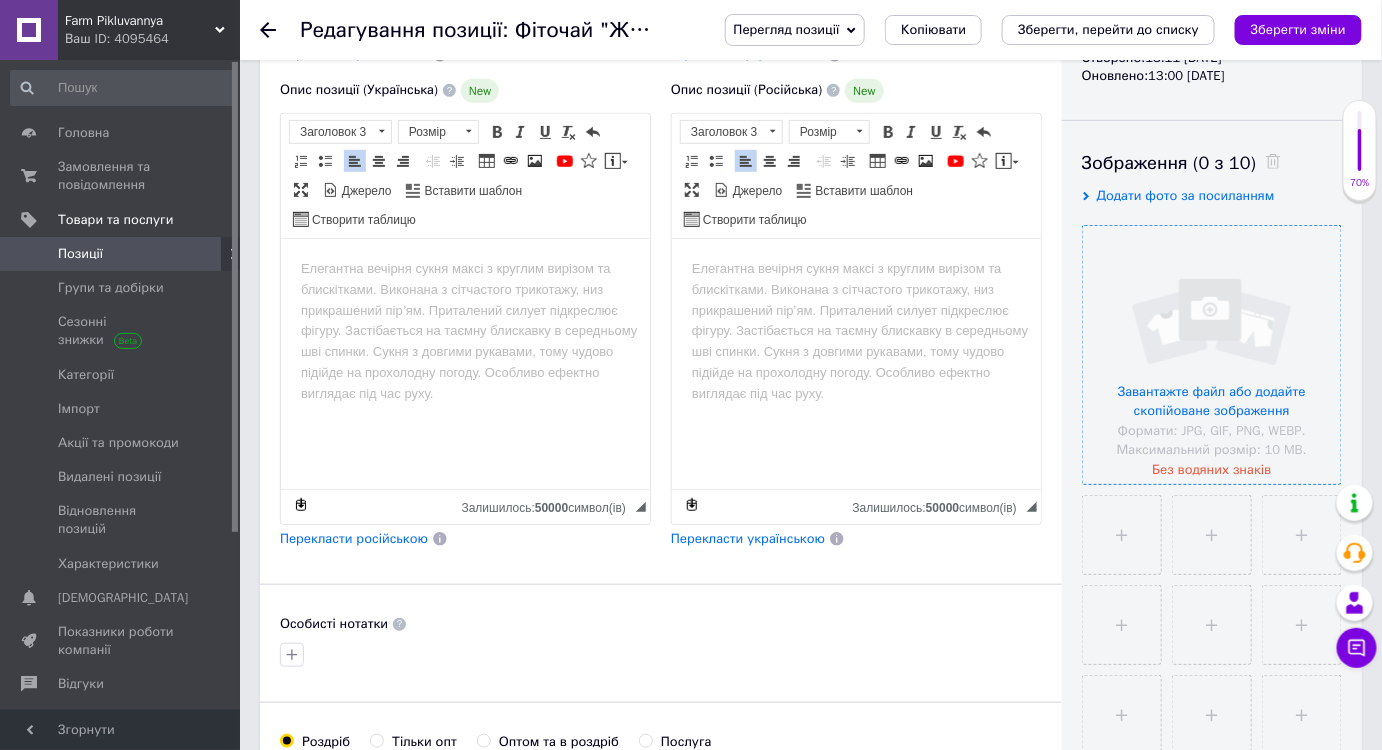 scroll, scrollTop: 0, scrollLeft: 0, axis: both 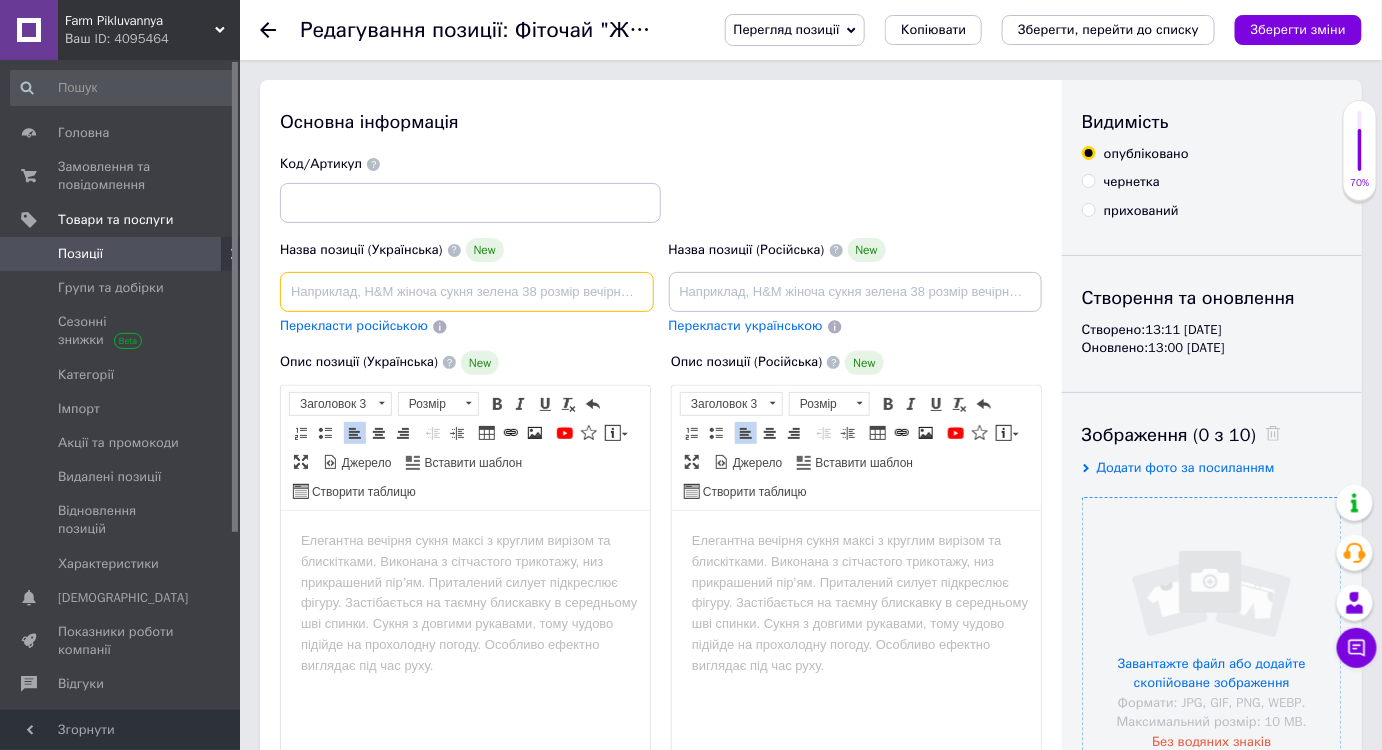click at bounding box center [467, 292] 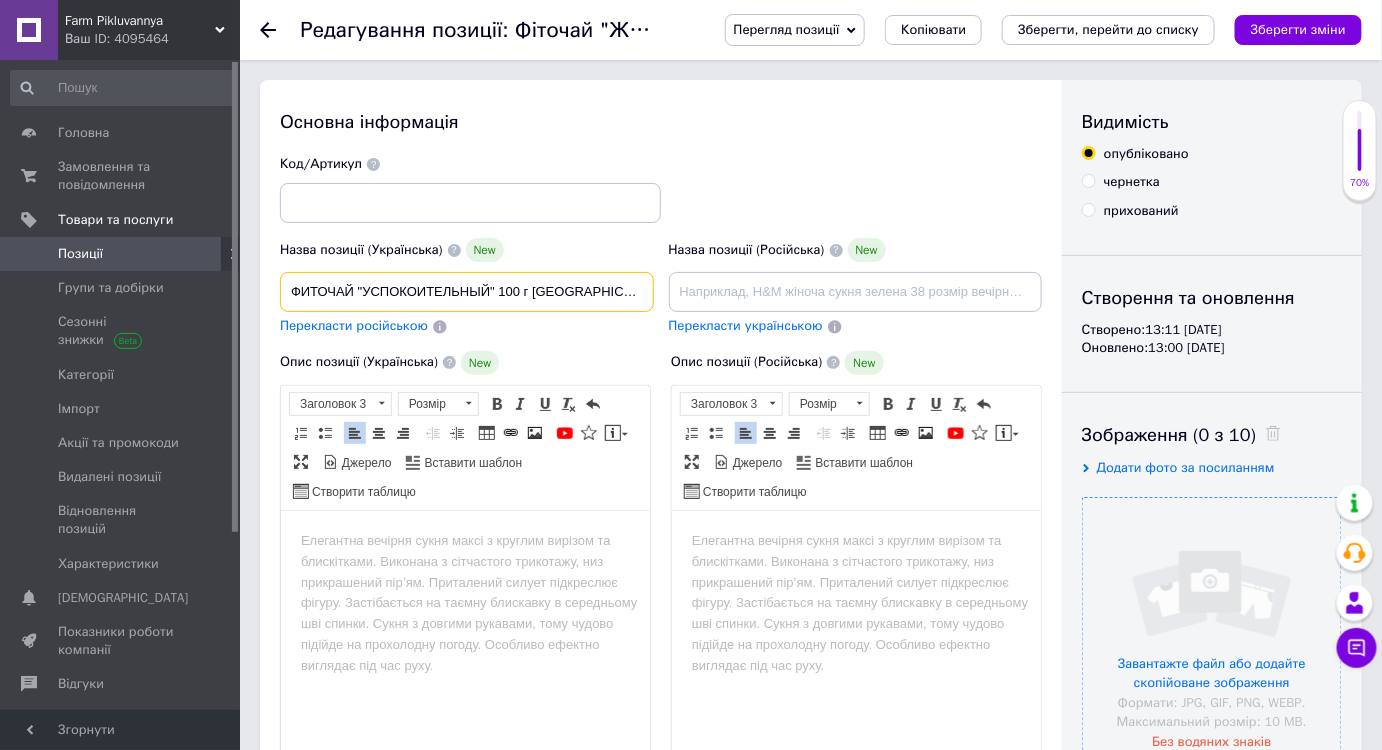 type on "ФИТОЧАЙ "УСПОКОИТЕЛЬНЫЙ" 100 г [GEOGRAPHIC_DATA]" 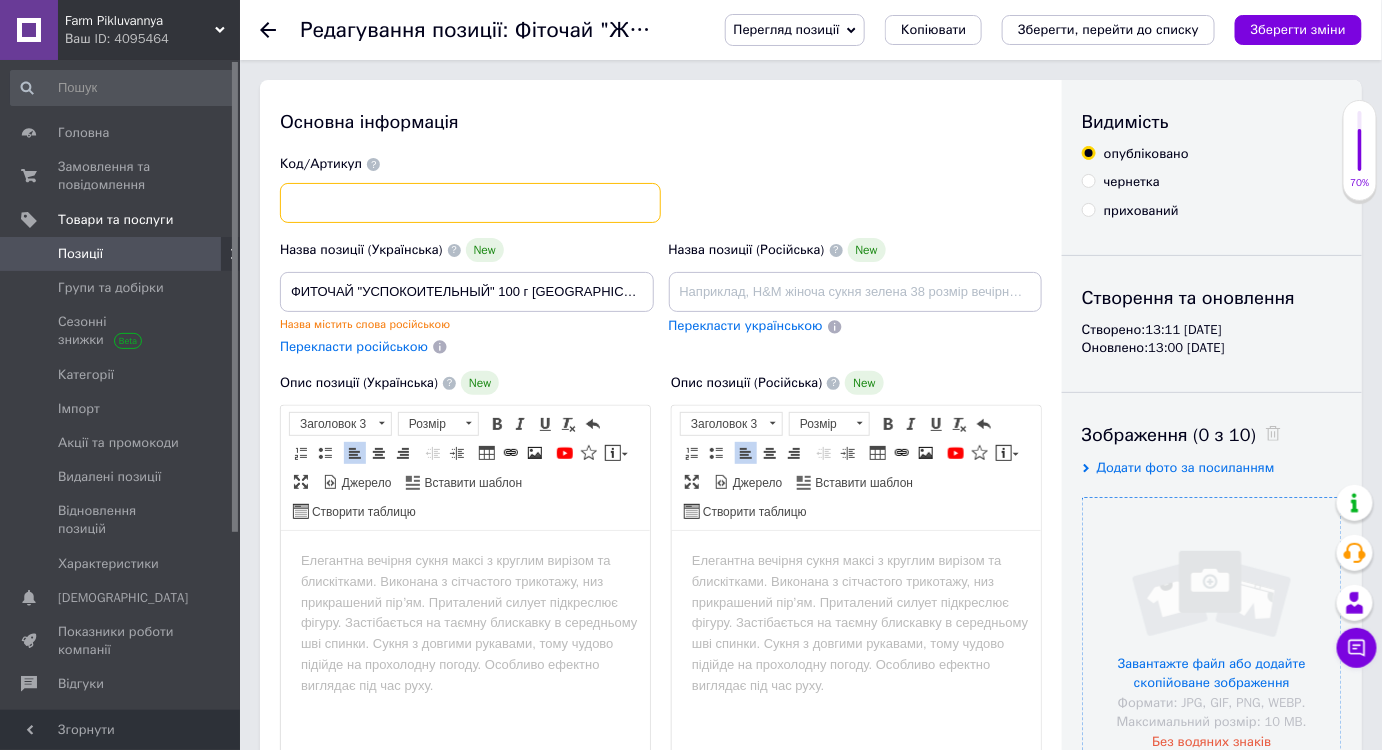 click at bounding box center [470, 203] 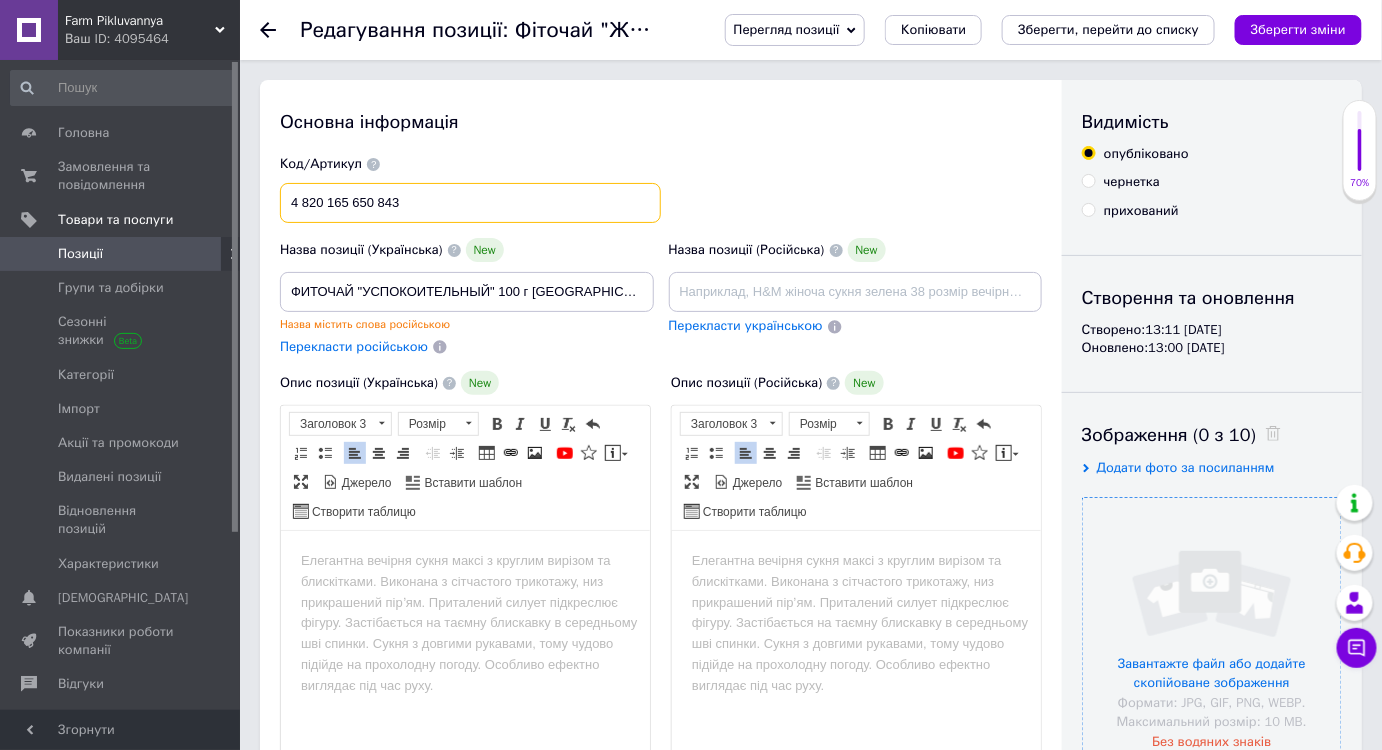 type on "4 820 165 650 843" 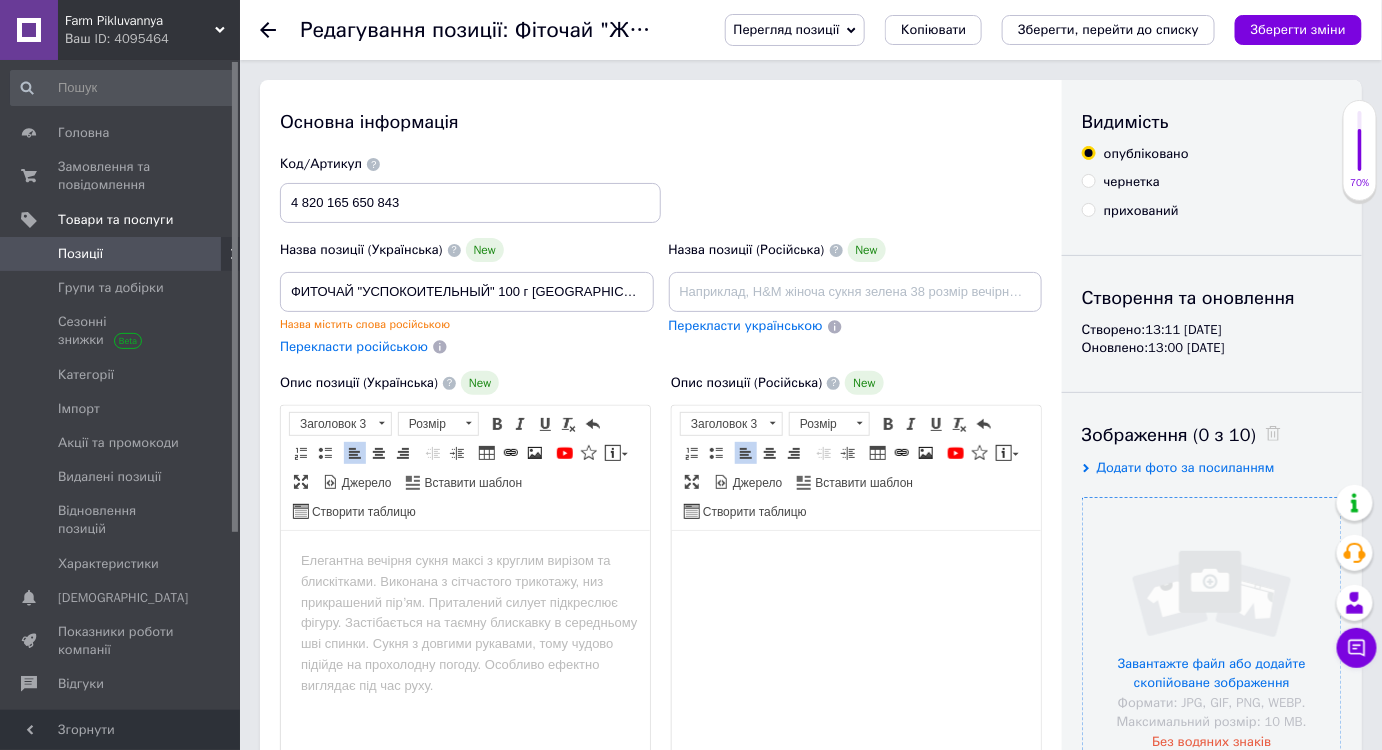 click at bounding box center (855, 560) 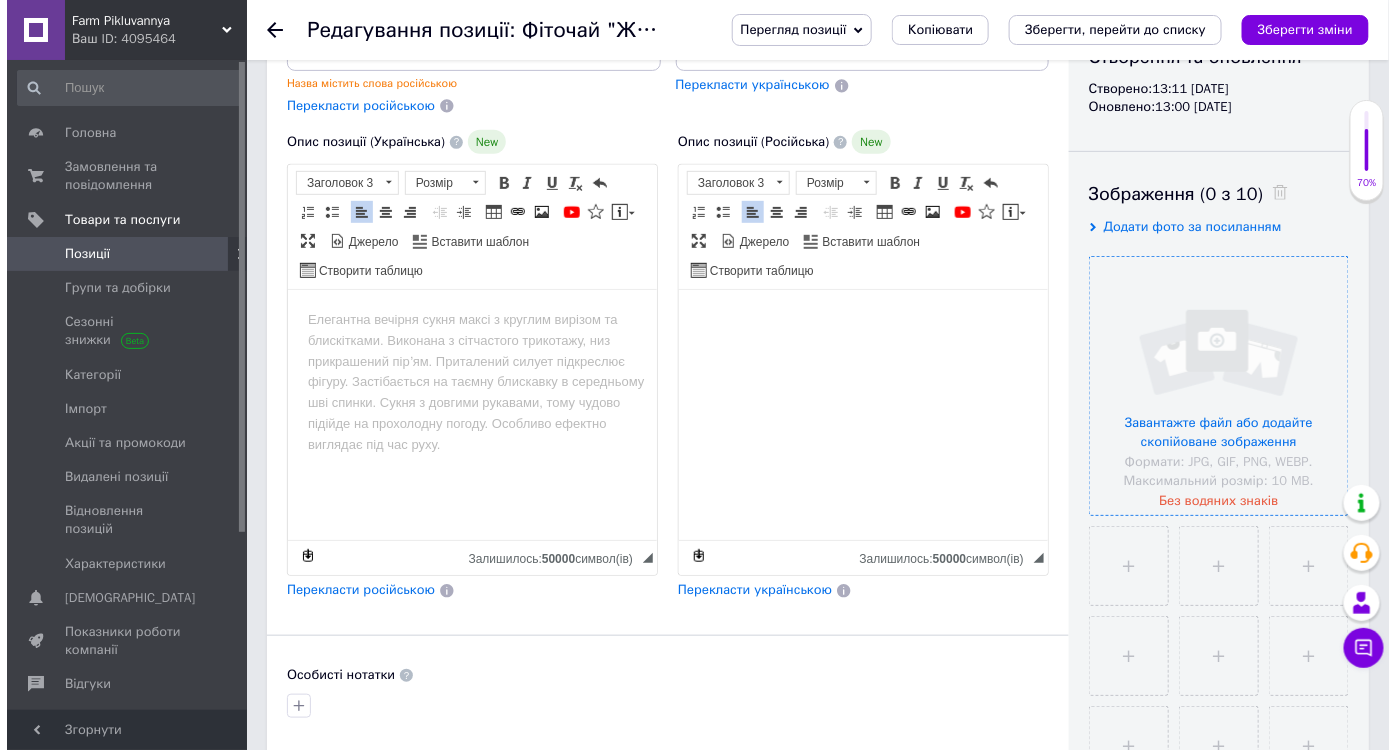 scroll, scrollTop: 272, scrollLeft: 0, axis: vertical 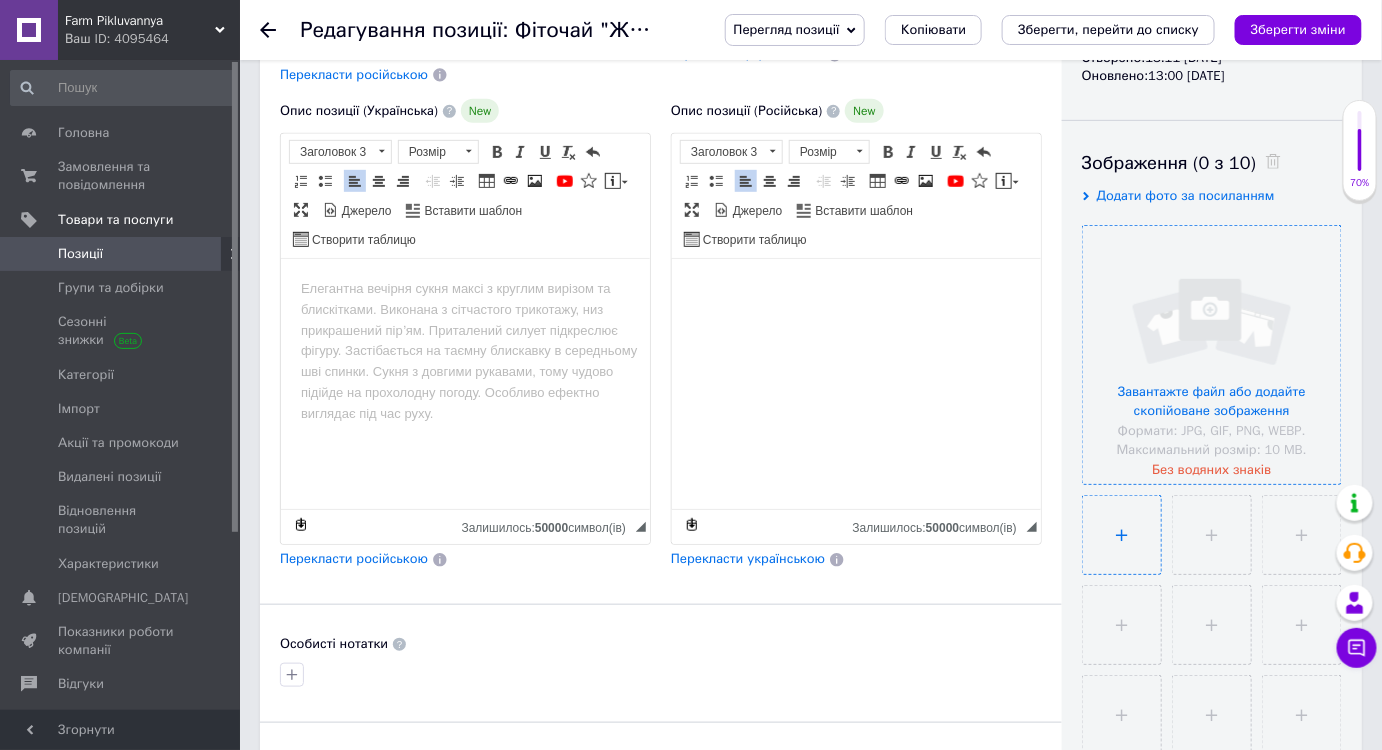 click at bounding box center [1122, 535] 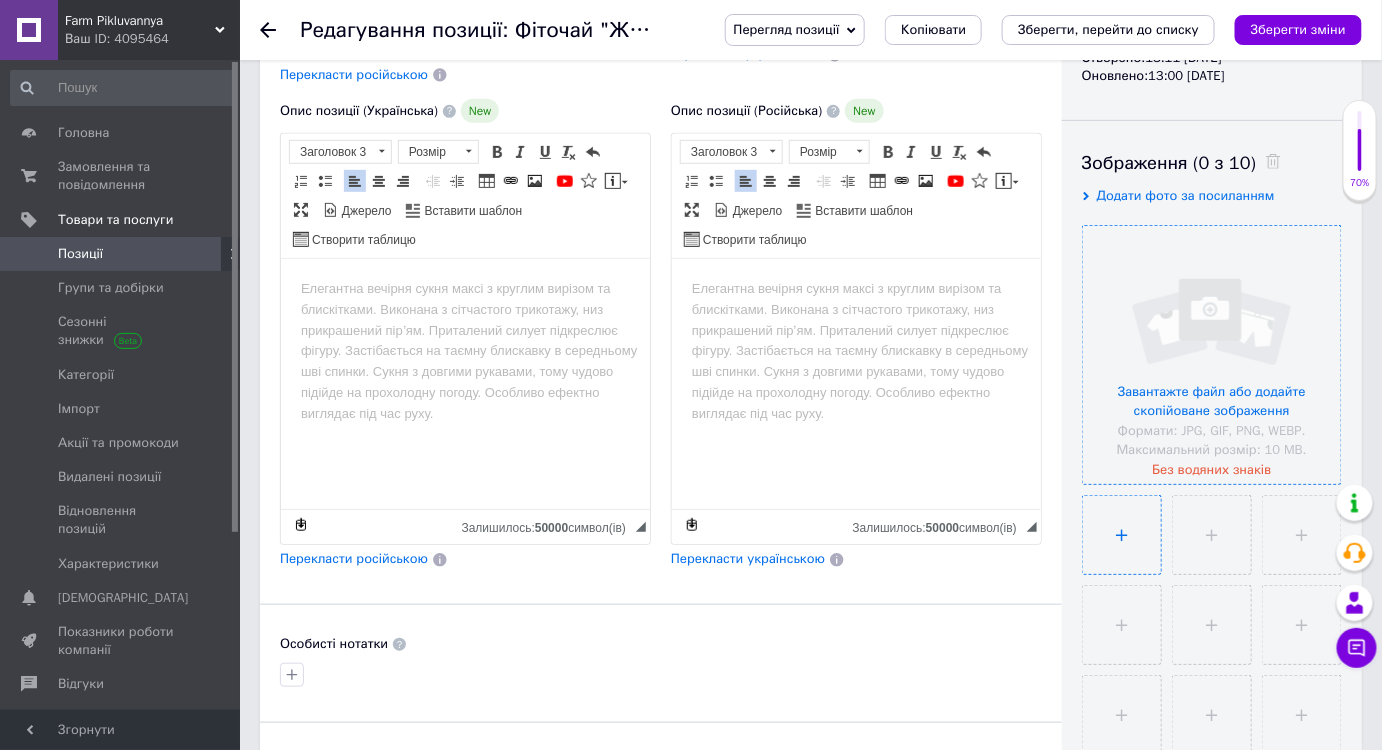type on "C:\fakepath\4864775200_w300_h300_fitochaj-uspokoitelnyj-100.webp" 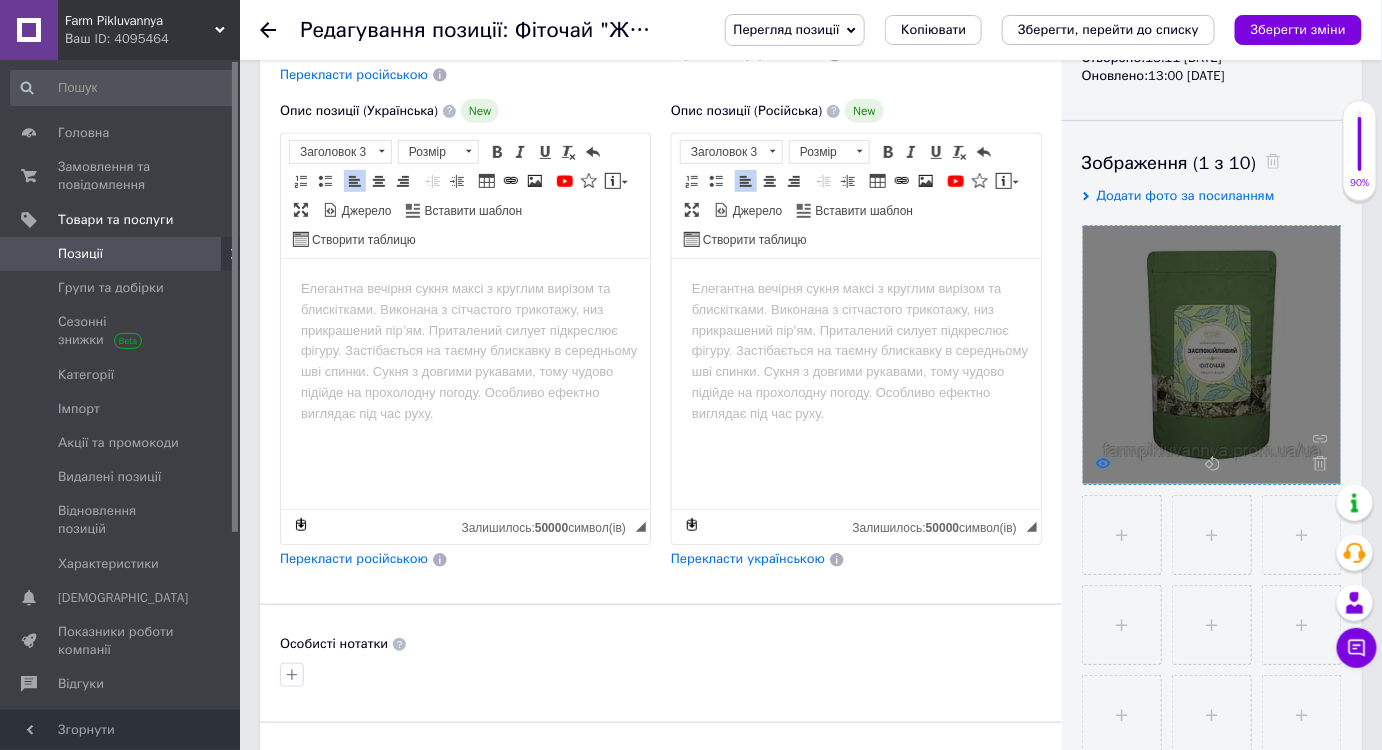 click 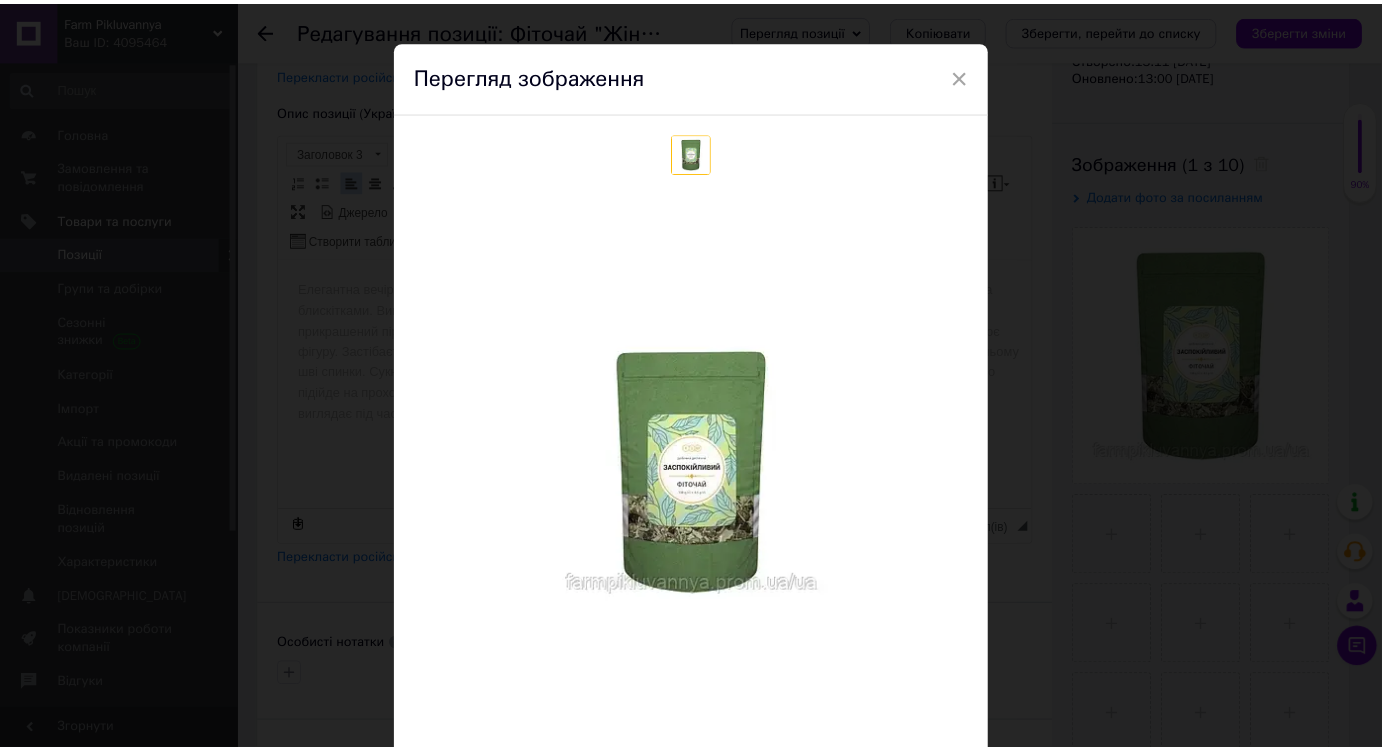 scroll, scrollTop: 0, scrollLeft: 0, axis: both 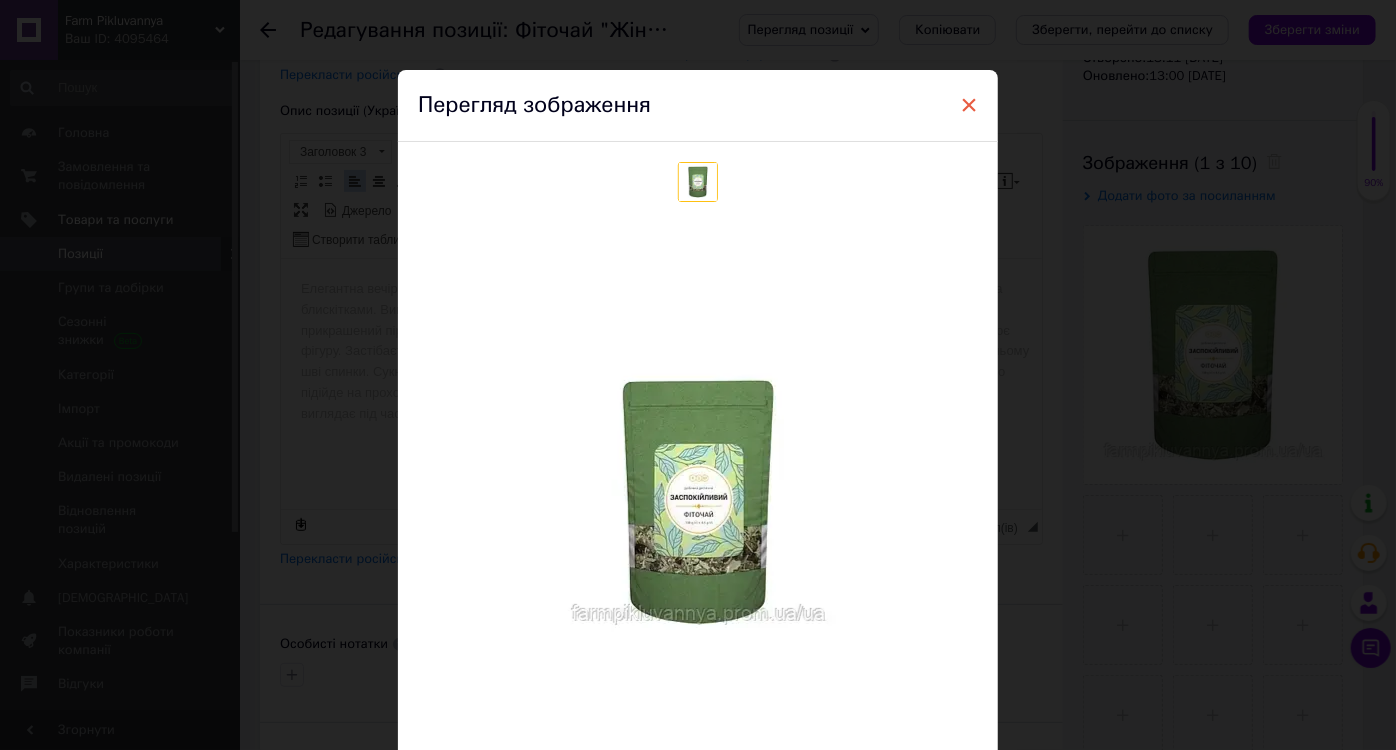 click on "×" at bounding box center (969, 105) 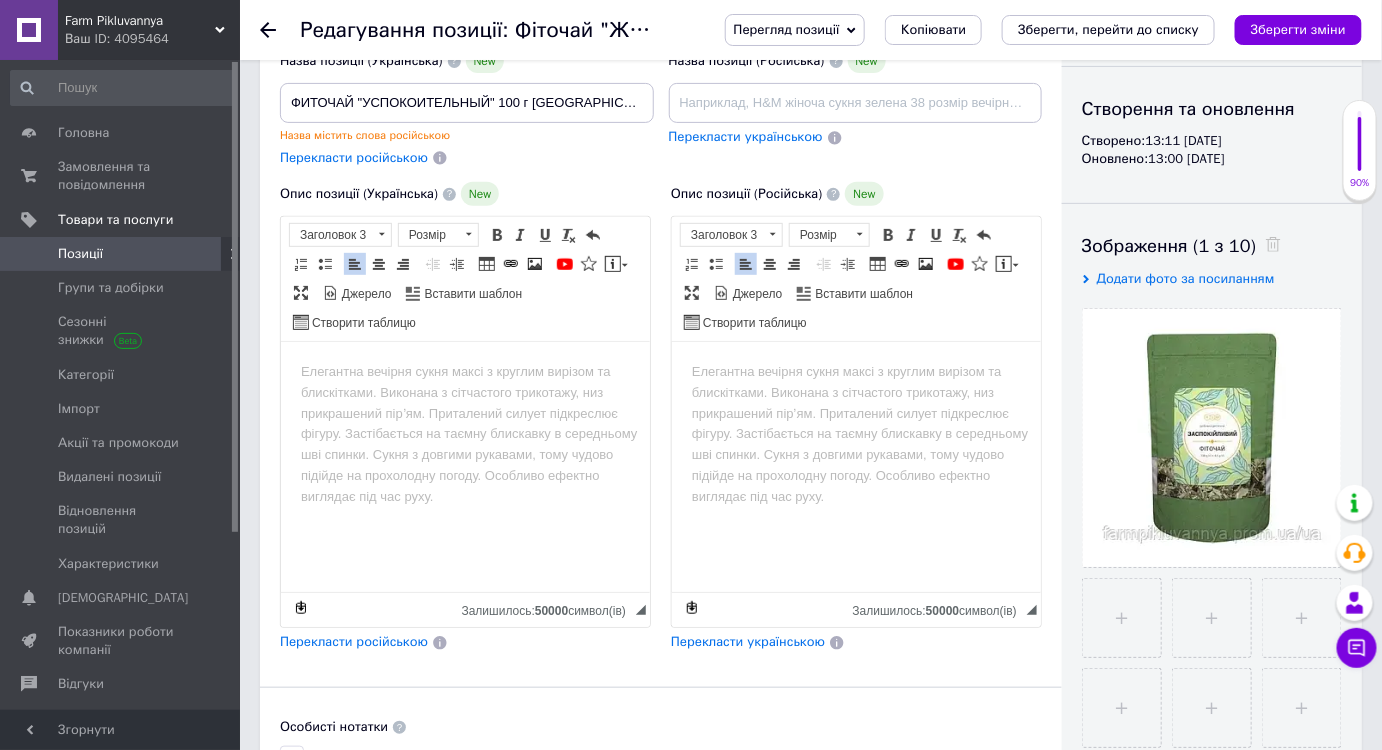 scroll, scrollTop: 90, scrollLeft: 0, axis: vertical 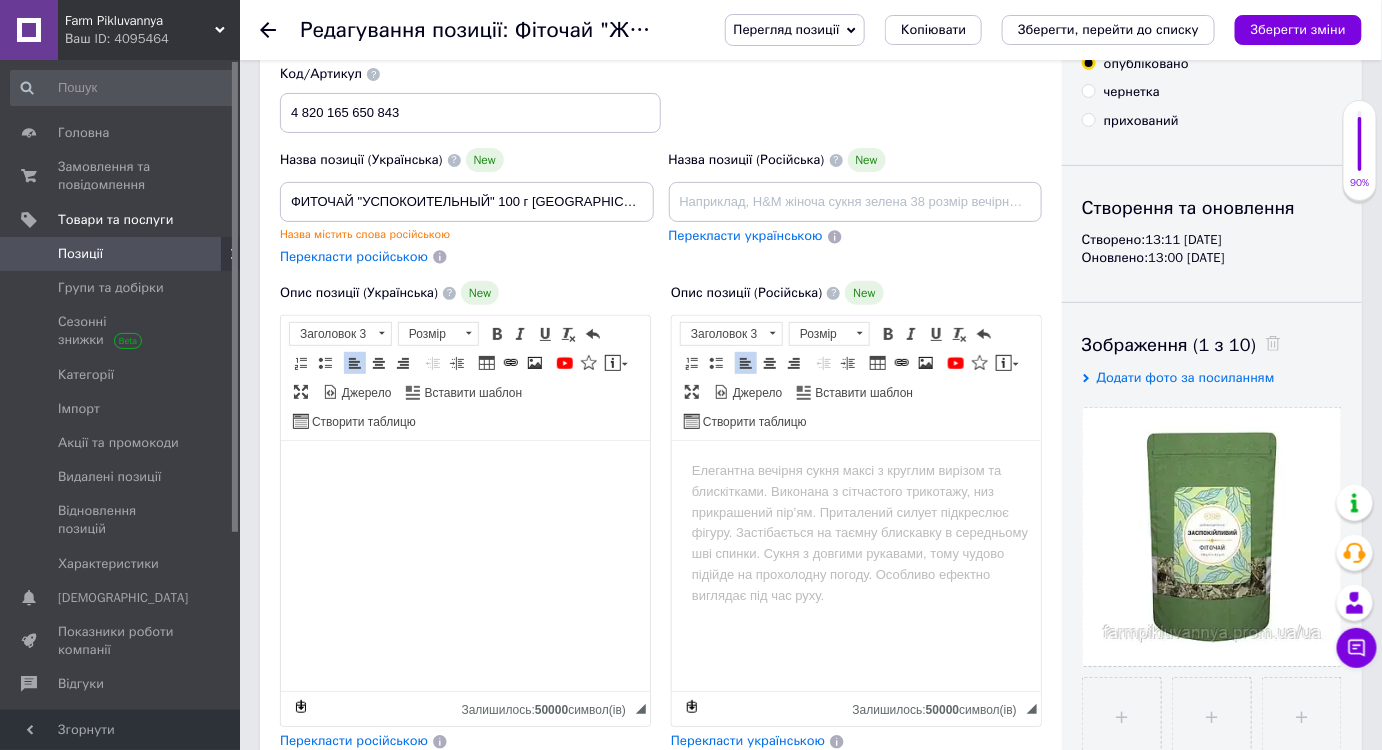click at bounding box center (464, 470) 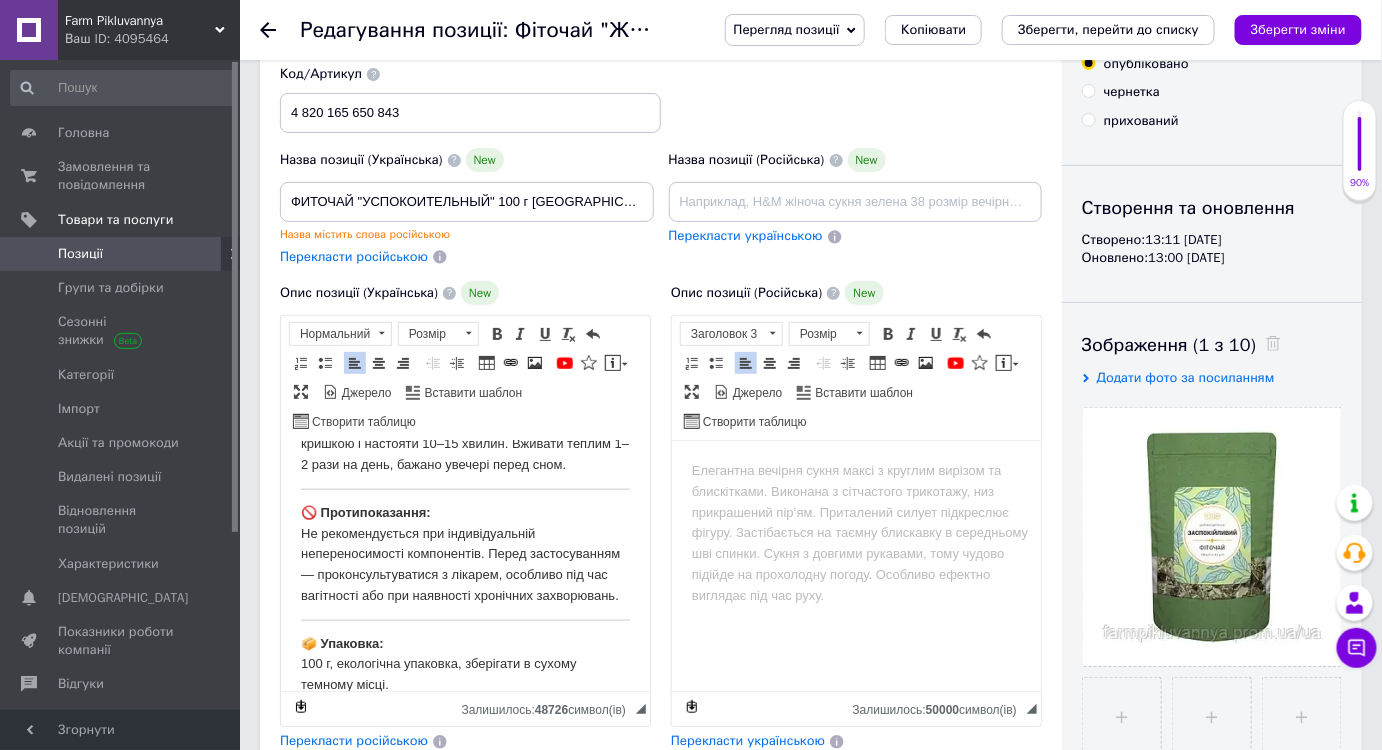 scroll, scrollTop: 852, scrollLeft: 0, axis: vertical 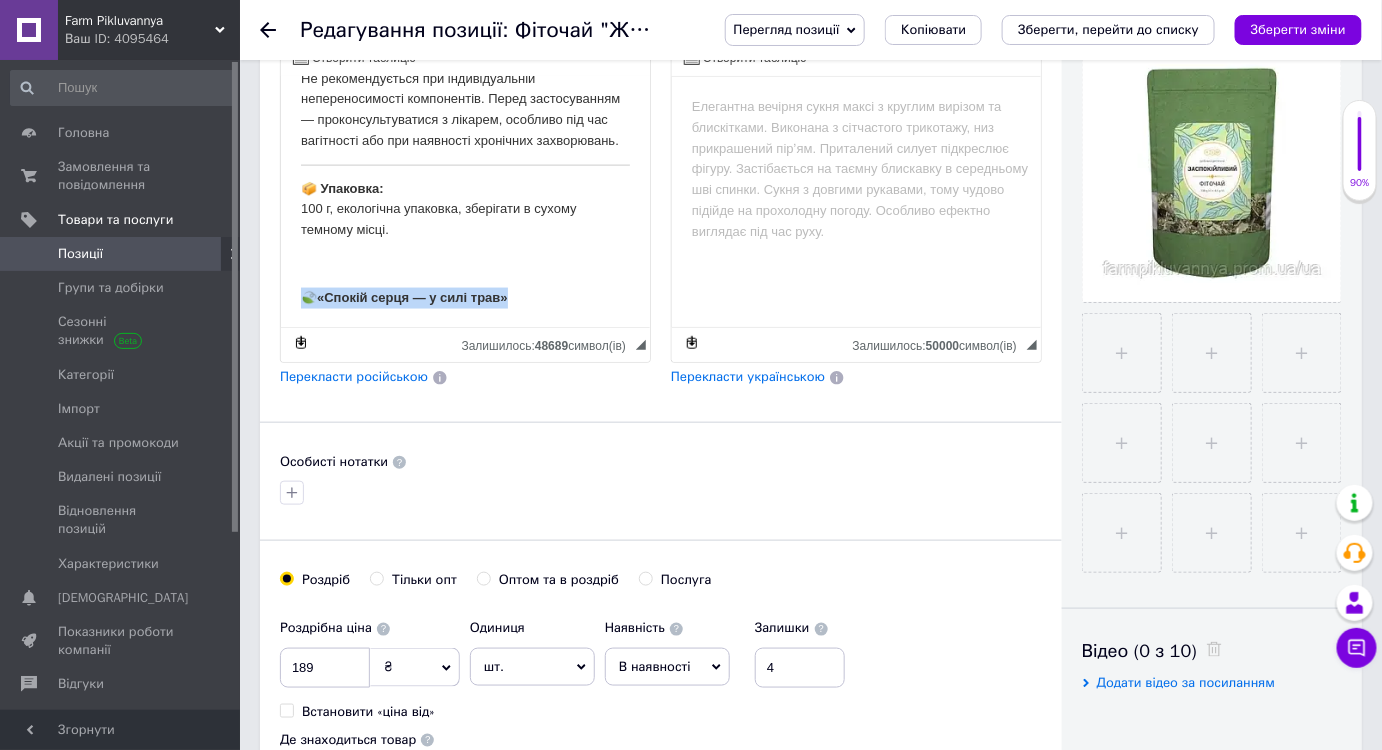 drag, startPoint x: 505, startPoint y: 317, endPoint x: 288, endPoint y: 324, distance: 217.11287 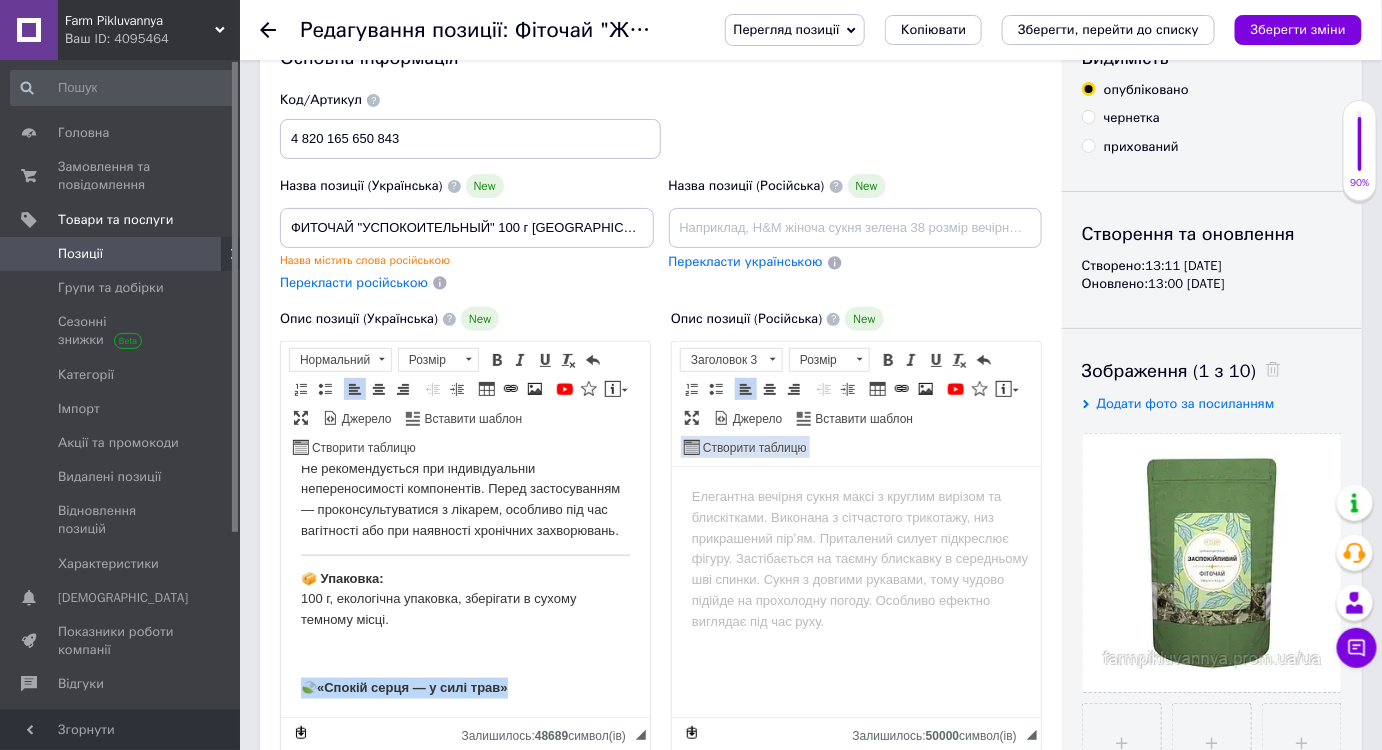 scroll, scrollTop: 0, scrollLeft: 0, axis: both 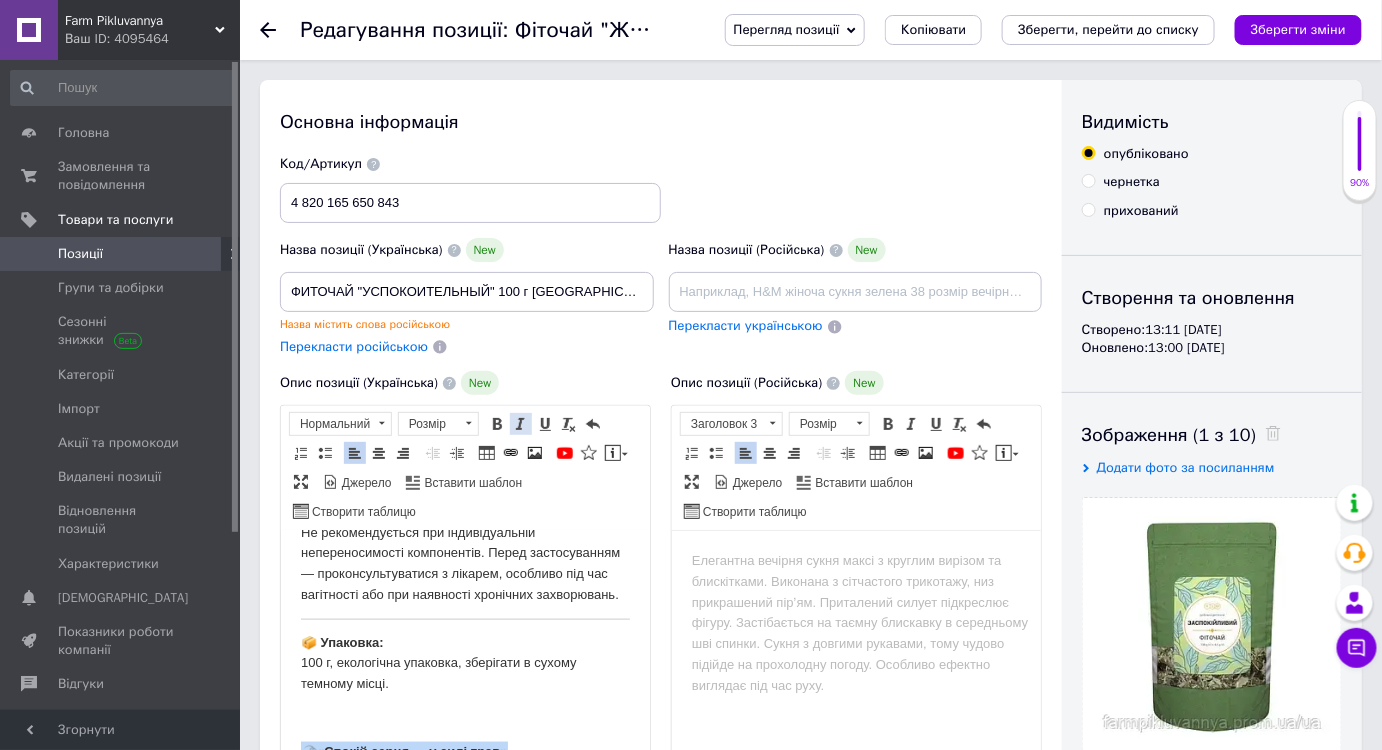 click at bounding box center (521, 424) 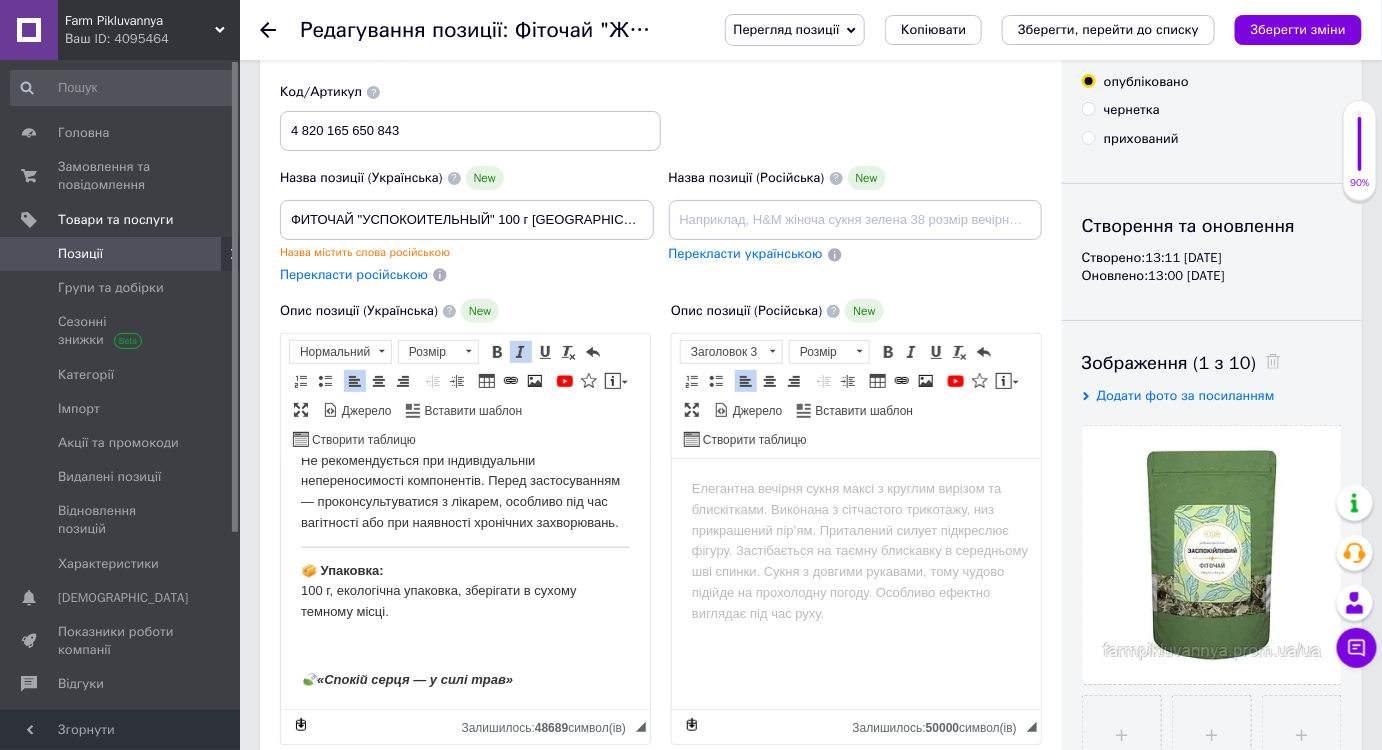 scroll, scrollTop: 181, scrollLeft: 0, axis: vertical 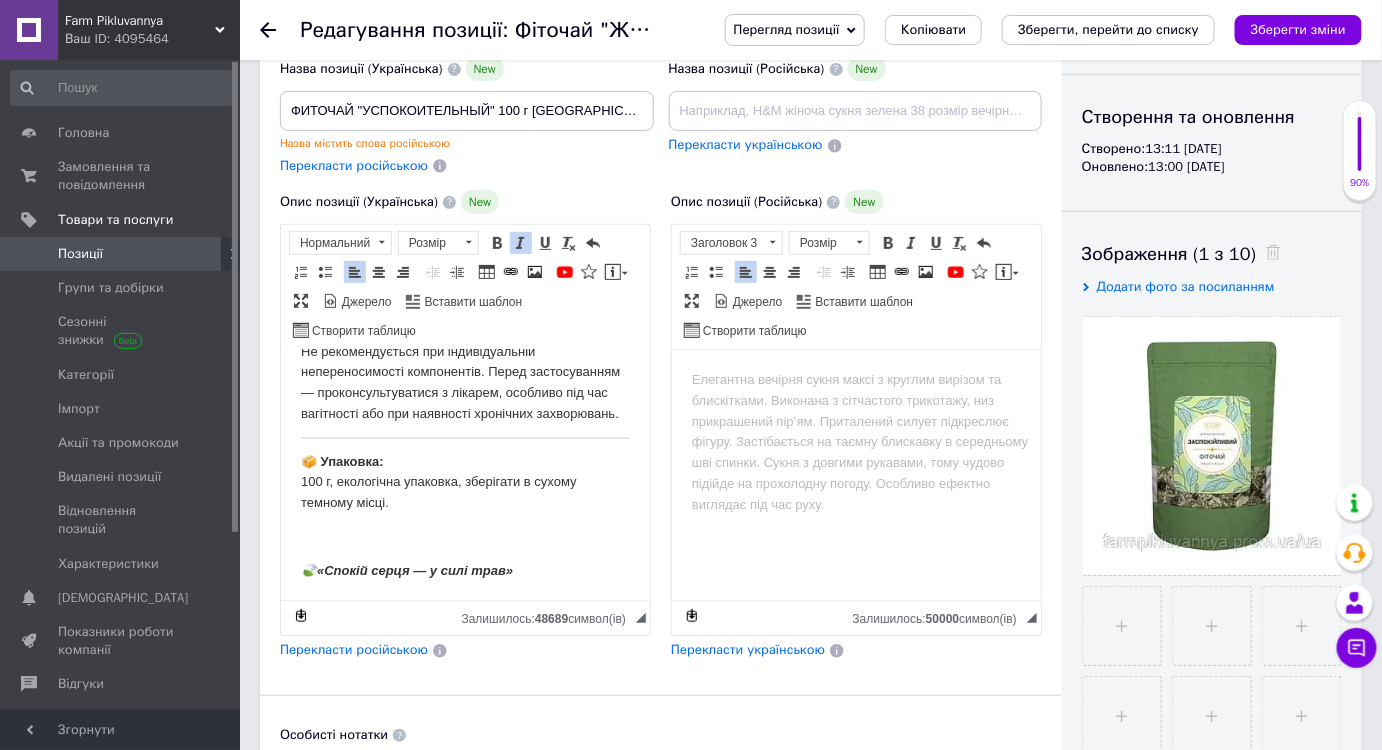 click at bounding box center (855, 379) 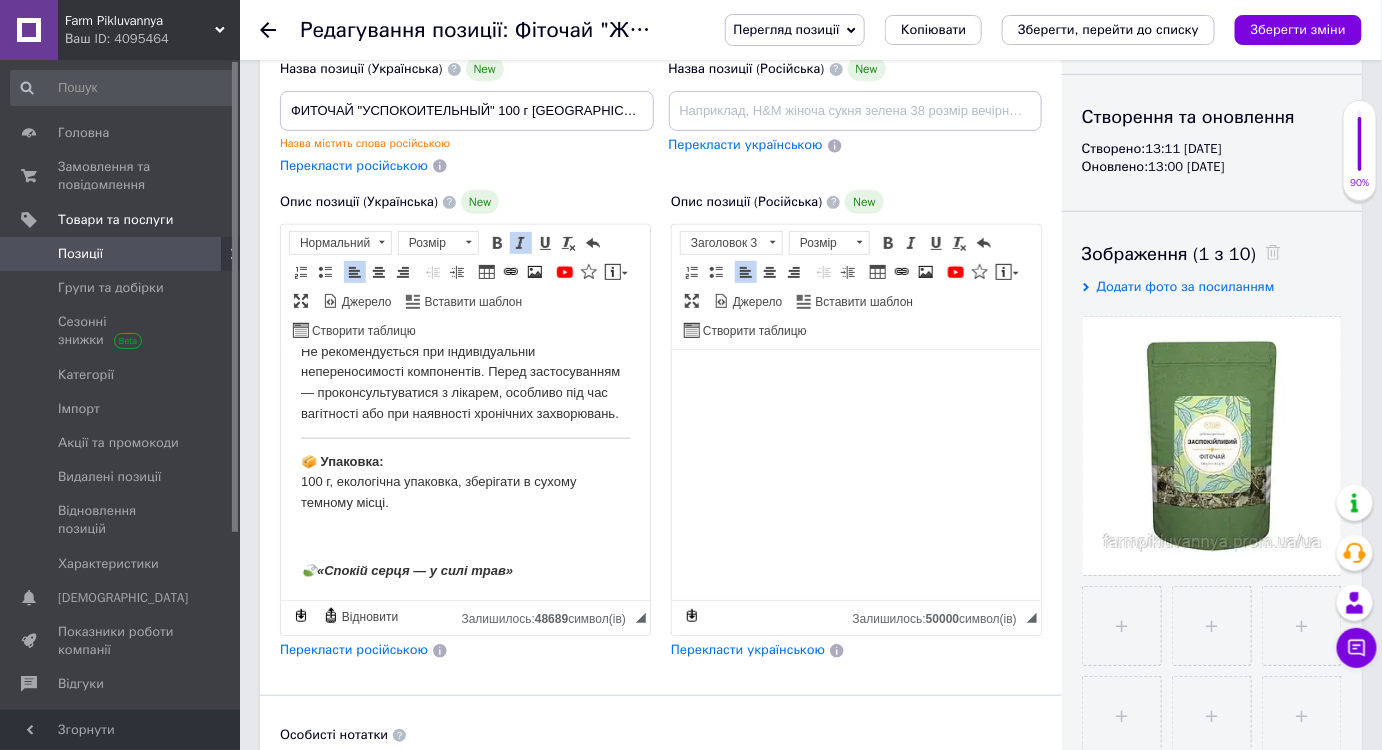 click at bounding box center [855, 379] 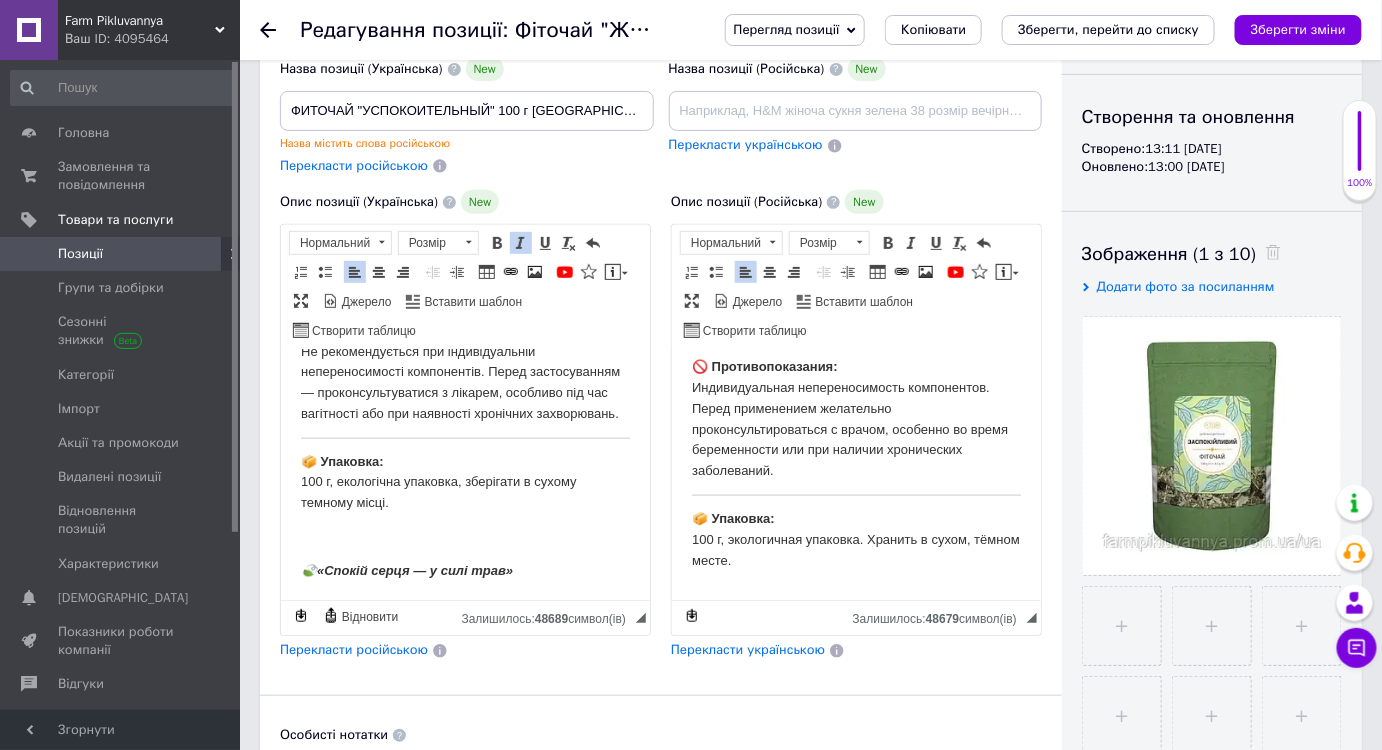 scroll, scrollTop: 959, scrollLeft: 0, axis: vertical 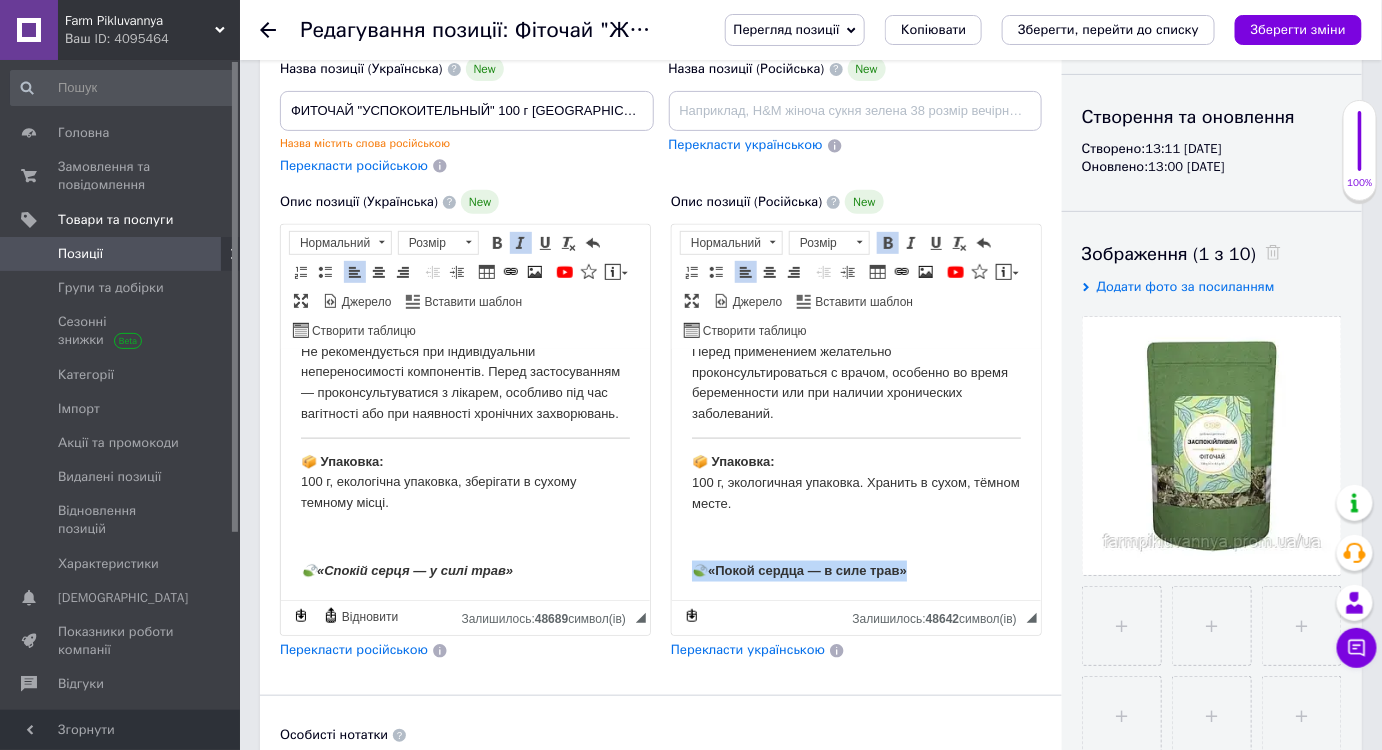 drag, startPoint x: 927, startPoint y: 589, endPoint x: 695, endPoint y: 596, distance: 232.10558 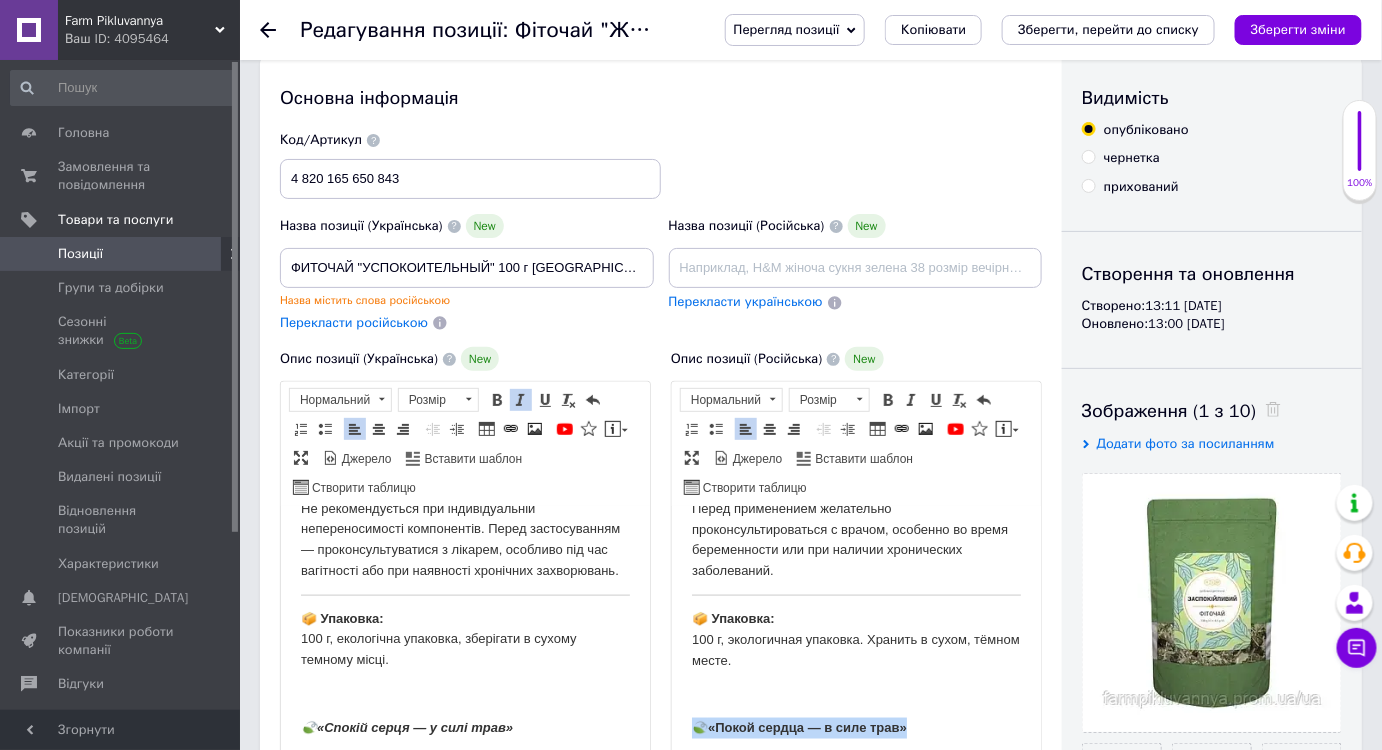 scroll, scrollTop: 90, scrollLeft: 0, axis: vertical 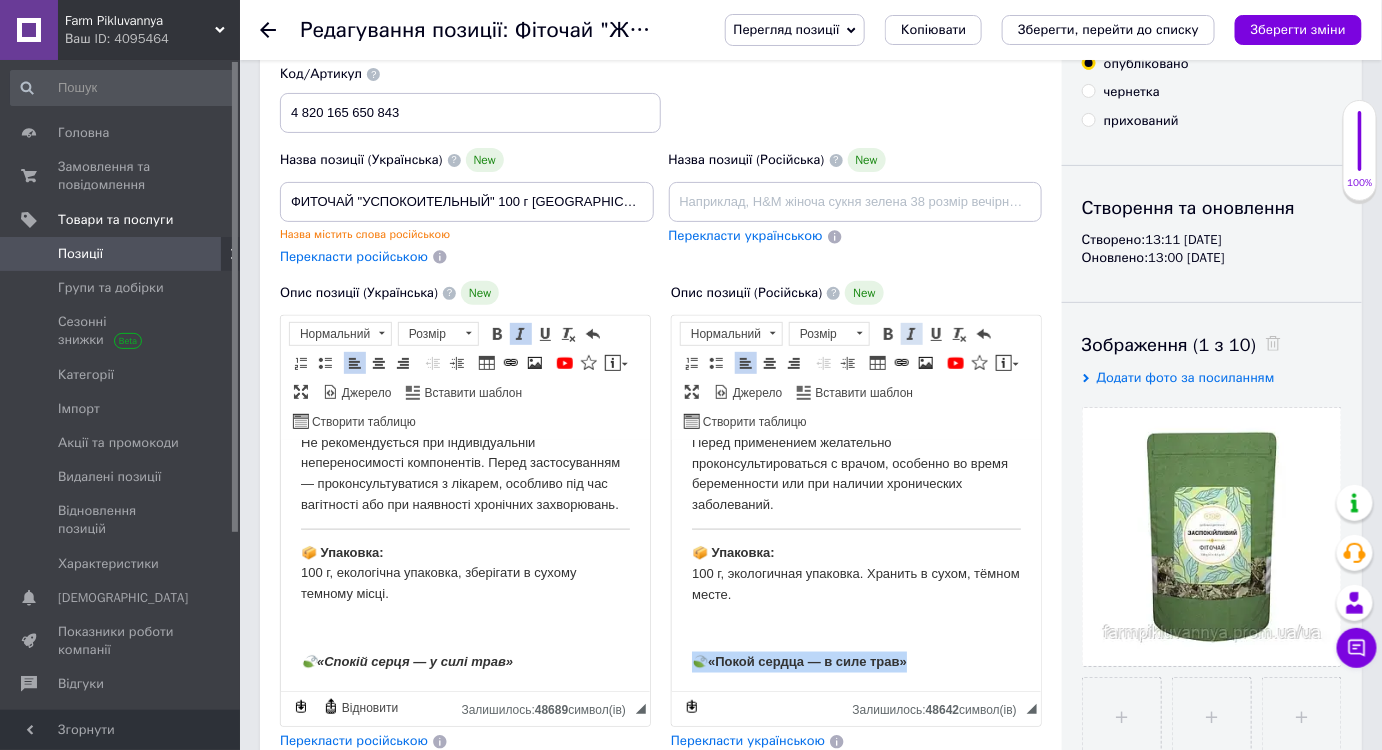 click at bounding box center [912, 334] 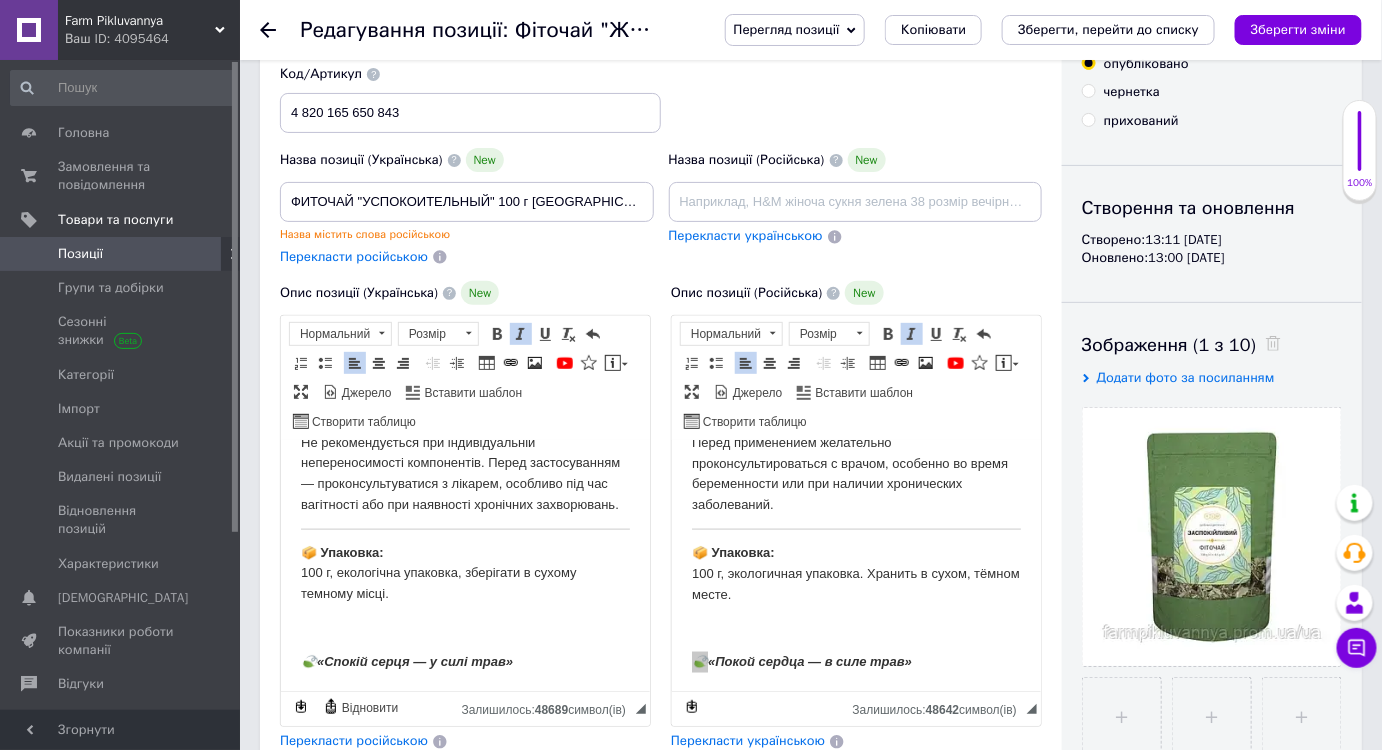 click on "Основна інформація Назва позиції (Українська) New ФИТОЧАЙ "УСПОКОИТЕЛЬНЫЙ" 100 г Украина Назва містить слова російською Перекласти російською Код/Артикул 4 820 165 650 843 Назва позиції (Російська) New Перекласти українською Опис позиції (Українська) New 🌿  Фіточай «Заспокійливий» — 100 г
🇺🇦  Натуральний трав'яний збір з [GEOGRAPHIC_DATA] для внутрішнього балансу та гармонії
💚 Опис продукту:
🌱 Склад:
Меліса лікарська
Пустирник серцевий
Валеріана лікарська
М’ята [PERSON_NAME] аптечна
[GEOGRAPHIC_DATA]
Чебрець (за потребою)" at bounding box center [661, 626] 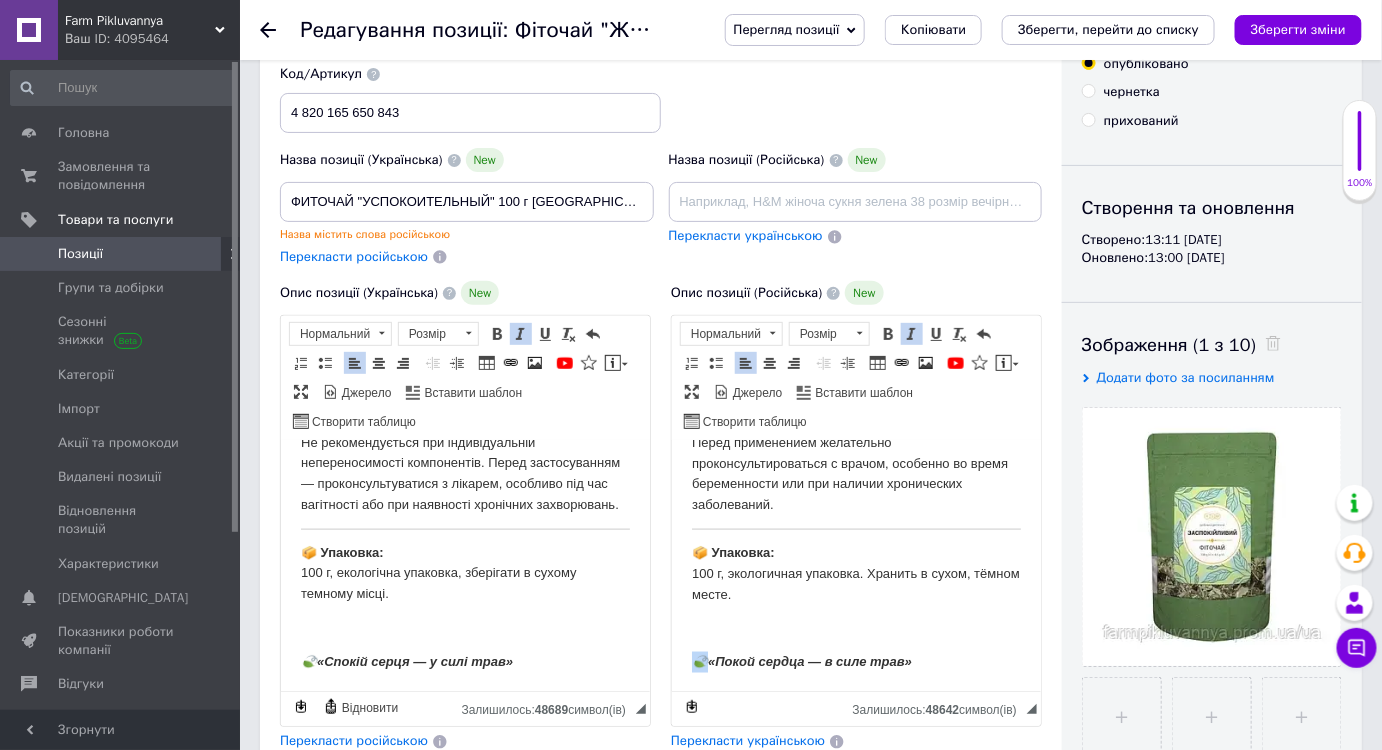 click on "🌿  Фиточай «Успокоительный» — 100 г 🇺🇦  Натуральный травяной сбор из [GEOGRAPHIC_DATA] для внутреннего равновесия и душевной гармонии 💚 Описание продукта: Фиточай «Успокоительный» — это природная композиция лекарственных трав, созданная для мягкого расслабления нервной системы, снятия стресса и улучшения сна. Состав чая основан на народных традициях фитотерапии: проверенные веками растения сочетаются в нём с нежным ароматом и приятным вкусом. 🌱 Состав: [PERSON_NAME] лекарственная Пустырник сердечный Валериана лекарственная Мята перечная Ромашка аптечная 🍃" at bounding box center (855, 76) 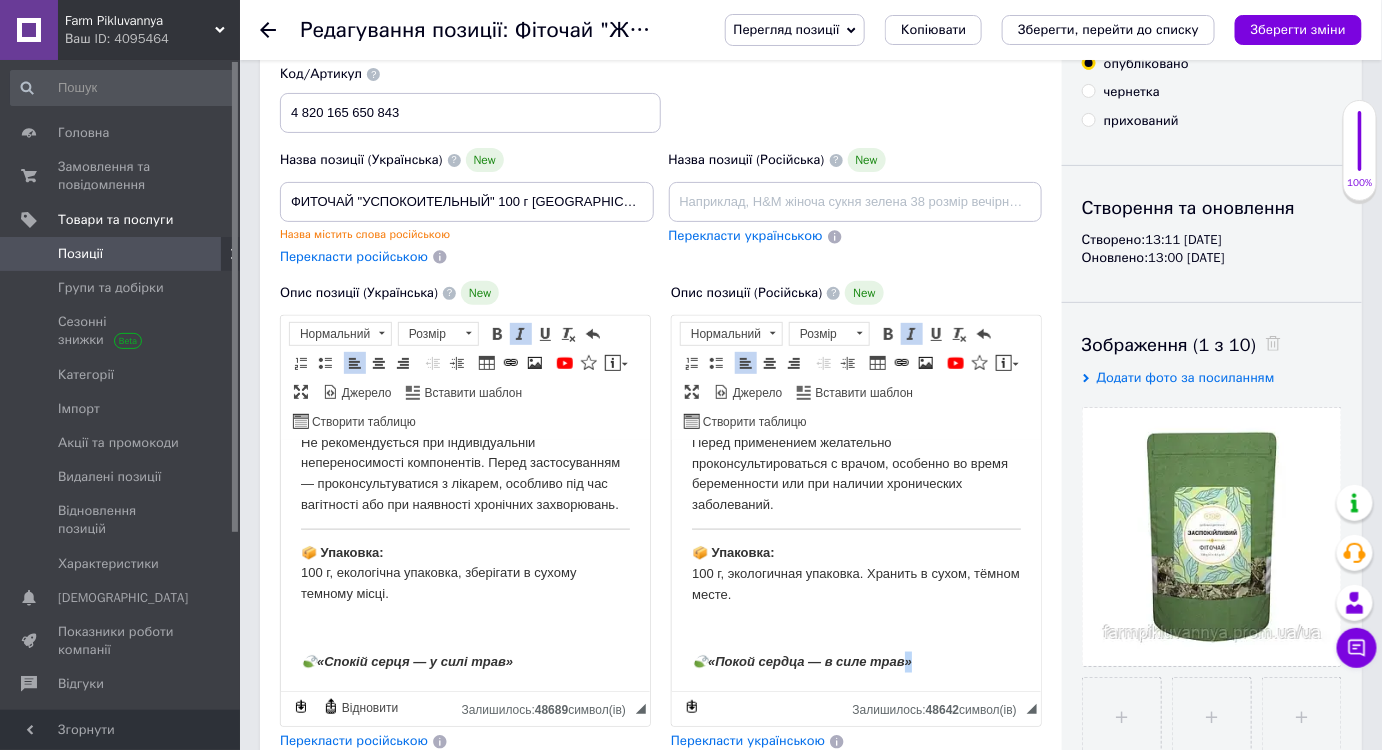 click on "🌿  Фиточай «Успокоительный» — 100 г 🇺🇦  Натуральный травяной сбор из [GEOGRAPHIC_DATA] для внутреннего равновесия и душевной гармонии 💚 Описание продукта: Фиточай «Успокоительный» — это природная композиция лекарственных трав, созданная для мягкого расслабления нервной системы, снятия стресса и улучшения сна. Состав чая основан на народных традициях фитотерапии: проверенные веками растения сочетаются в нём с нежным ароматом и приятным вкусом. 🌱 Состав: [PERSON_NAME] лекарственная Пустырник сердечный Валериана лекарственная Мята перечная Ромашка аптечная 🍃" at bounding box center (855, 76) 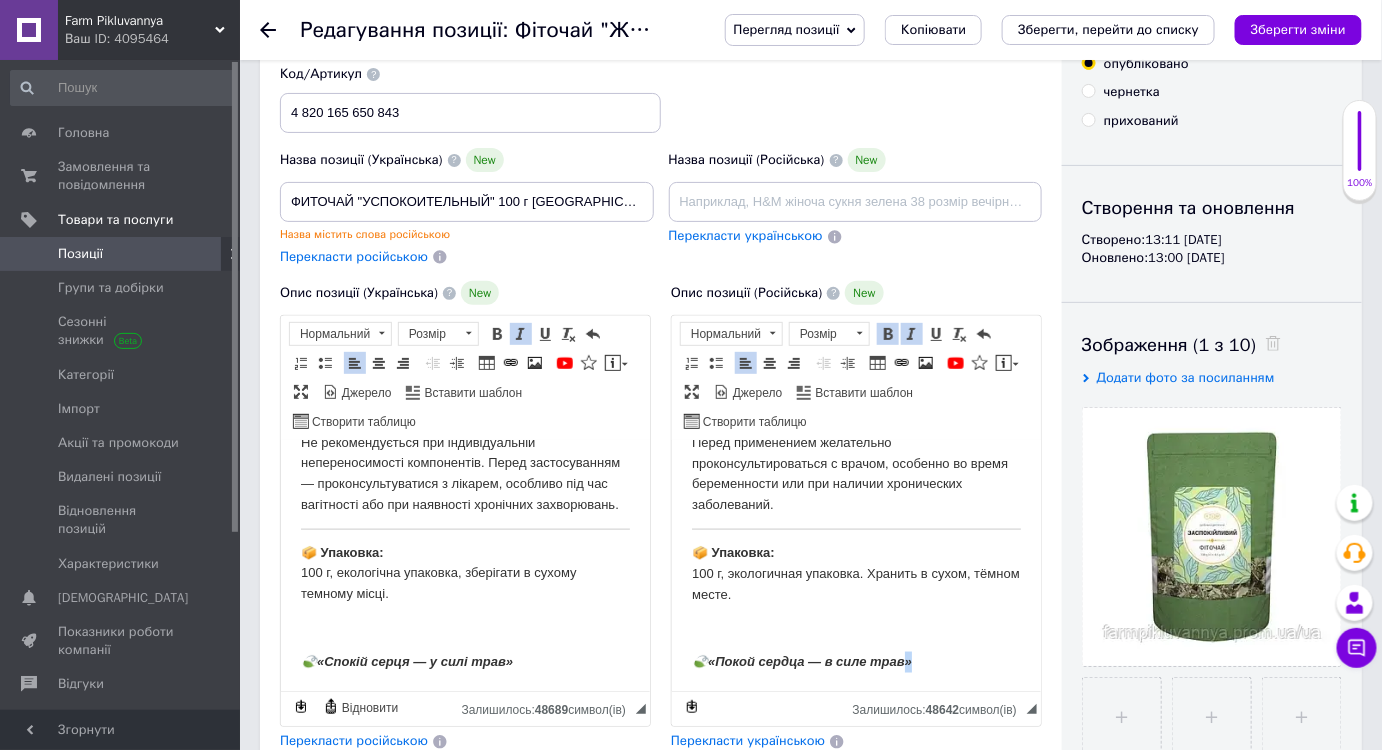 click on "🌿  Фиточай «Успокоительный» — 100 г 🇺🇦  Натуральный травяной сбор из [GEOGRAPHIC_DATA] для внутреннего равновесия и душевной гармонии 💚 Описание продукта: Фиточай «Успокоительный» — это природная композиция лекарственных трав, созданная для мягкого расслабления нервной системы, снятия стресса и улучшения сна. Состав чая основан на народных традициях фитотерапии: проверенные веками растения сочетаются в нём с нежным ароматом и приятным вкусом. 🌱 Состав: [PERSON_NAME] лекарственная Пустырник сердечный Валериана лекарственная Мята перечная Ромашка аптечная 🍃" at bounding box center (855, 76) 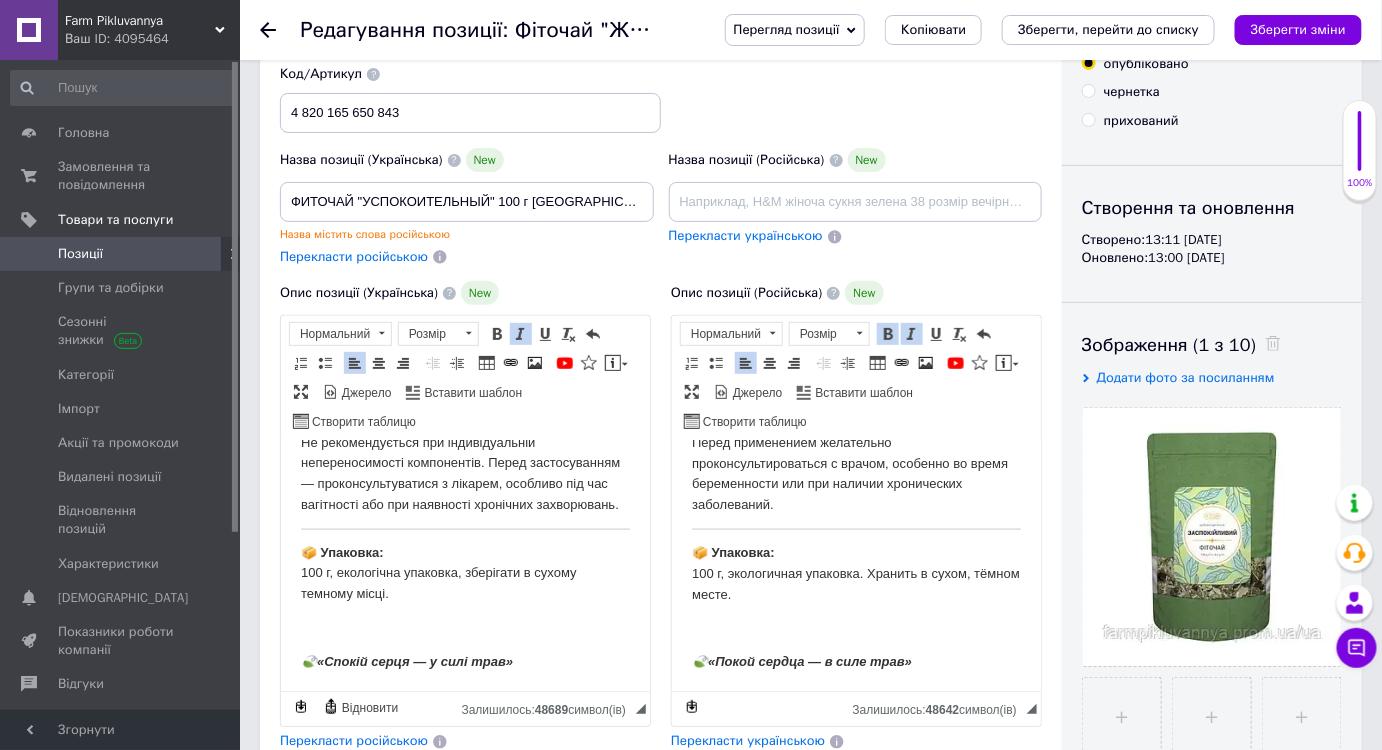 click on "🌿  Фіточай «Заспокійливий» — 100 г 🇺🇦  Натуральний трав'яний збір з [GEOGRAPHIC_DATA] для внутрішнього балансу та гармонії 💚 Опис продукту: Фіточай «Заспокійливий» — це природна композиція лікарських трав, створена для м’якого заспокоєння нервової системи, полегшення симптомів стресу та покращення якості сну. Склад чаю розроблений за народними традиціями фітотерапії, що поєднує перевірені поколіннями рослини з ніжним ароматом і приємним смаком. 🌱 Склад: Меліса лікарська Пустирник серцевий Валеріана лікарська М’ята [PERSON_NAME] аптечна [GEOGRAPHIC_DATA] 🍃" at bounding box center [464, 107] 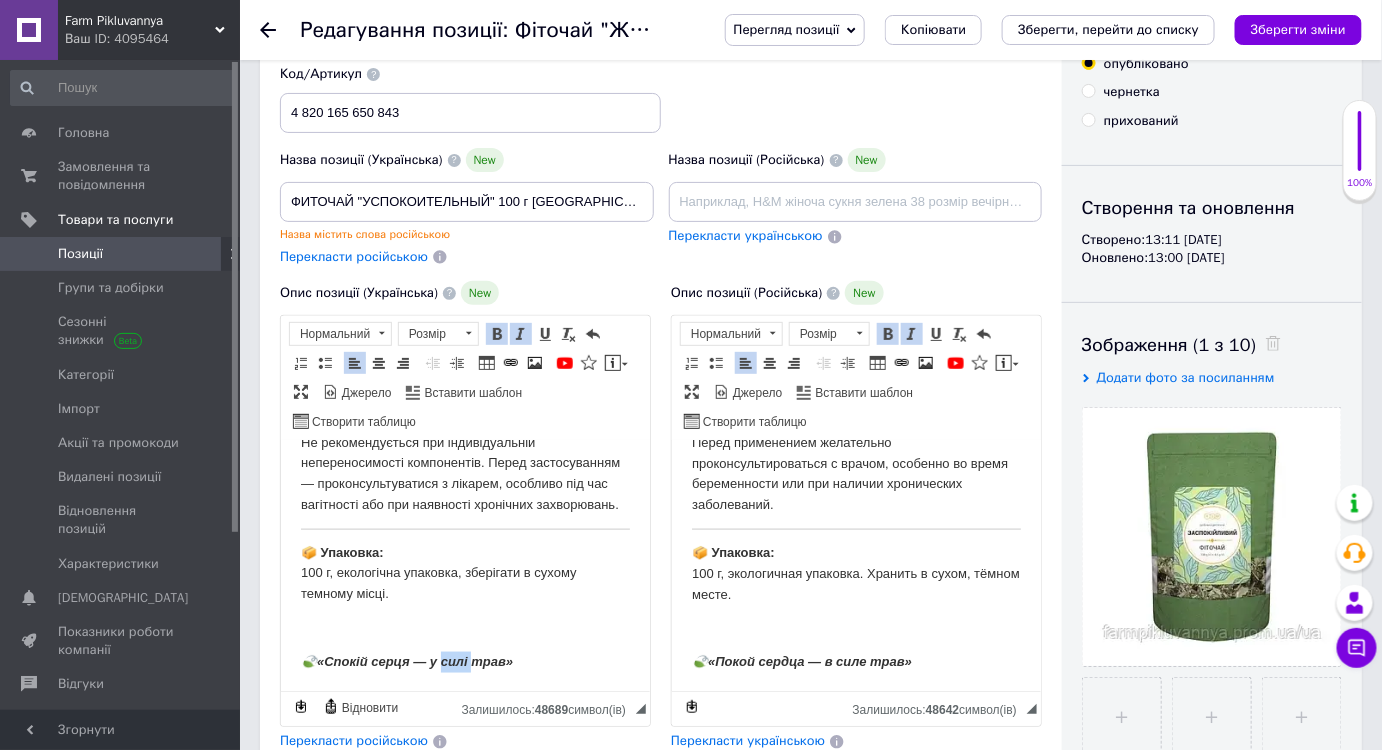 click on "🌿  Фіточай «Заспокійливий» — 100 г 🇺🇦  Натуральний трав'яний збір з [GEOGRAPHIC_DATA] для внутрішнього балансу та гармонії 💚 Опис продукту: Фіточай «Заспокійливий» — це природна композиція лікарських трав, створена для м’якого заспокоєння нервової системи, полегшення симптомів стресу та покращення якості сну. Склад чаю розроблений за народними традиціями фітотерапії, що поєднує перевірені поколіннями рослини з ніжним ароматом і приємним смаком. 🌱 Склад: Меліса лікарська Пустирник серцевий Валеріана лікарська М’ята [PERSON_NAME] аптечна [GEOGRAPHIC_DATA] 🍃" at bounding box center [464, 107] 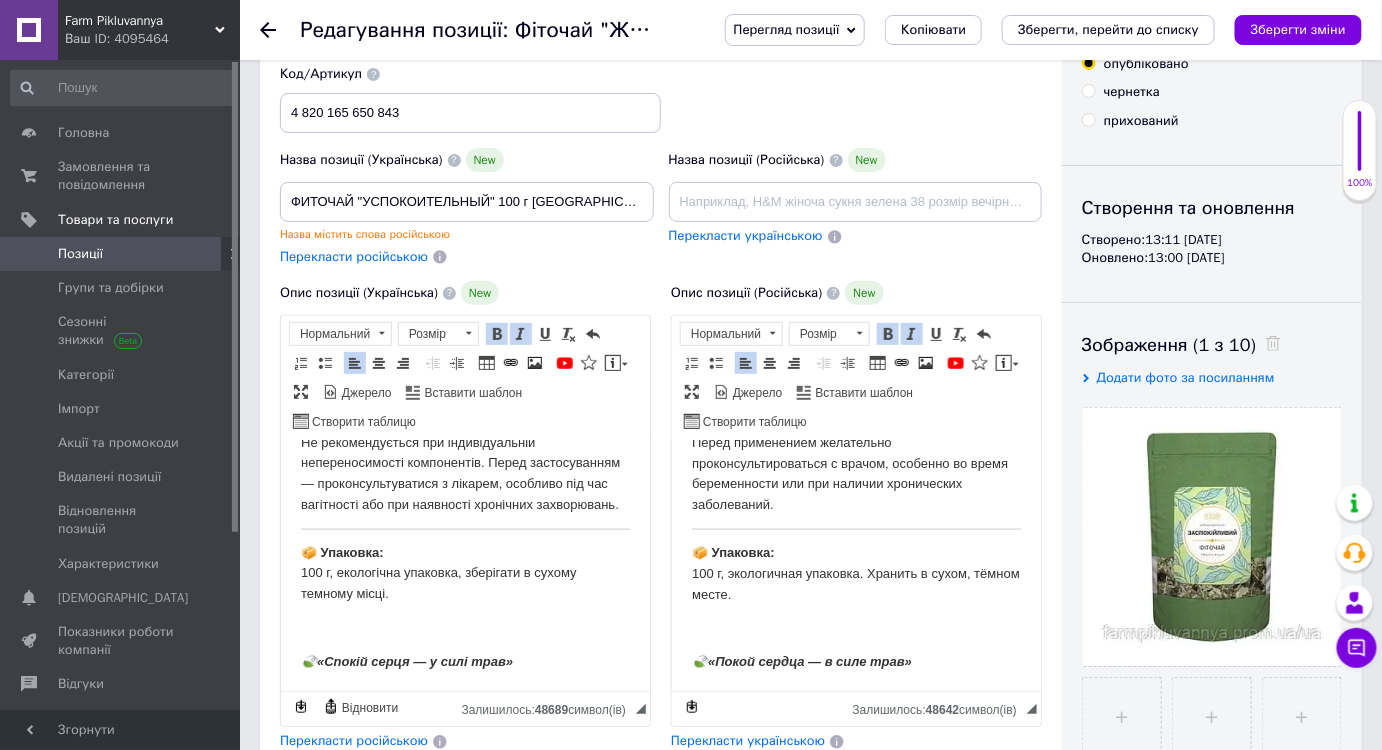 click at bounding box center (464, 628) 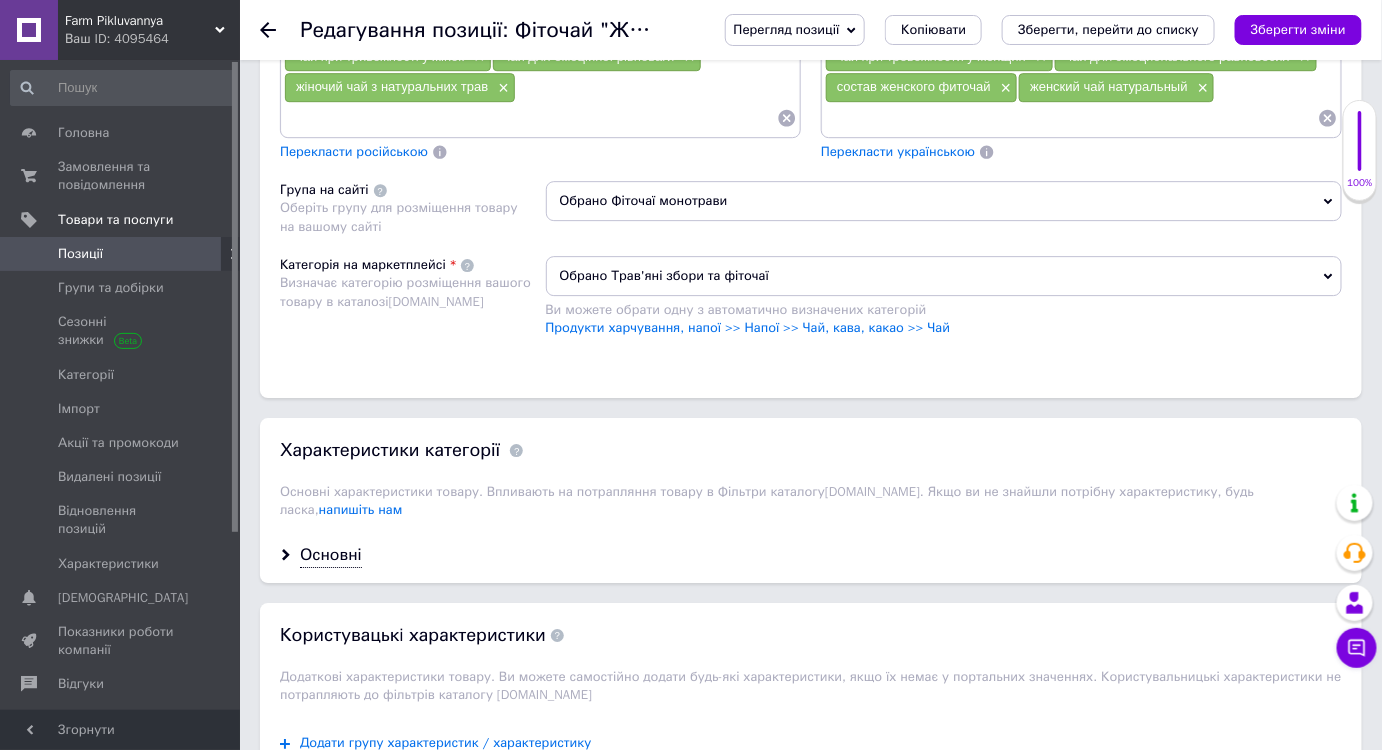 scroll, scrollTop: 2000, scrollLeft: 0, axis: vertical 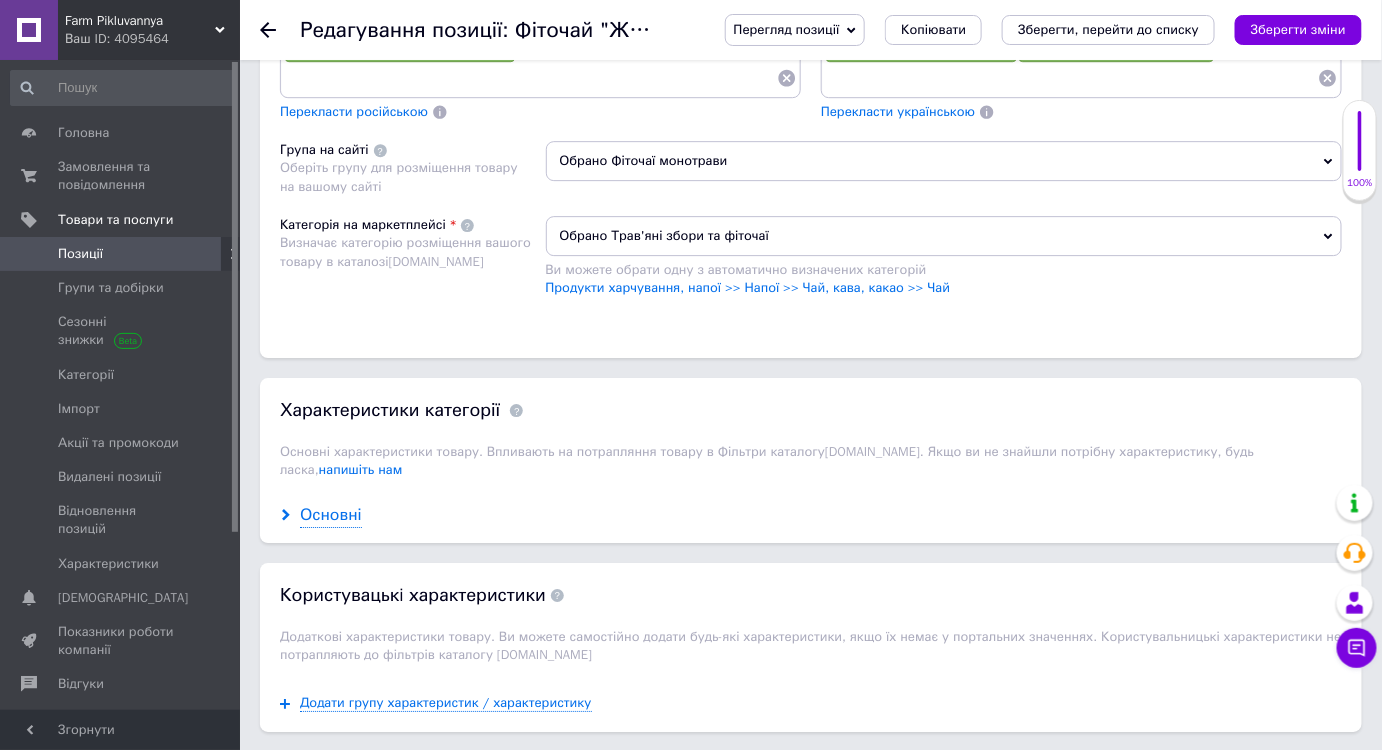 click on "Основні" at bounding box center [331, 515] 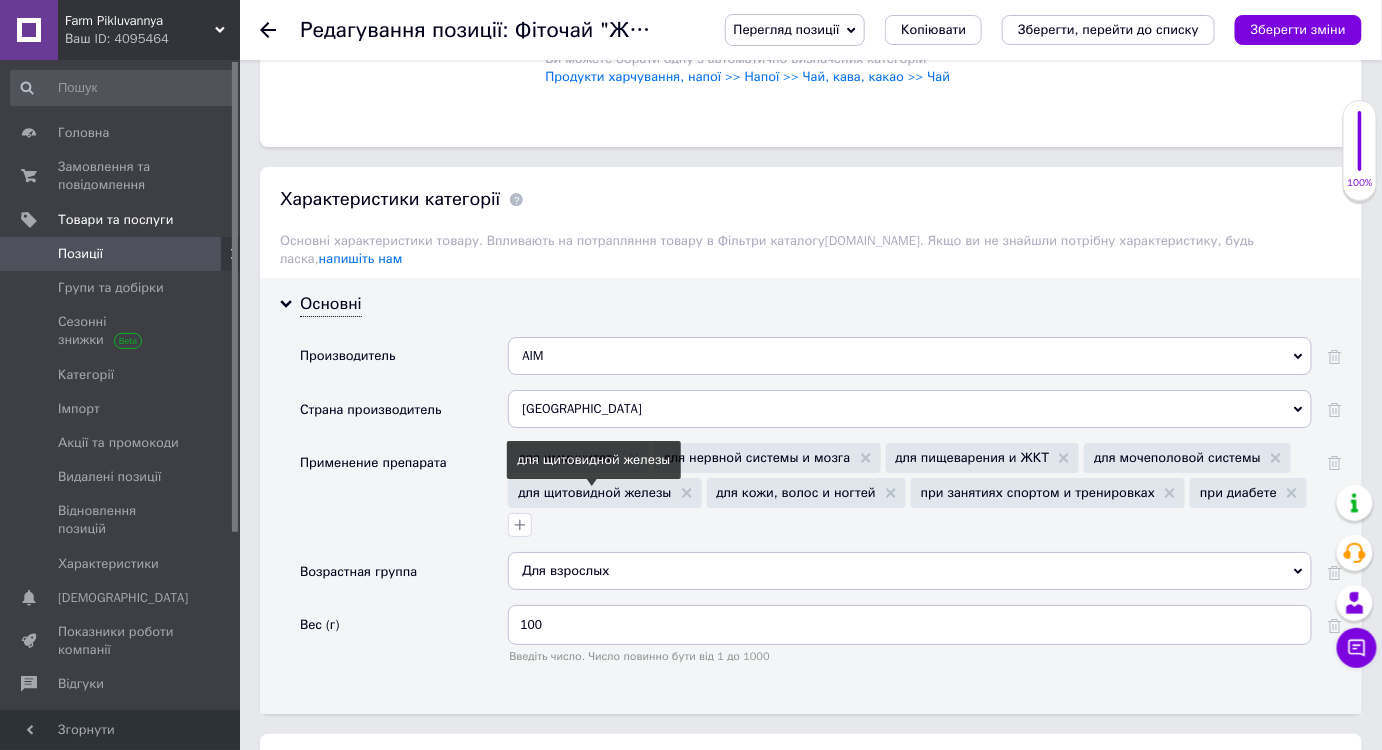scroll, scrollTop: 2181, scrollLeft: 0, axis: vertical 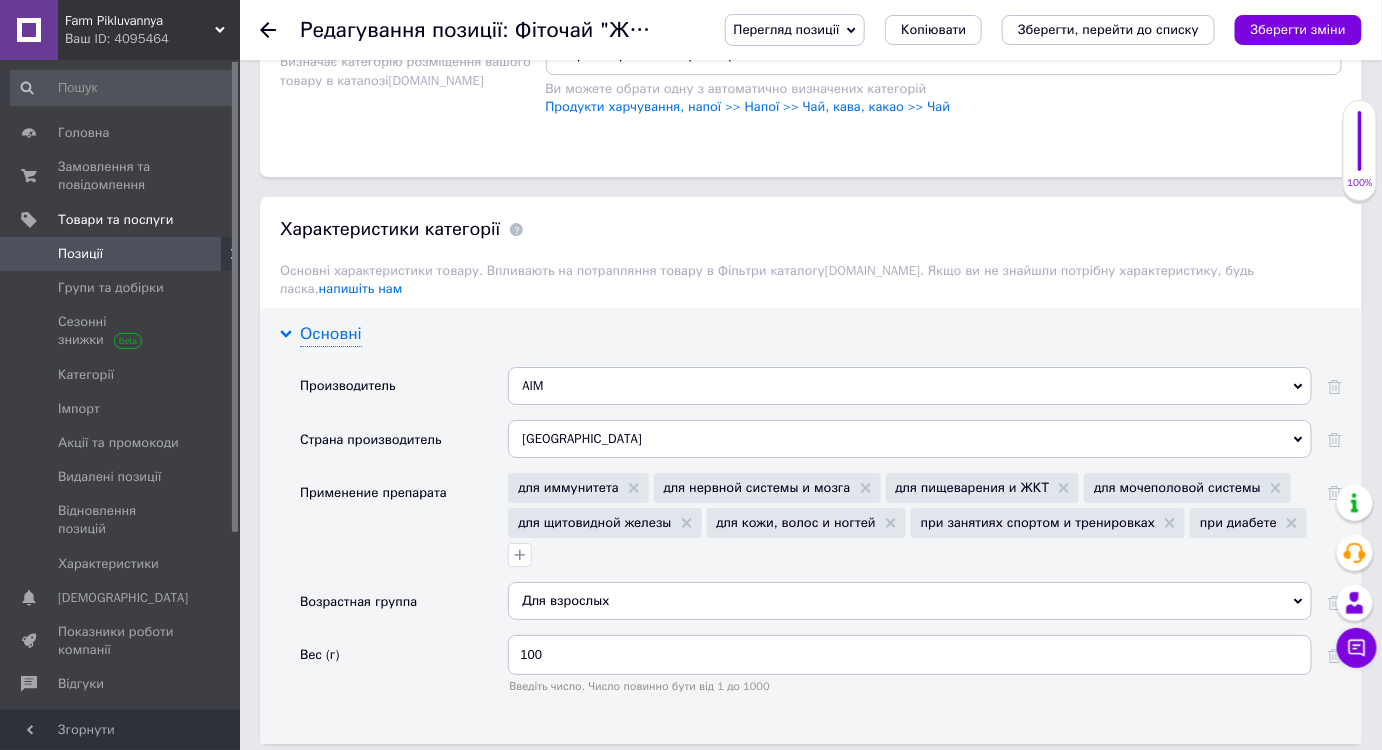 drag, startPoint x: 328, startPoint y: 289, endPoint x: 342, endPoint y: 295, distance: 15.231546 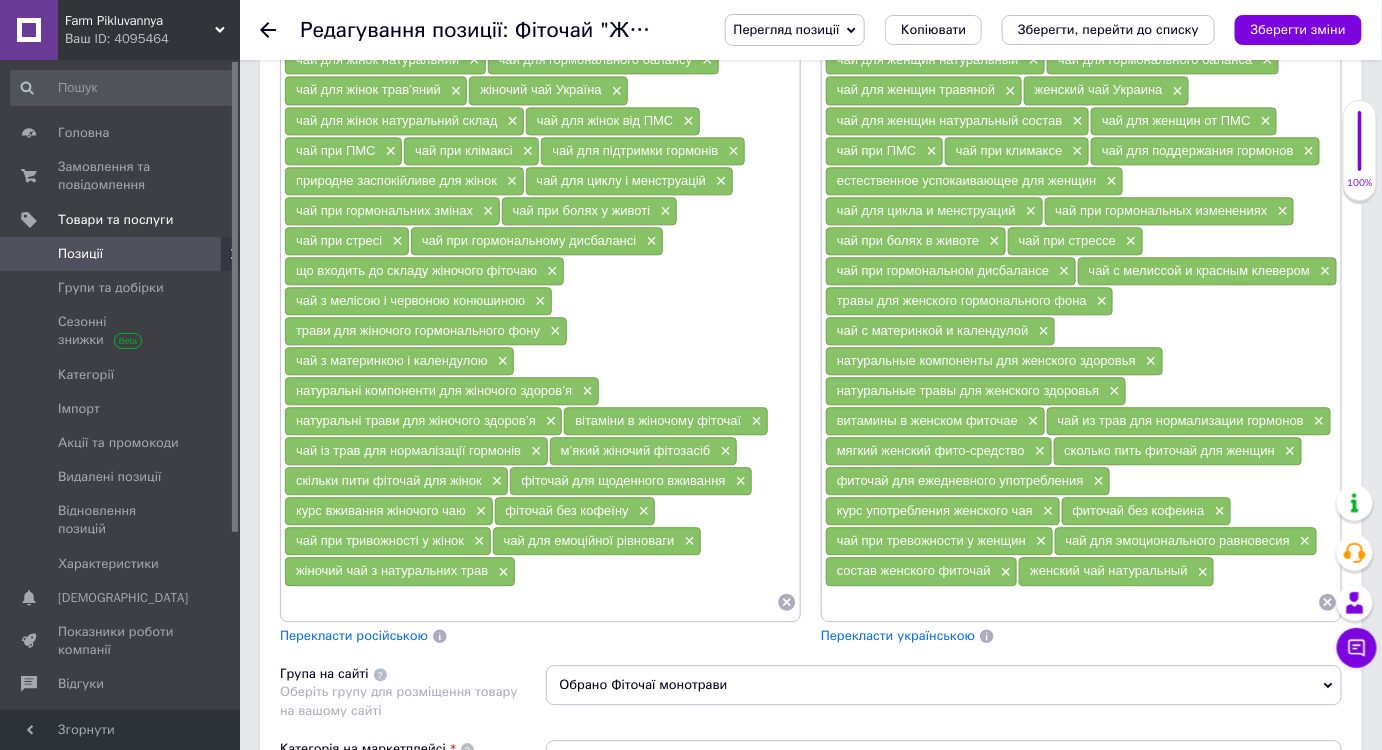 scroll, scrollTop: 1454, scrollLeft: 0, axis: vertical 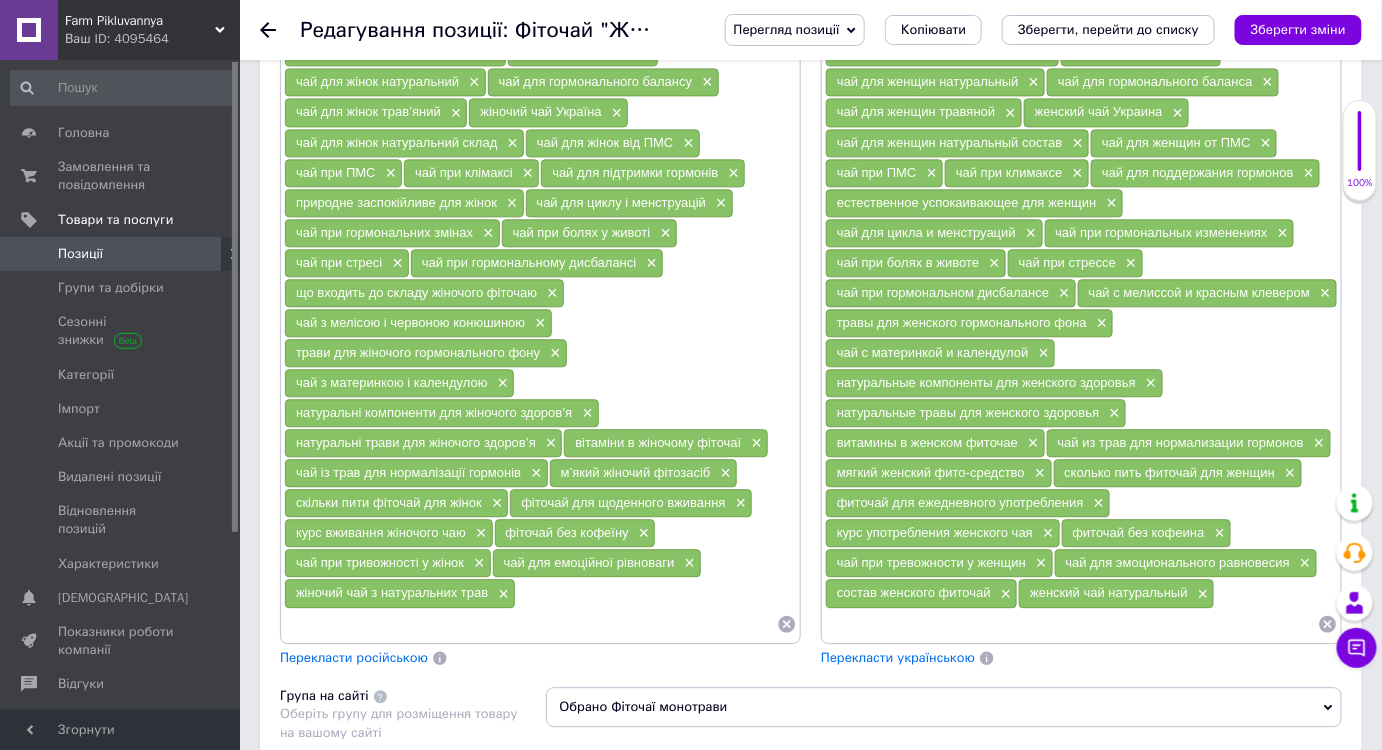 click at bounding box center [530, 624] 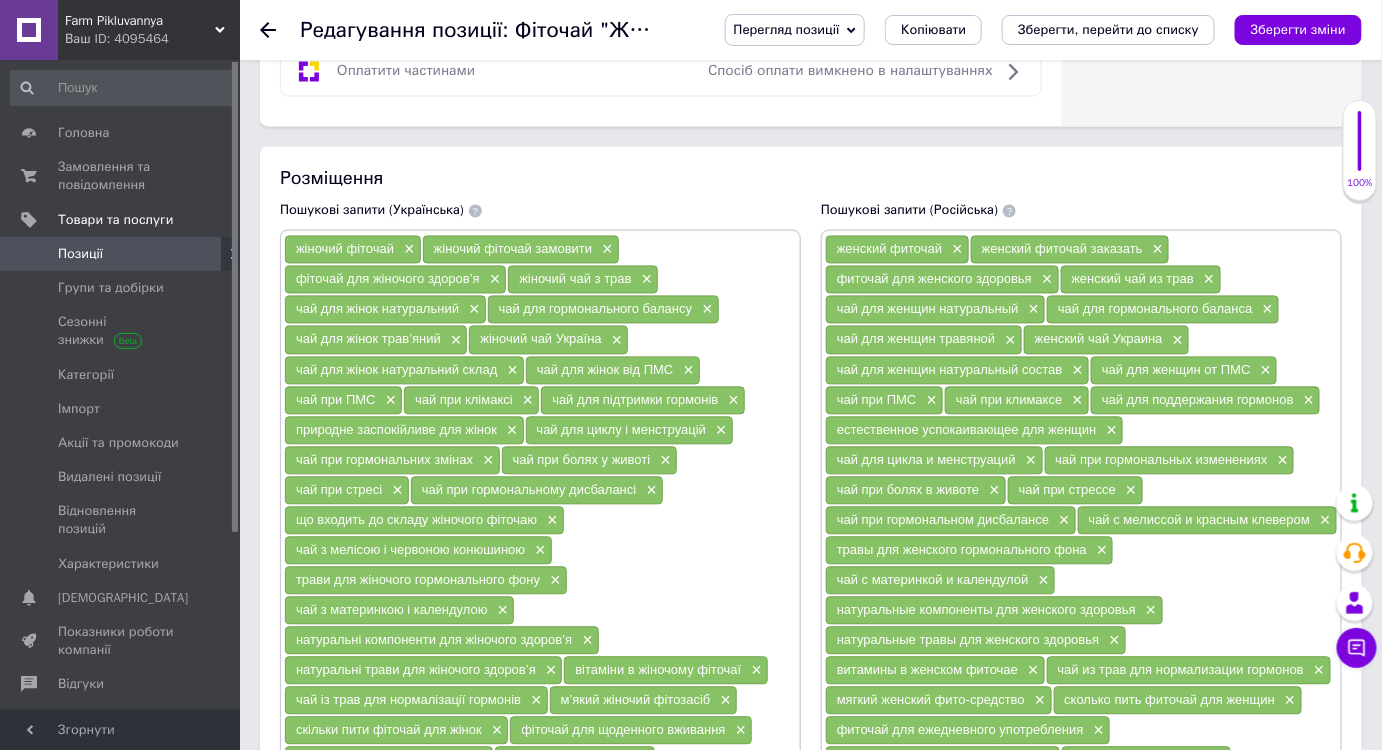 scroll, scrollTop: 1181, scrollLeft: 0, axis: vertical 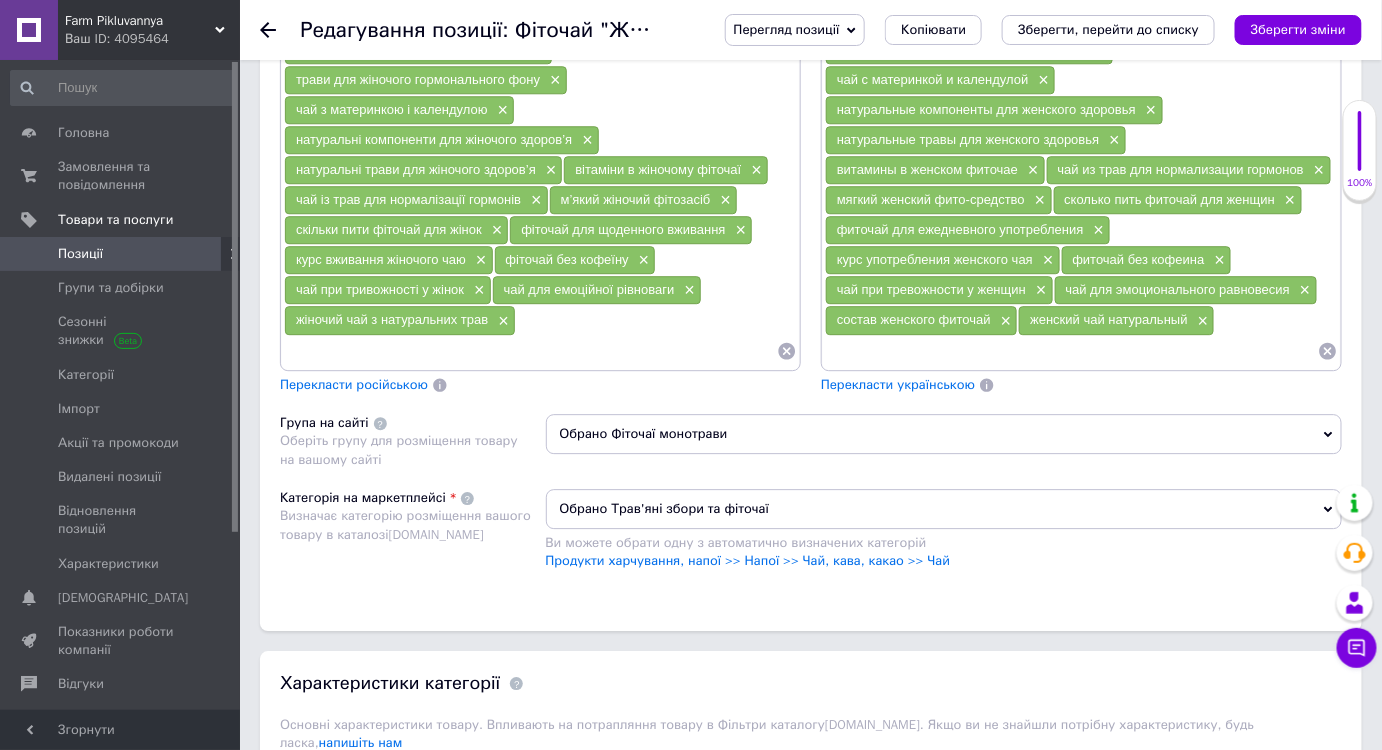 click at bounding box center [1071, 351] 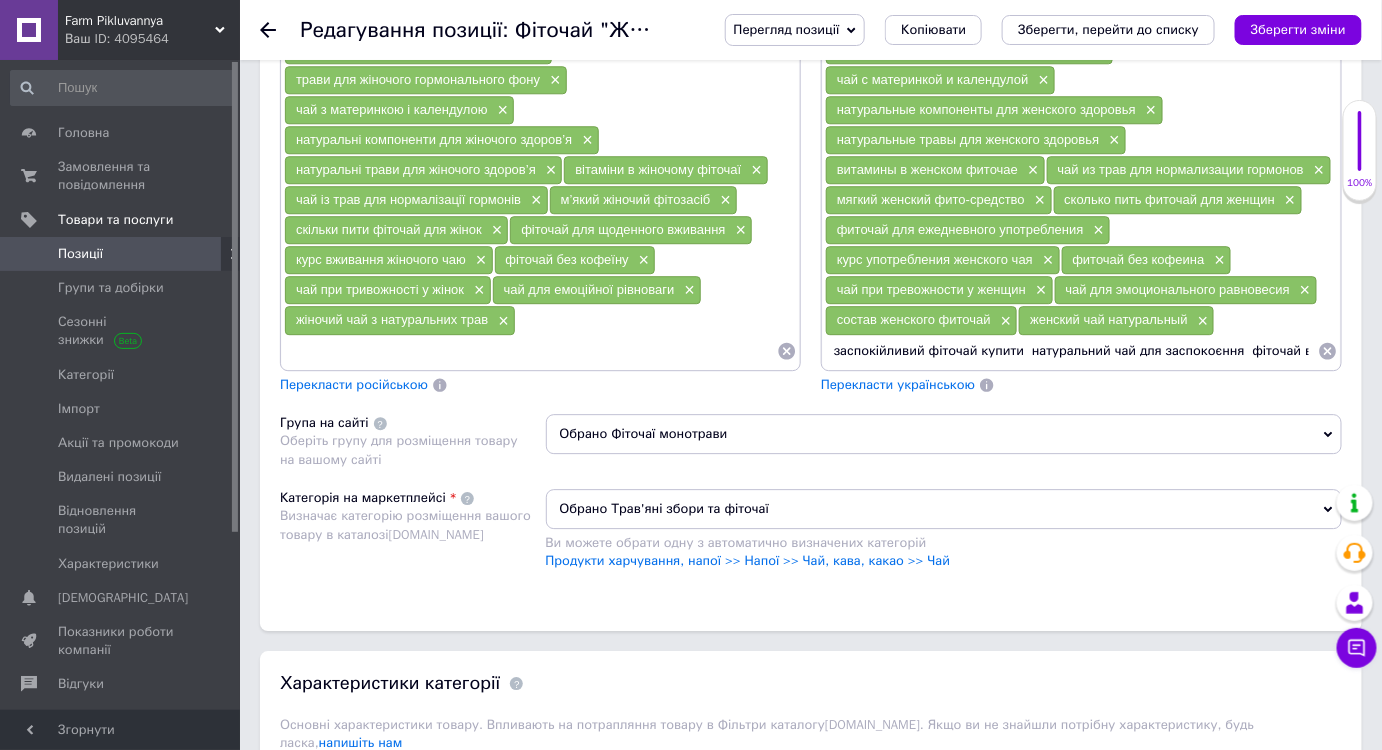 scroll, scrollTop: 0, scrollLeft: 1364, axis: horizontal 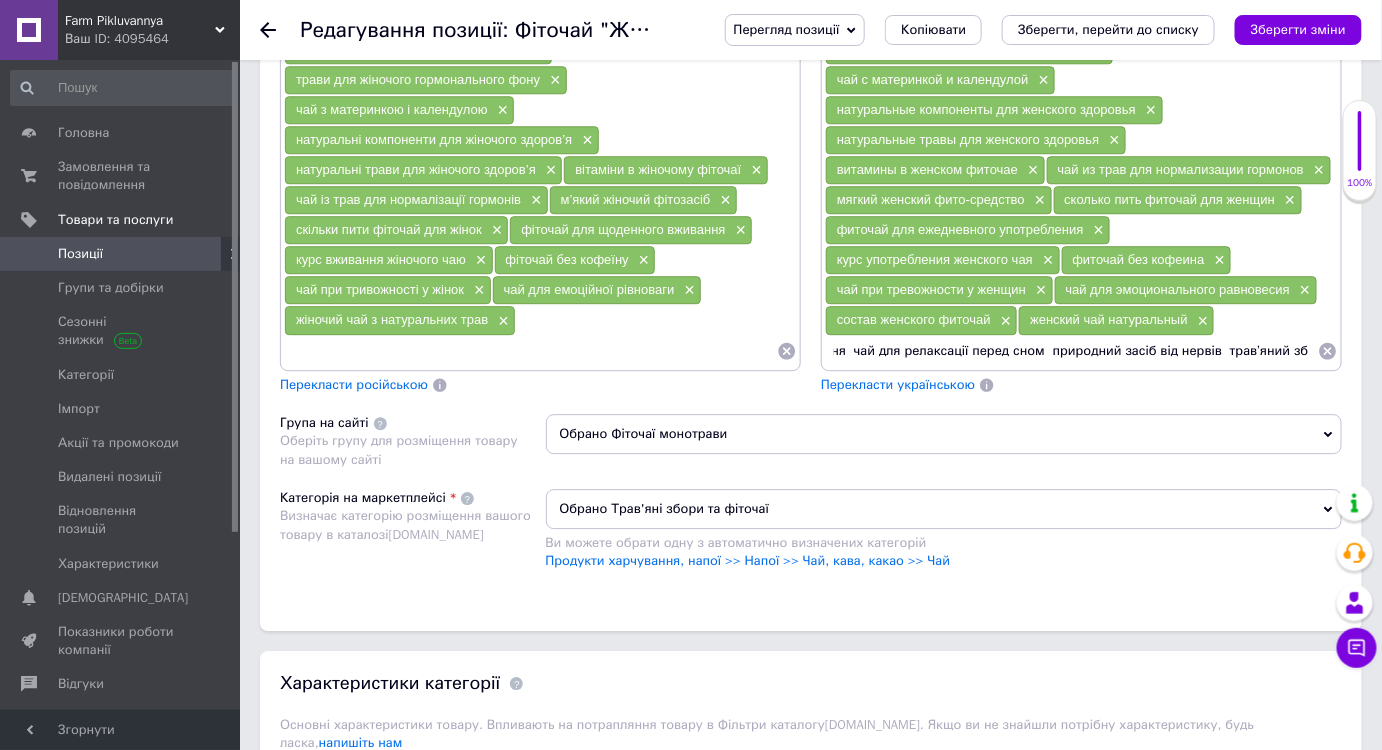 type 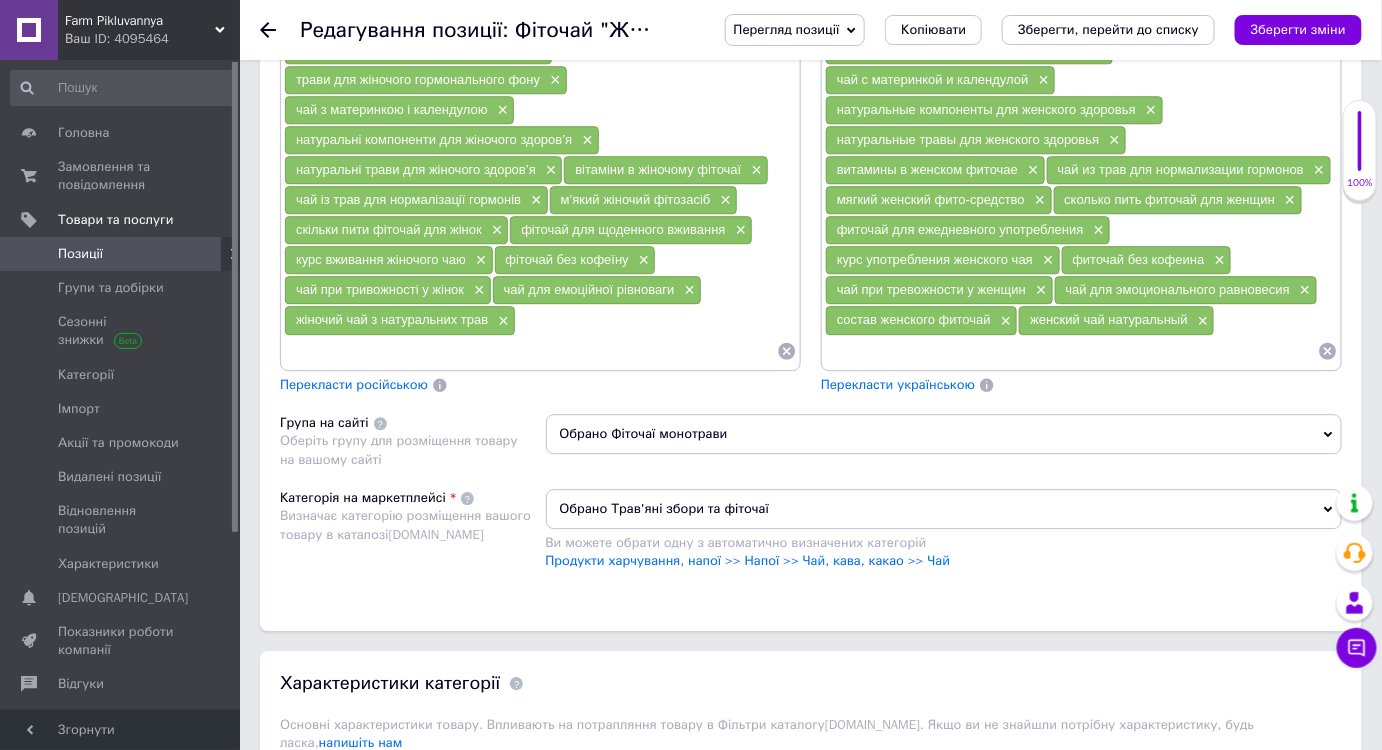 scroll, scrollTop: 0, scrollLeft: 0, axis: both 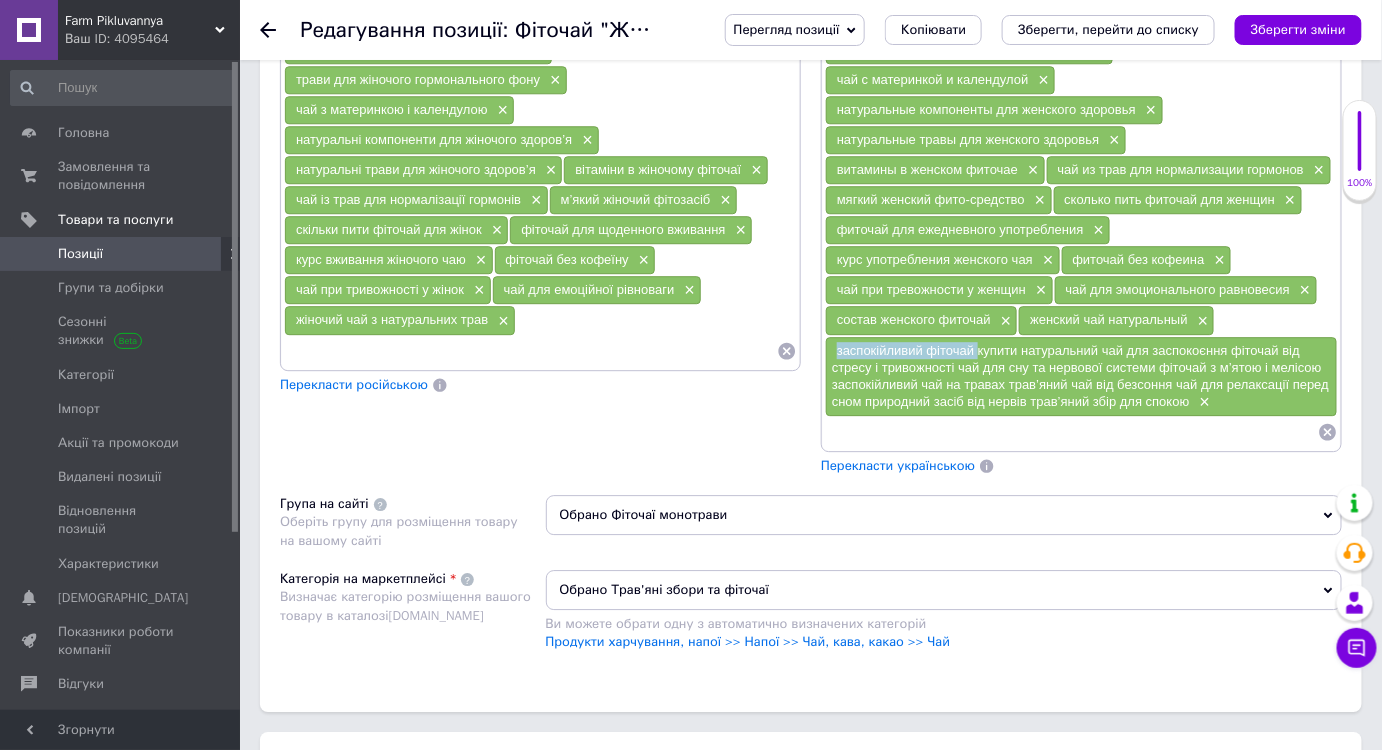 drag, startPoint x: 834, startPoint y: 315, endPoint x: 976, endPoint y: 319, distance: 142.05632 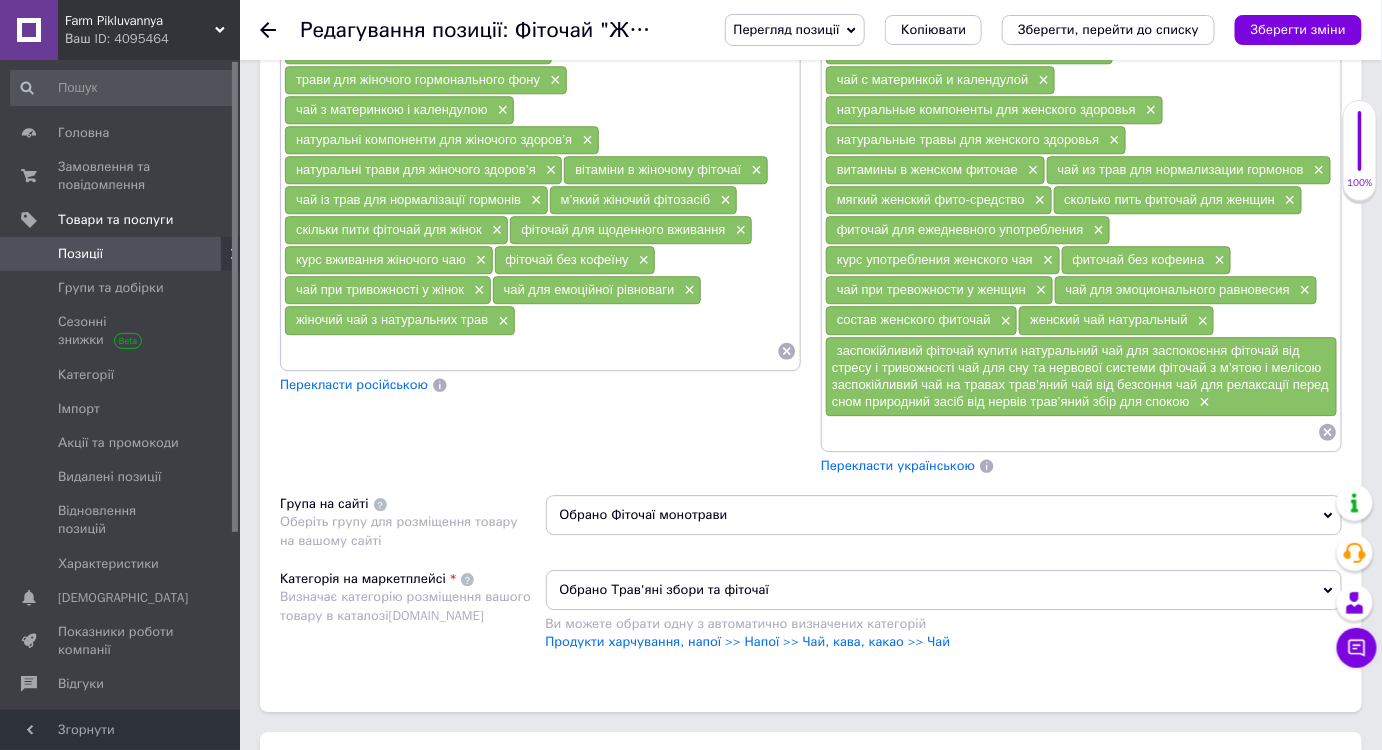 click on "жіночий фіточай ×  жіночий фіточай замовити ×  фіточай для жіночого здоров’я ×  жіночий чай з трав ×  чай для жінок натуральний ×  чай для гормонального балансу ×  чай для жінок трав’яний ×  жіночий чай Україна ×  чай для жінок натуральний склад ×  чай для жінок від ПМС ×  чай при ПМС ×  чай при клімаксі ×  чай для підтримки гормонів ×  природне заспокійливе для жінок ×  чай для циклу і менструацій ×  чай при гормональних змінах ×  чай при болях у животі ×  чай при стресі ×  чай при гормональному дисбалансі ×  що входить до складу жіночого фіточаю × × × × × × × × × ×" at bounding box center (540, 49) 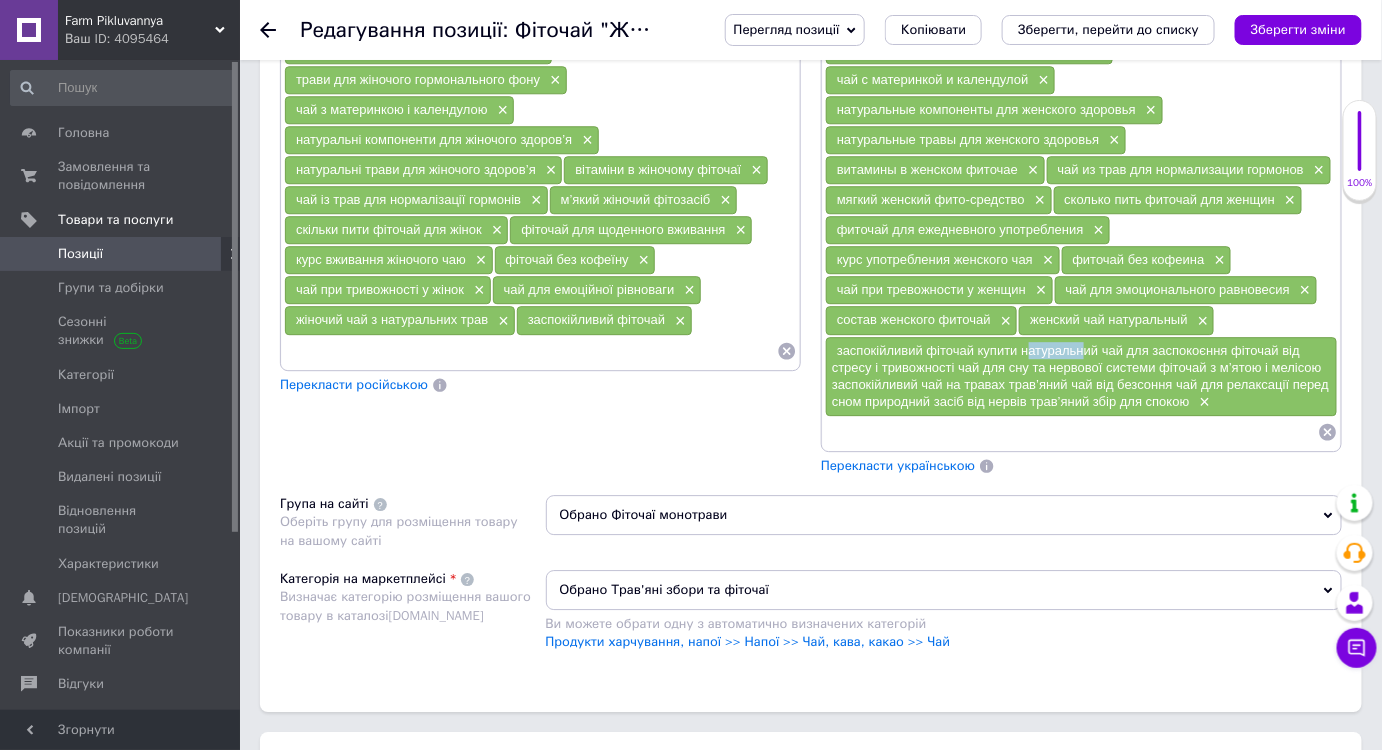 drag, startPoint x: 1025, startPoint y: 320, endPoint x: 1085, endPoint y: 318, distance: 60.033325 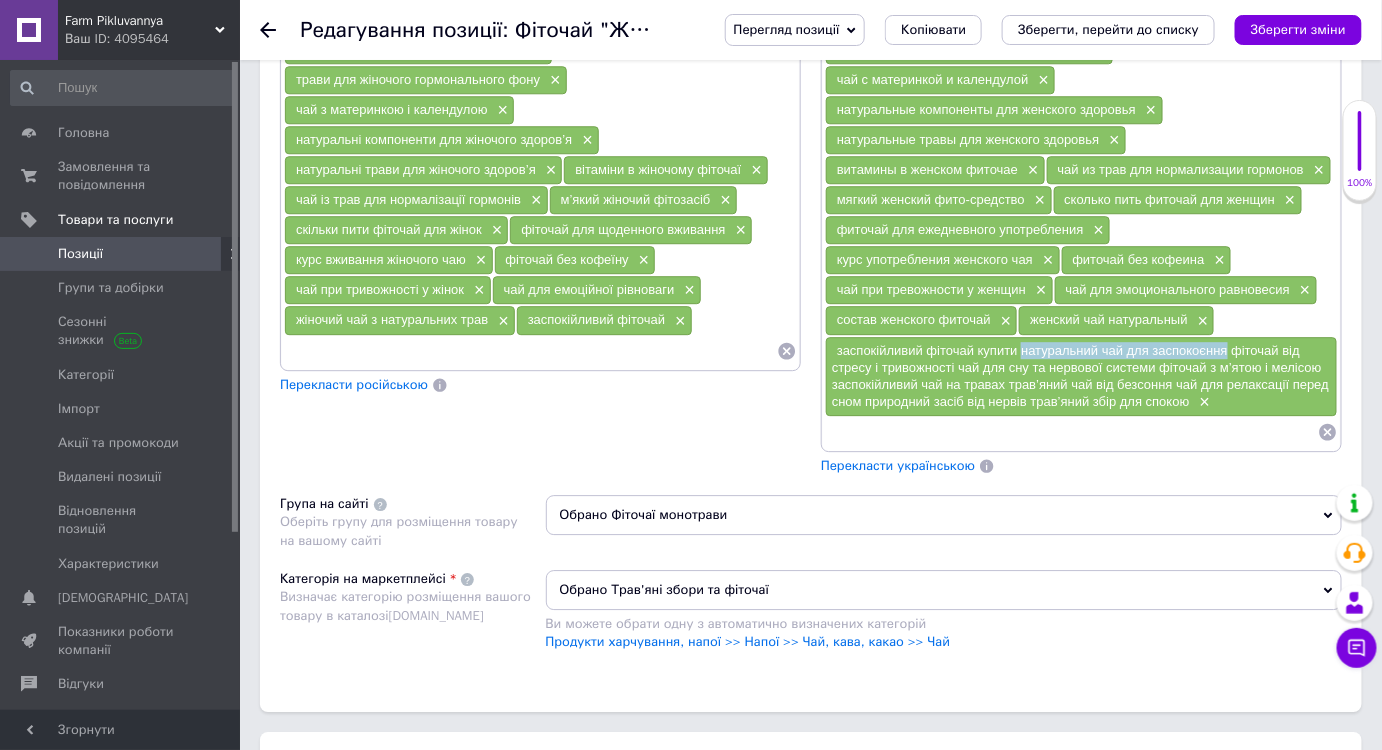 drag, startPoint x: 1021, startPoint y: 318, endPoint x: 1226, endPoint y: 320, distance: 205.00975 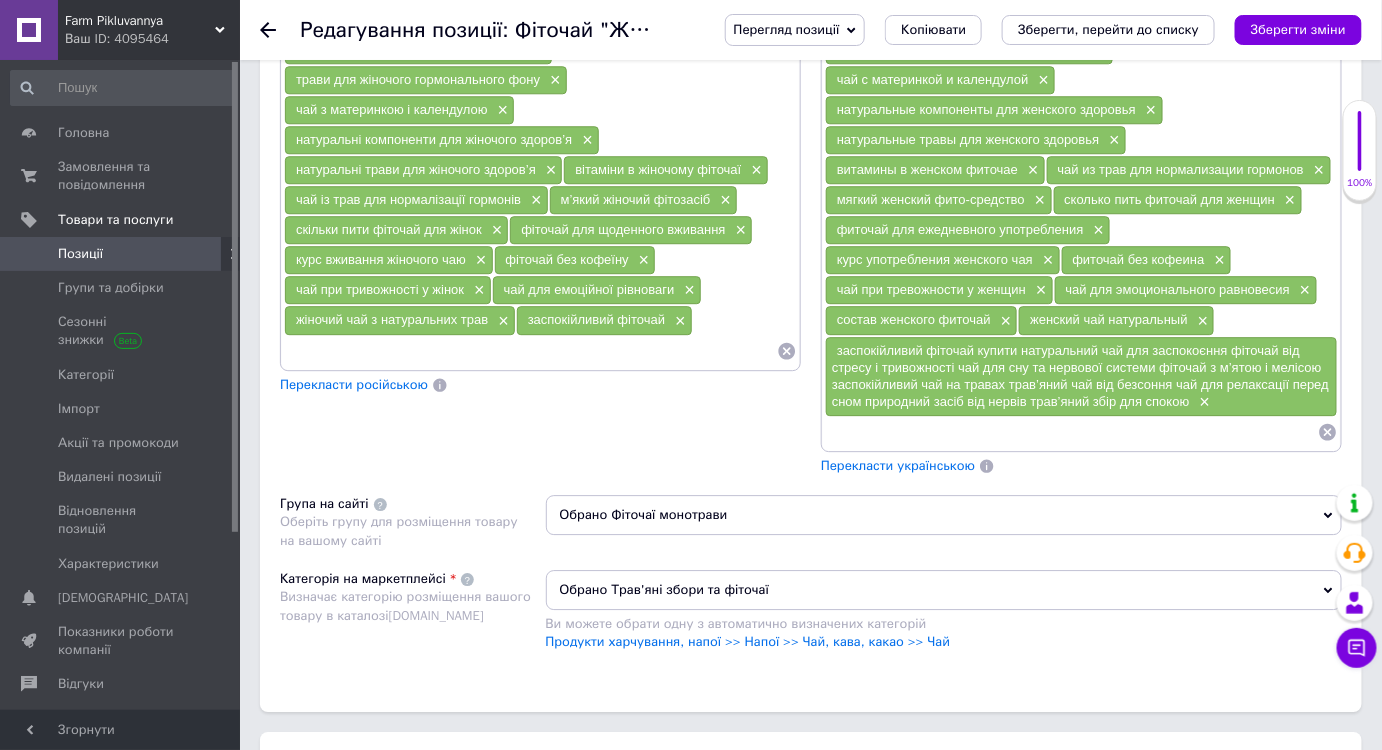 click on "жіночий фіточай ×  жіночий фіточай замовити ×  фіточай для жіночого здоров’я ×  жіночий чай з трав ×  чай для жінок натуральний ×  чай для гормонального балансу ×  чай для жінок трав’яний ×  жіночий чай Україна ×  чай для жінок натуральний склад ×  чай для жінок від ПМС ×  чай при ПМС ×  чай при клімаксі ×  чай для підтримки гормонів ×  природне заспокійливе для жінок ×  чай для циклу і менструацій ×  чай при гормональних змінах ×  чай при болях у животі ×  чай при стресі ×  чай при гормональному дисбалансі ×  що входить до складу жіночого фіточаю × × × × × × × × × ×" at bounding box center (540, 49) 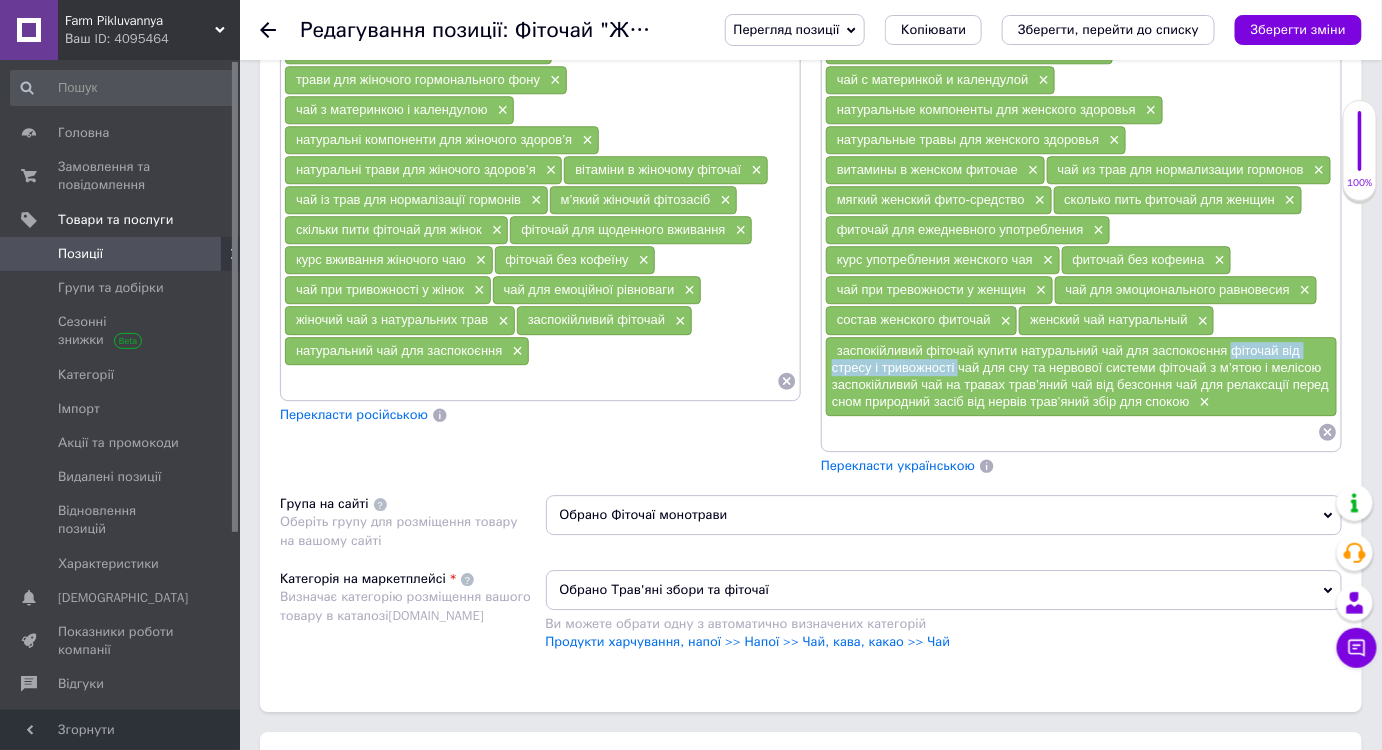 drag, startPoint x: 1232, startPoint y: 318, endPoint x: 966, endPoint y: 334, distance: 266.48077 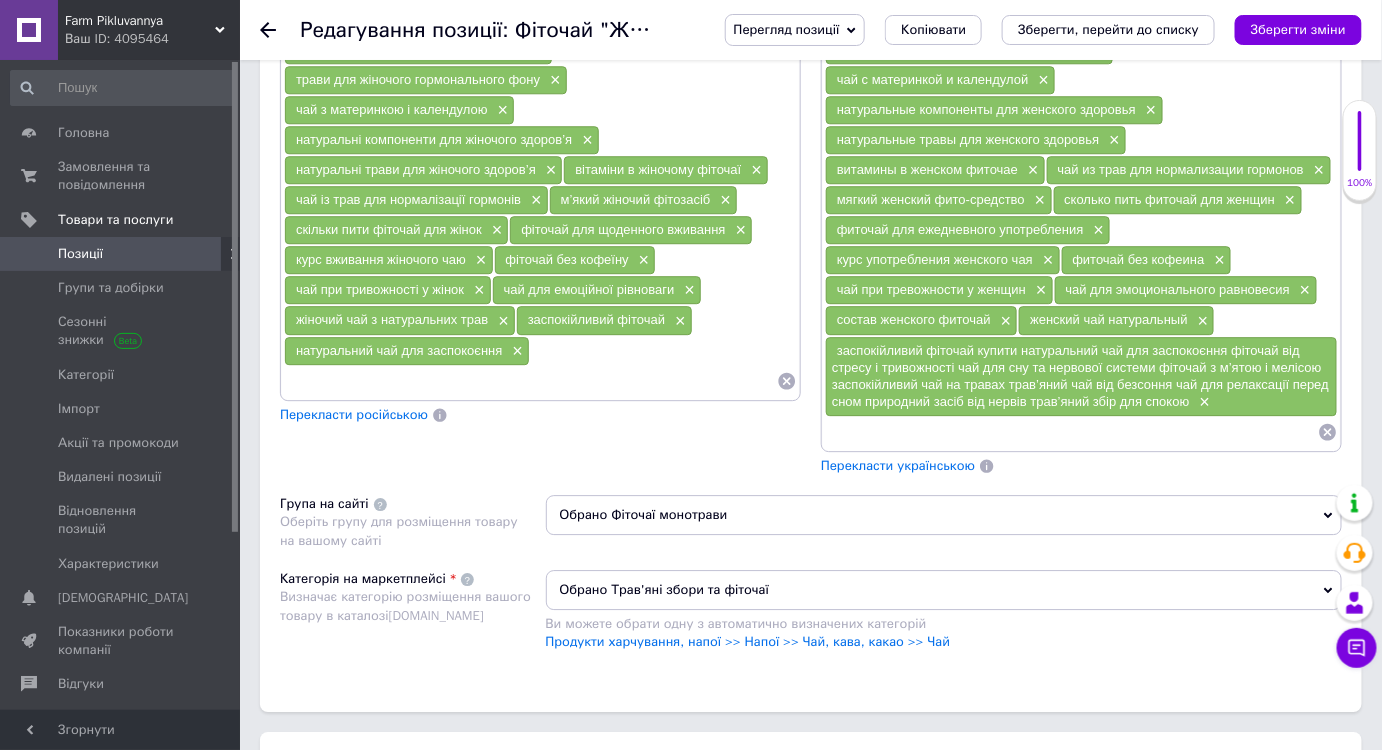 click at bounding box center [530, 381] 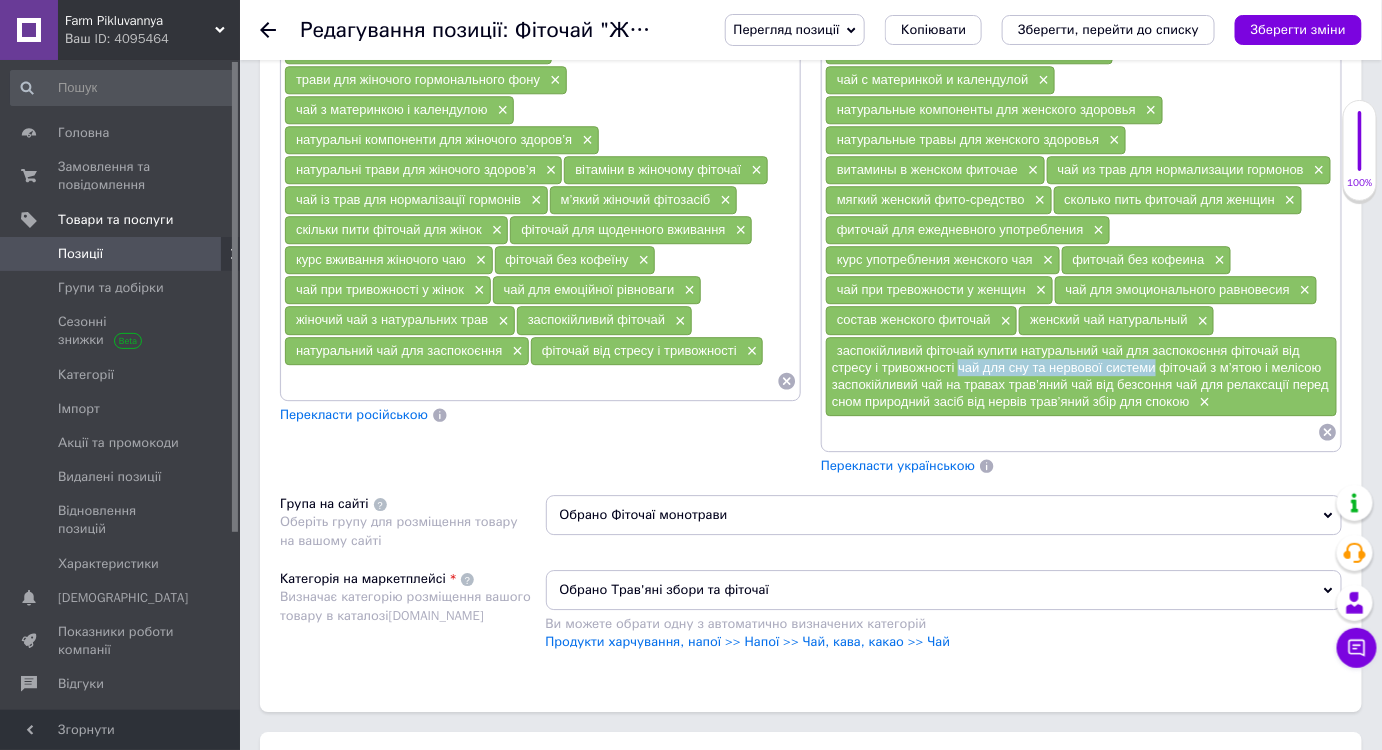 drag, startPoint x: 956, startPoint y: 338, endPoint x: 1153, endPoint y: 338, distance: 197 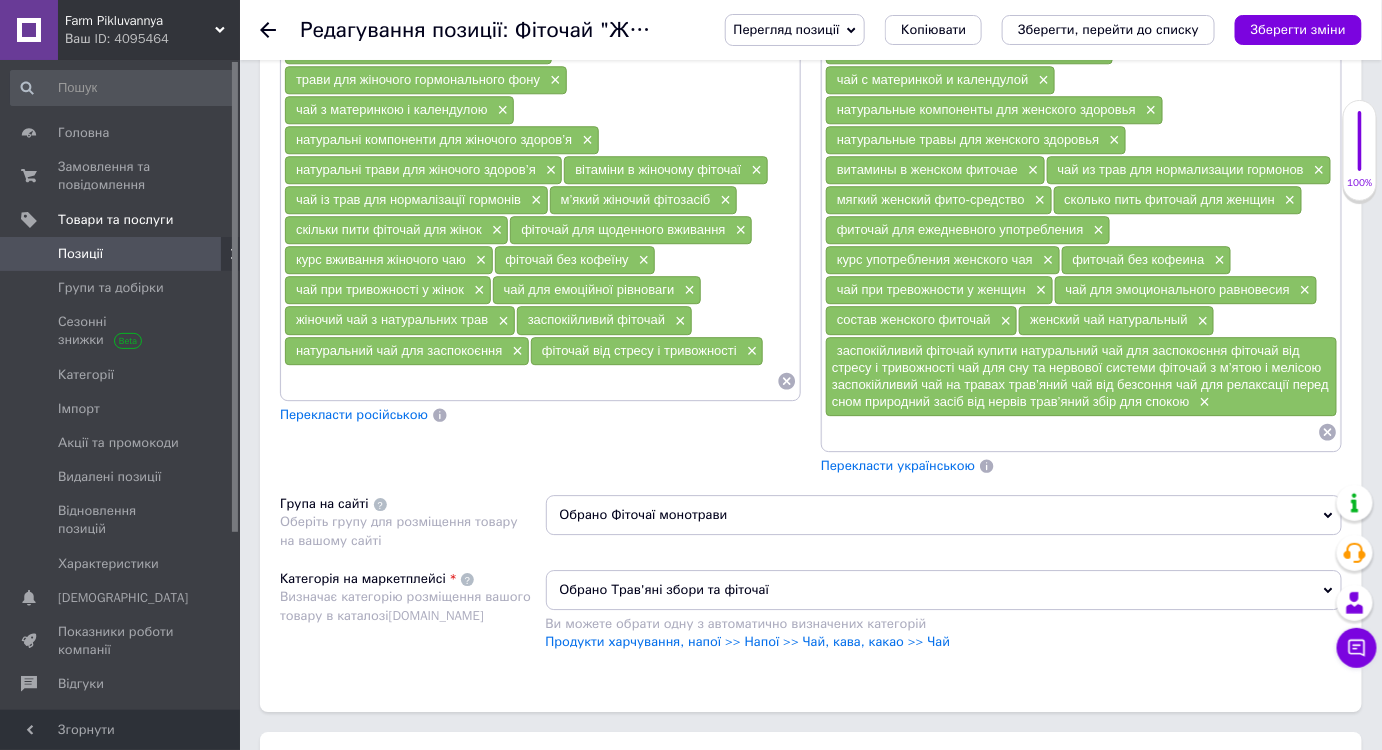 click at bounding box center [530, 381] 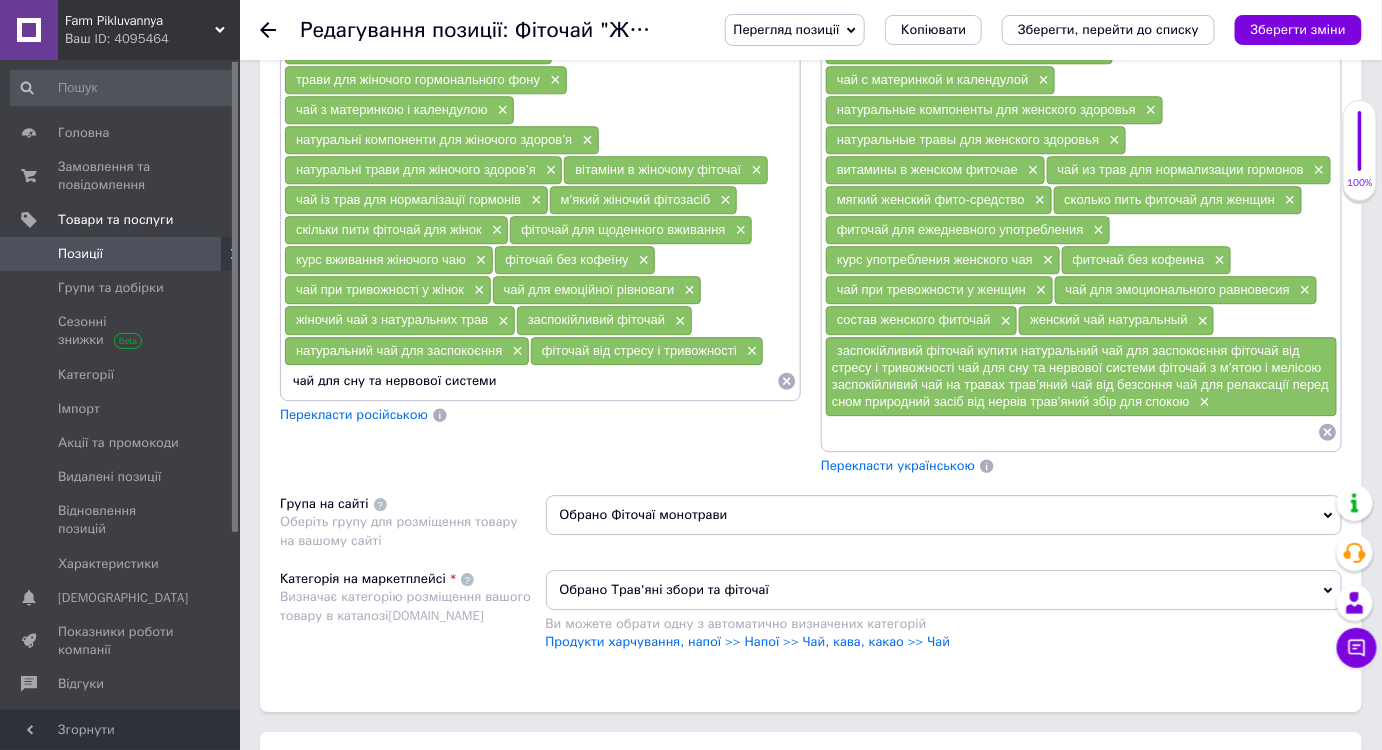 type 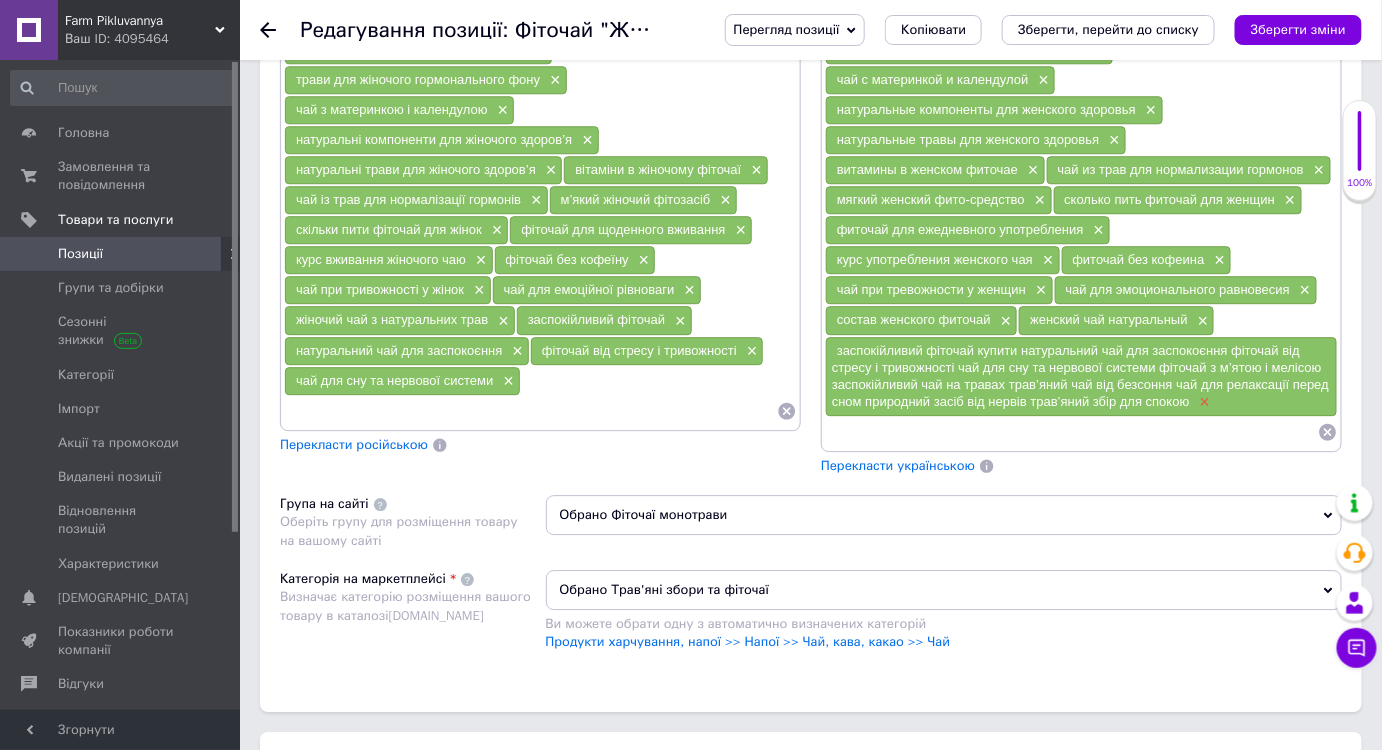 click on "×" at bounding box center (1203, 402) 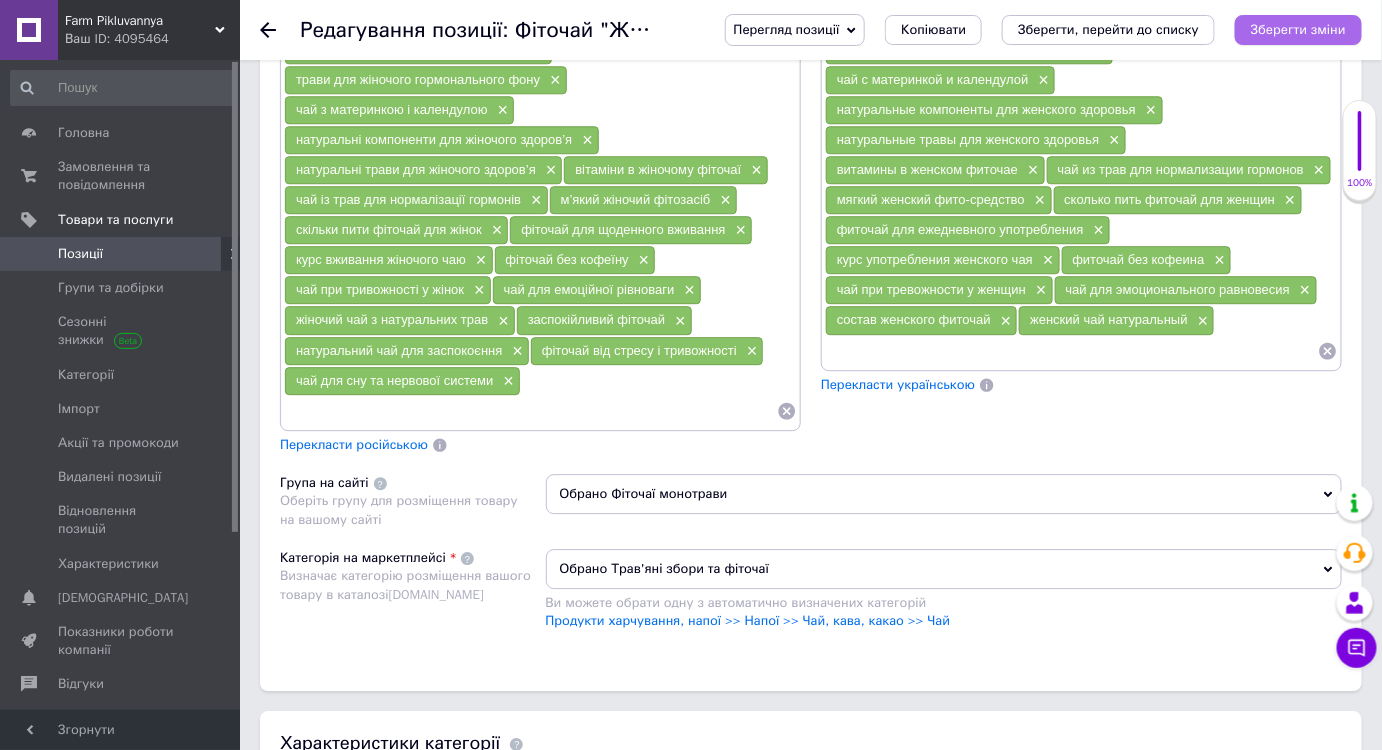 click on "Зберегти зміни" at bounding box center (1298, 30) 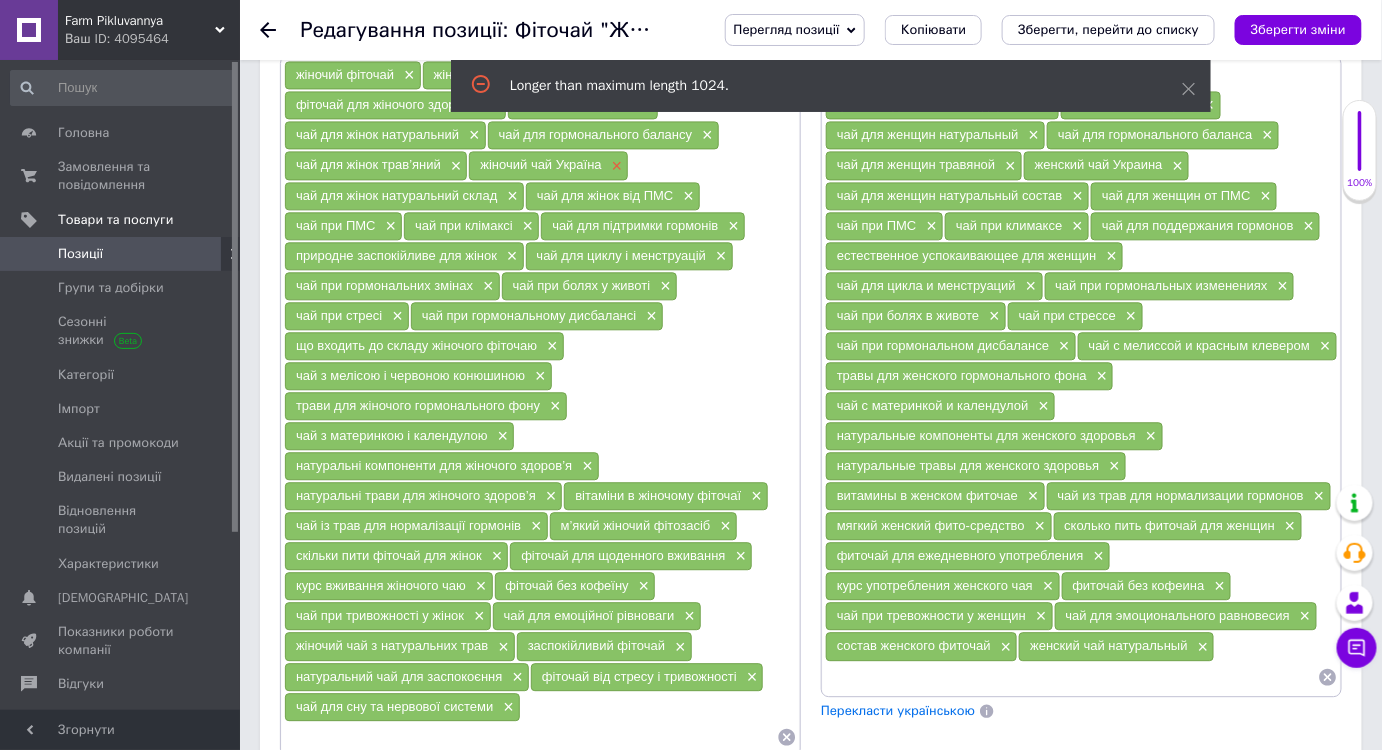 scroll, scrollTop: 1219, scrollLeft: 0, axis: vertical 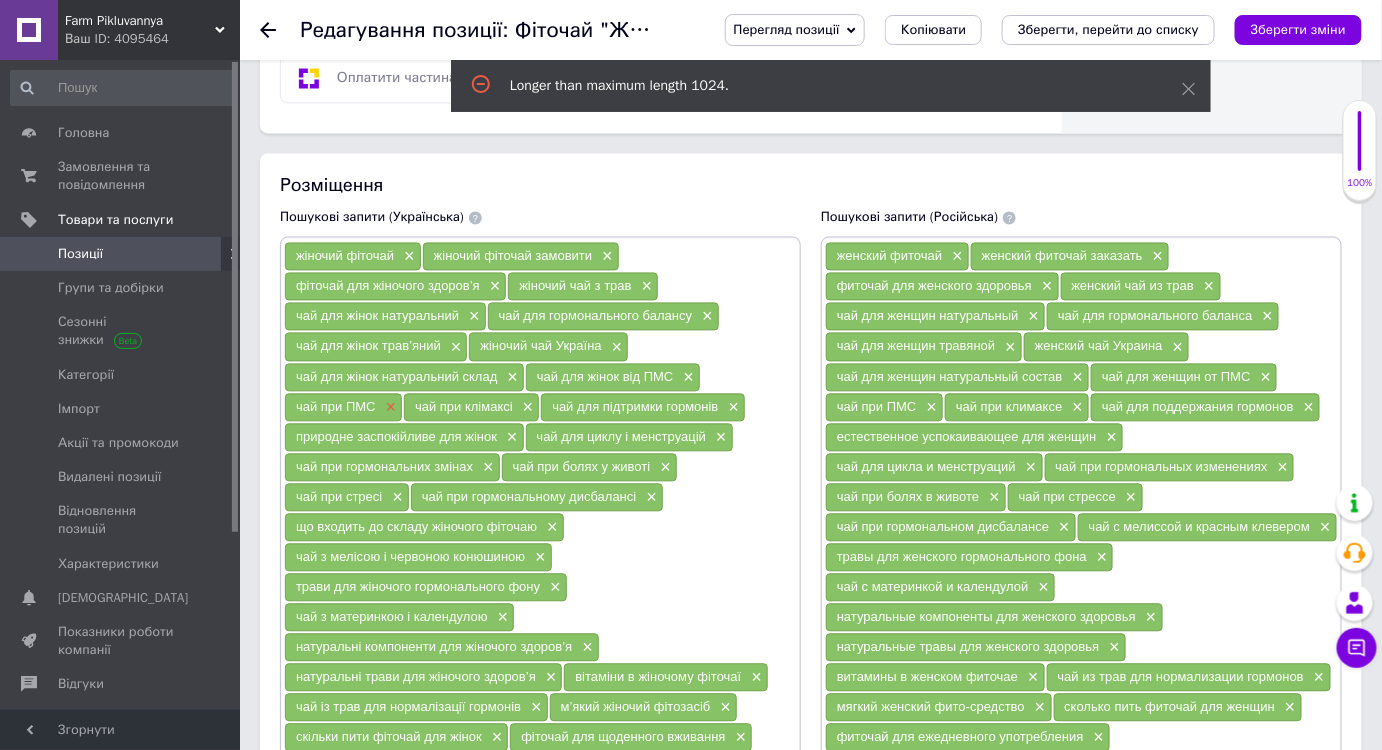 click on "×" at bounding box center (389, 408) 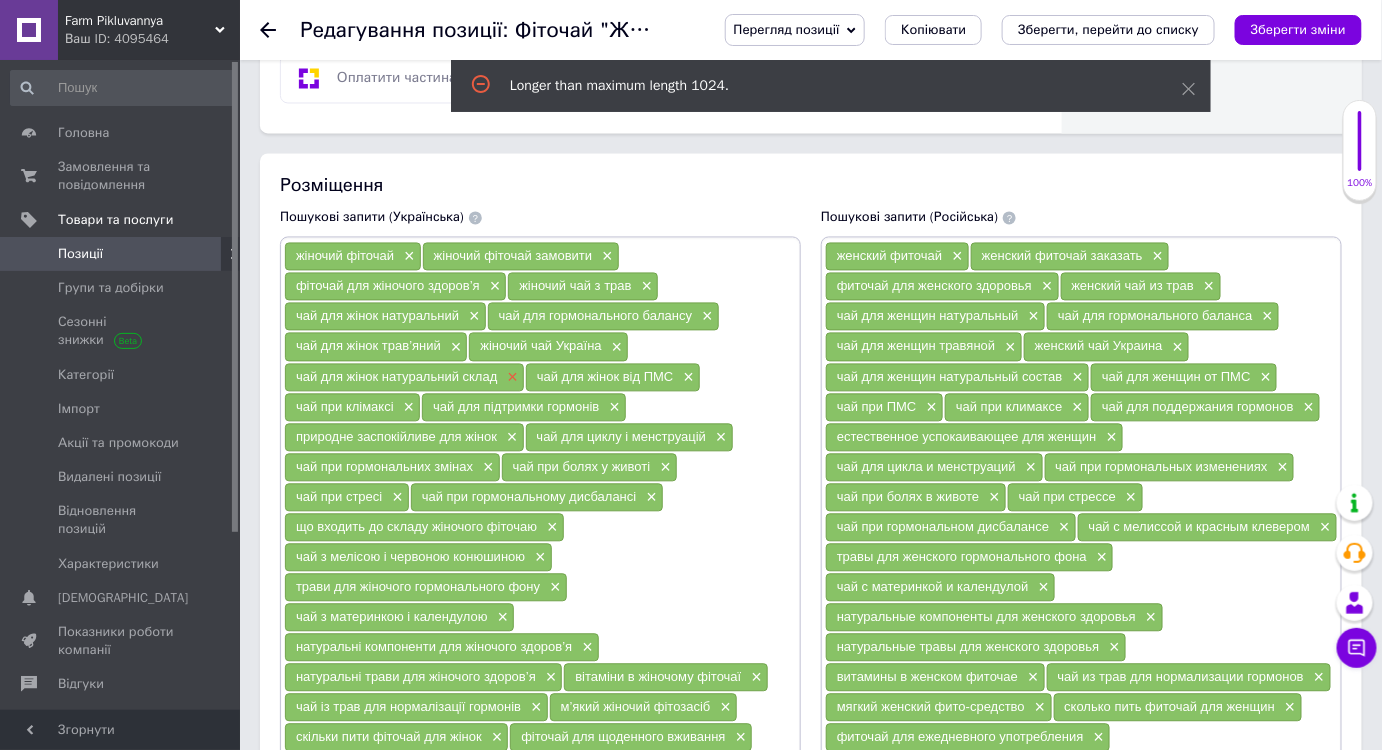 click on "×" at bounding box center (510, 378) 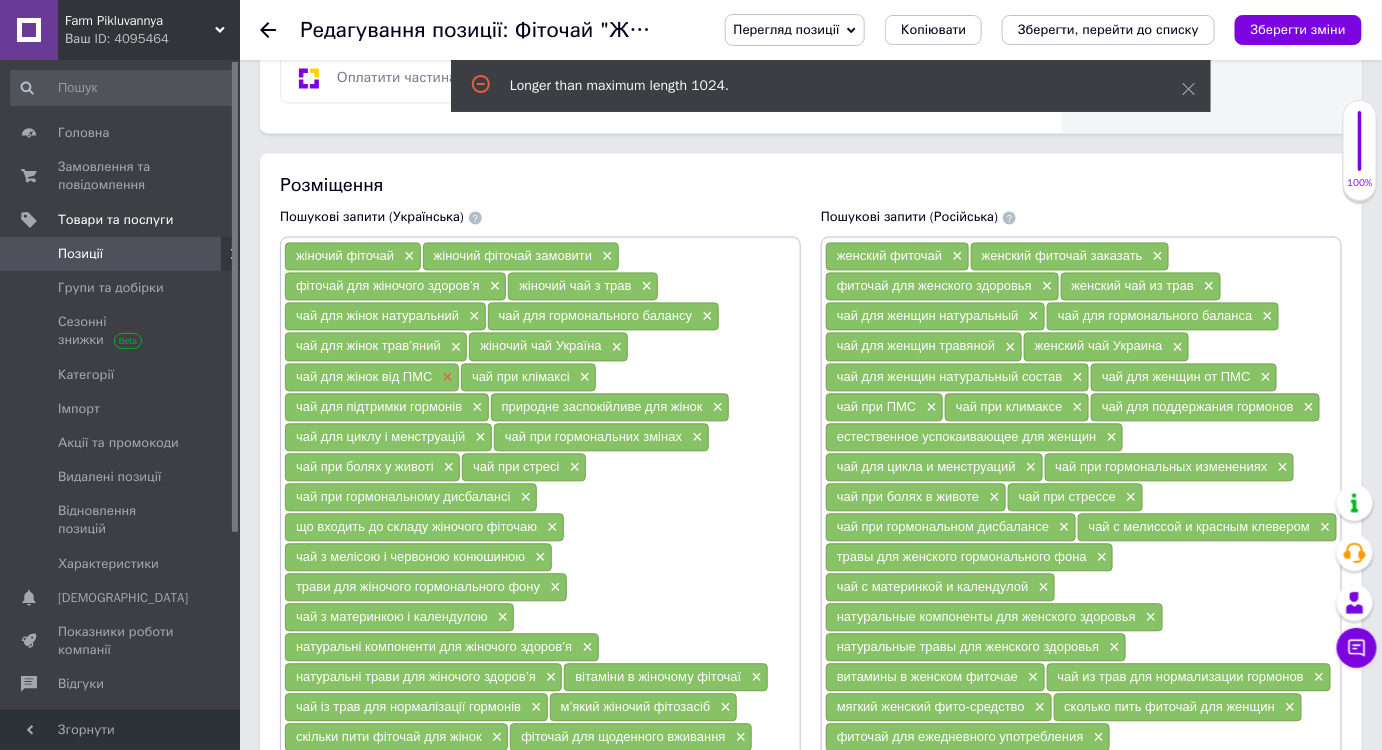 click on "×" at bounding box center (446, 378) 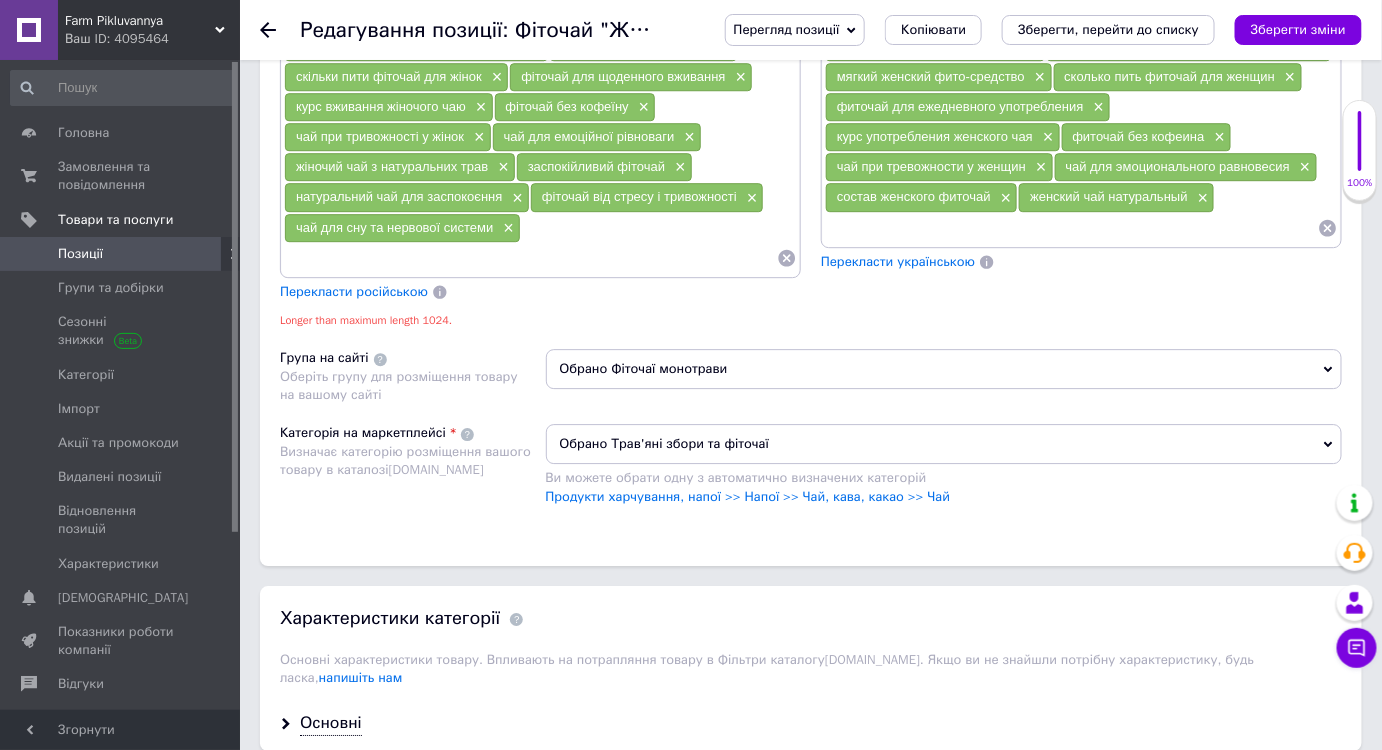 scroll, scrollTop: 1856, scrollLeft: 0, axis: vertical 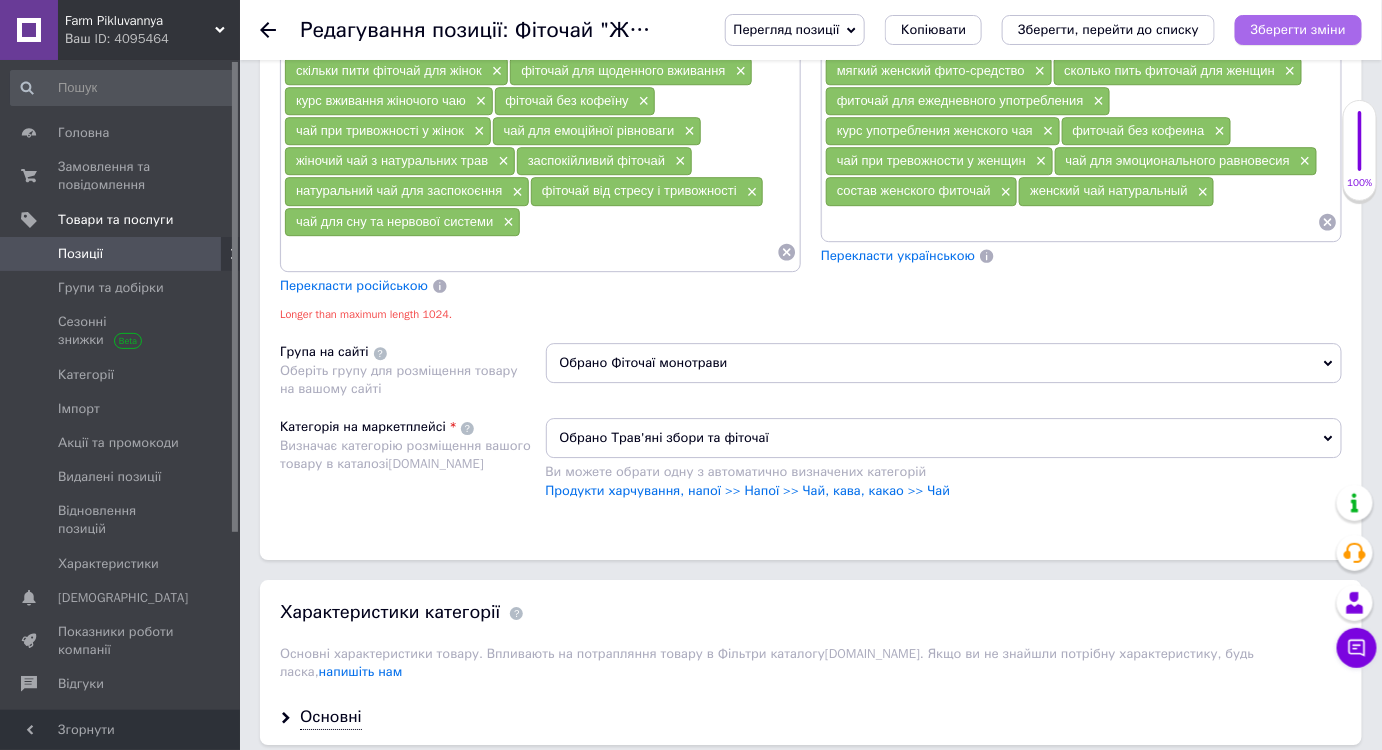 click on "Зберегти зміни" at bounding box center (1298, 29) 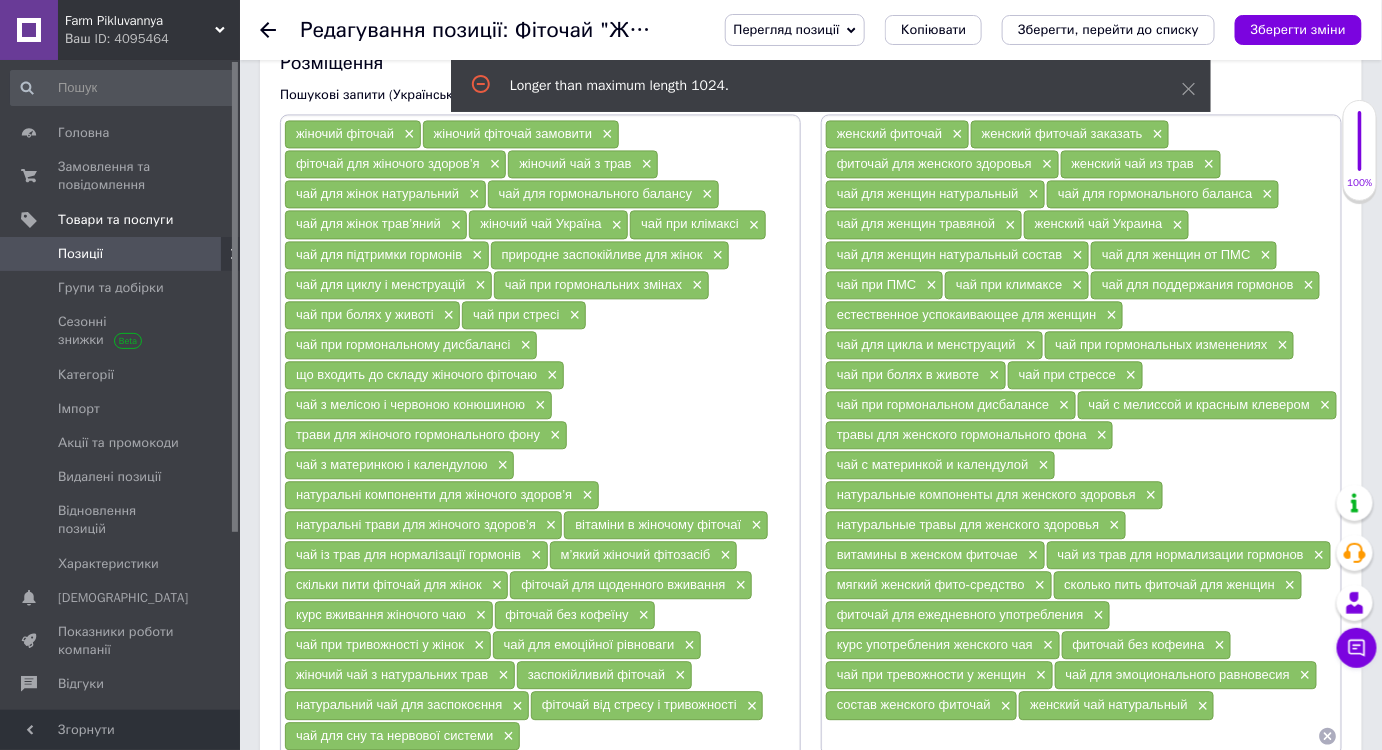 scroll, scrollTop: 1281, scrollLeft: 0, axis: vertical 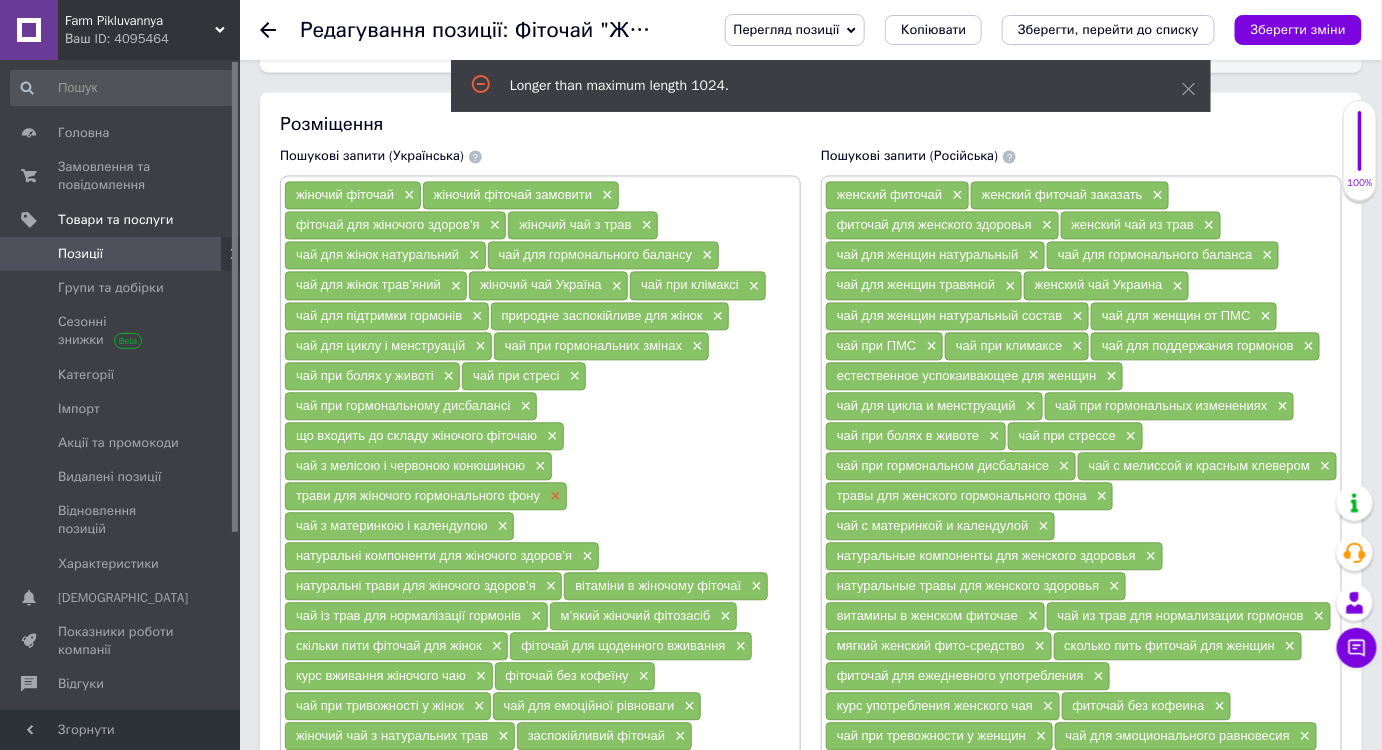 click on "×" at bounding box center (553, 496) 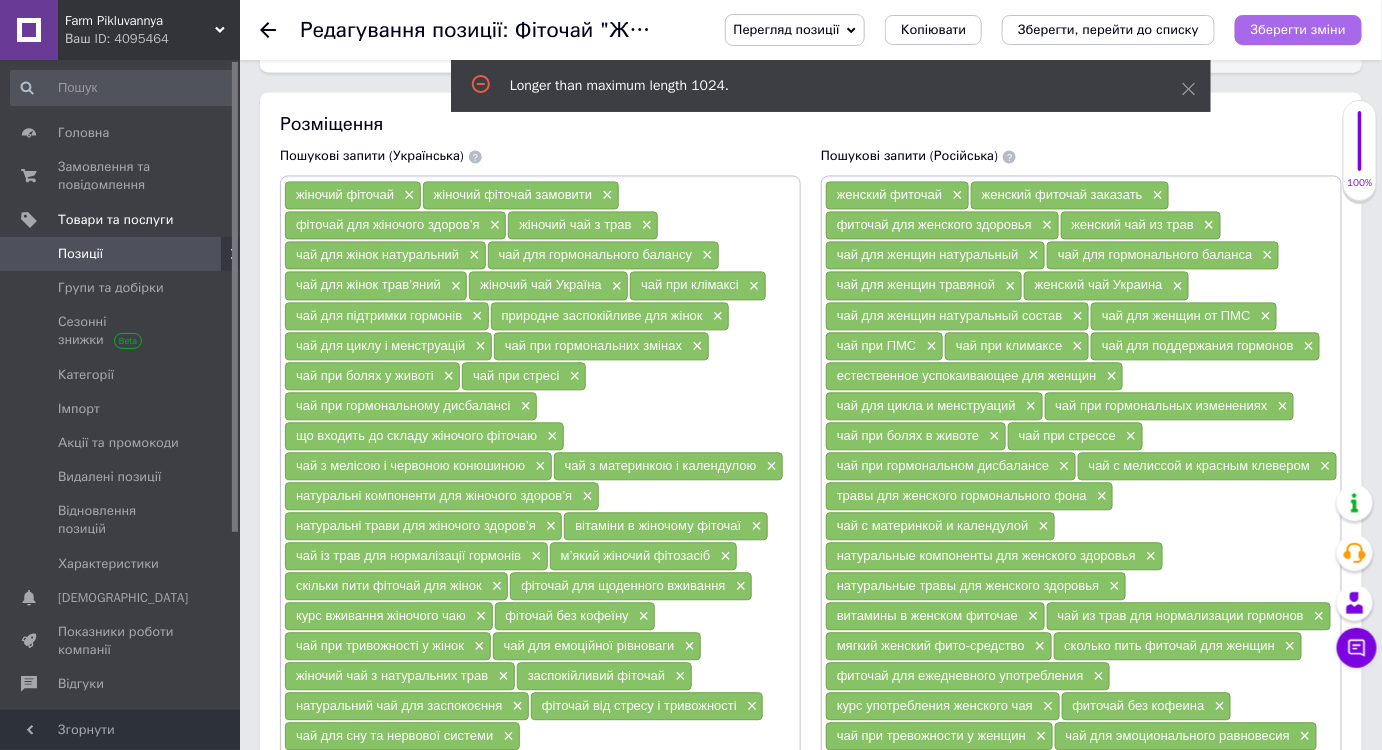click on "Зберегти зміни" at bounding box center [1298, 29] 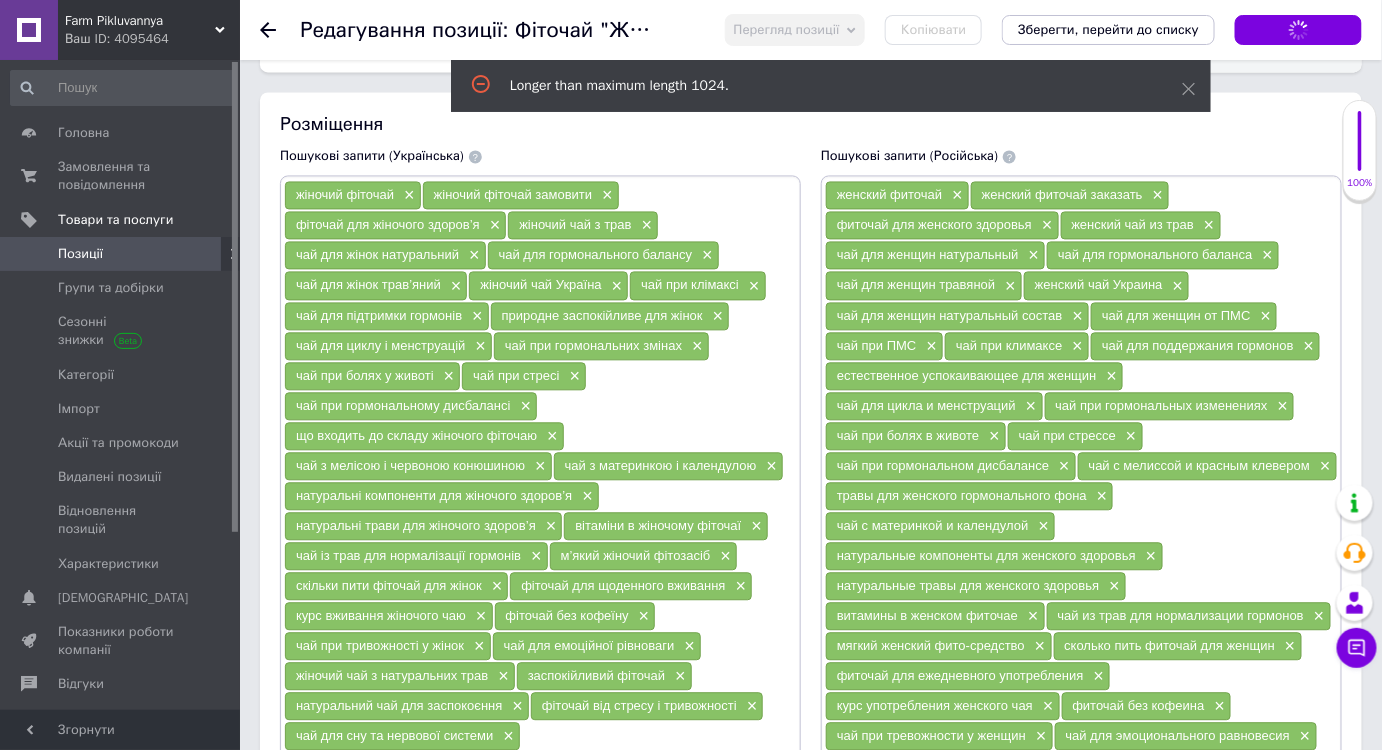 type on "ФИТОЧАЙ "УСПОКОИТЕЛЬНЫЙ" 100 г [GEOGRAPHIC_DATA]" 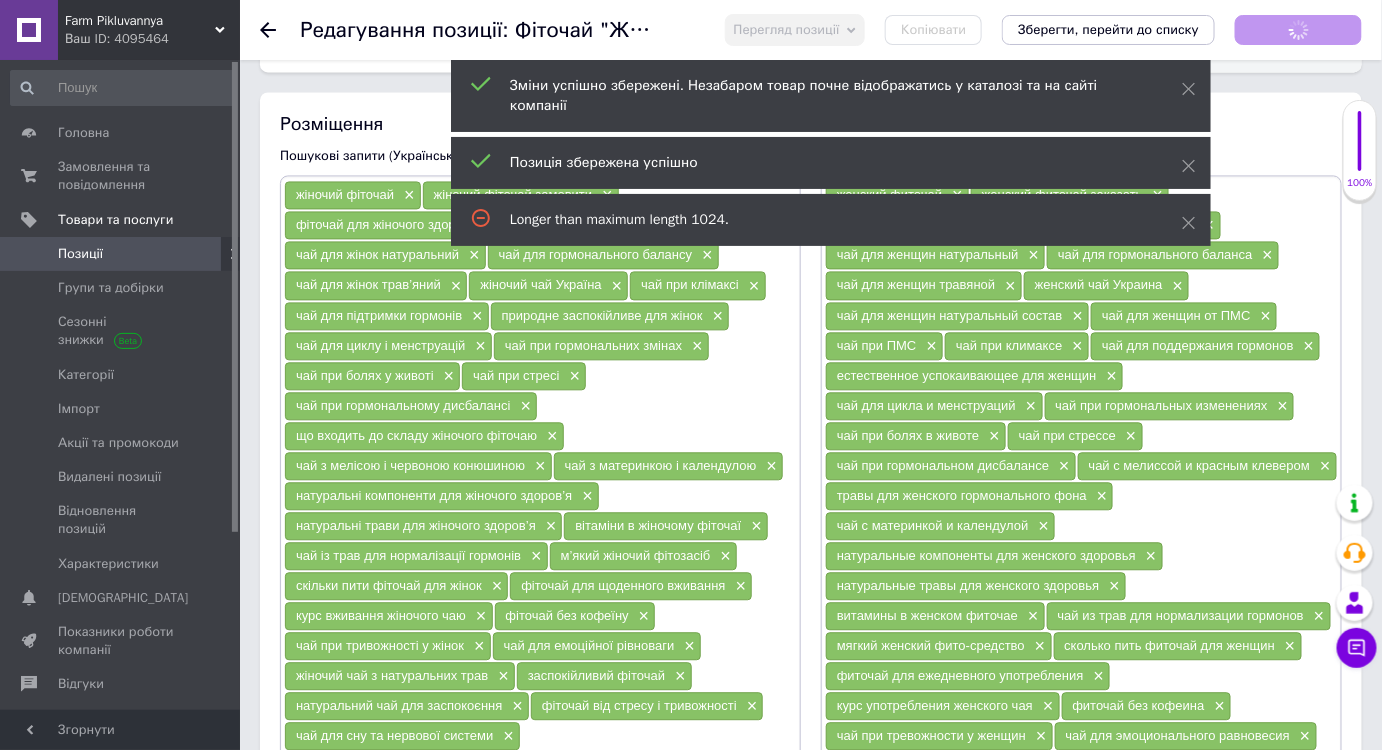 scroll, scrollTop: 657, scrollLeft: 0, axis: vertical 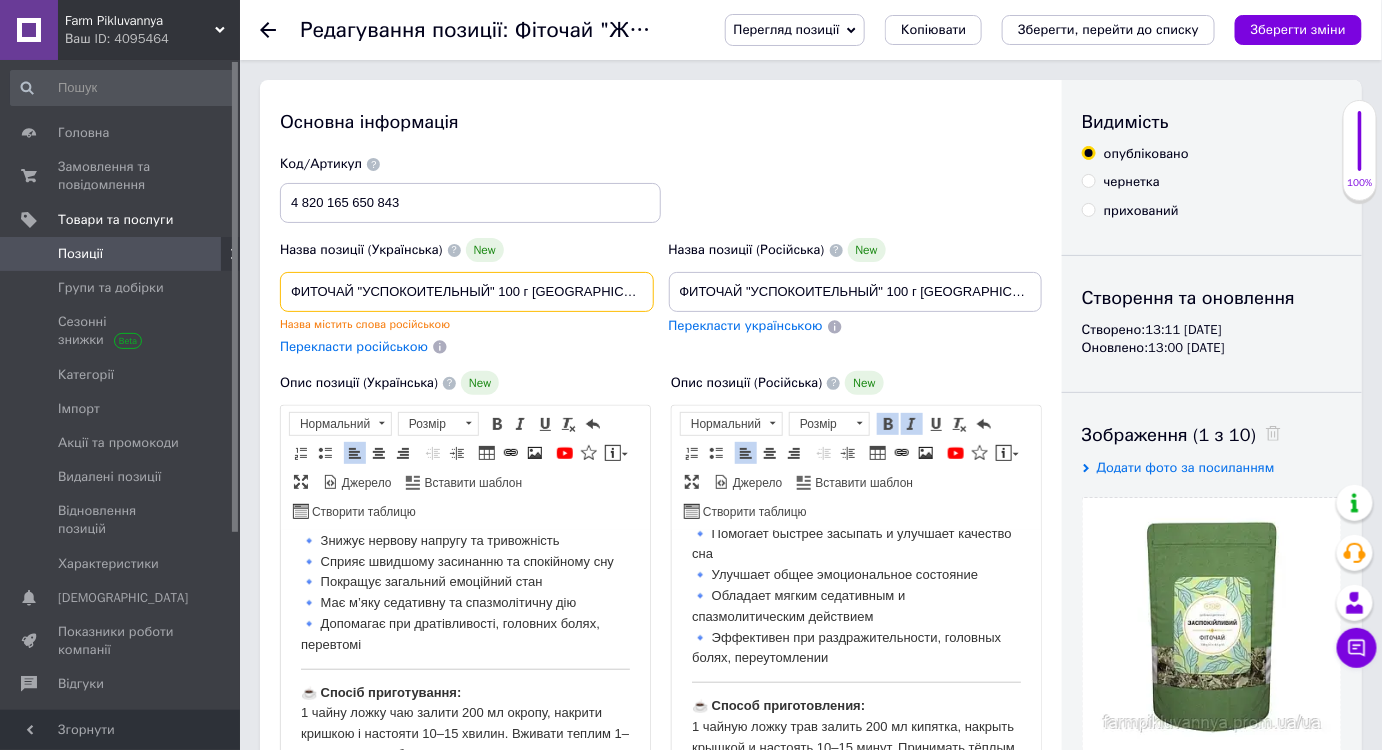 drag, startPoint x: 490, startPoint y: 290, endPoint x: 467, endPoint y: 296, distance: 23.769728 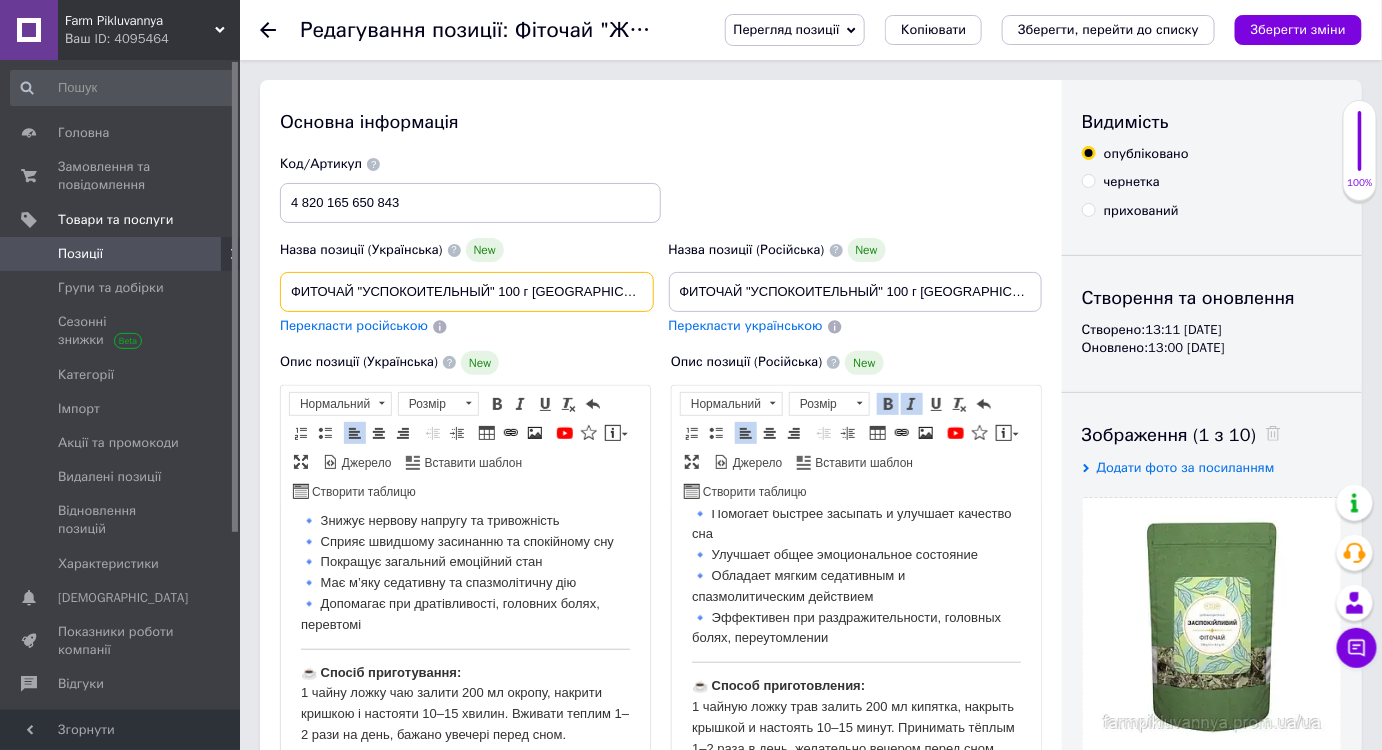drag, startPoint x: 487, startPoint y: 286, endPoint x: 364, endPoint y: 301, distance: 123.911255 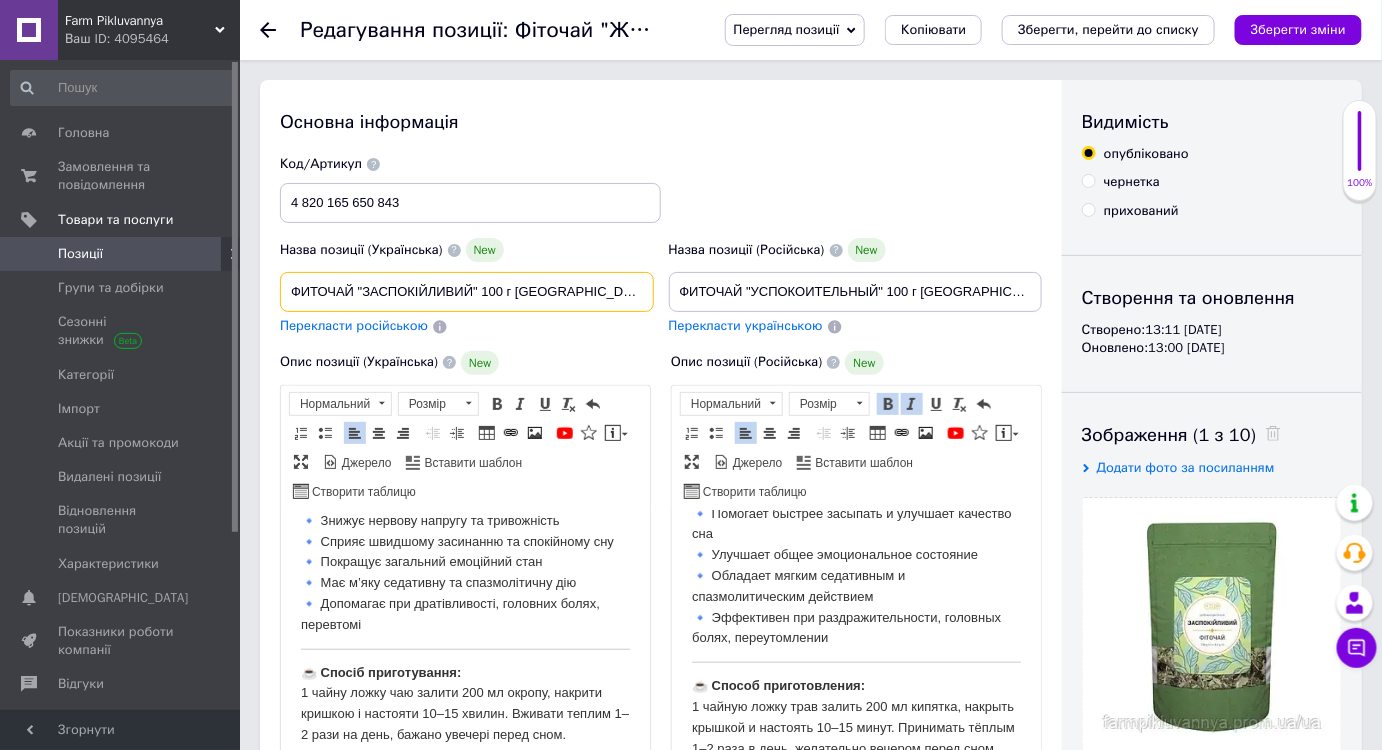 click on "ФИТОЧАЙ "ЗАСПОКІЙЛИВИЙ" 100 г [GEOGRAPHIC_DATA]" at bounding box center (467, 292) 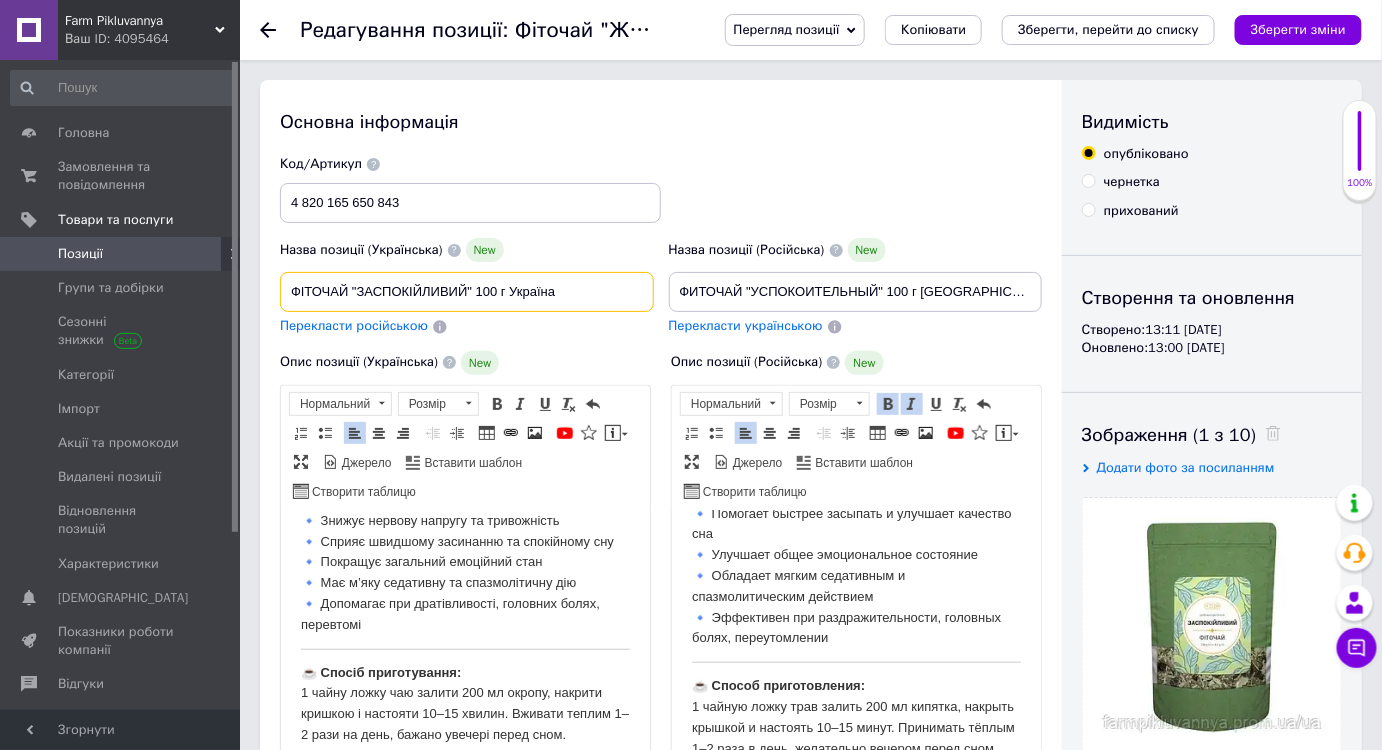 type on "ФІТОЧАЙ "ЗАСПОКІЙЛИВИЙ" 100 г Україна" 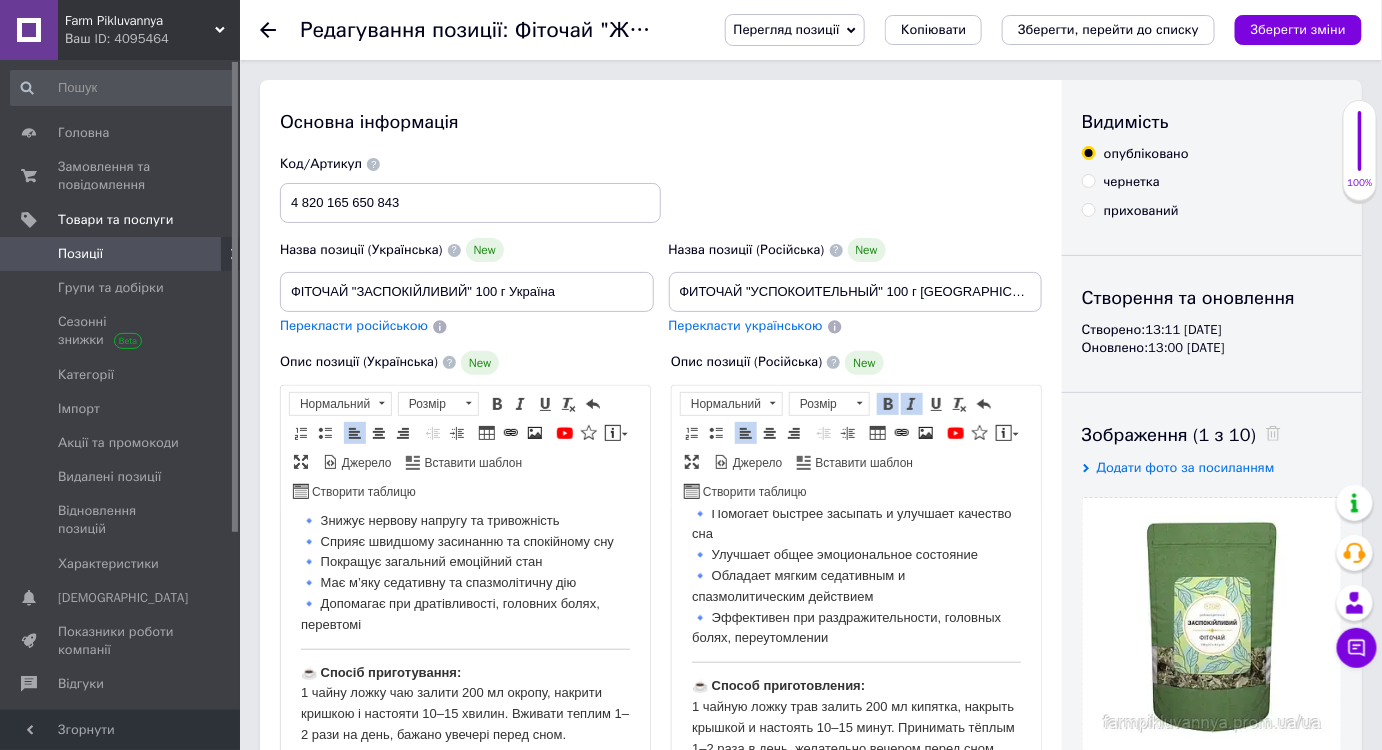 click on "Код/Артикул 4 820 165 650 843" at bounding box center [661, 189] 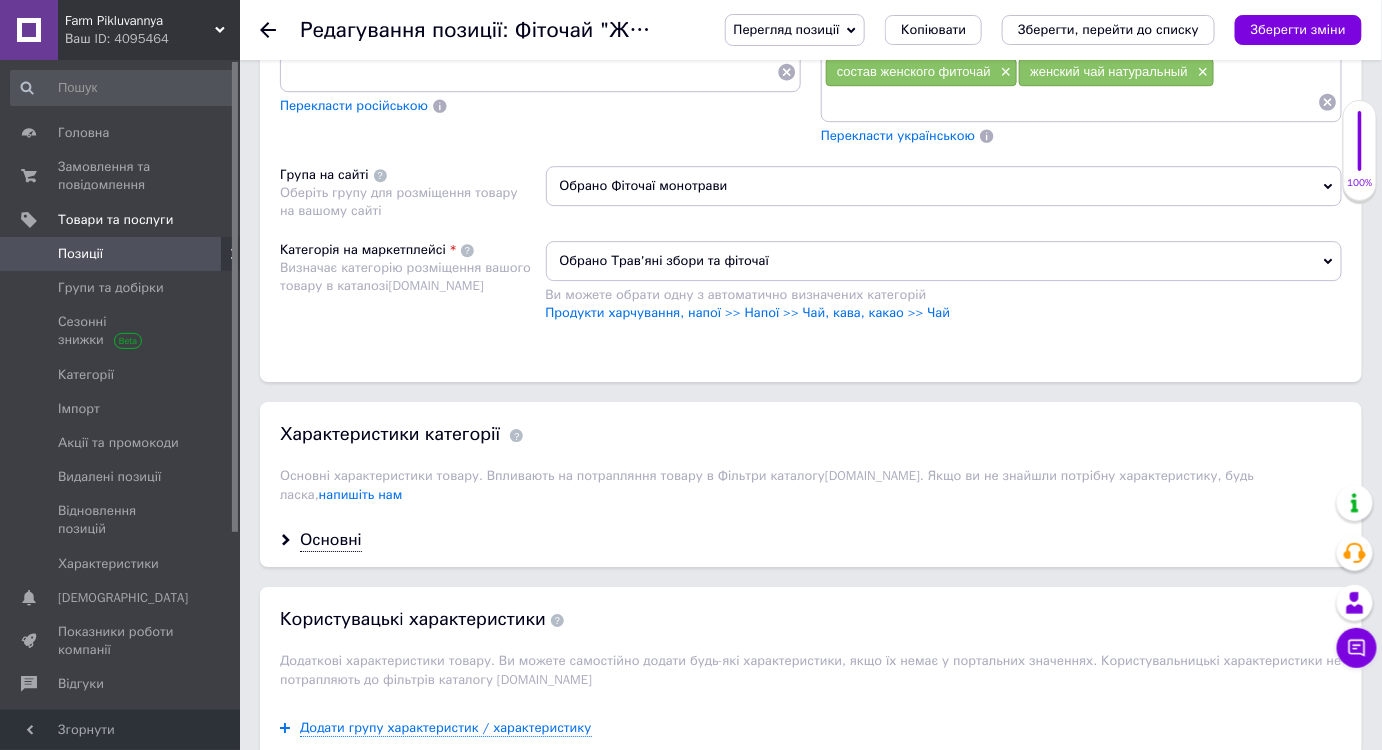 scroll, scrollTop: 2000, scrollLeft: 0, axis: vertical 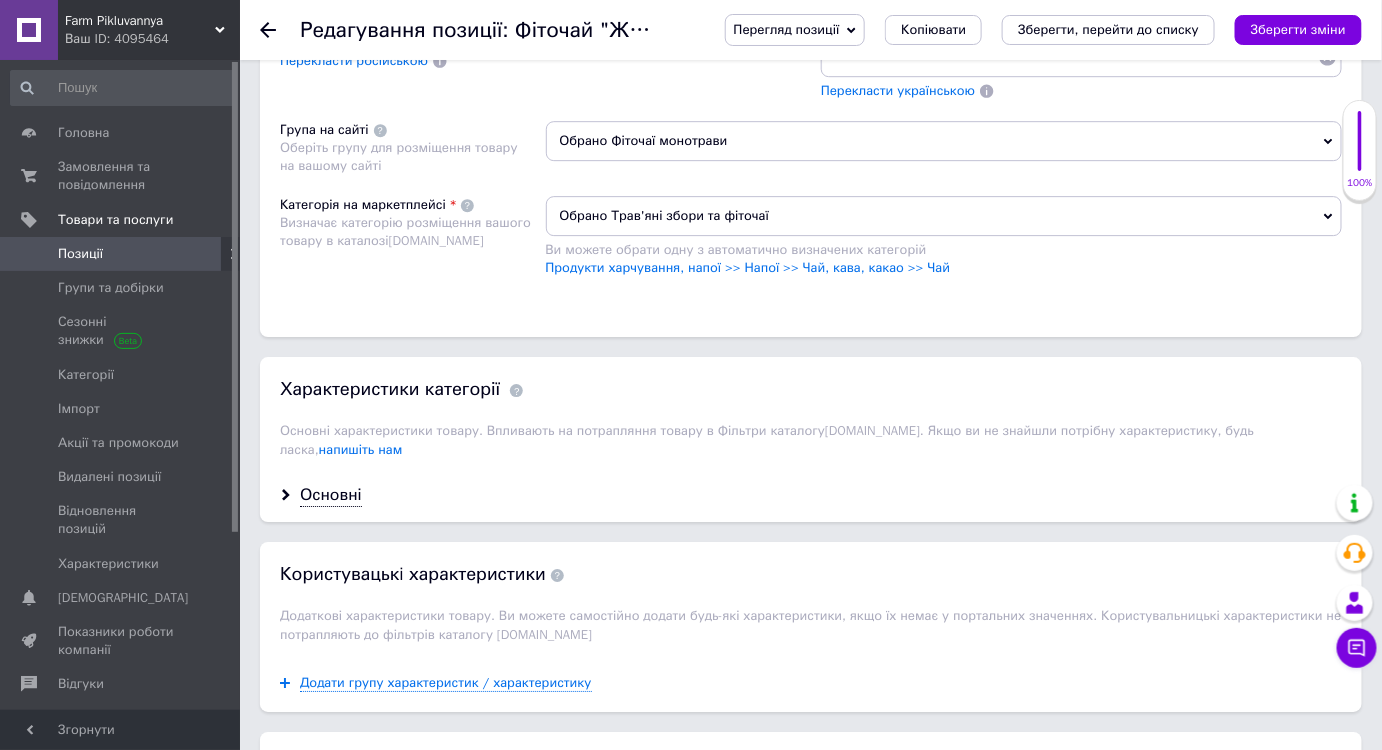 click on "Основні" at bounding box center (811, 495) 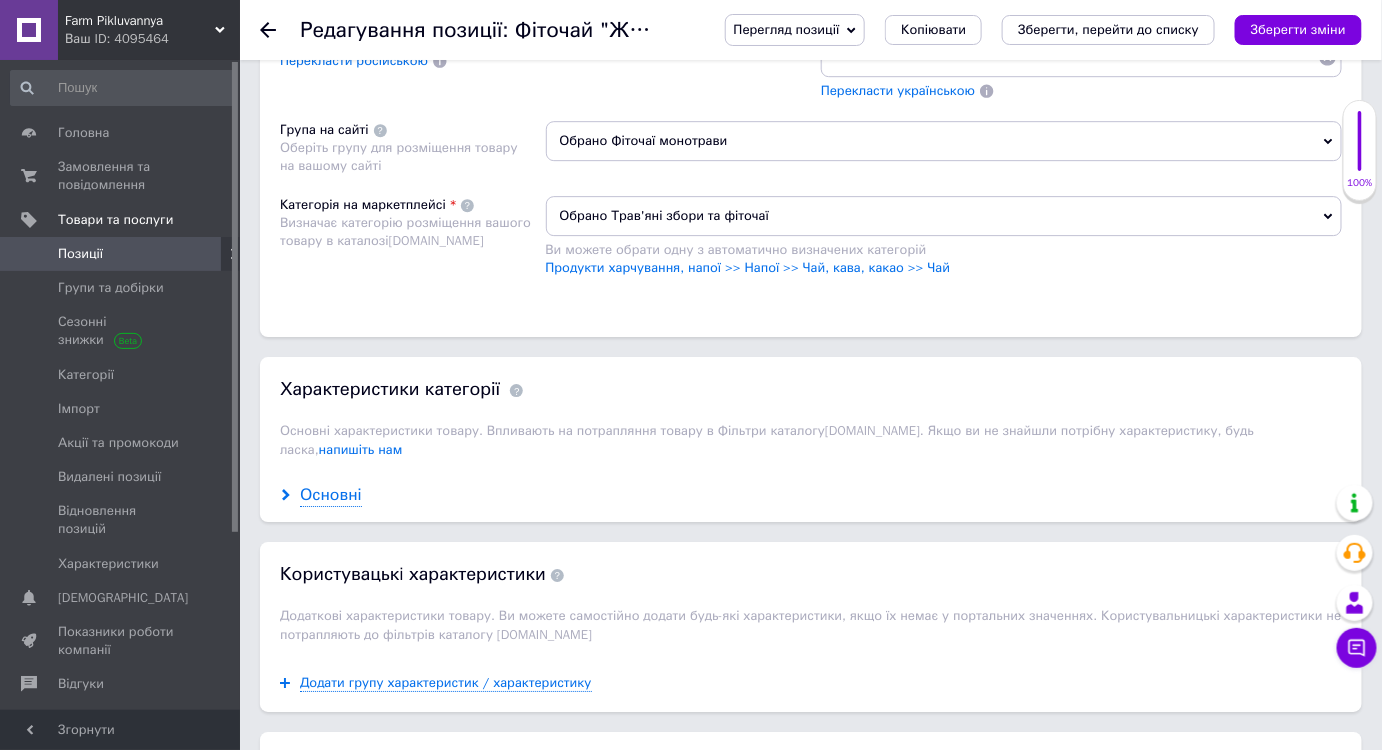 click on "Основні" at bounding box center (331, 495) 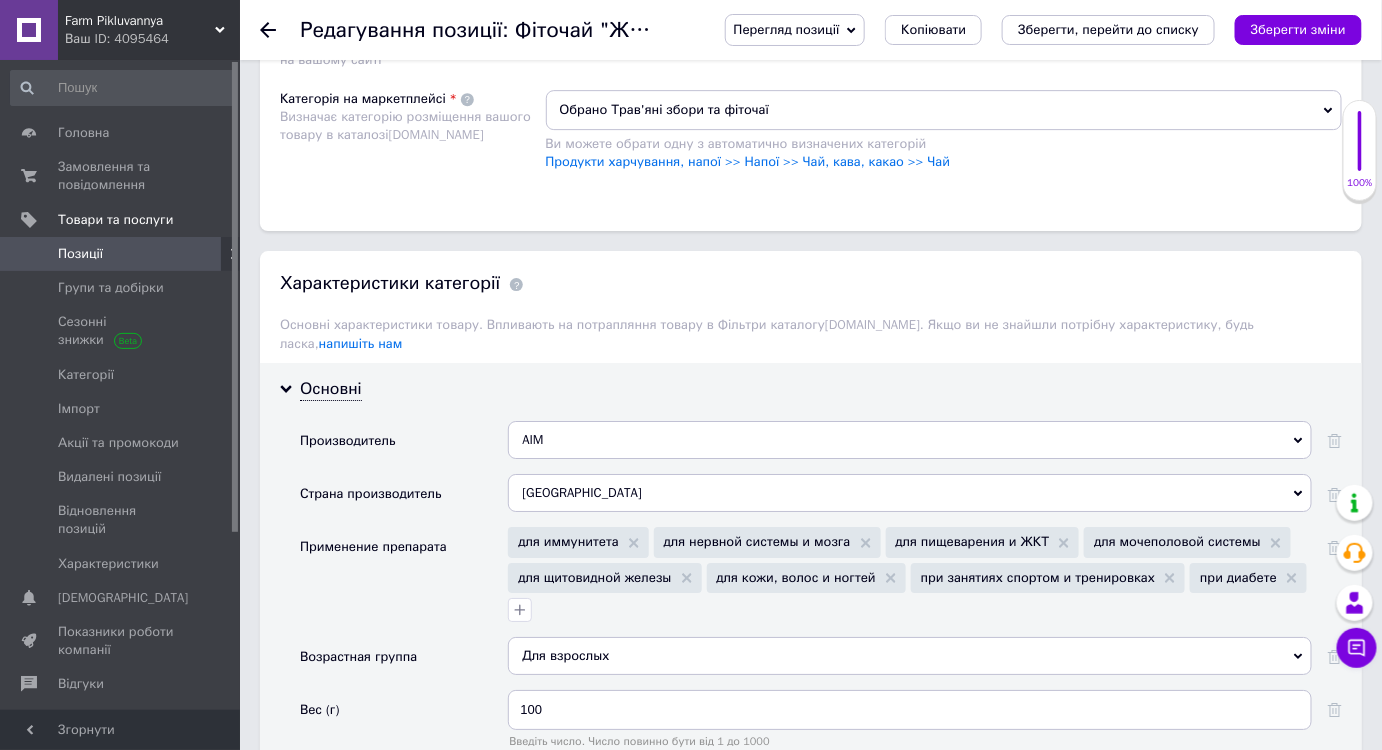 scroll, scrollTop: 2090, scrollLeft: 0, axis: vertical 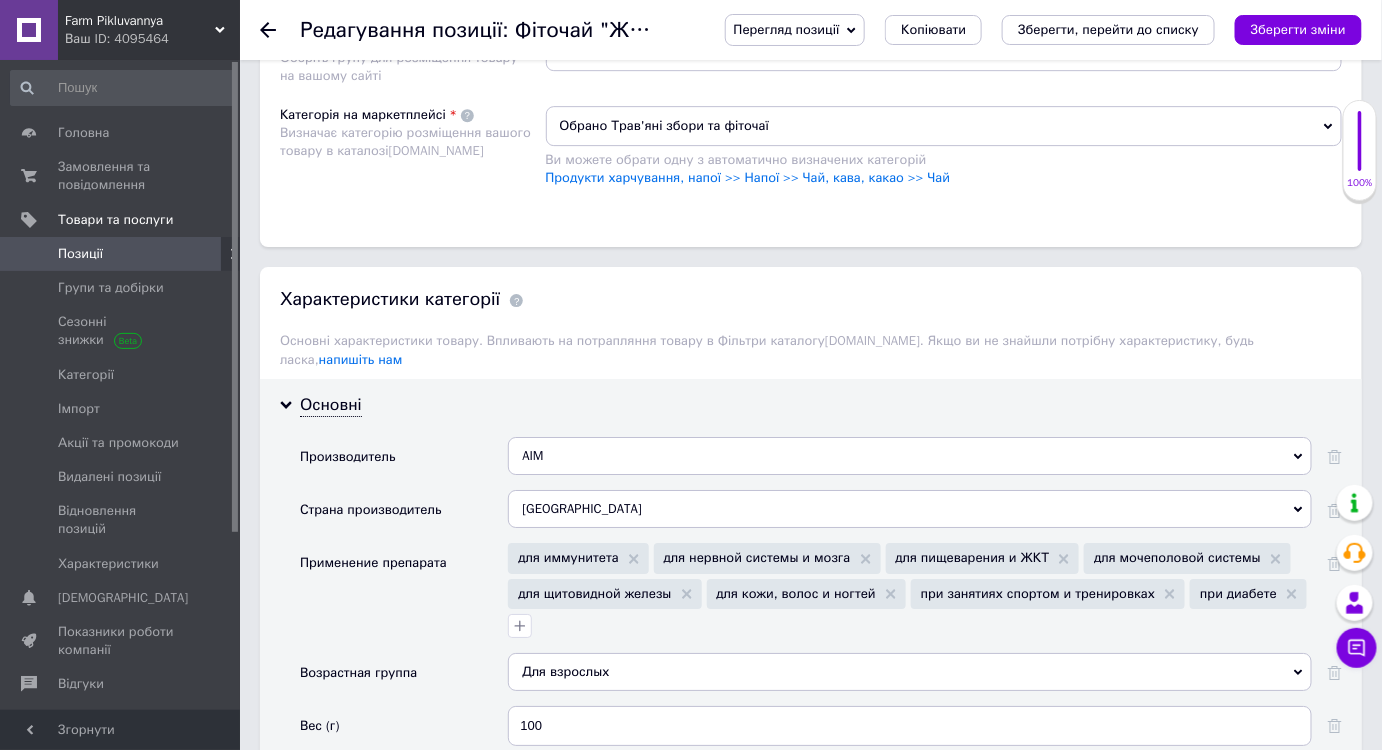 click on "Основні Производитель AIM AIM Страна производитель [GEOGRAPHIC_DATA] Украина Применение препарата для иммунитета для нервной системы и мозга для пищеварения и ЖКТ для мочеполовой системы для щитовидной железы для кожи, волос и ногтей при занятиях спортом и тренировках при диабете Возрастная группа Для взрослых Для взрослых Вес (г) 100 Введіть число. Число повинно бути від 1 до 1000" at bounding box center (811, 597) 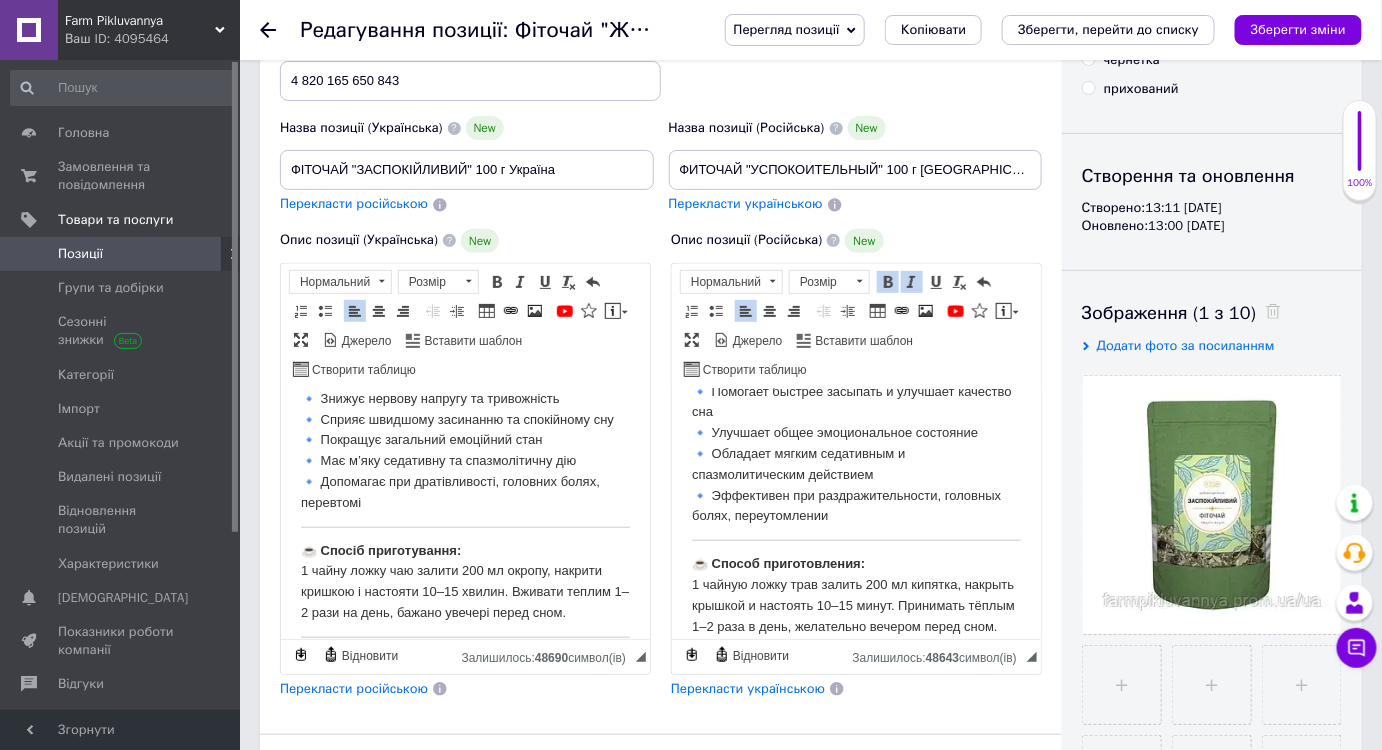 scroll, scrollTop: 90, scrollLeft: 0, axis: vertical 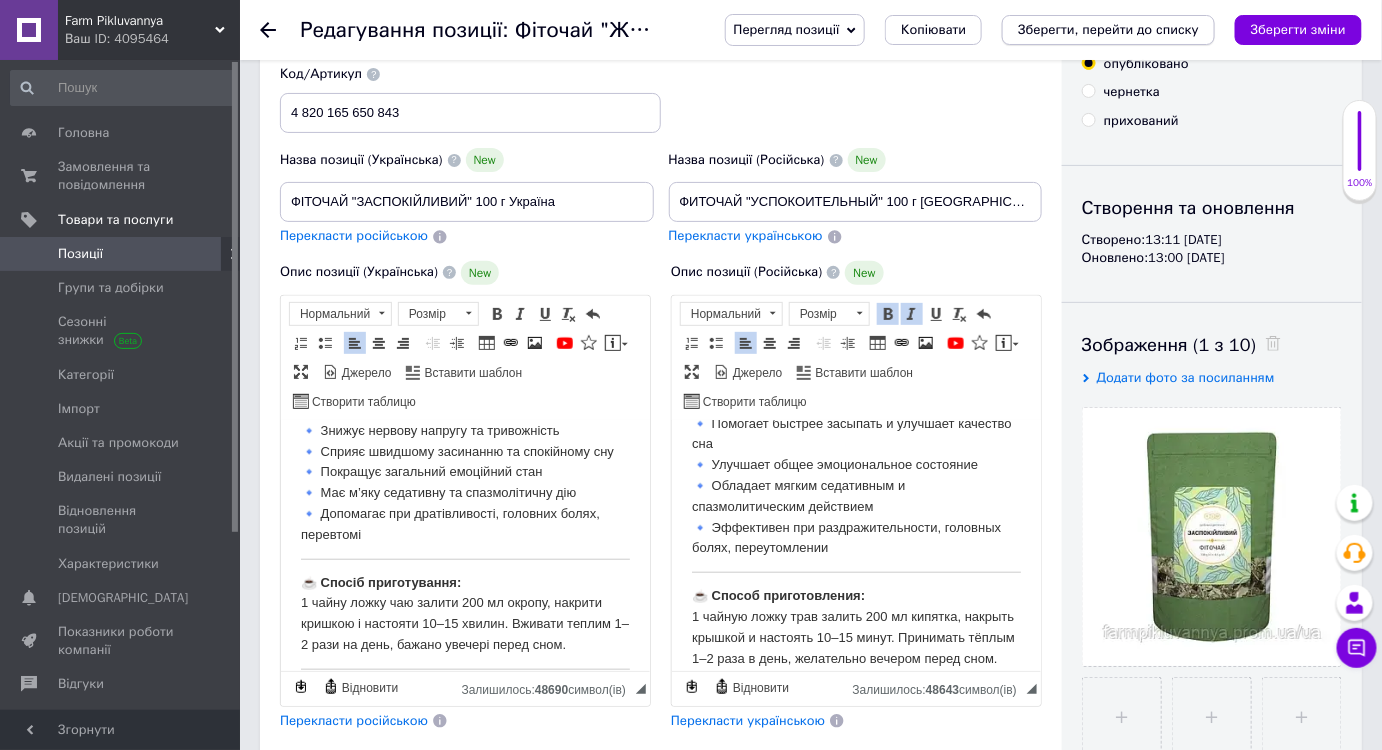 click on "Зберегти, перейти до списку" at bounding box center (1108, 29) 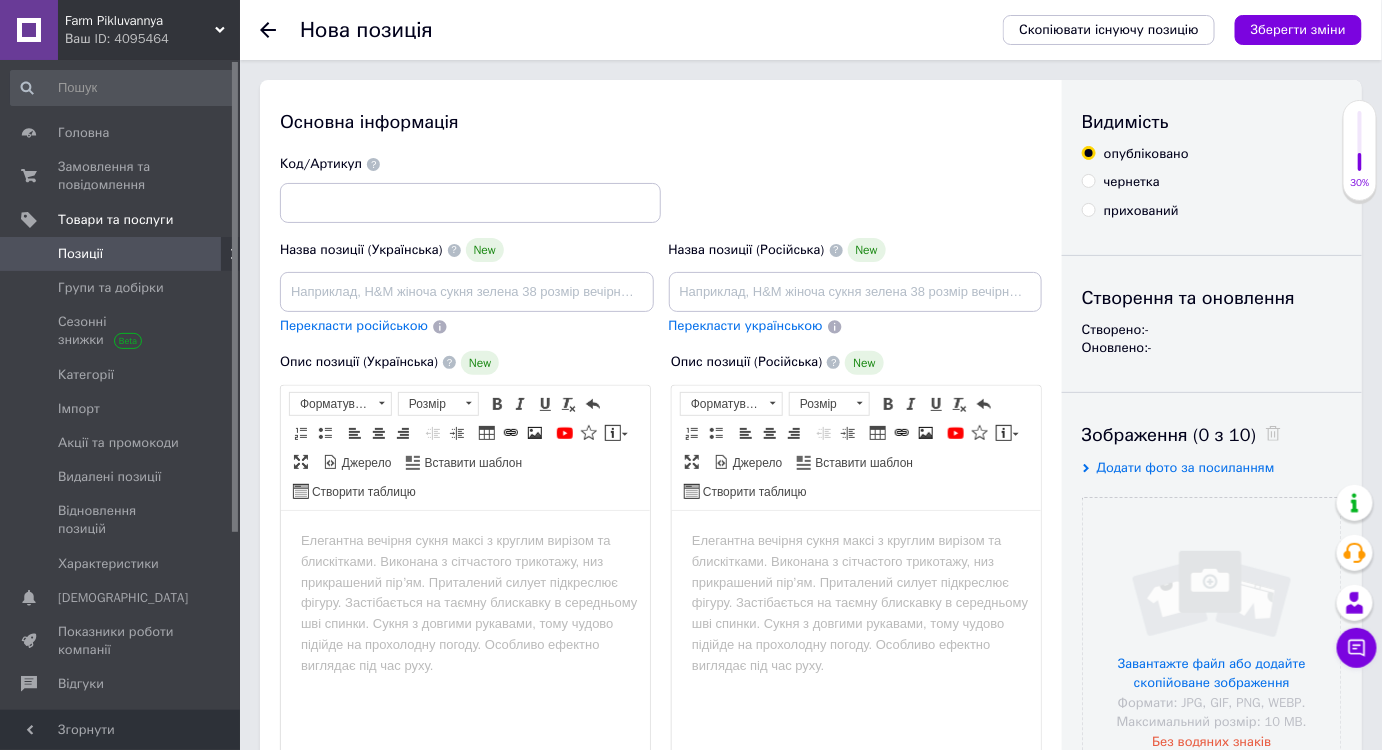 scroll, scrollTop: 0, scrollLeft: 0, axis: both 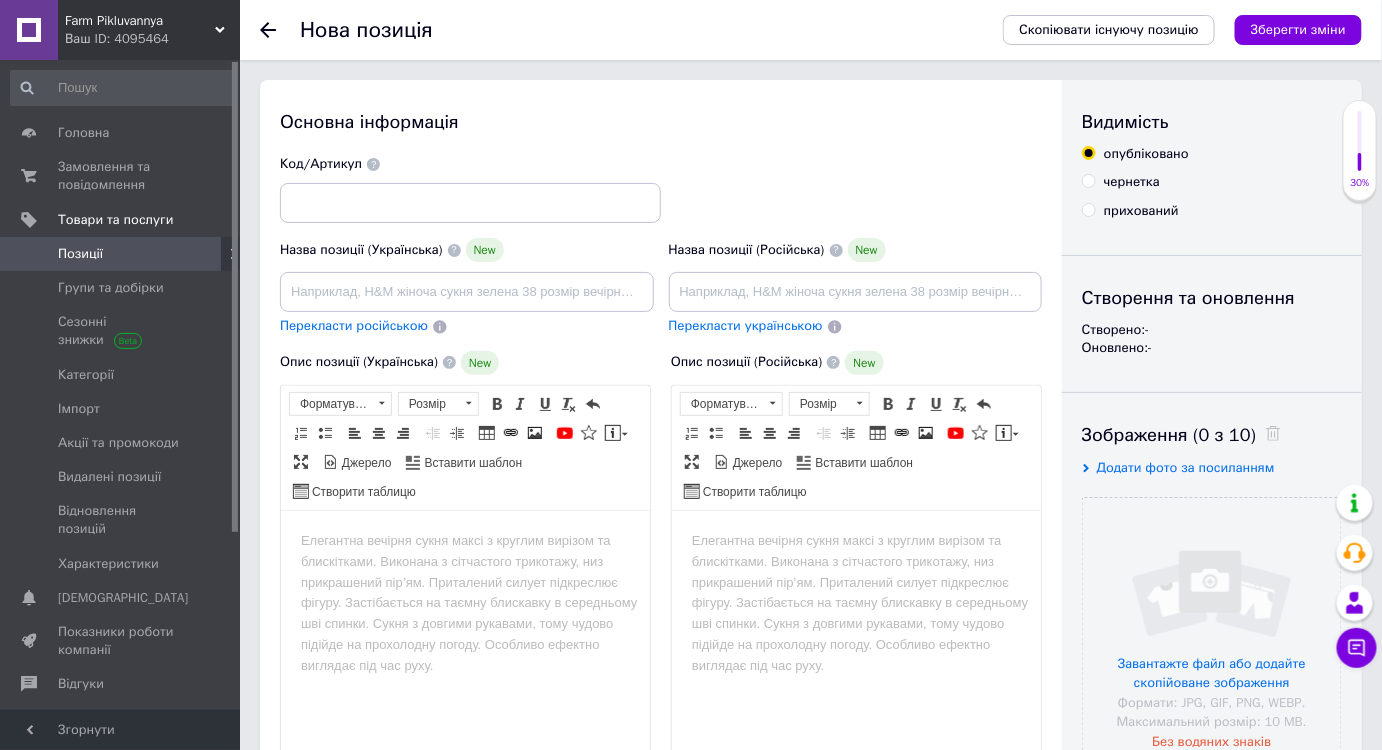 click 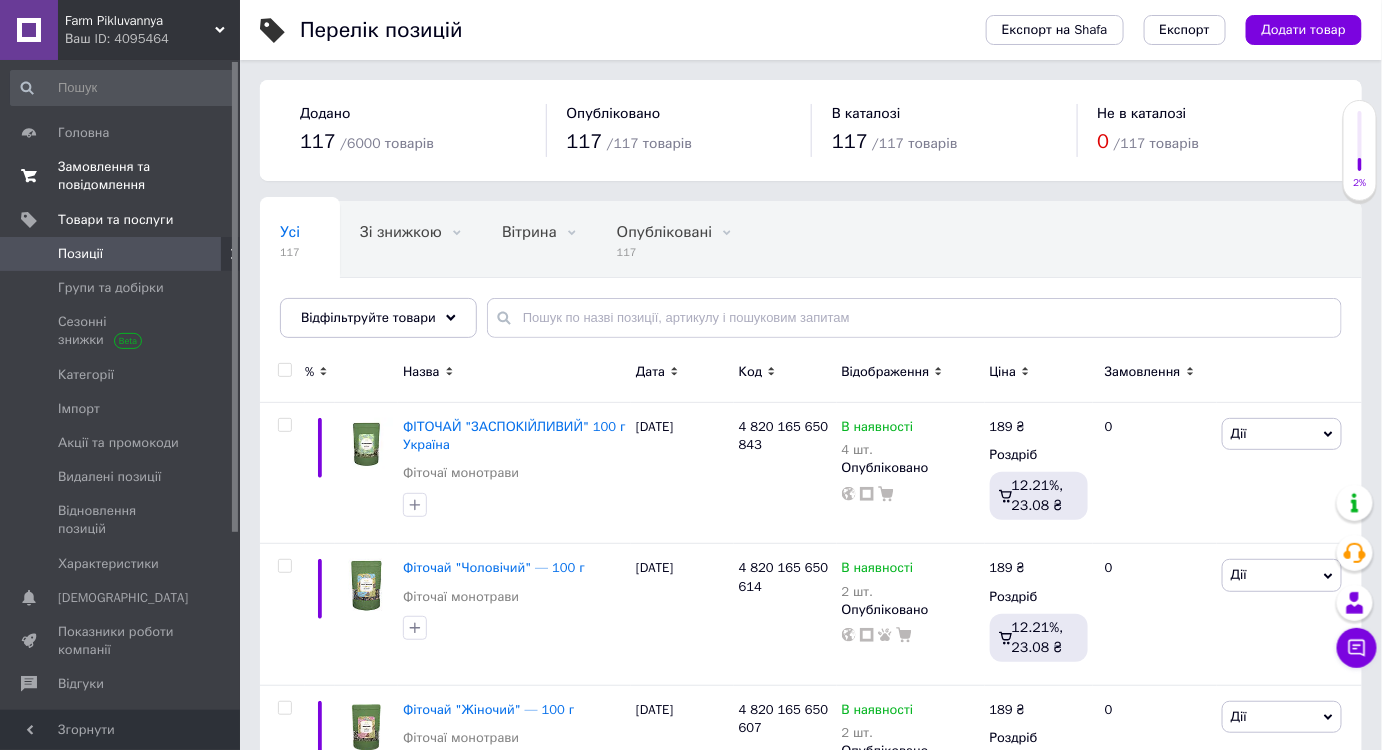click on "Замовлення та повідомлення" at bounding box center (121, 176) 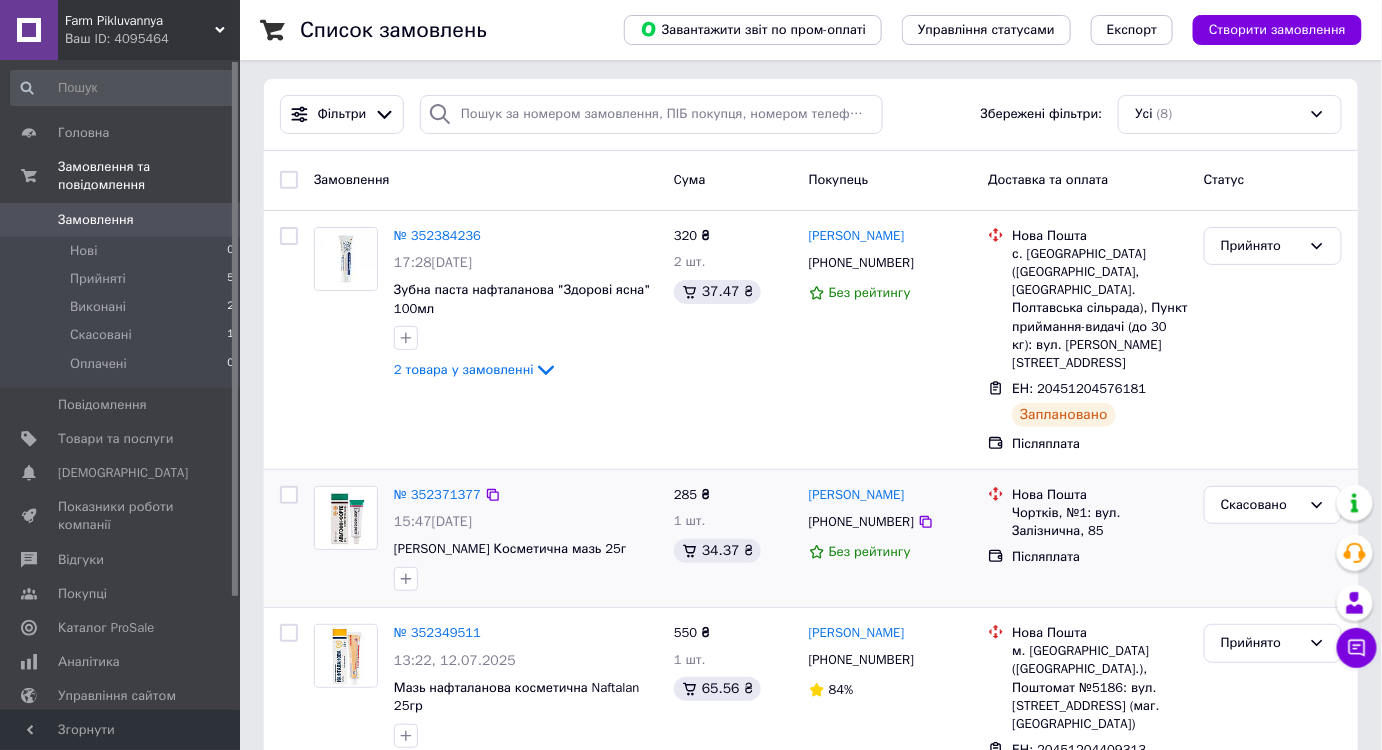 scroll, scrollTop: 90, scrollLeft: 0, axis: vertical 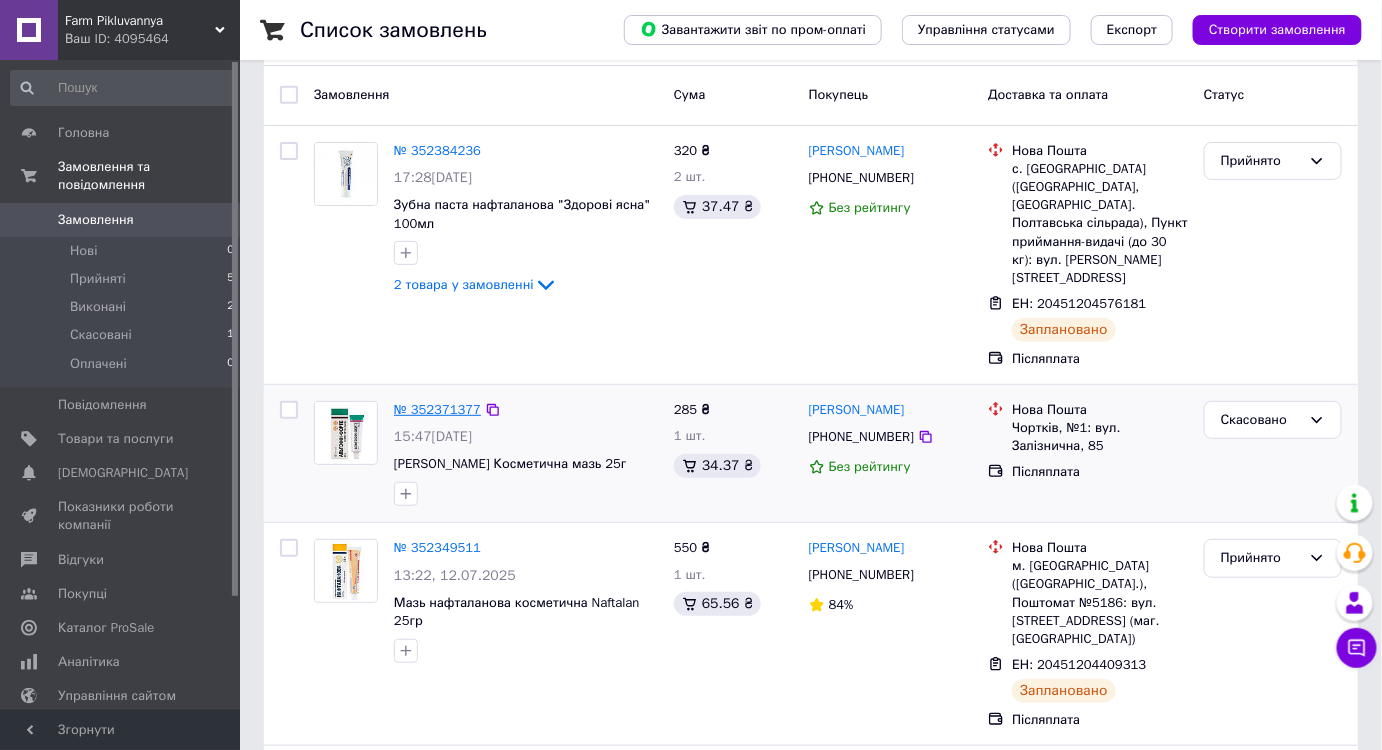 click on "№ 352371377" at bounding box center [437, 409] 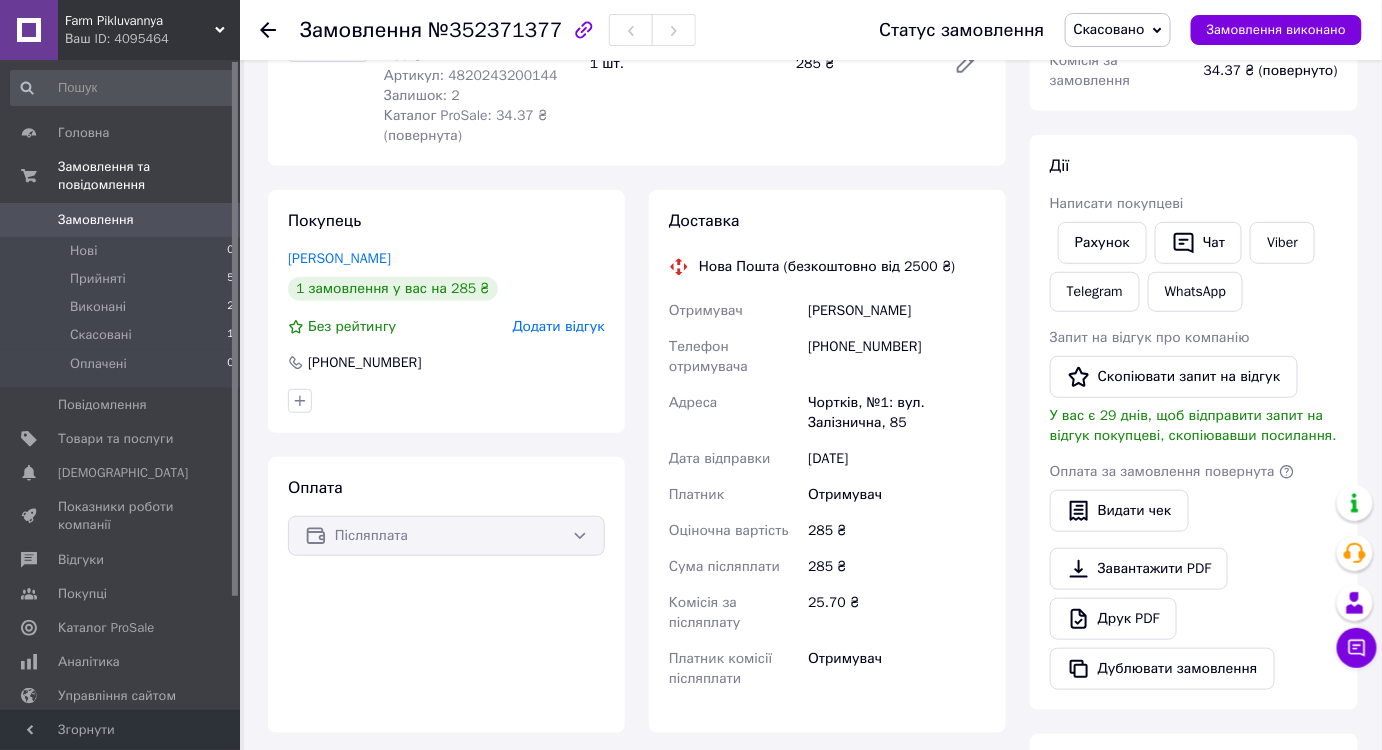 scroll, scrollTop: 181, scrollLeft: 0, axis: vertical 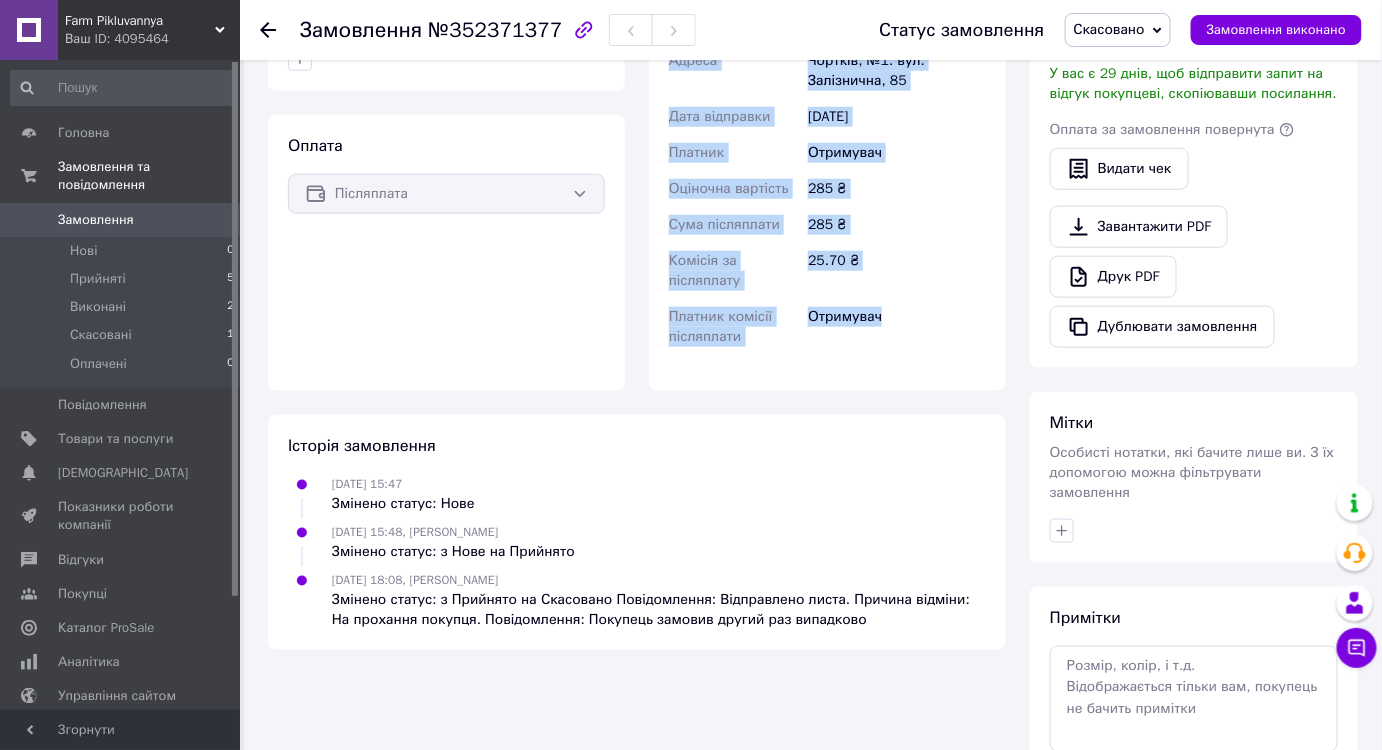 drag, startPoint x: 672, startPoint y: 288, endPoint x: 881, endPoint y: 334, distance: 214.00233 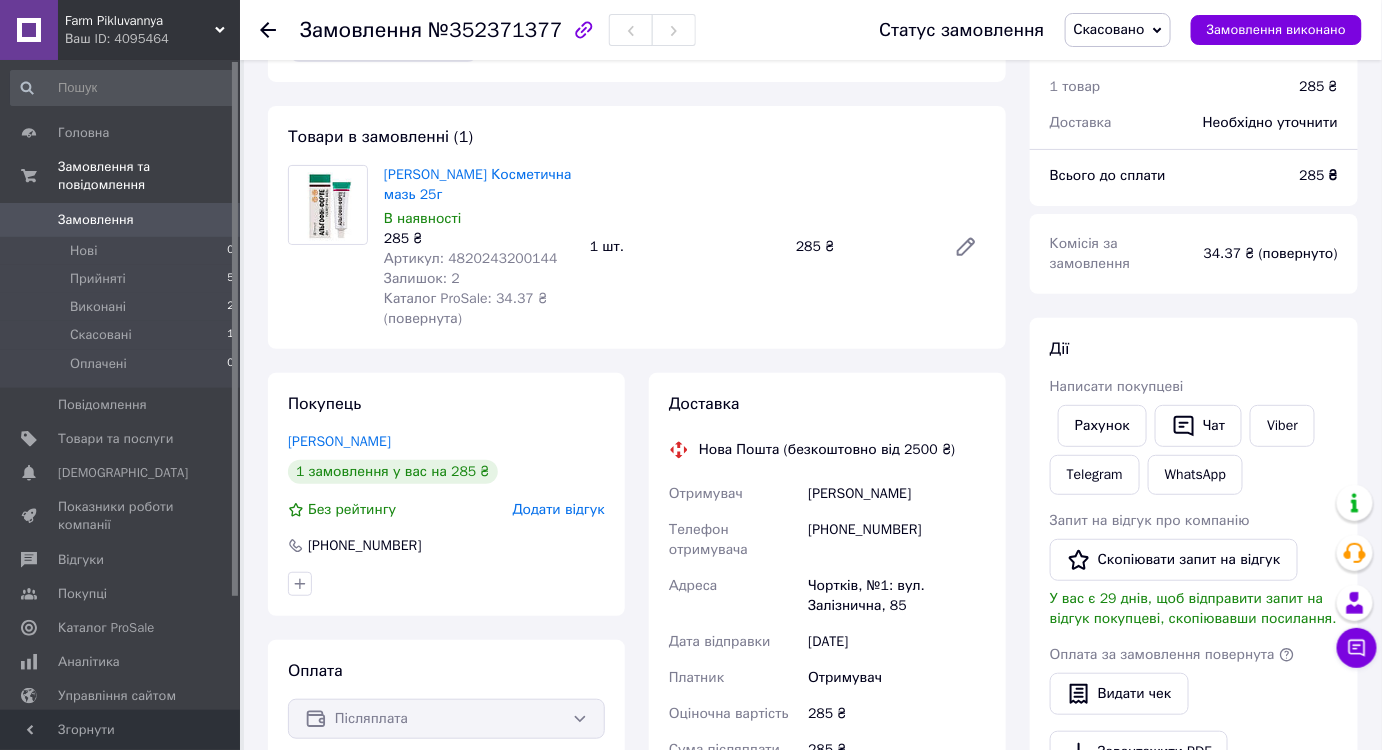scroll, scrollTop: 45, scrollLeft: 0, axis: vertical 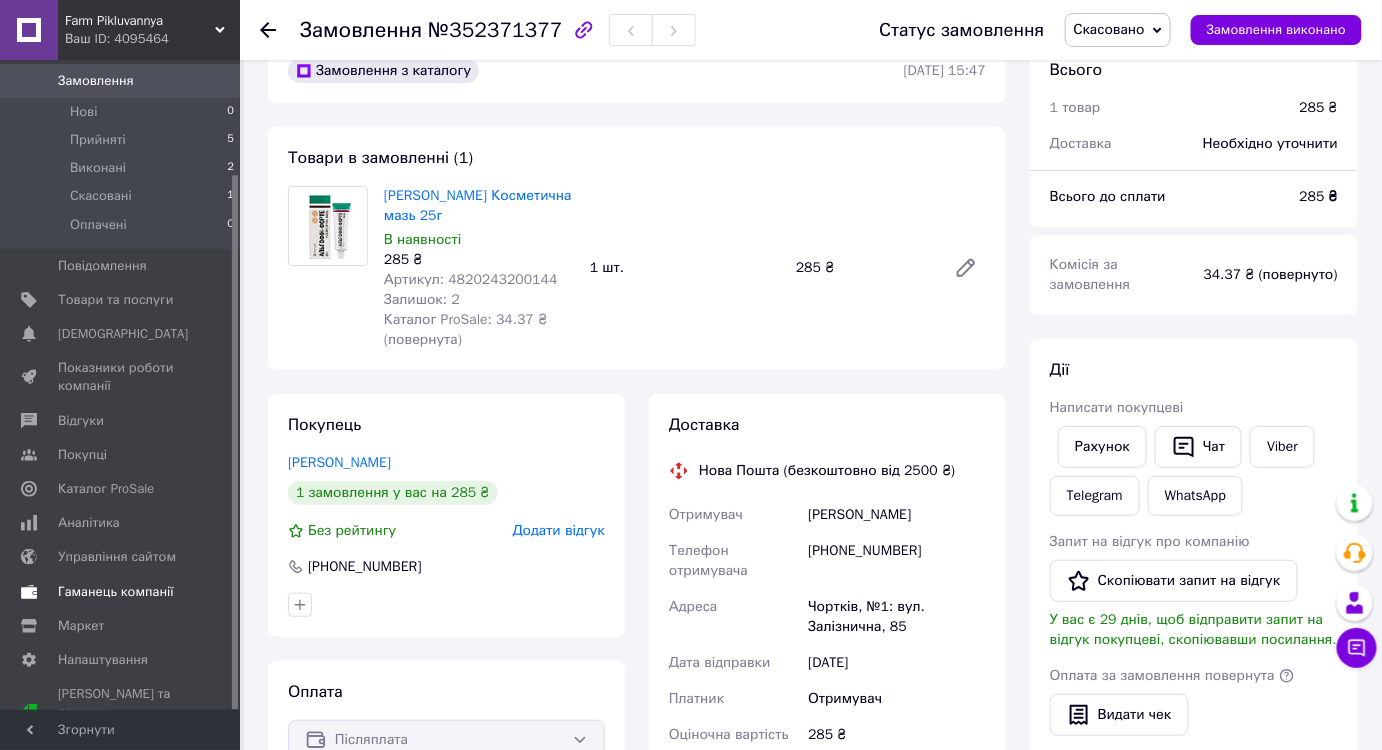 click on "Гаманець компанії" at bounding box center [116, 592] 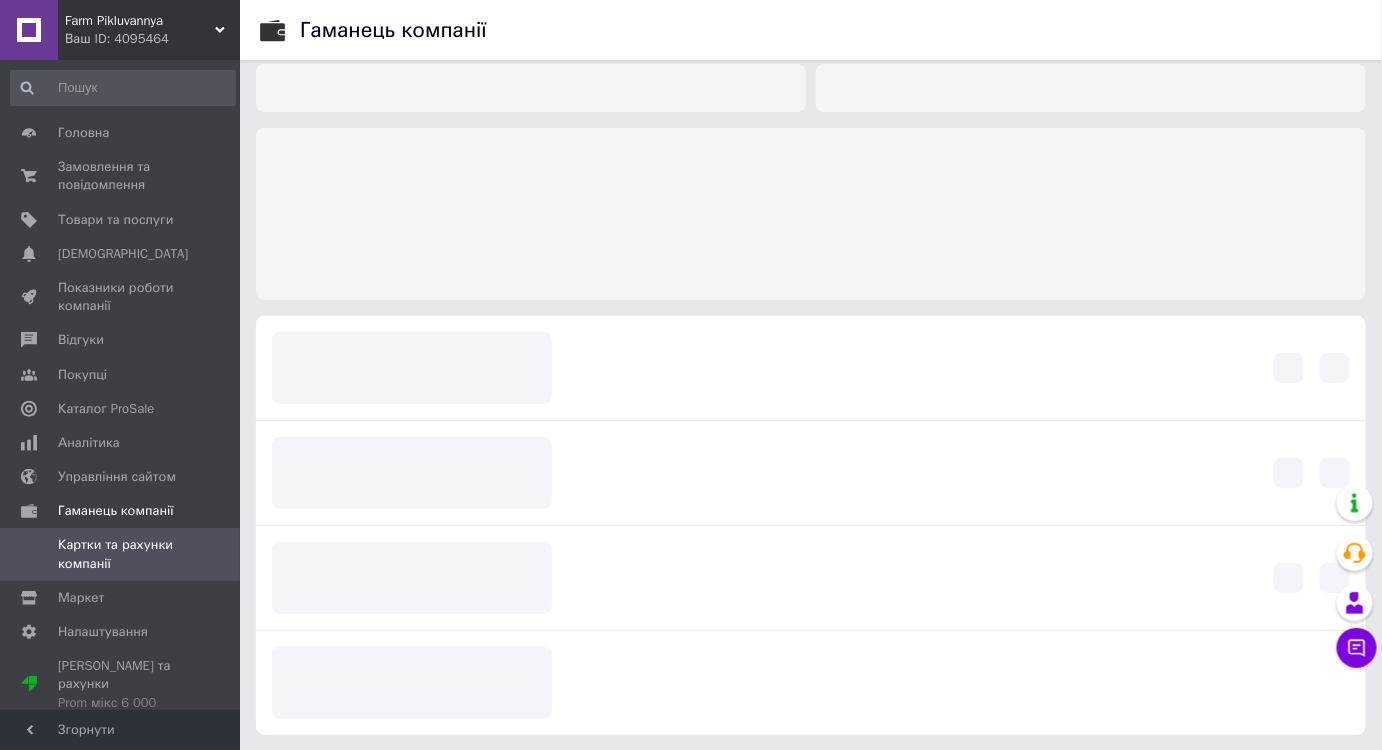scroll, scrollTop: 0, scrollLeft: 0, axis: both 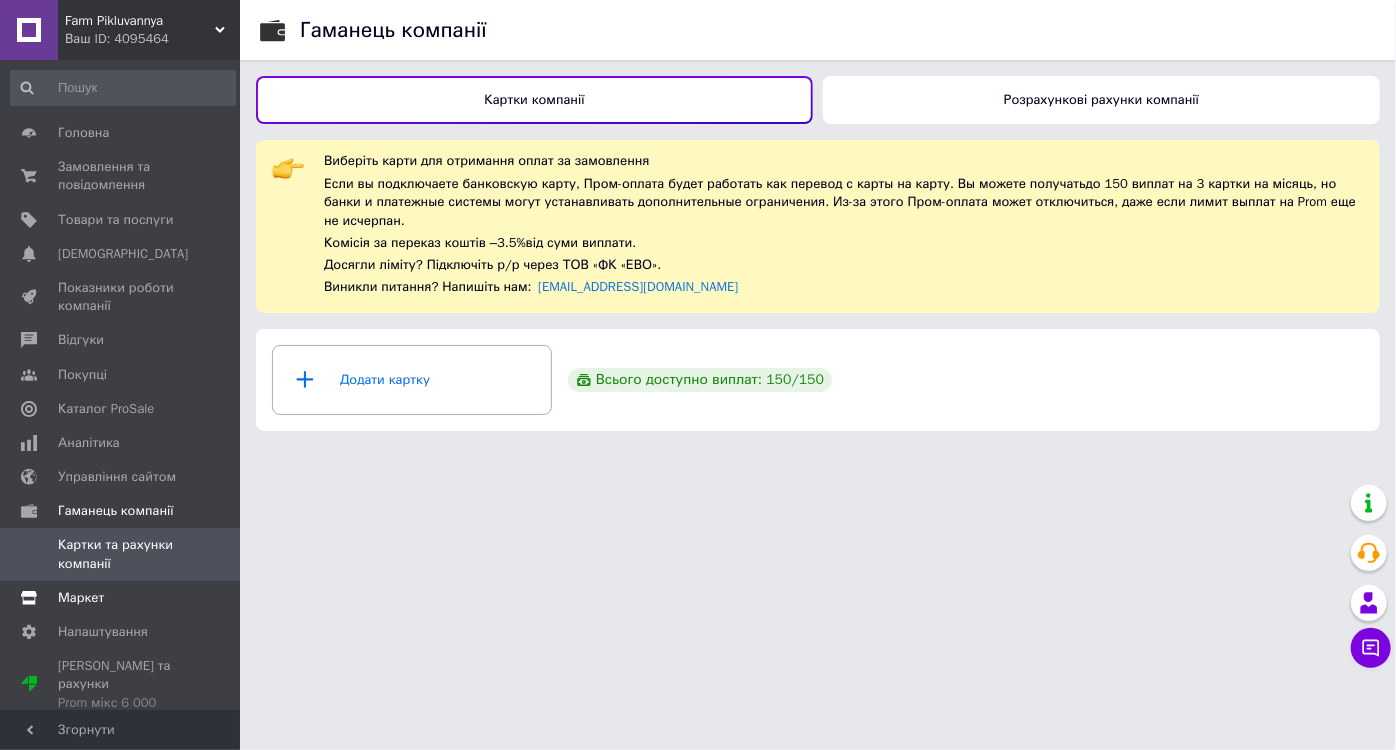 click on "Маркет" at bounding box center [123, 598] 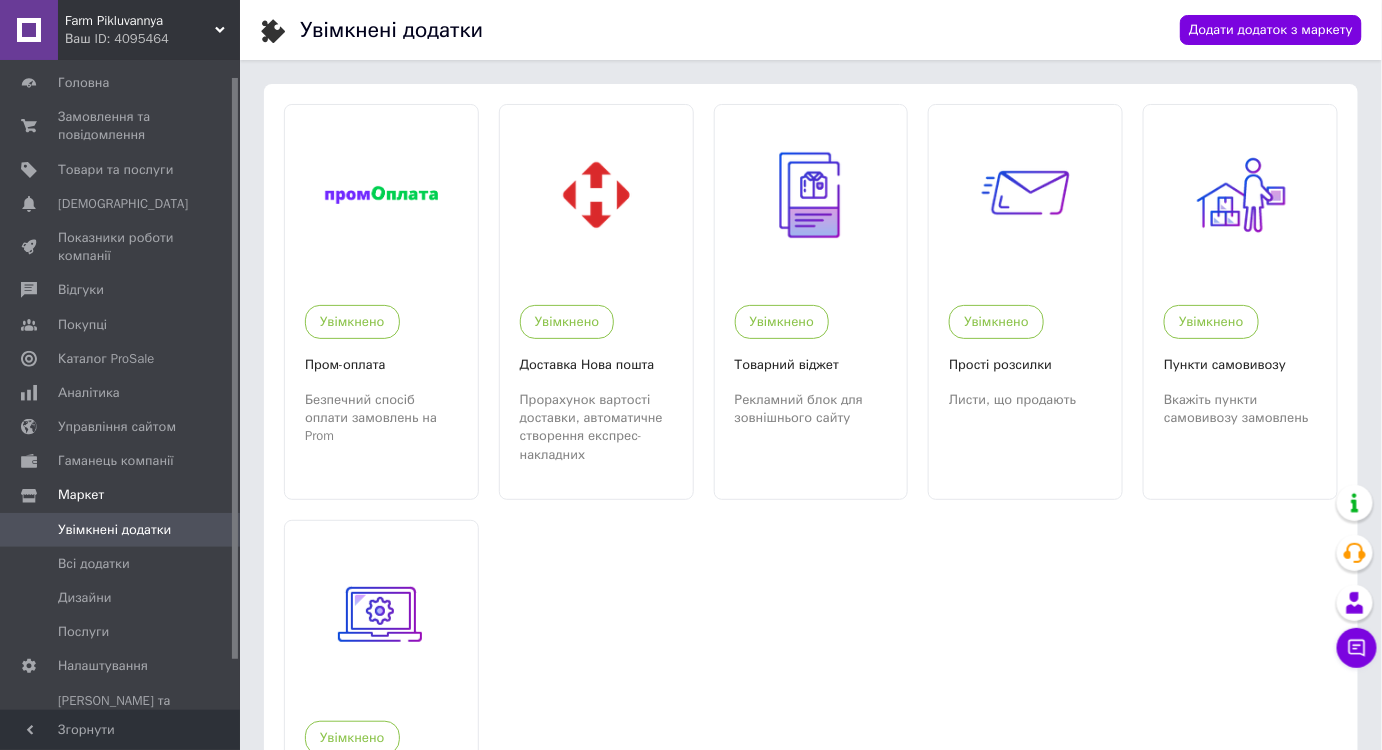 scroll, scrollTop: 74, scrollLeft: 0, axis: vertical 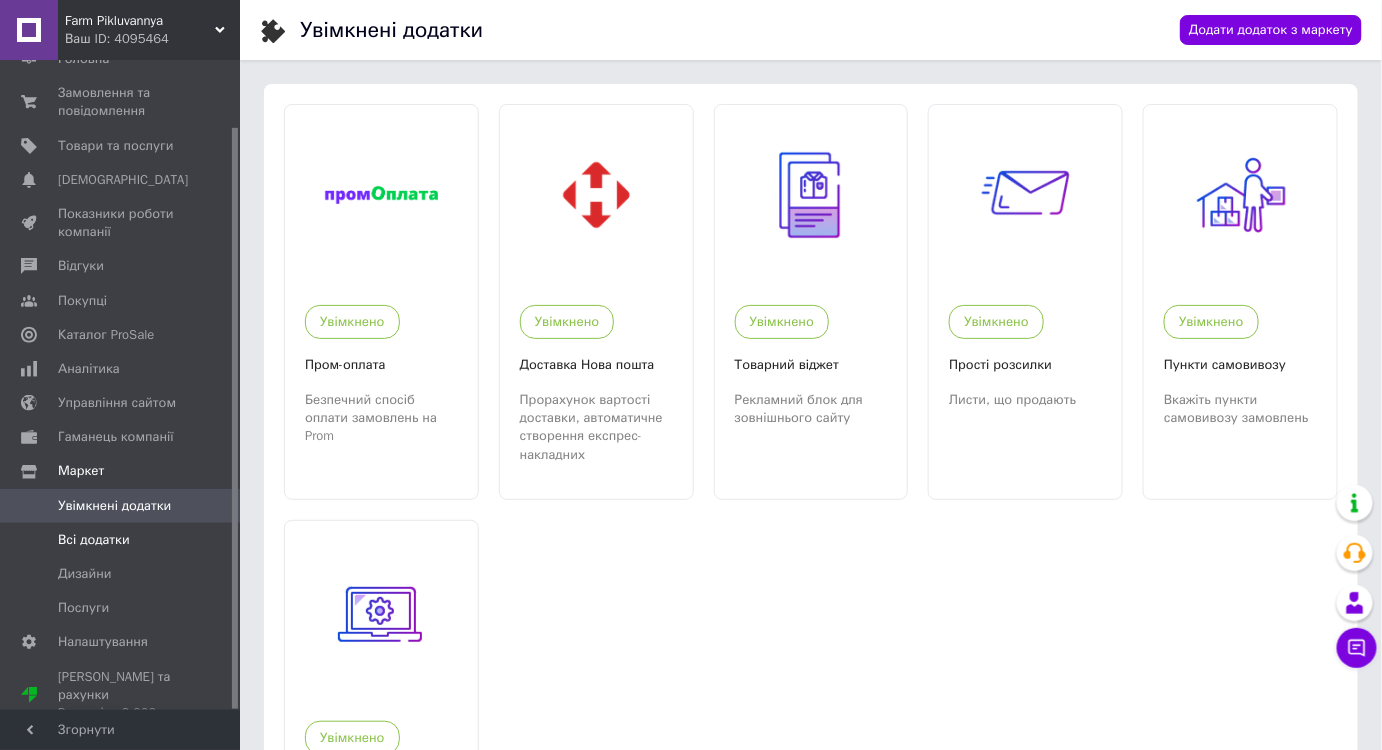 click on "Всі додатки" at bounding box center (94, 540) 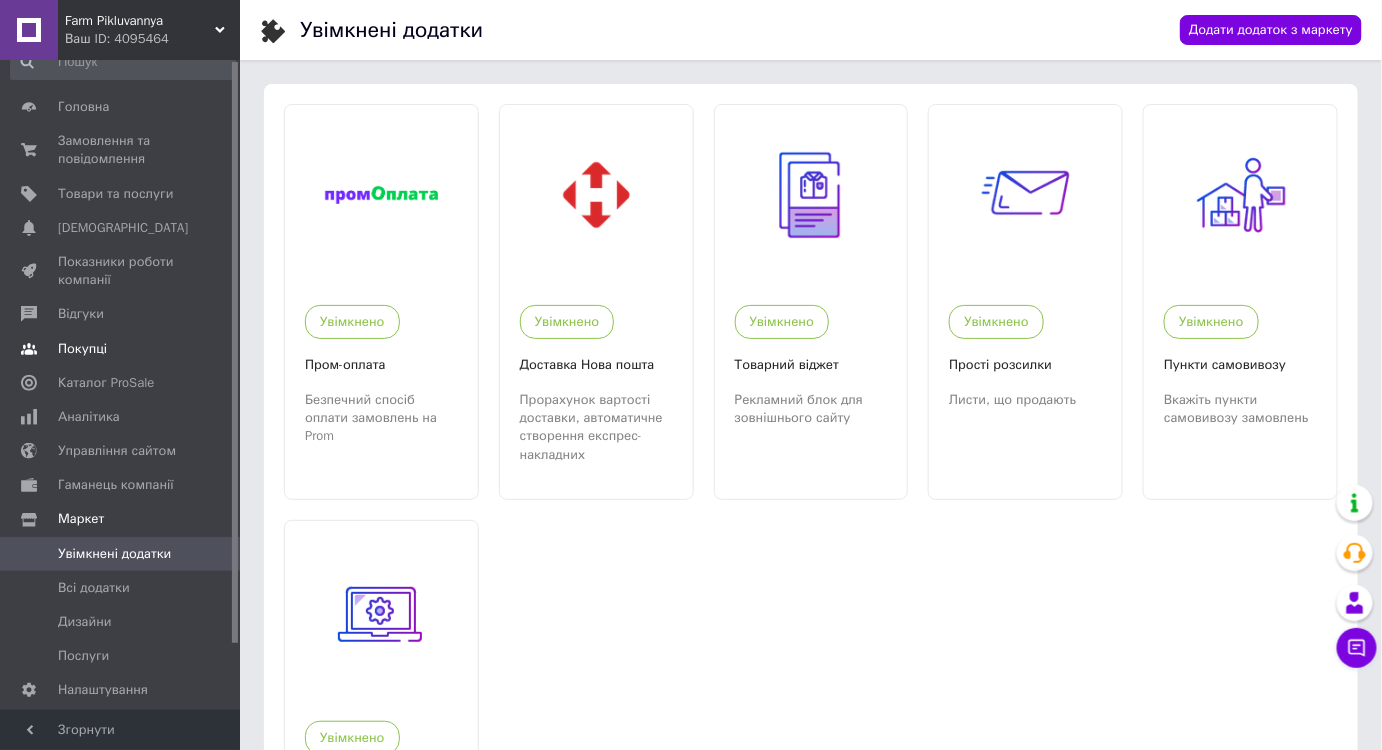 scroll, scrollTop: 0, scrollLeft: 0, axis: both 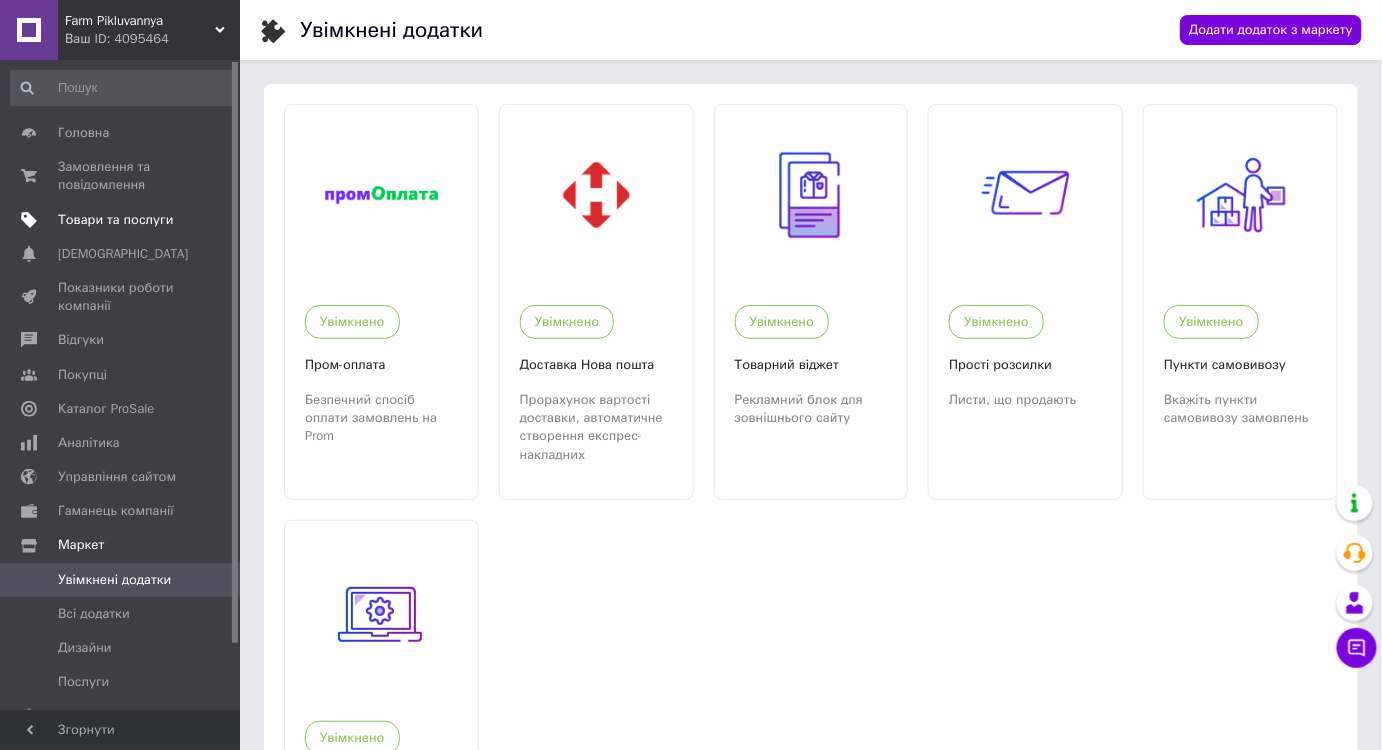 click on "Товари та послуги" at bounding box center (115, 220) 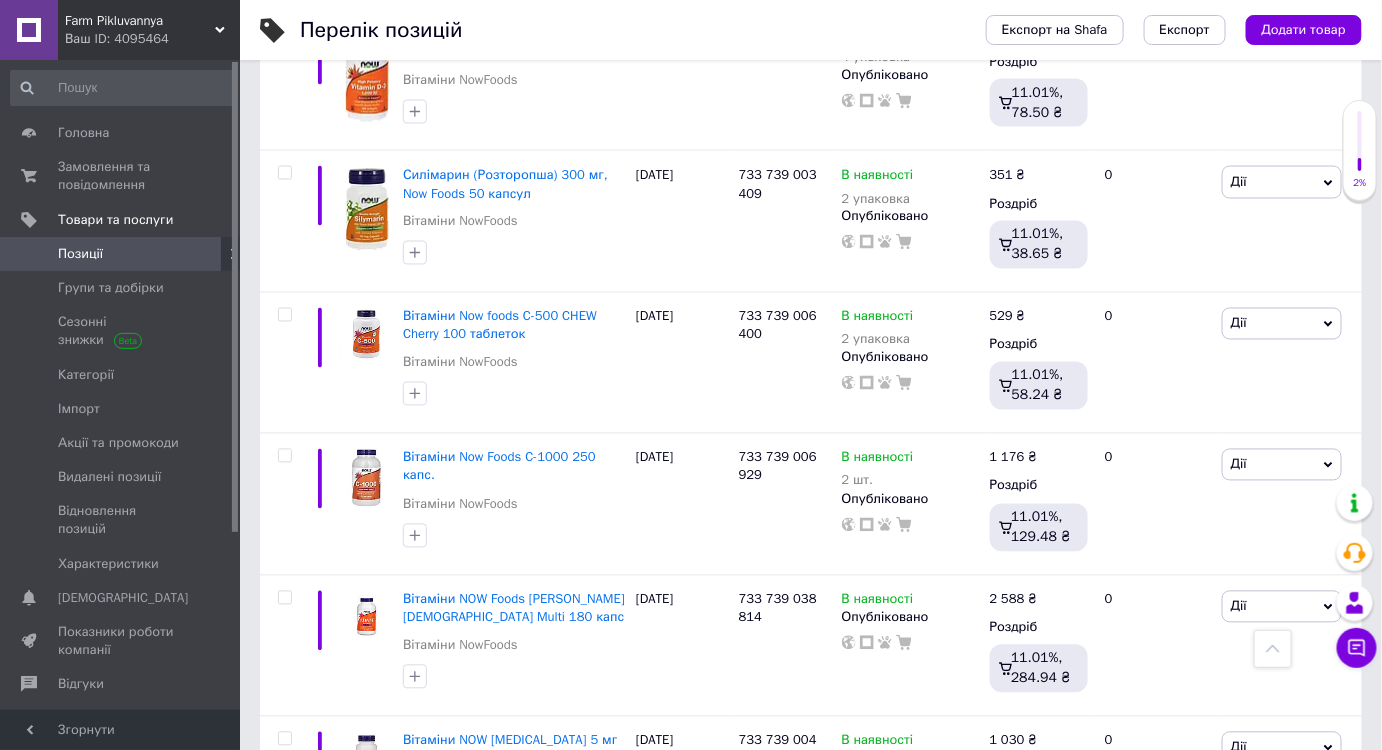 scroll, scrollTop: 14116, scrollLeft: 0, axis: vertical 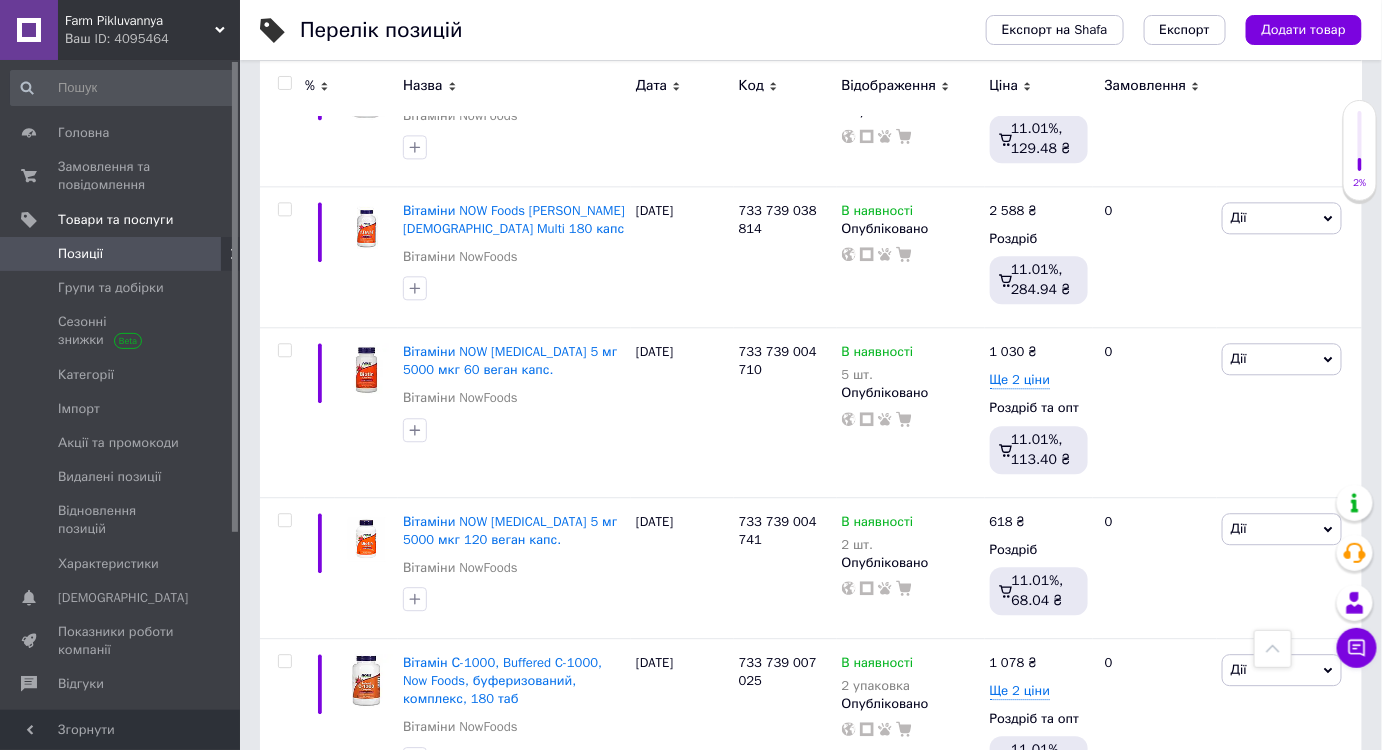 click on "по 100 позицій" at bounding box center [556, 848] 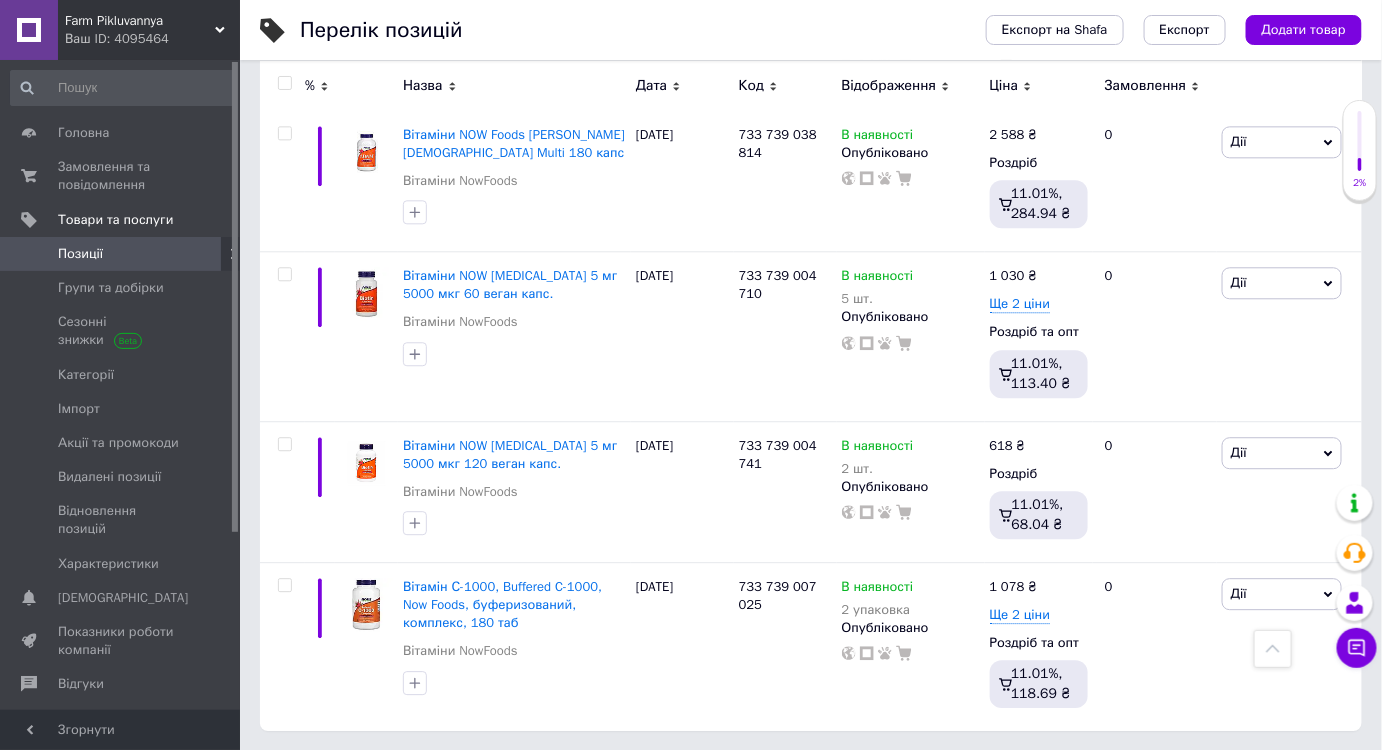 scroll, scrollTop: 14194, scrollLeft: 0, axis: vertical 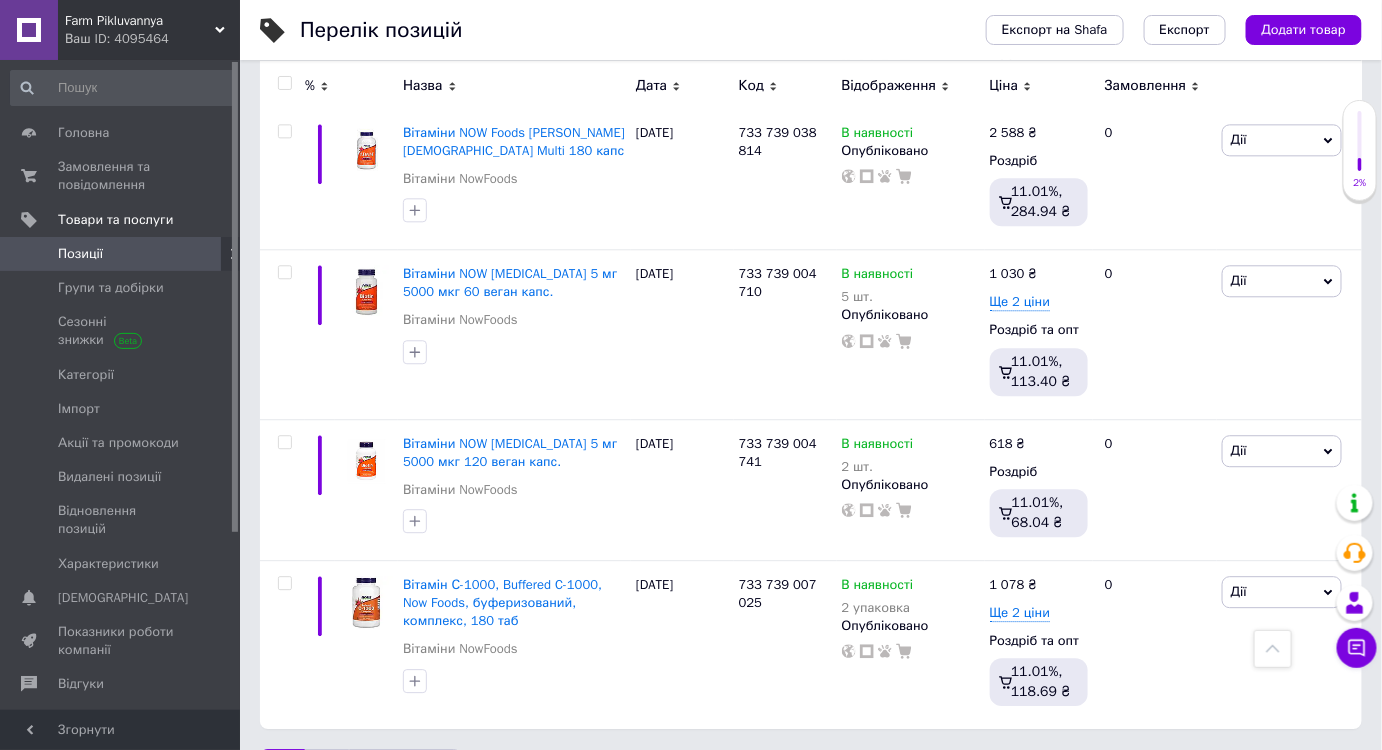 click on "Перелік позицій Експорт на Shafa Експорт Додати товар Додано 117   / 6000   товарів Опубліковано 117   / 117   товарів В каталозі 117   / 117   товарів Не в каталозі 0   / 117   товарів Усі 117 Зі знижкою 0 Видалити Редагувати Вітрина 0 Видалити Редагувати Опубліковані 117 Видалити Редагувати Приховані 0 Видалити Редагувати Ok Відфільтровано...  Зберегти Нічого не знайдено Можливо, помилка у слові  або немає відповідностей за вашим запитом. Усі 117 Зі знижкою 0 Вітрина 0 Опубліковані 117 Приховані 0 Відфільтруйте товари % Назва Дата Код Відображення Ціна Замовлення Фіточаї монотрави 4 шт." at bounding box center [811, -6691] 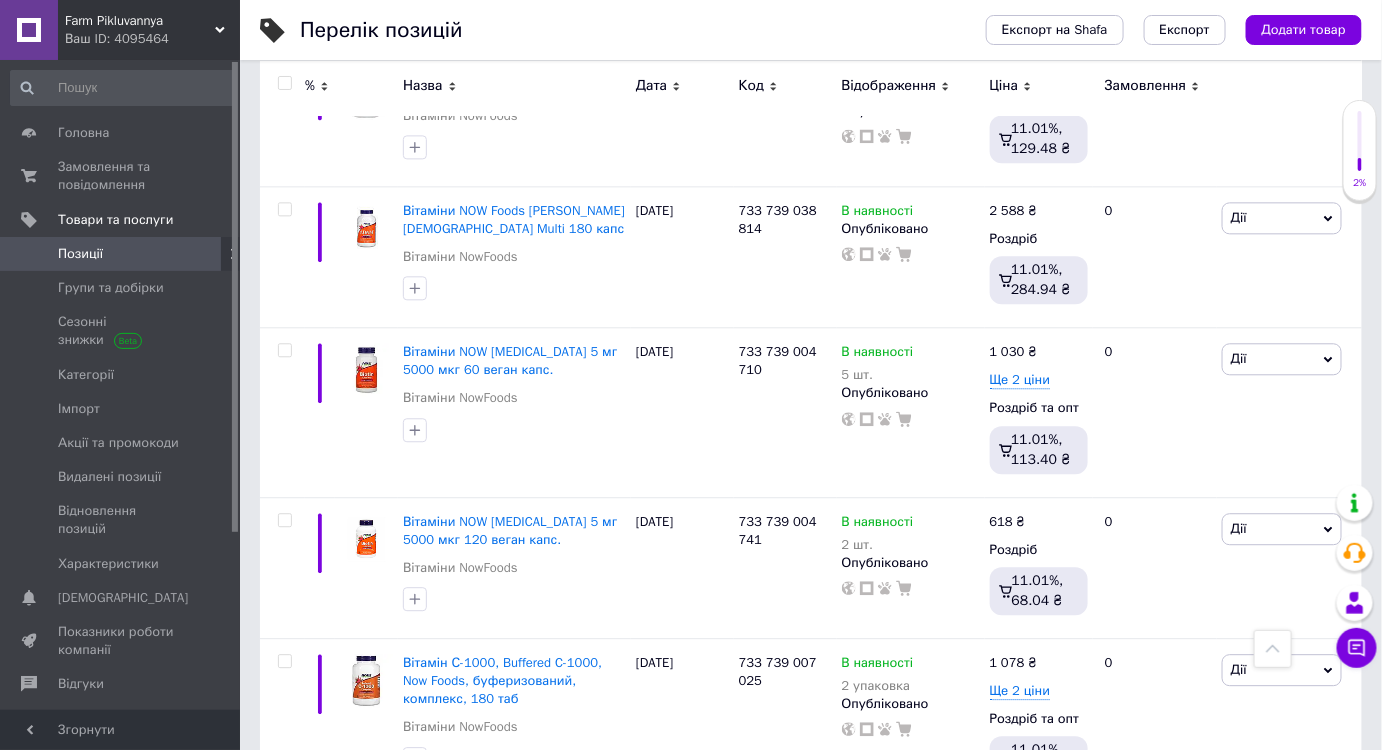 click on "2" at bounding box center [327, 848] 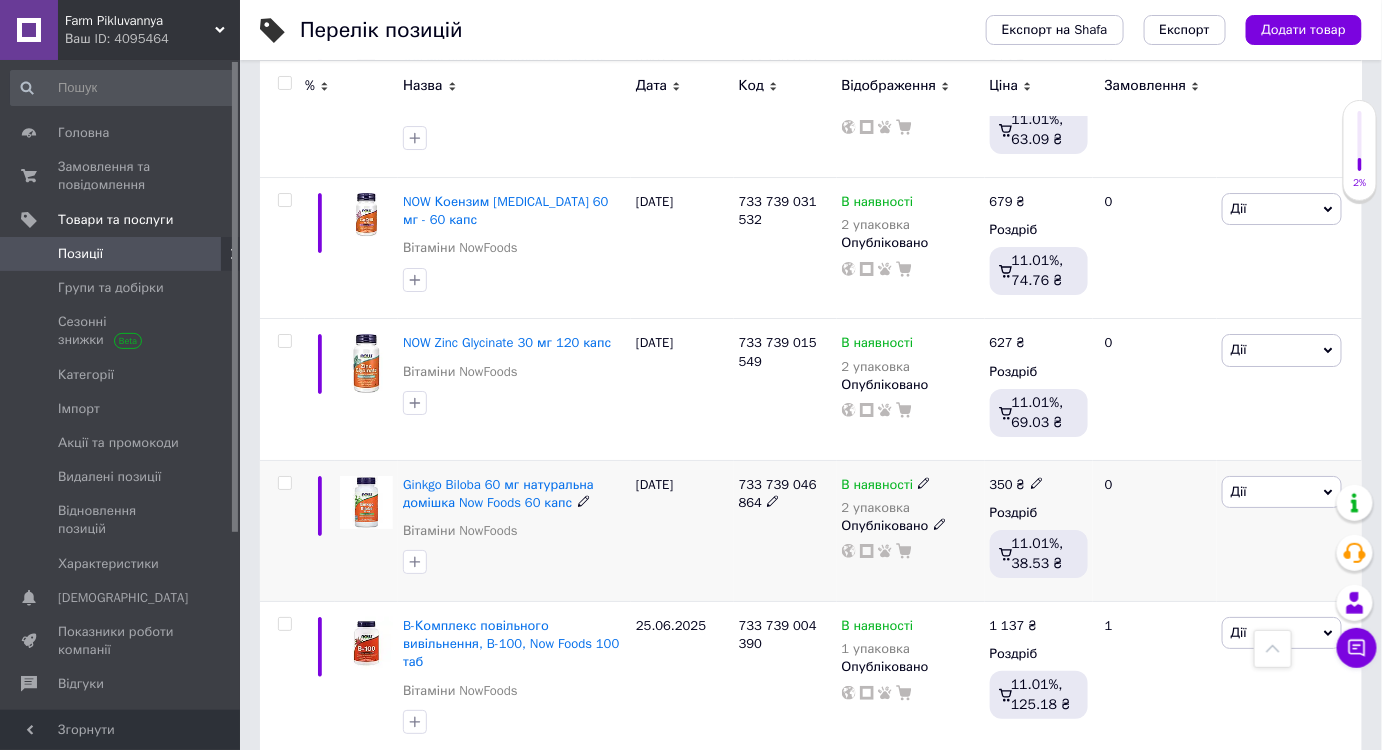 scroll, scrollTop: 2242, scrollLeft: 0, axis: vertical 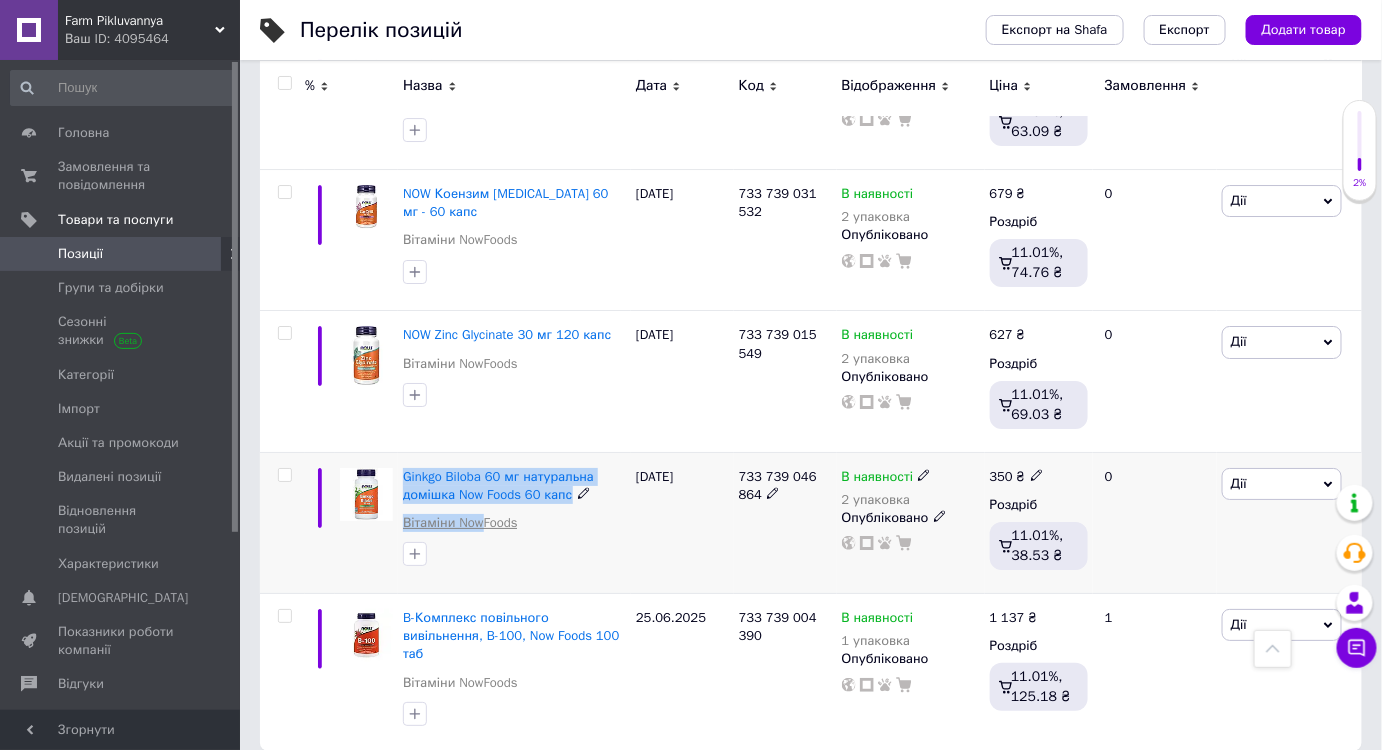 drag, startPoint x: 397, startPoint y: 407, endPoint x: 485, endPoint y: 451, distance: 98.38699 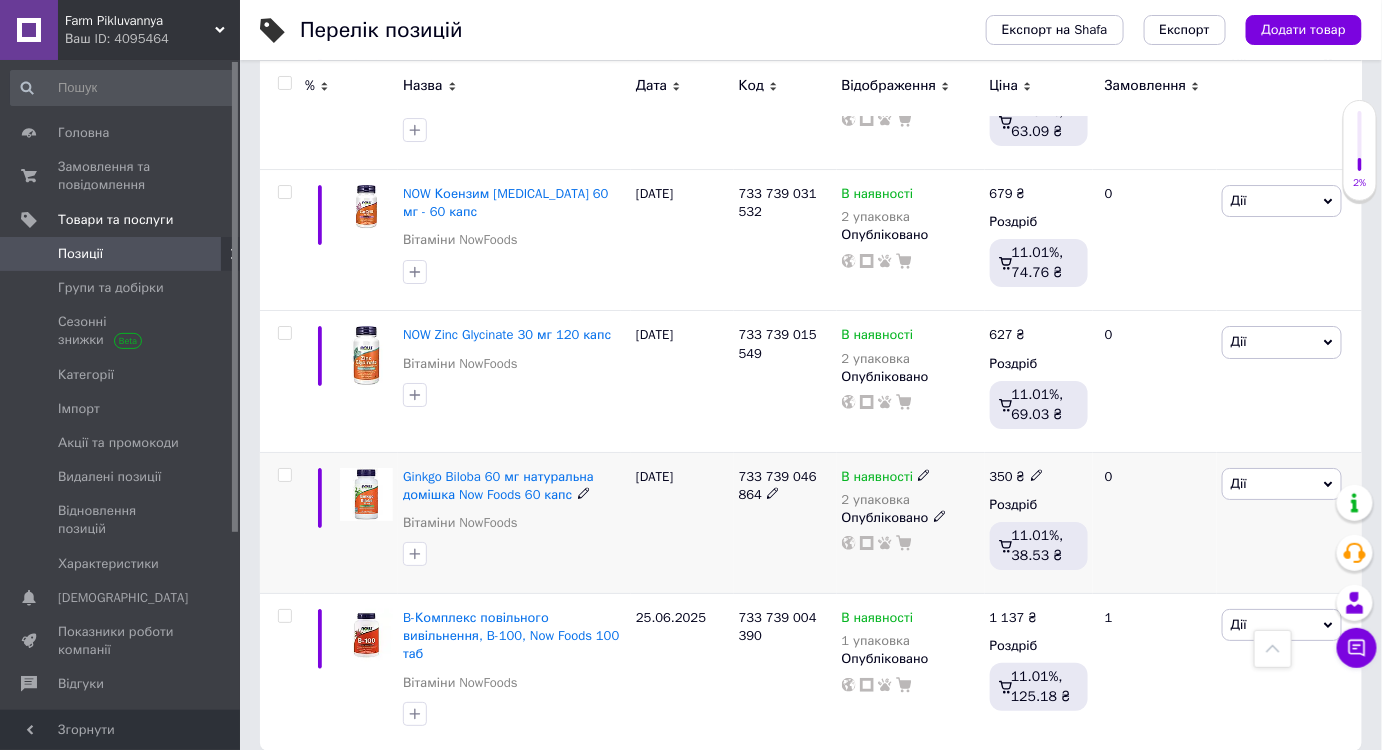 click on "Ginkgo Biloba 60 мг натуральна домішка Now Foods 60 капс Вітаміни NowFoods" at bounding box center (514, 505) 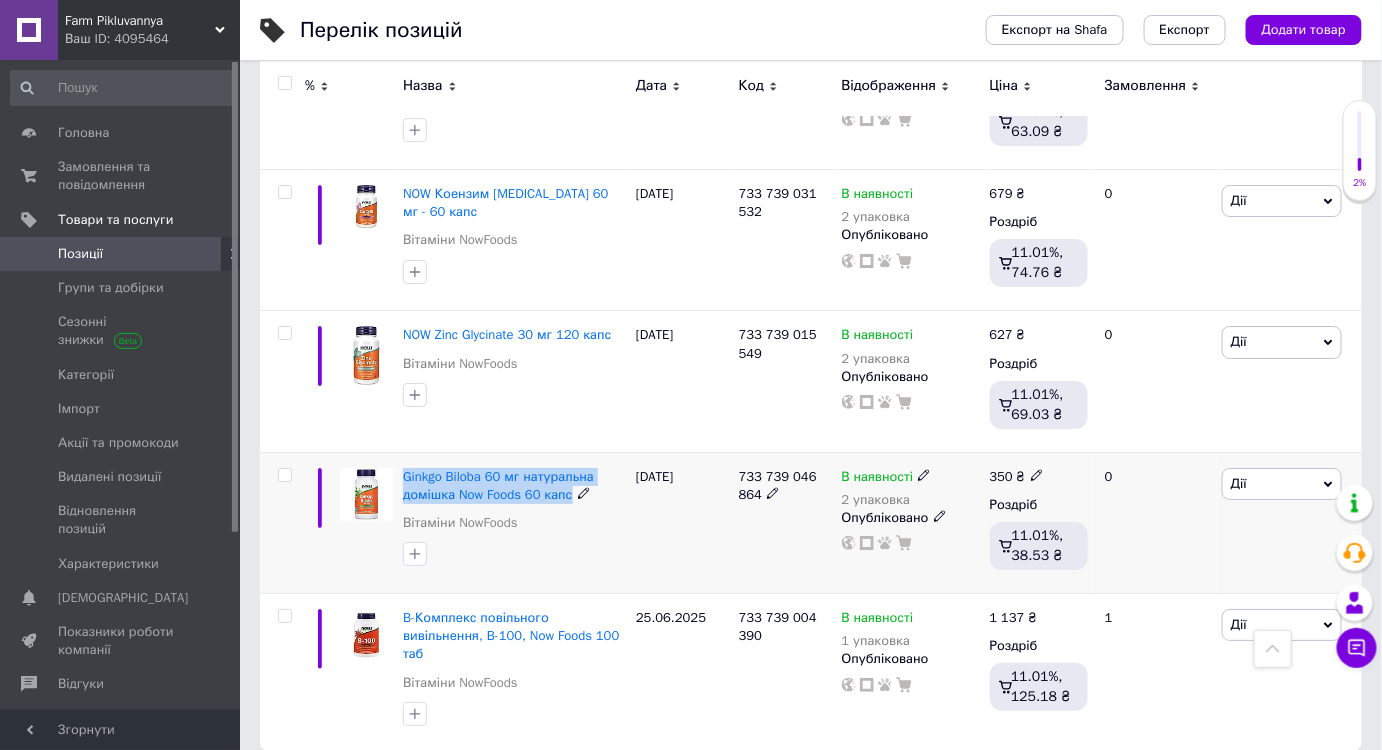 drag, startPoint x: 401, startPoint y: 404, endPoint x: 569, endPoint y: 437, distance: 171.2104 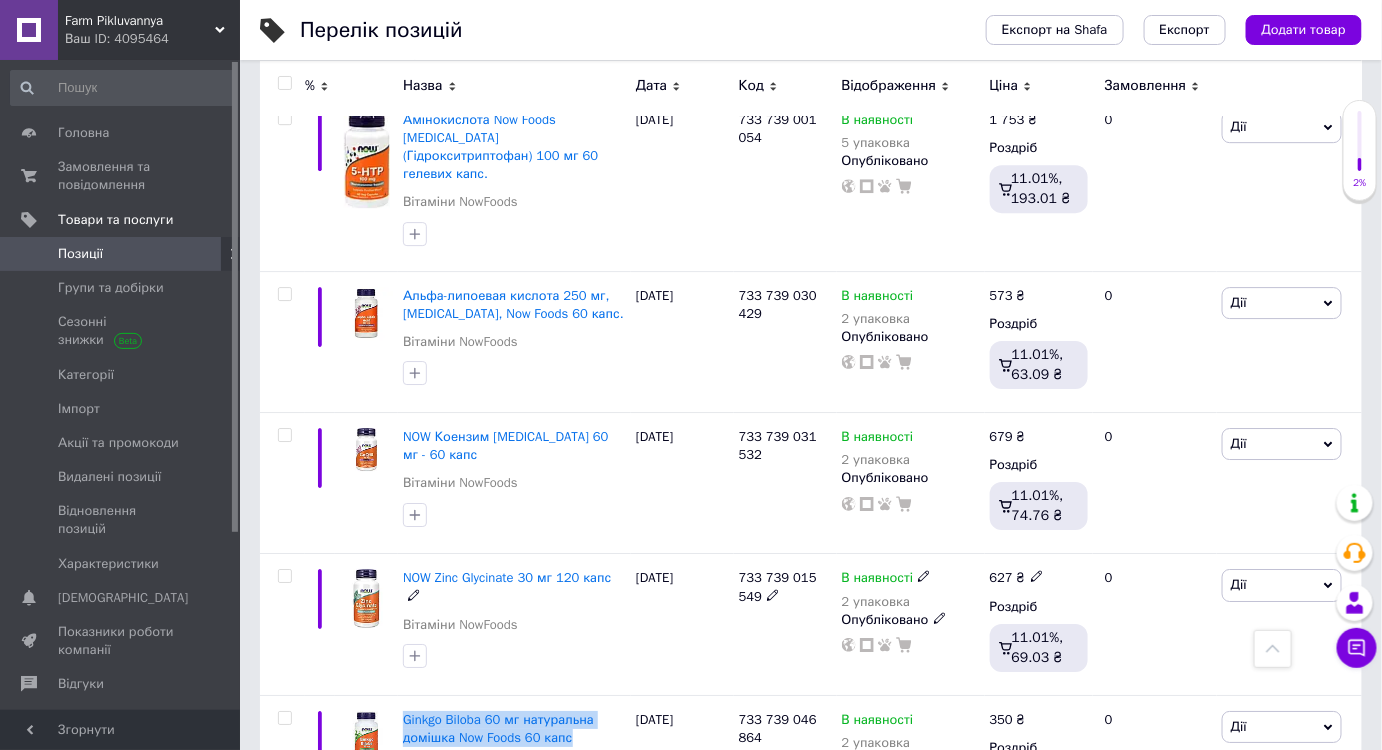 scroll, scrollTop: 1970, scrollLeft: 0, axis: vertical 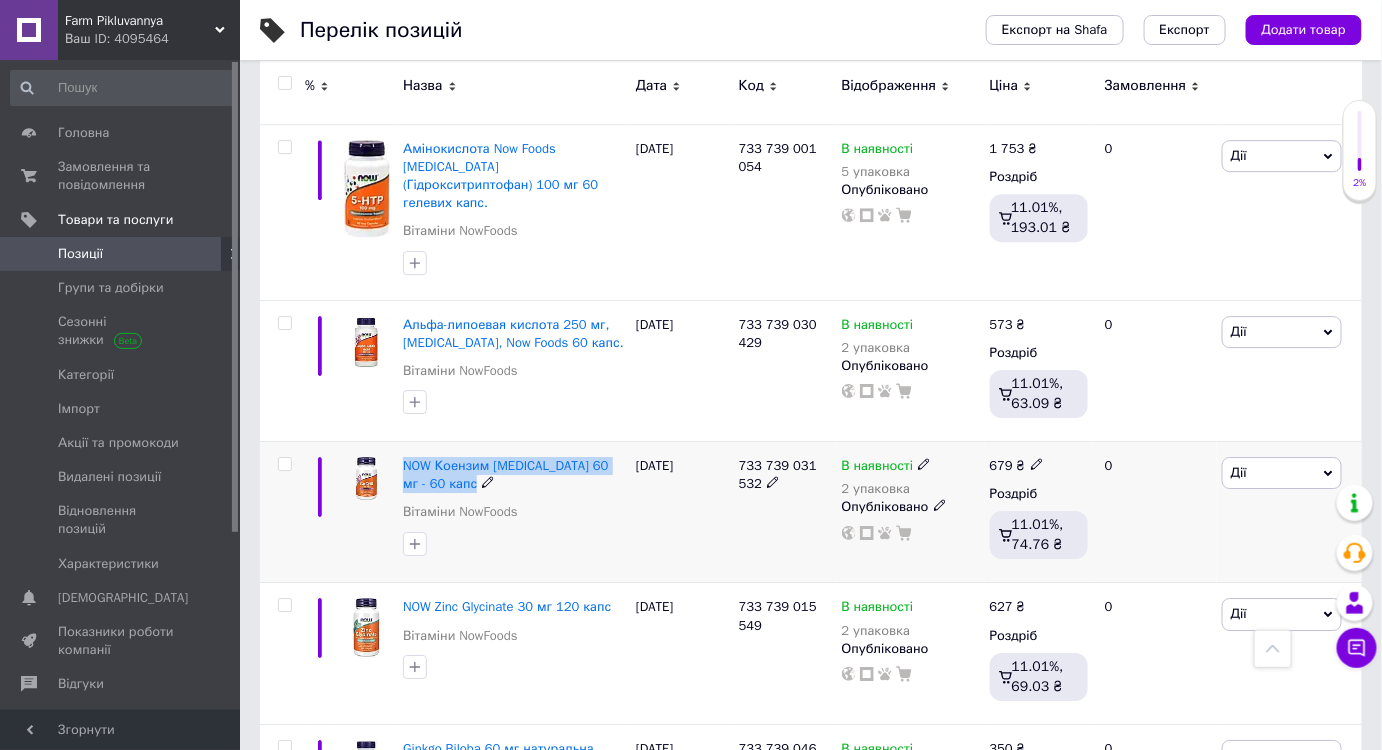 drag, startPoint x: 400, startPoint y: 398, endPoint x: 610, endPoint y: 416, distance: 210.77002 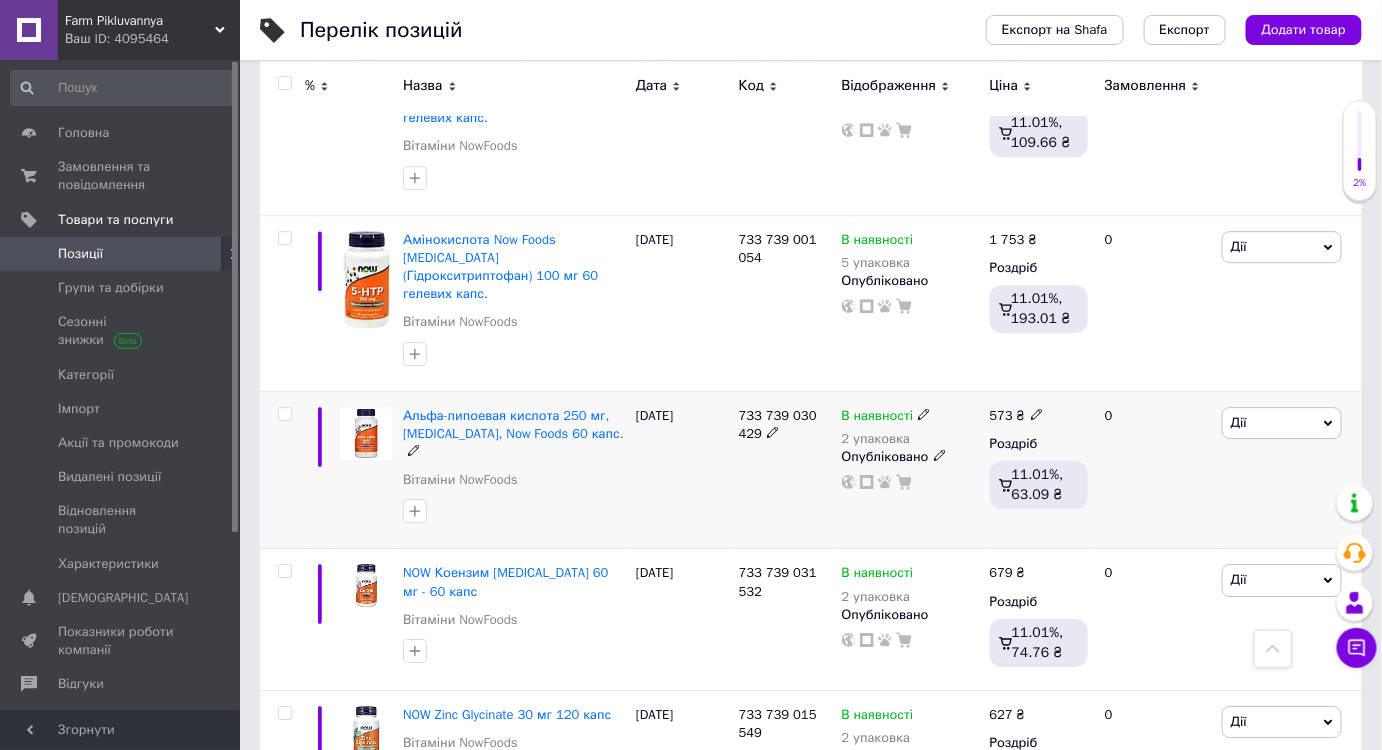 click on "[DATE]" at bounding box center (682, 470) 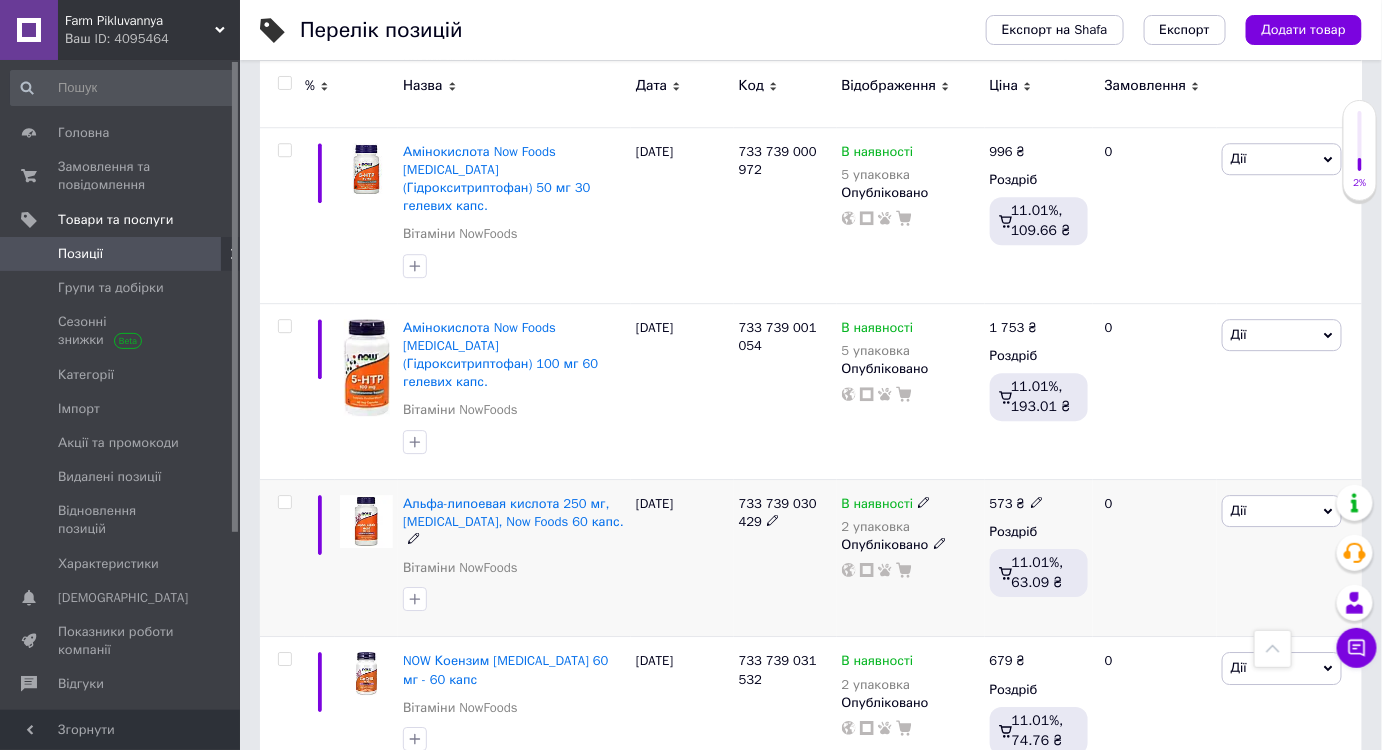 scroll, scrollTop: 1788, scrollLeft: 0, axis: vertical 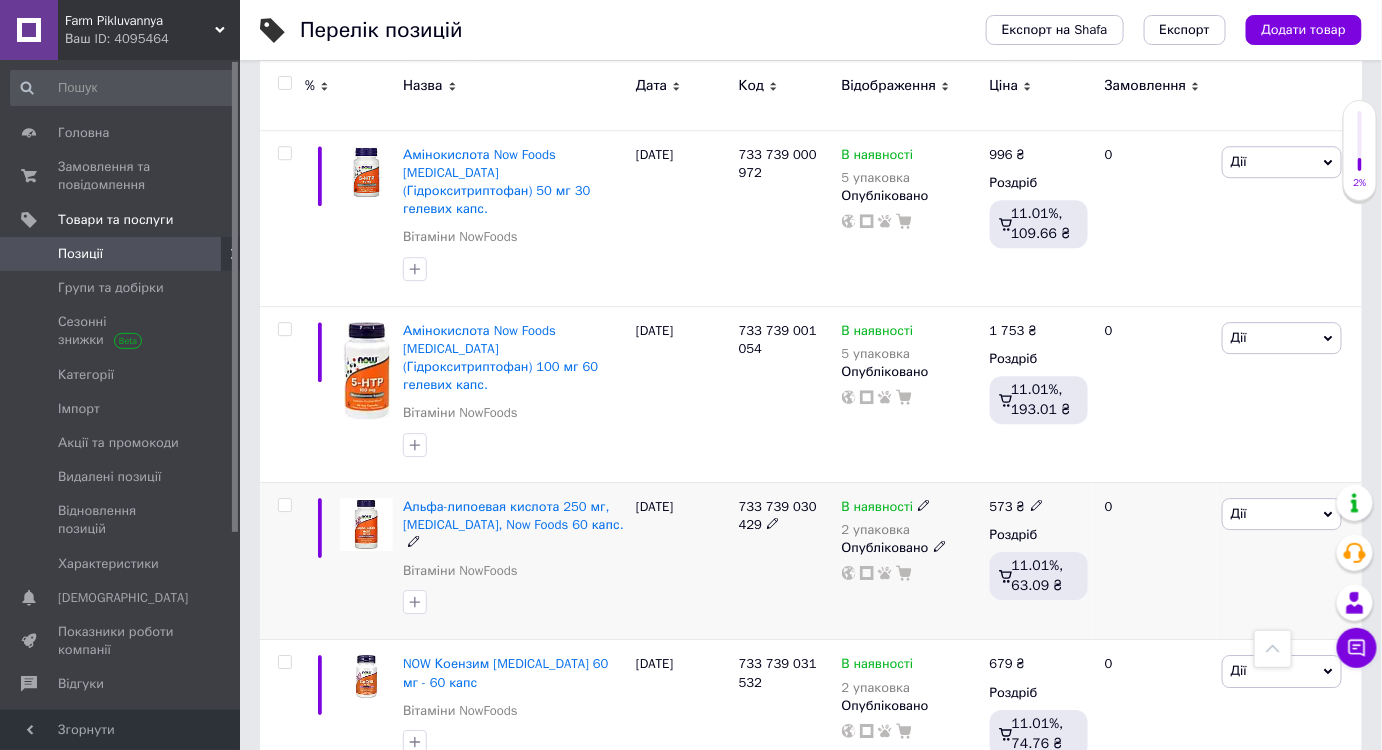 click 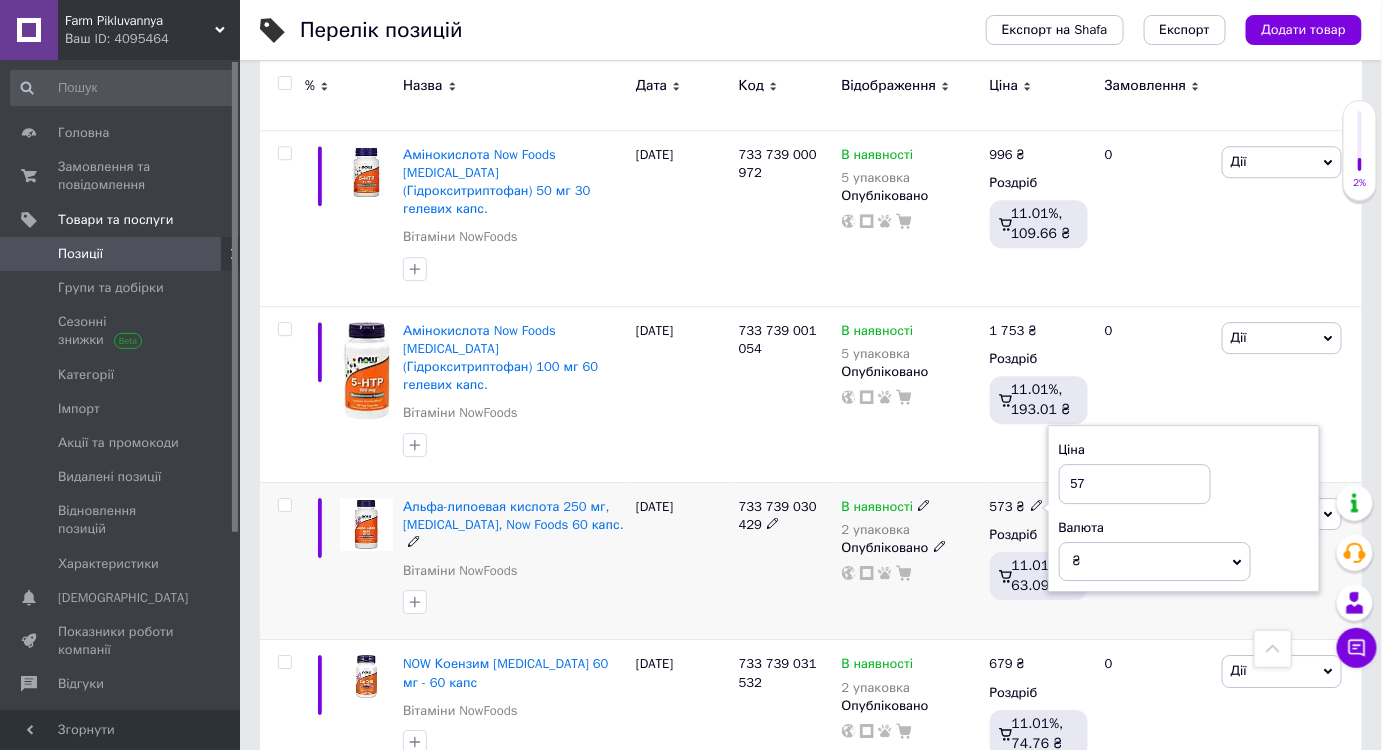 type on "5" 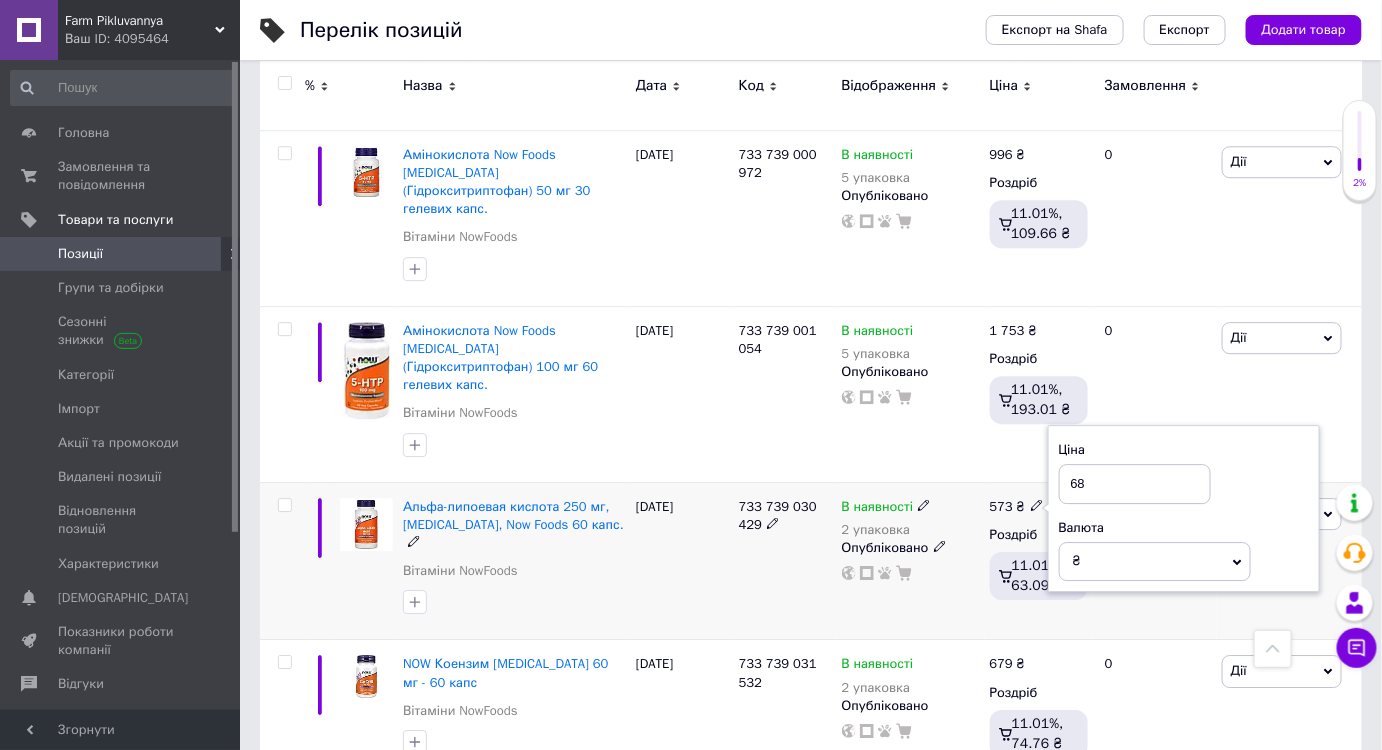 type on "687" 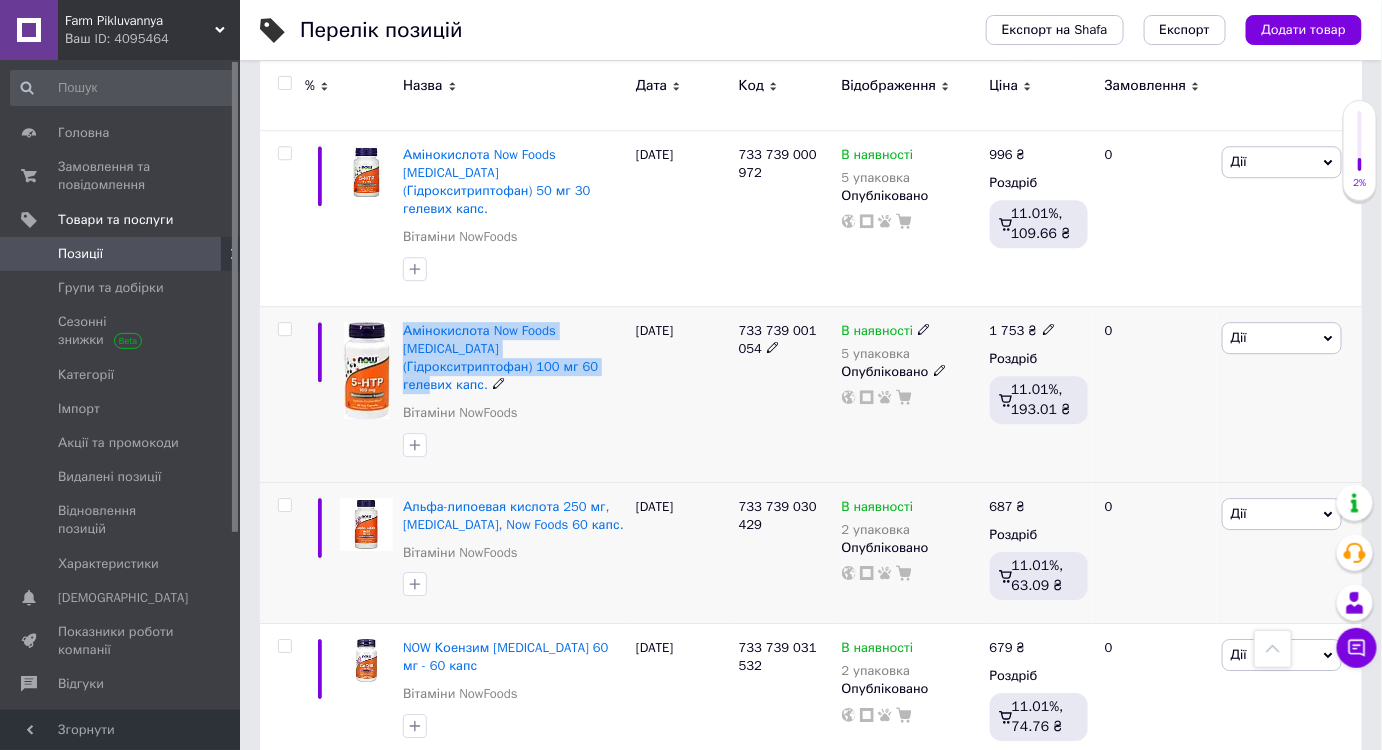 drag, startPoint x: 400, startPoint y: 283, endPoint x: 482, endPoint y: 327, distance: 93.05912 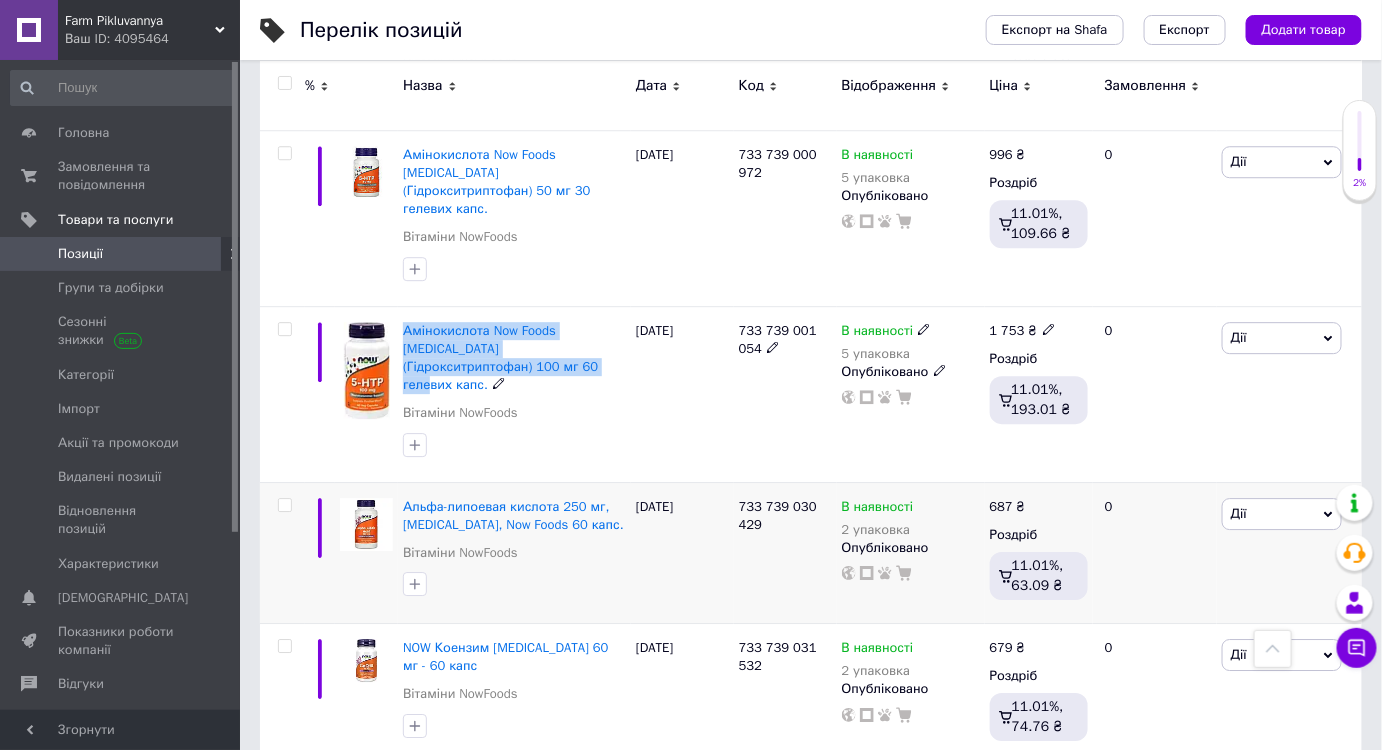 copy on "Амінокислота Now Foods [MEDICAL_DATA] (Гідрокситриптофан) 100 мг 60 гелевих капс." 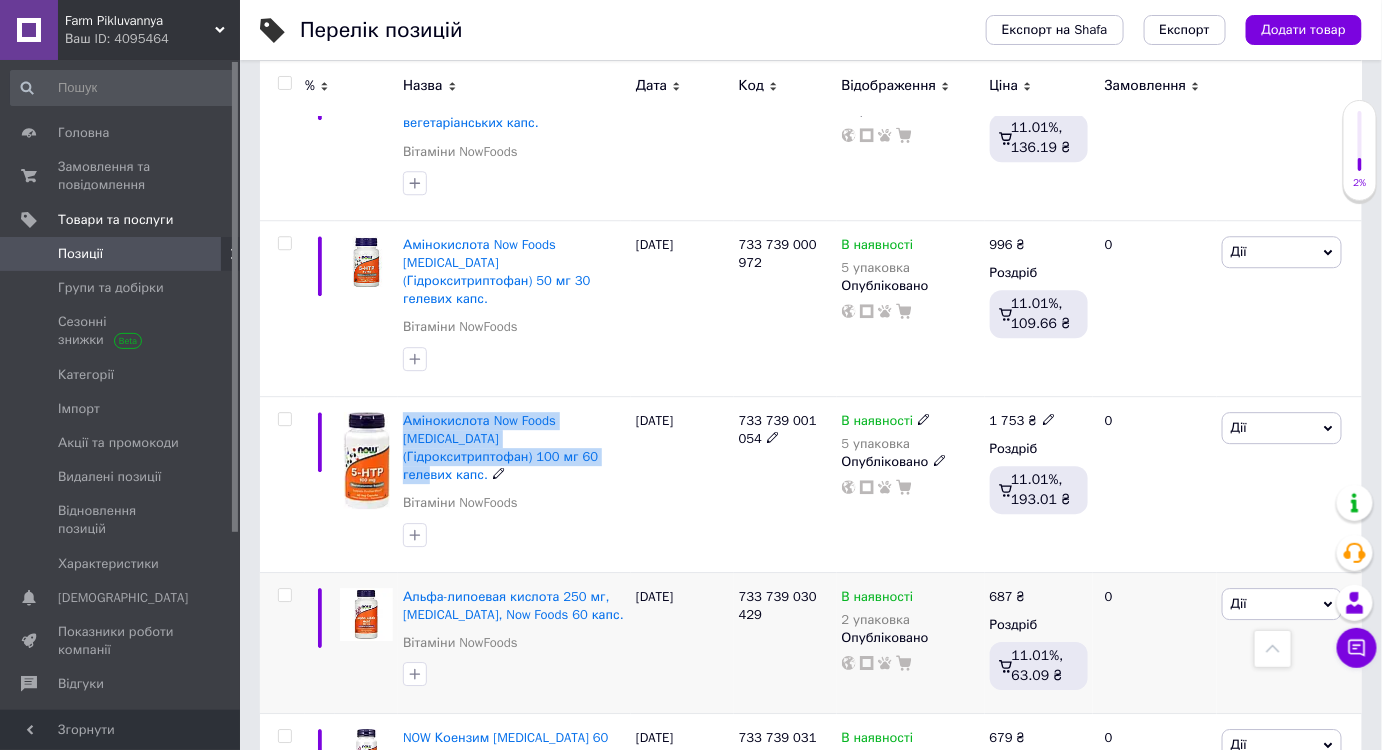 scroll, scrollTop: 1697, scrollLeft: 0, axis: vertical 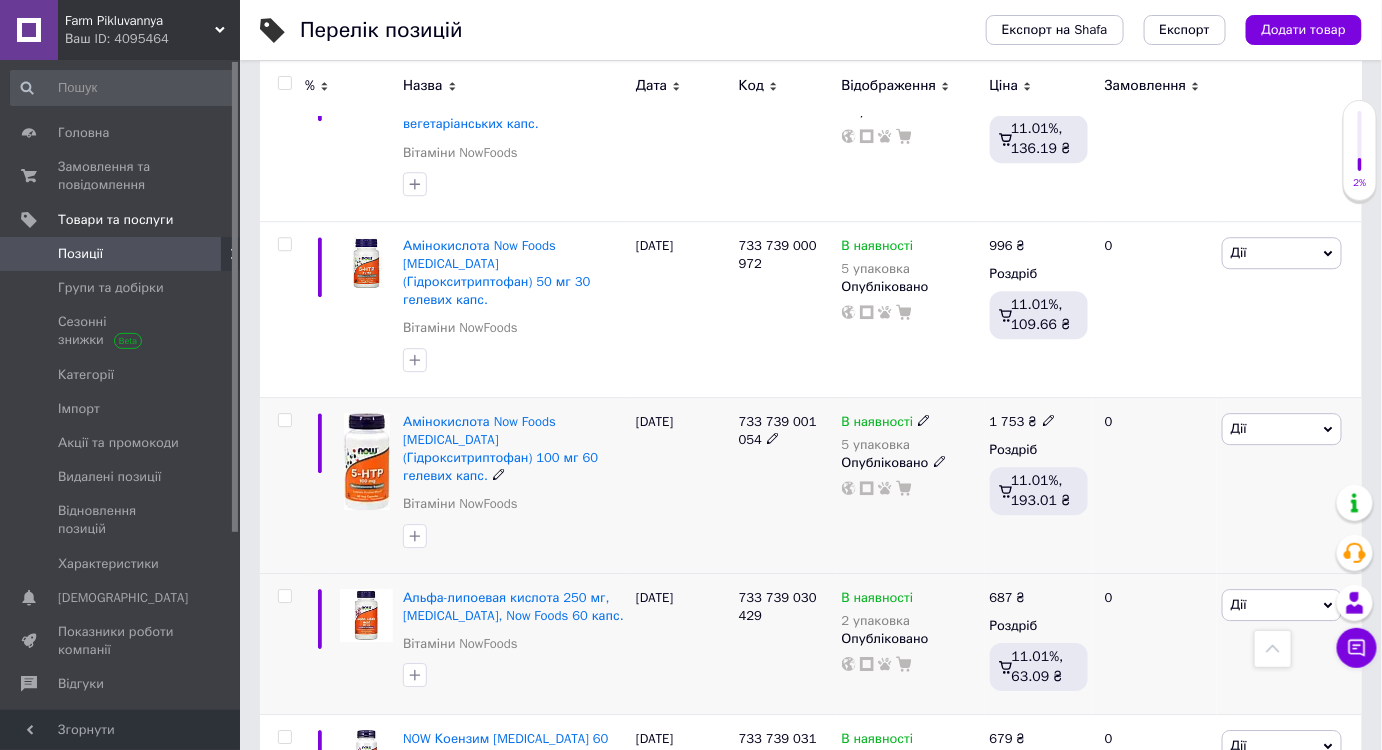 click 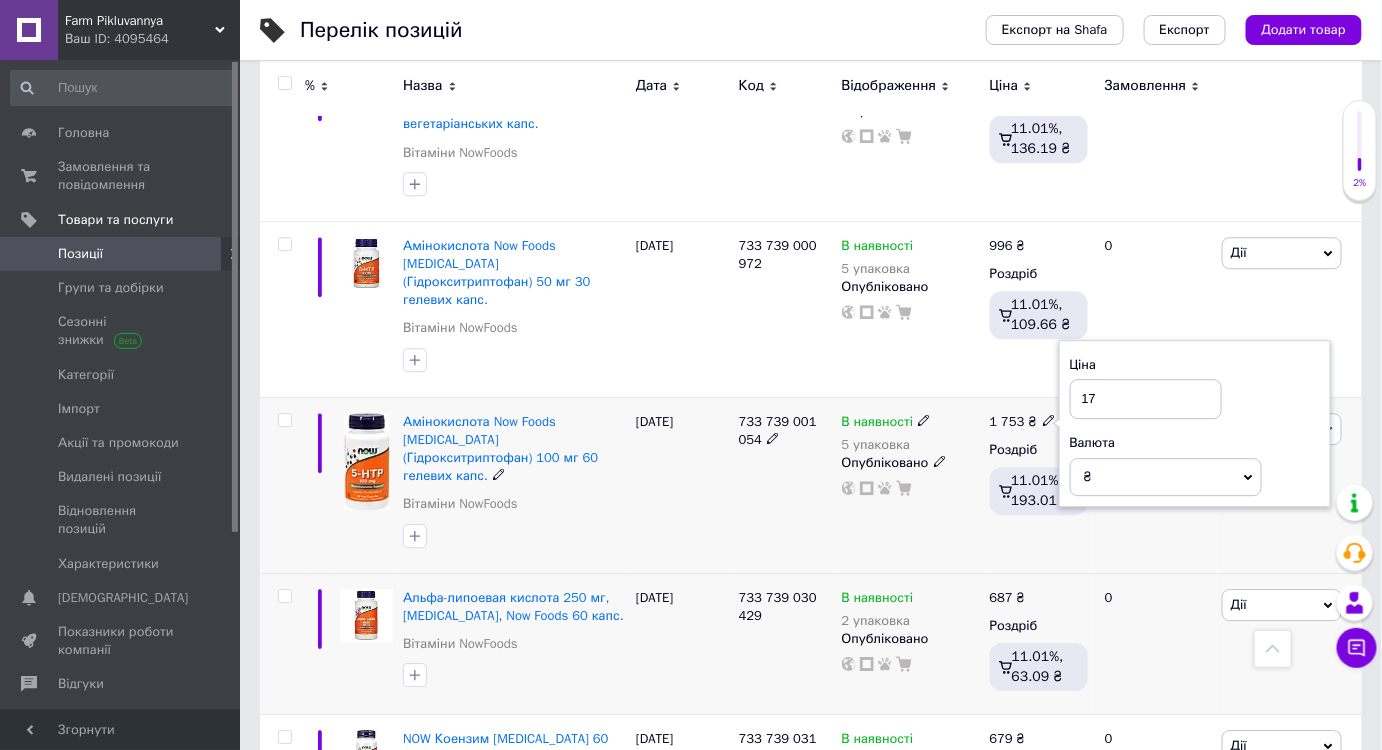 type on "1" 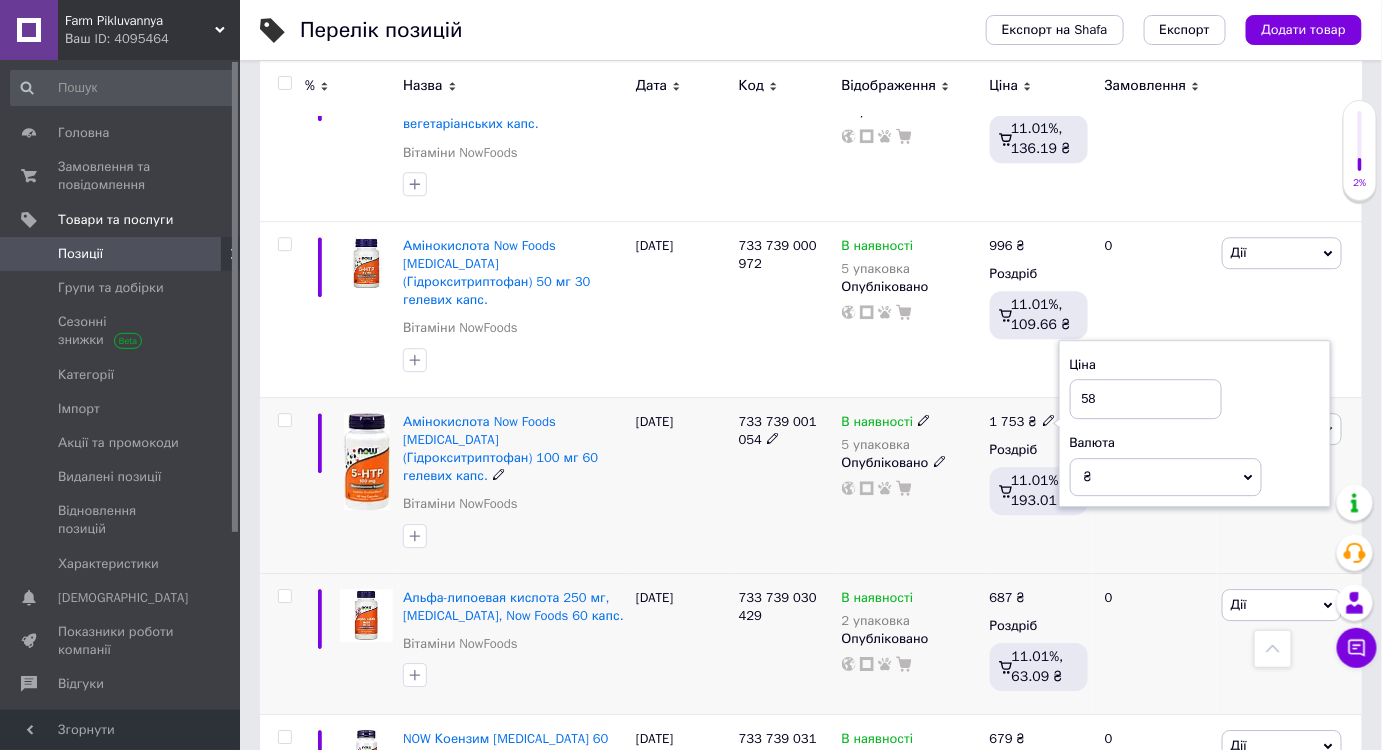 type on "584" 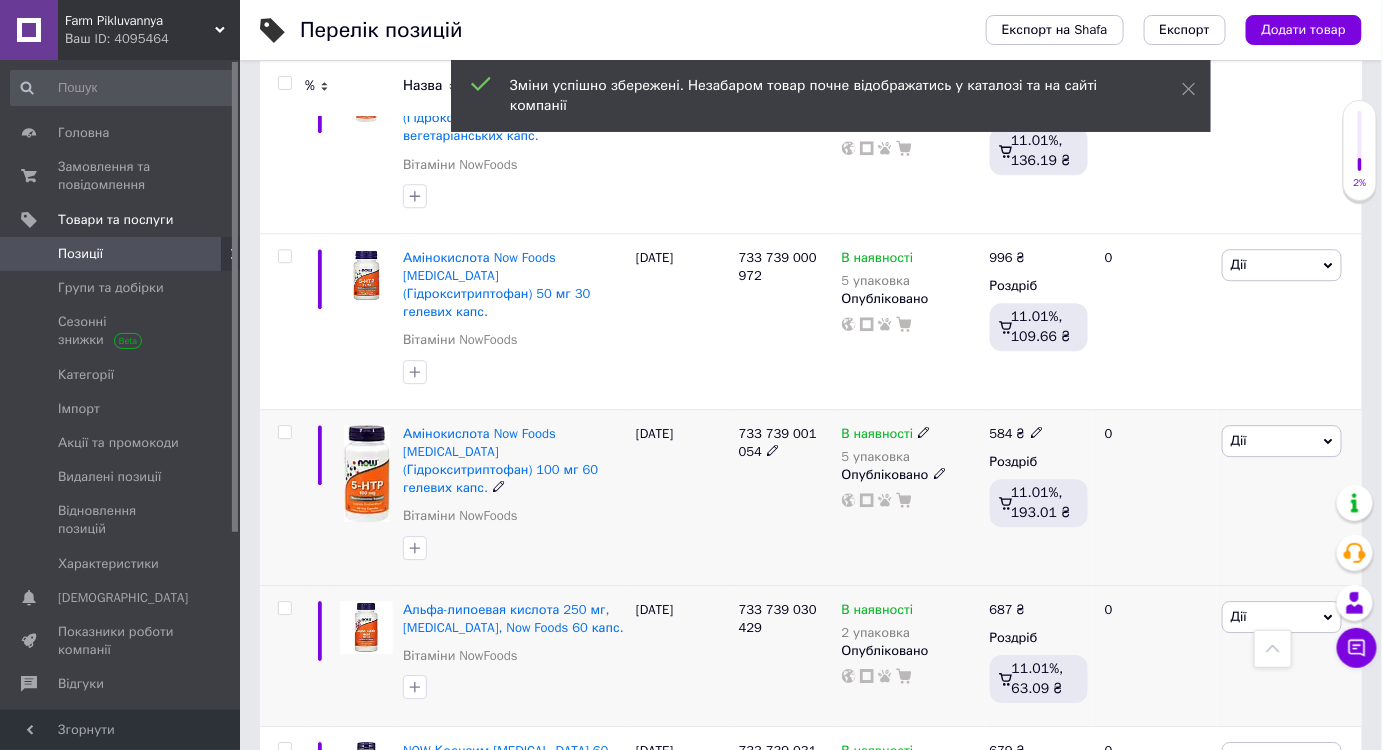 scroll, scrollTop: 1606, scrollLeft: 0, axis: vertical 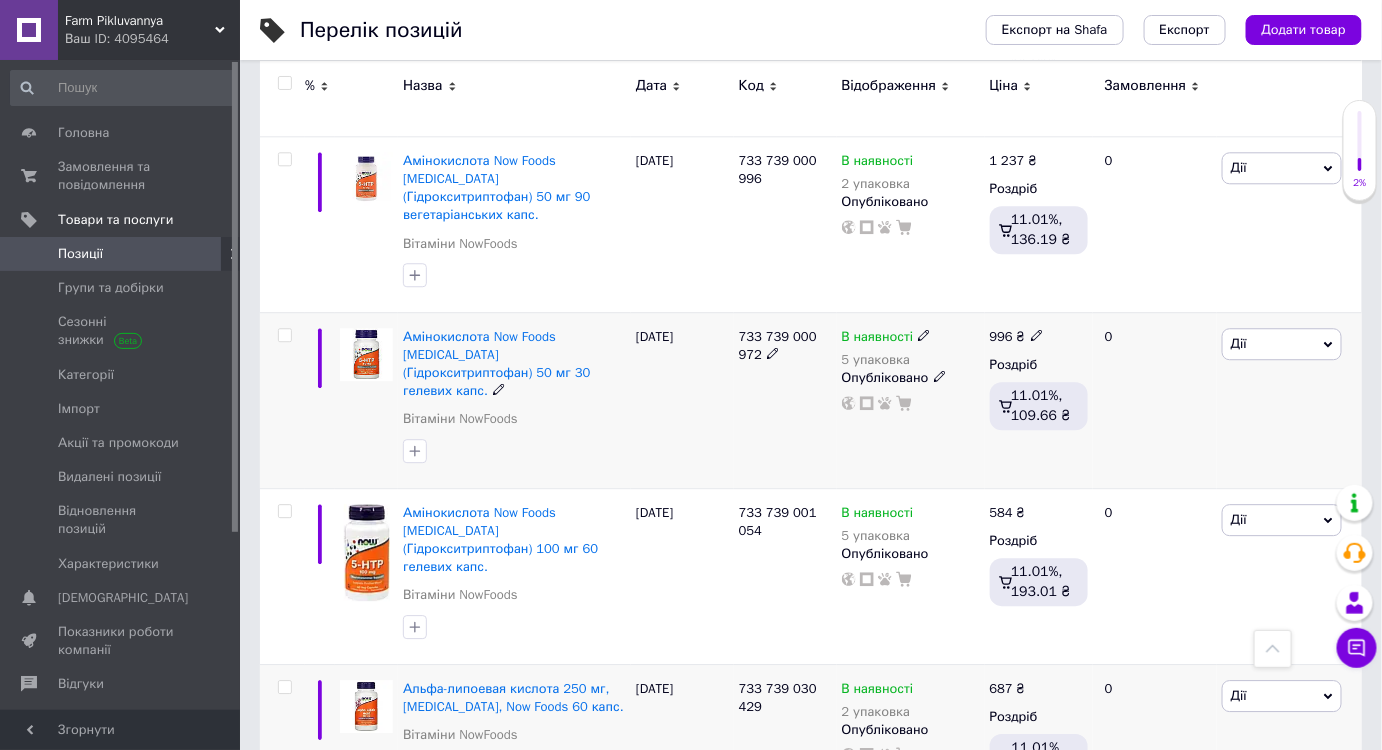 click 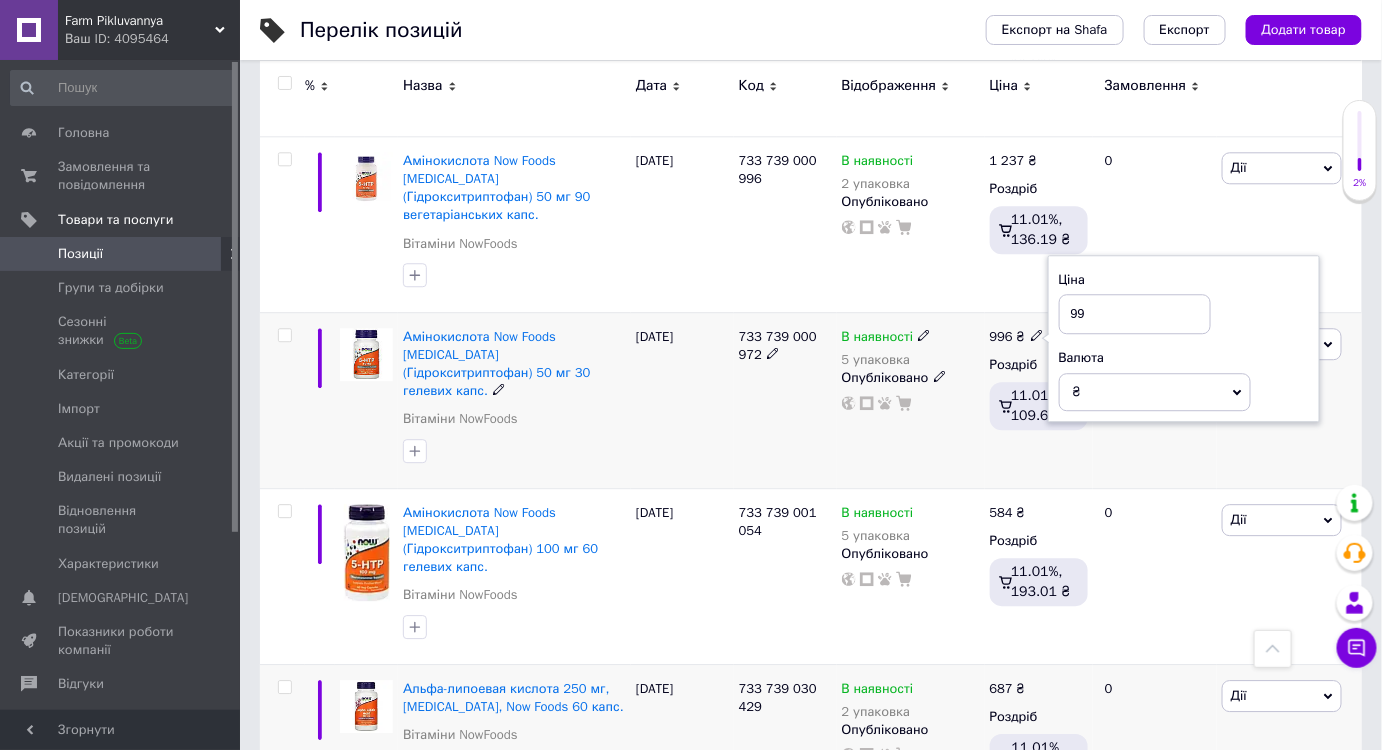 type on "9" 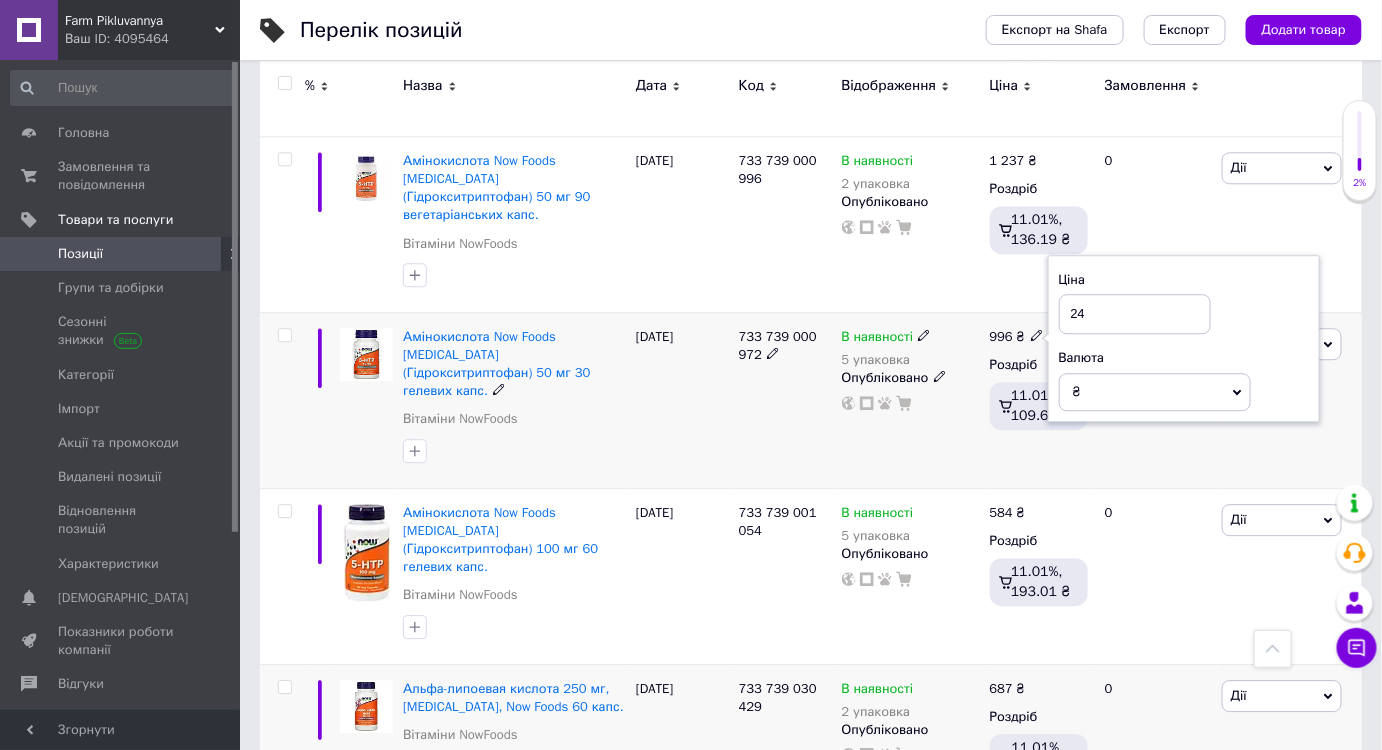 type on "249" 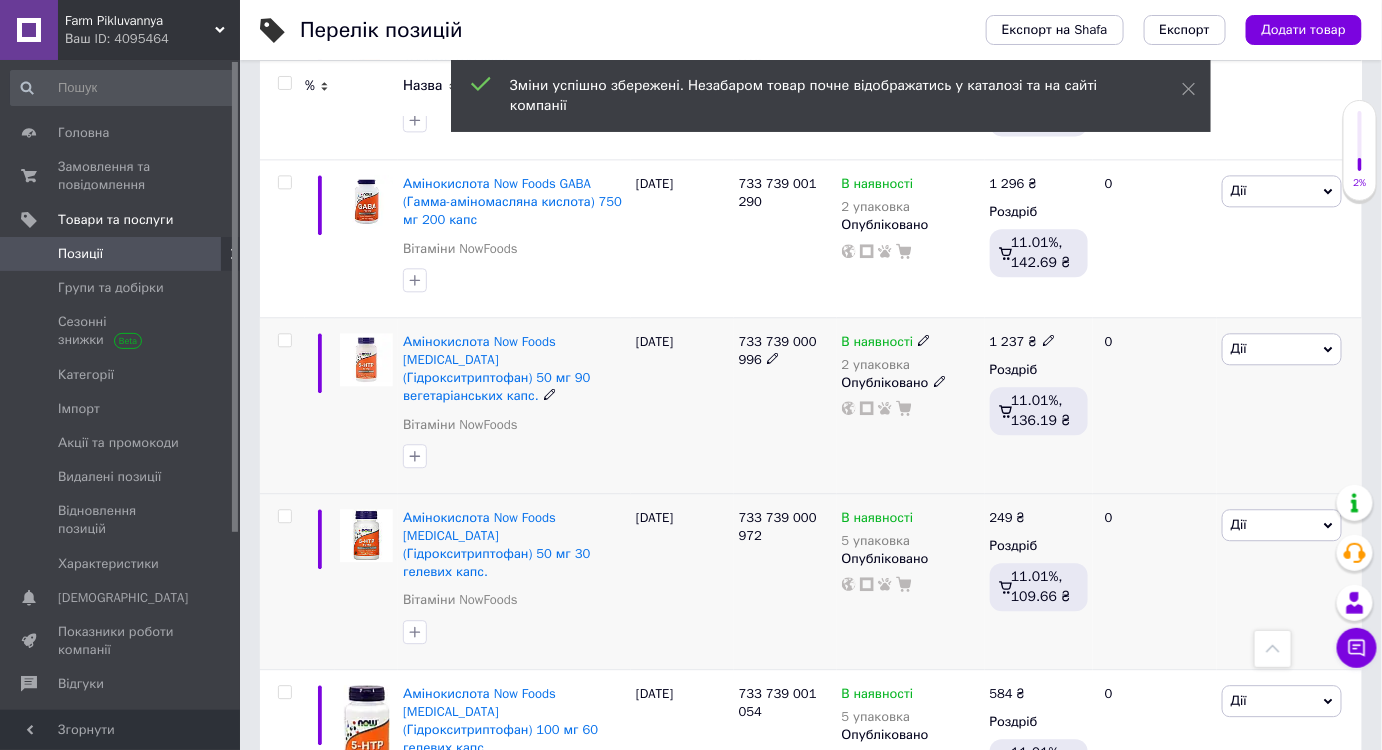 scroll, scrollTop: 1424, scrollLeft: 0, axis: vertical 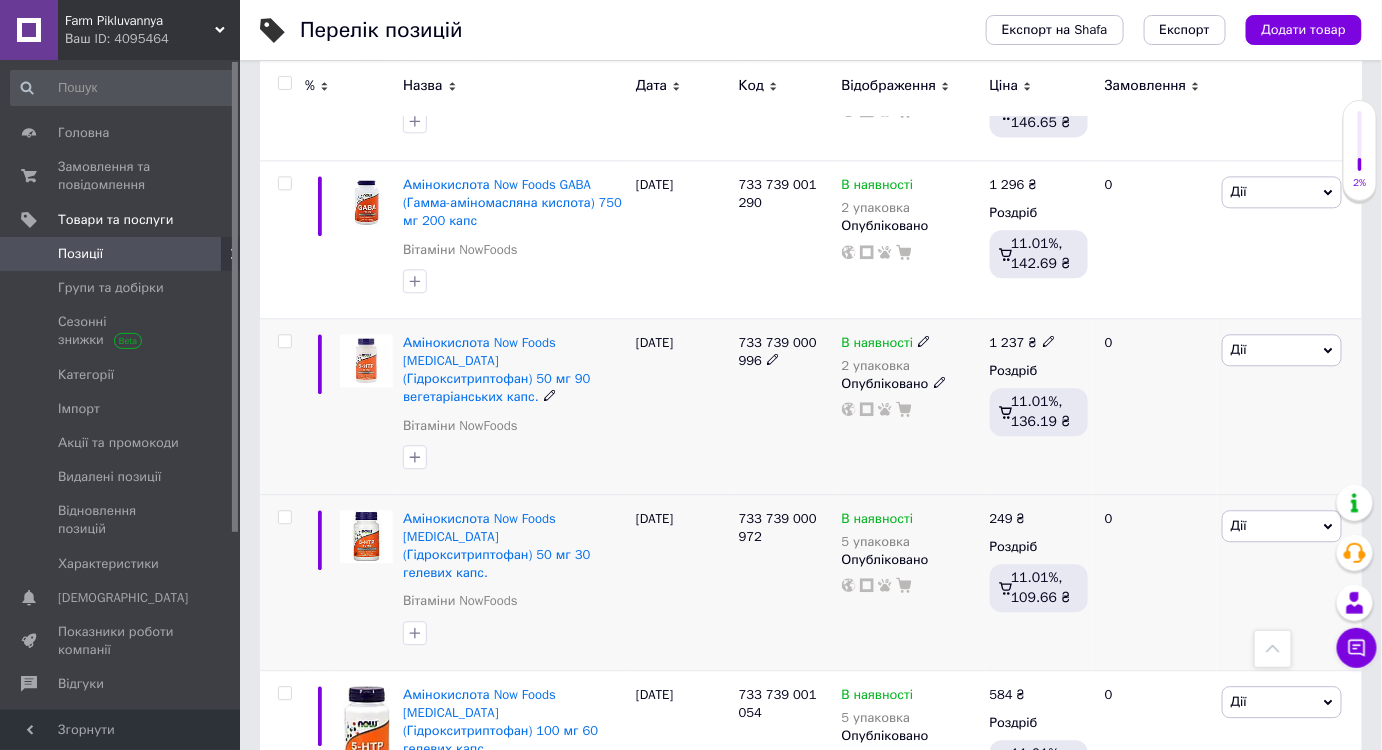 click 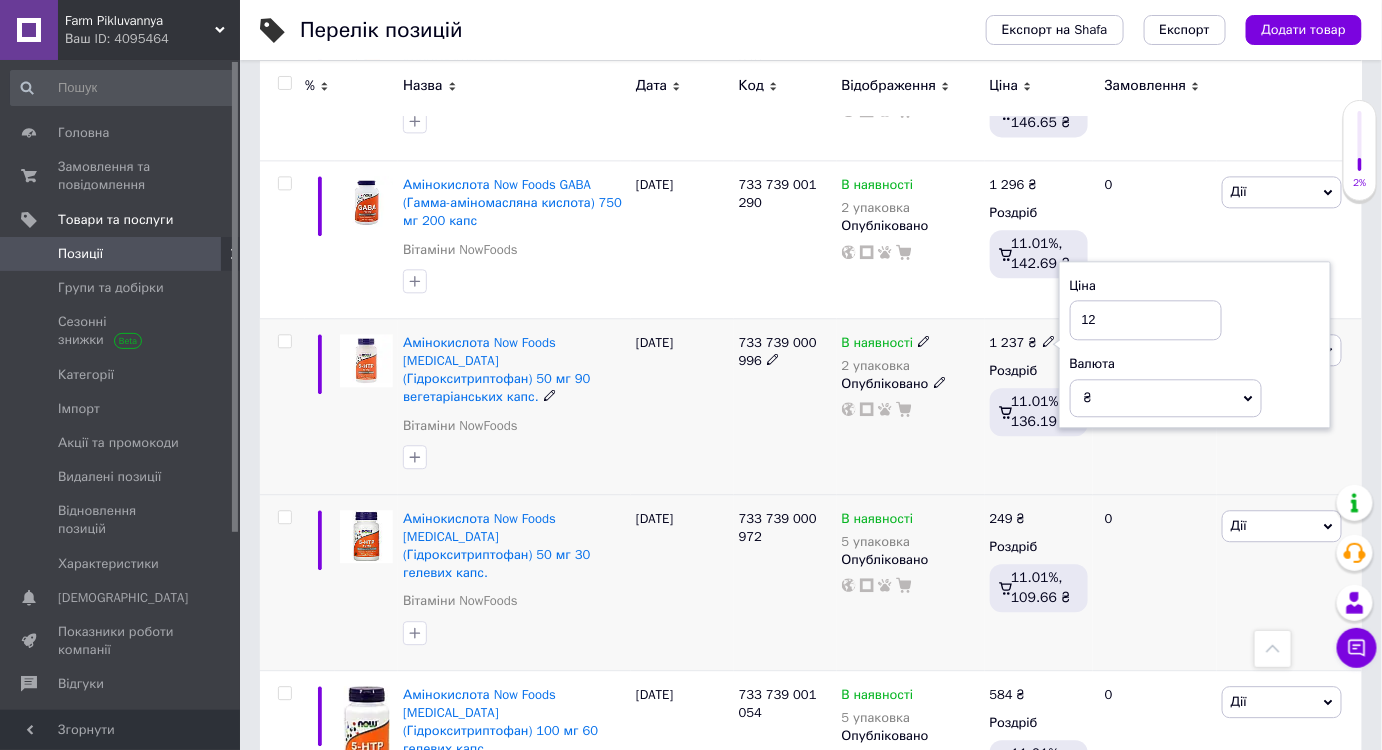 type on "1" 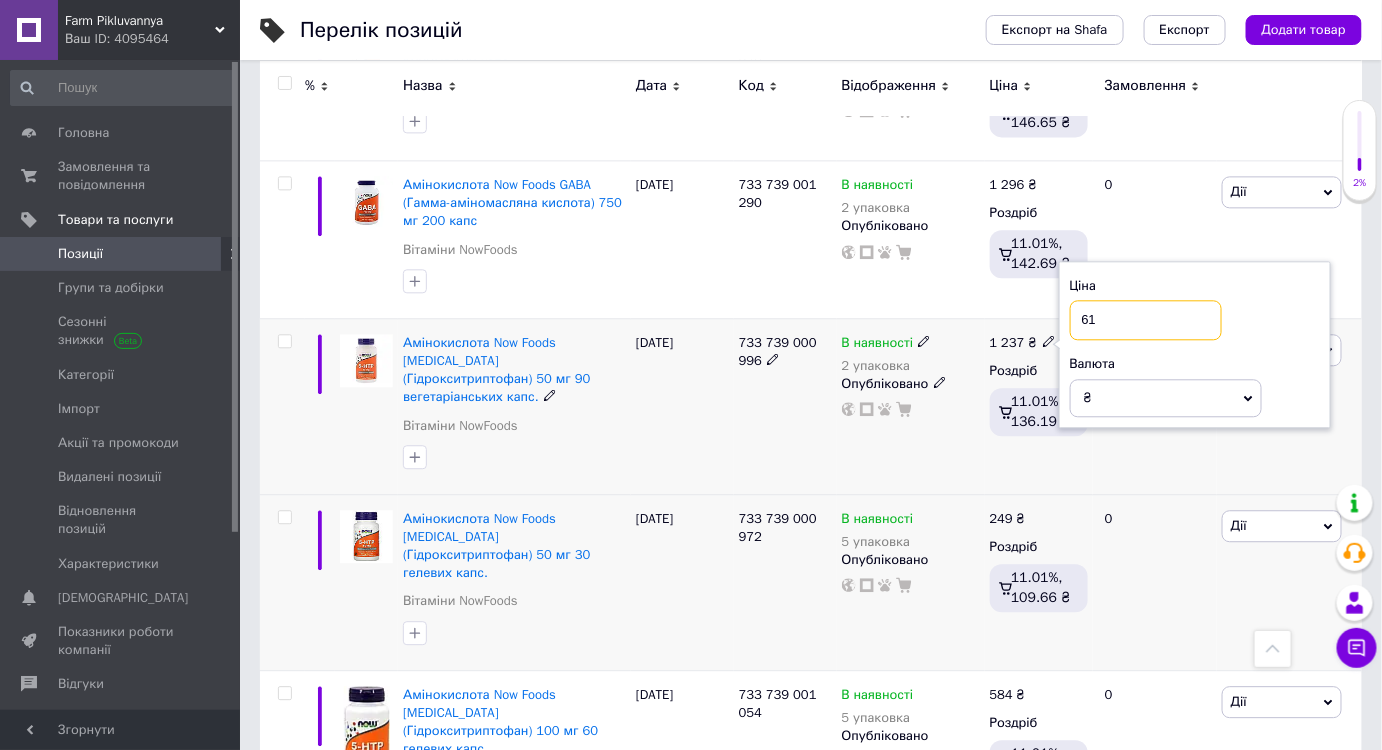 type on "619" 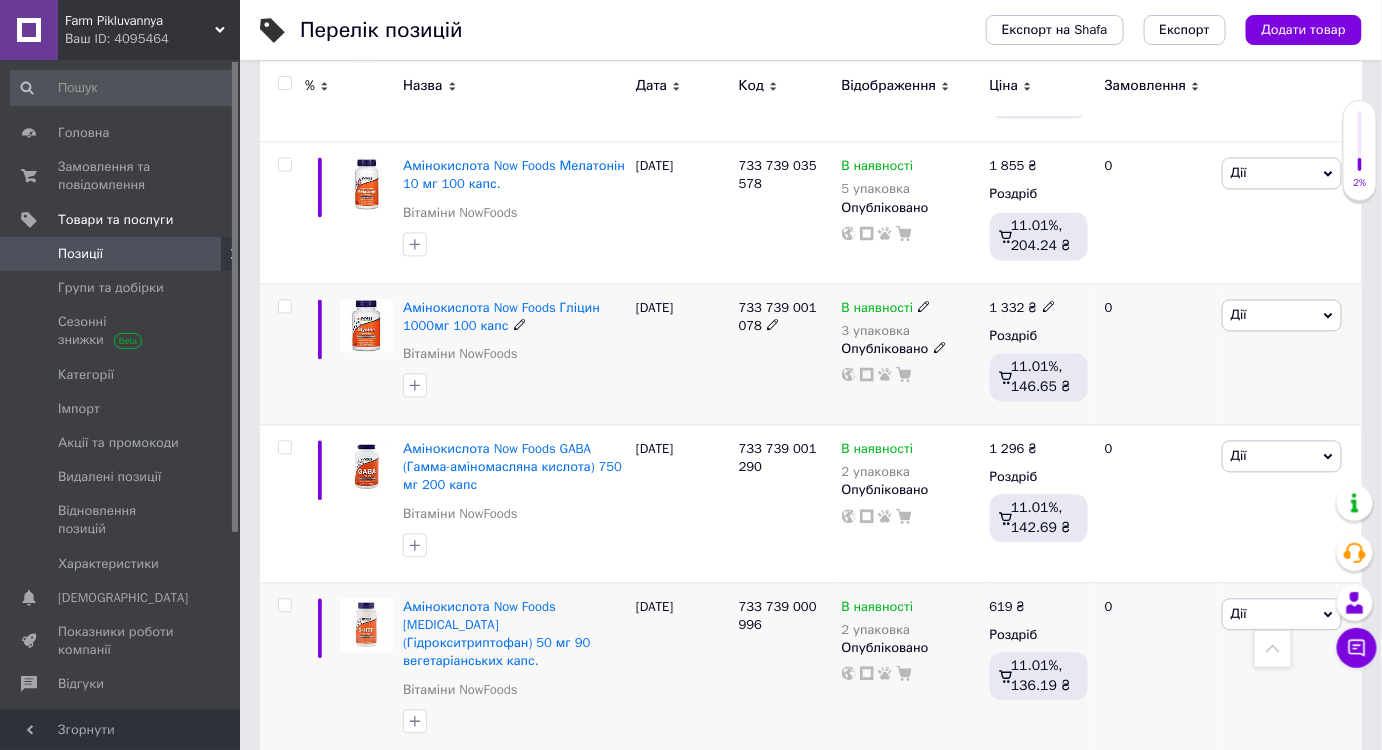 scroll, scrollTop: 1152, scrollLeft: 0, axis: vertical 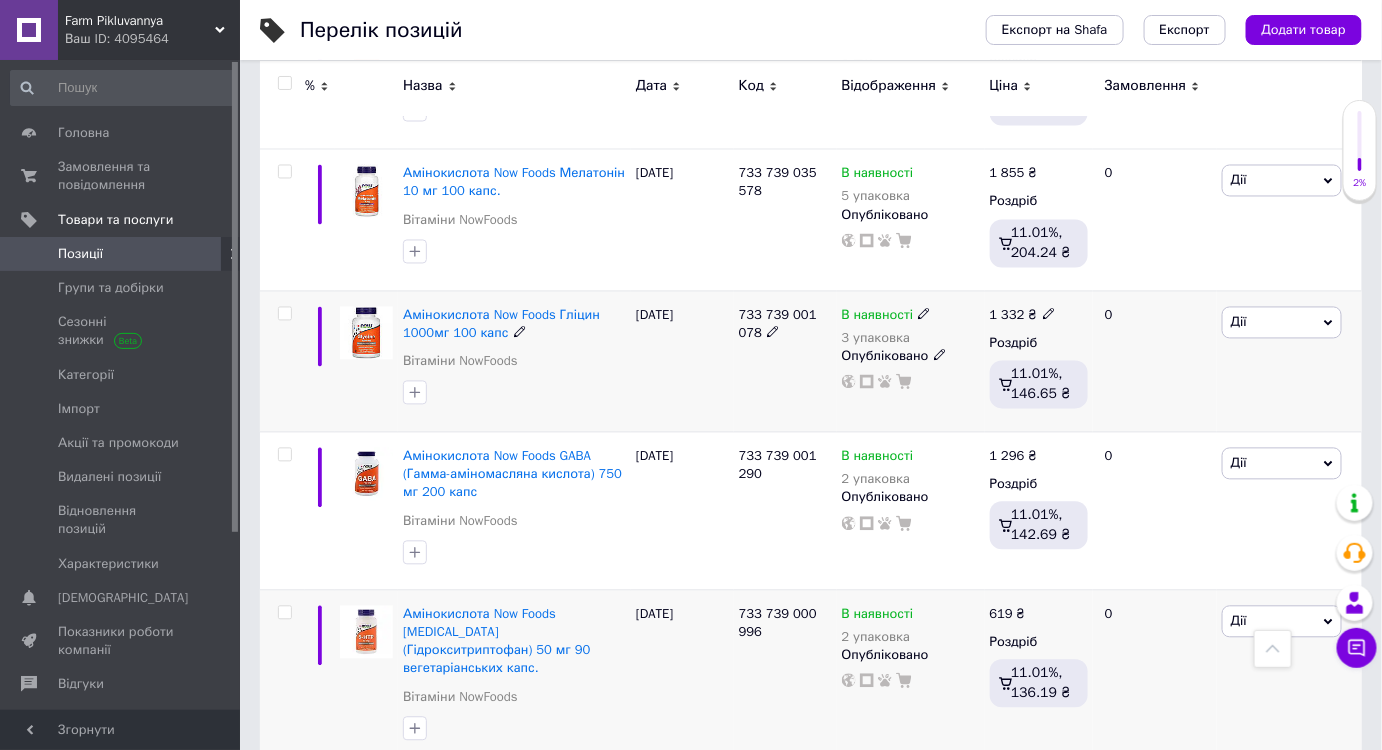 click 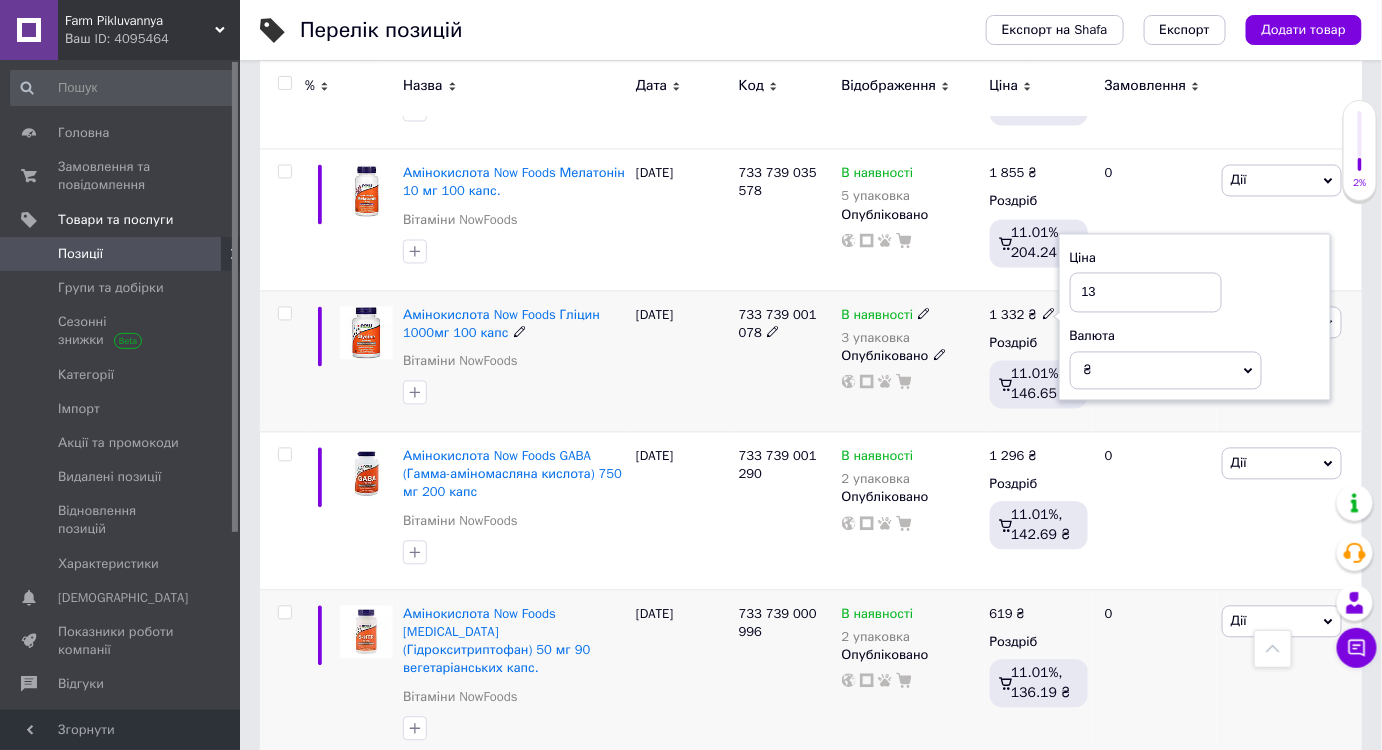 type on "1" 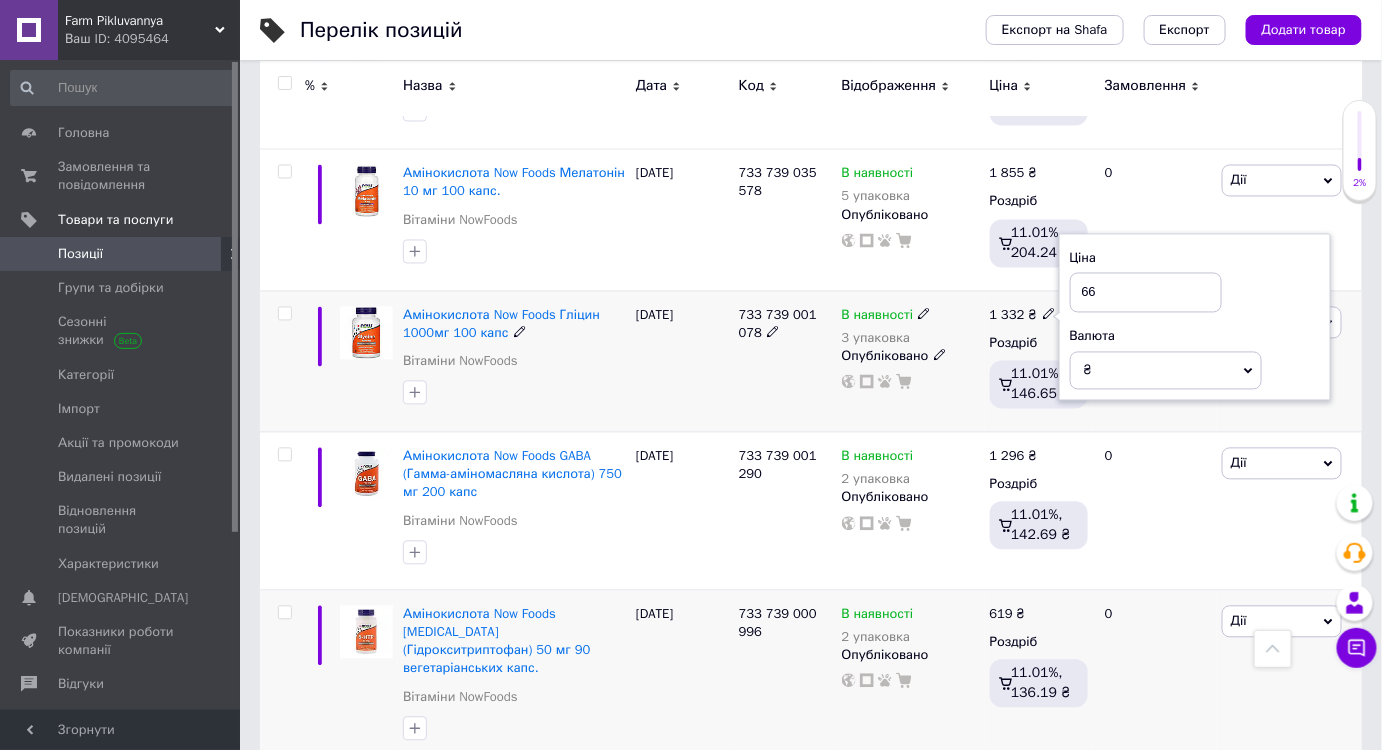type on "666" 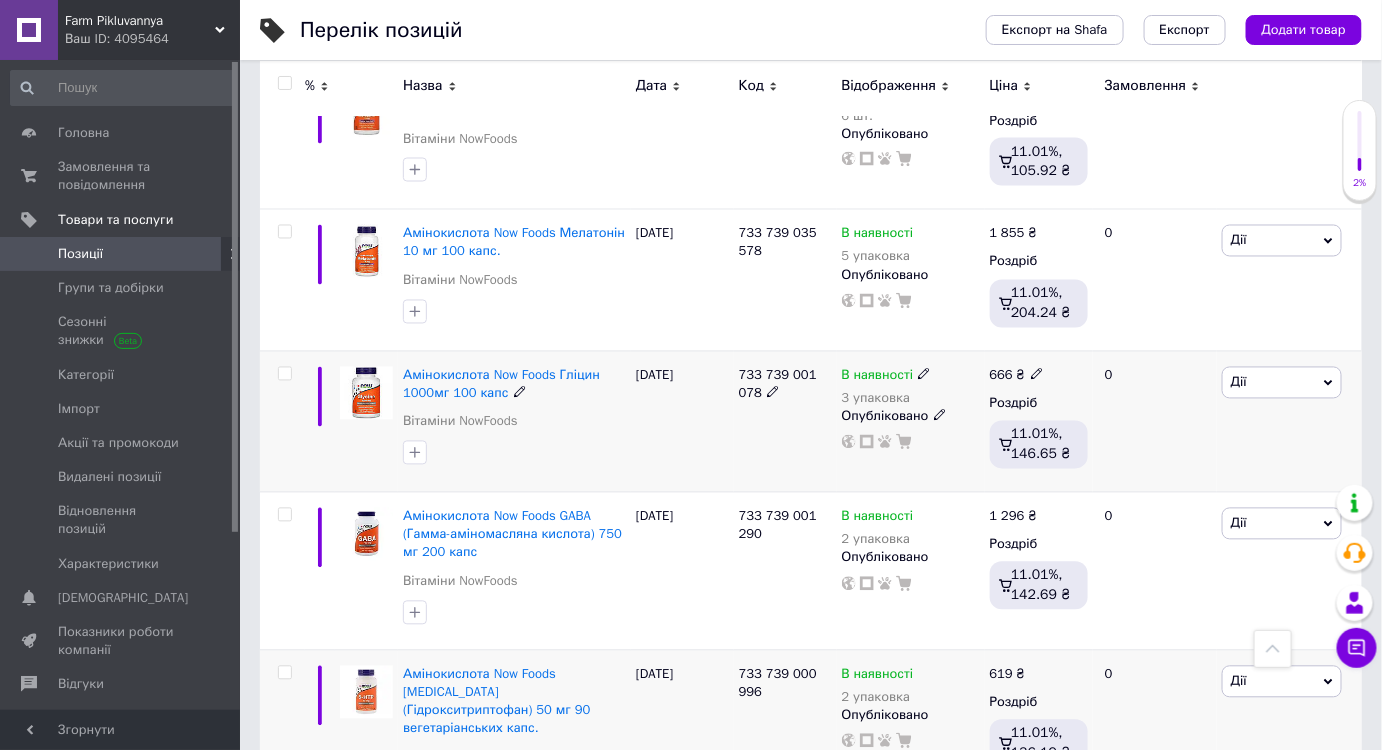 scroll, scrollTop: 1061, scrollLeft: 0, axis: vertical 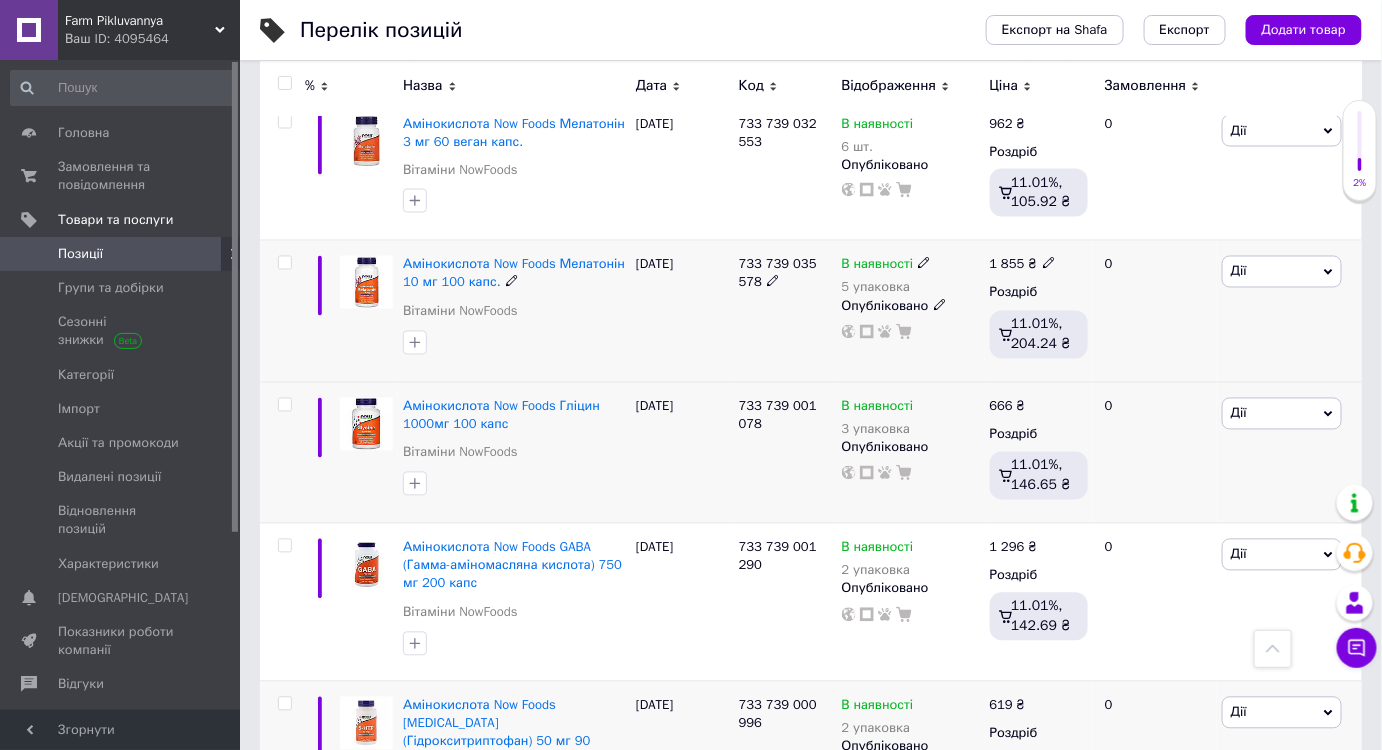 click 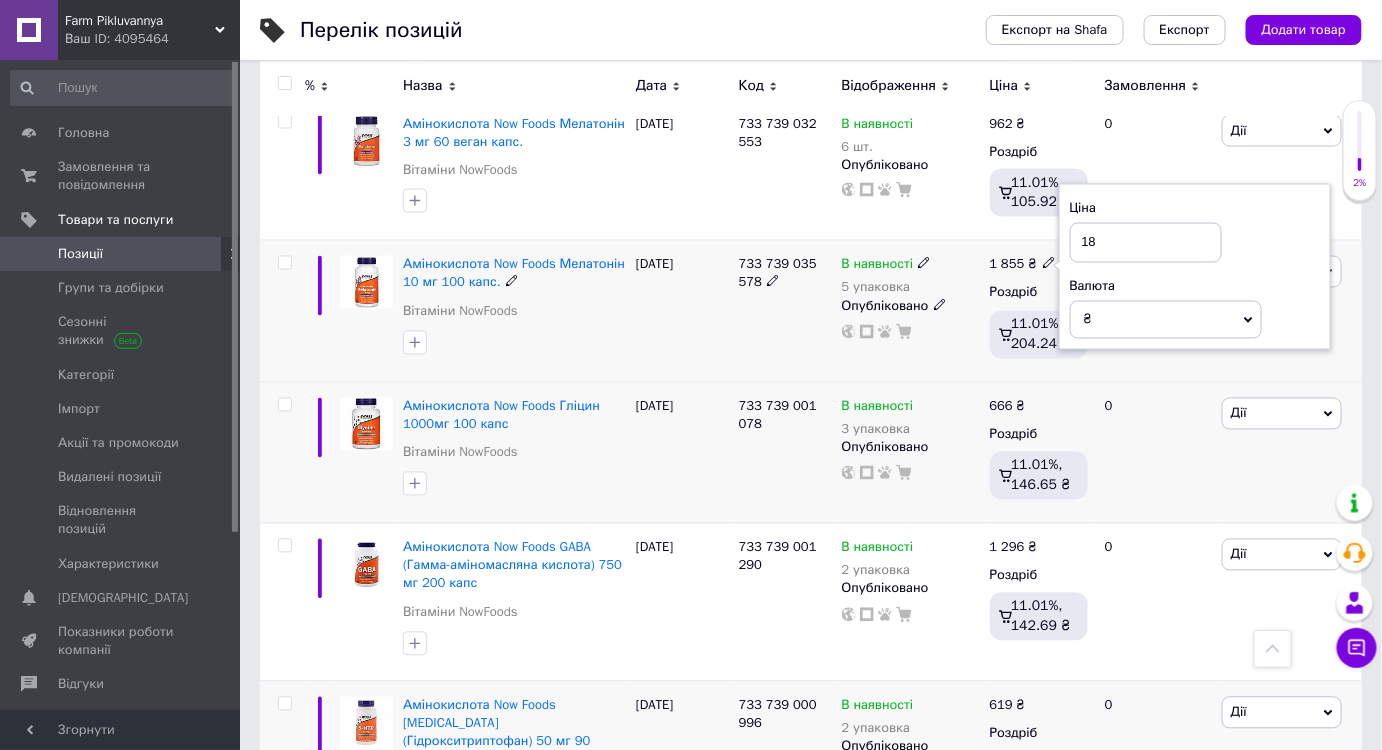 type on "1" 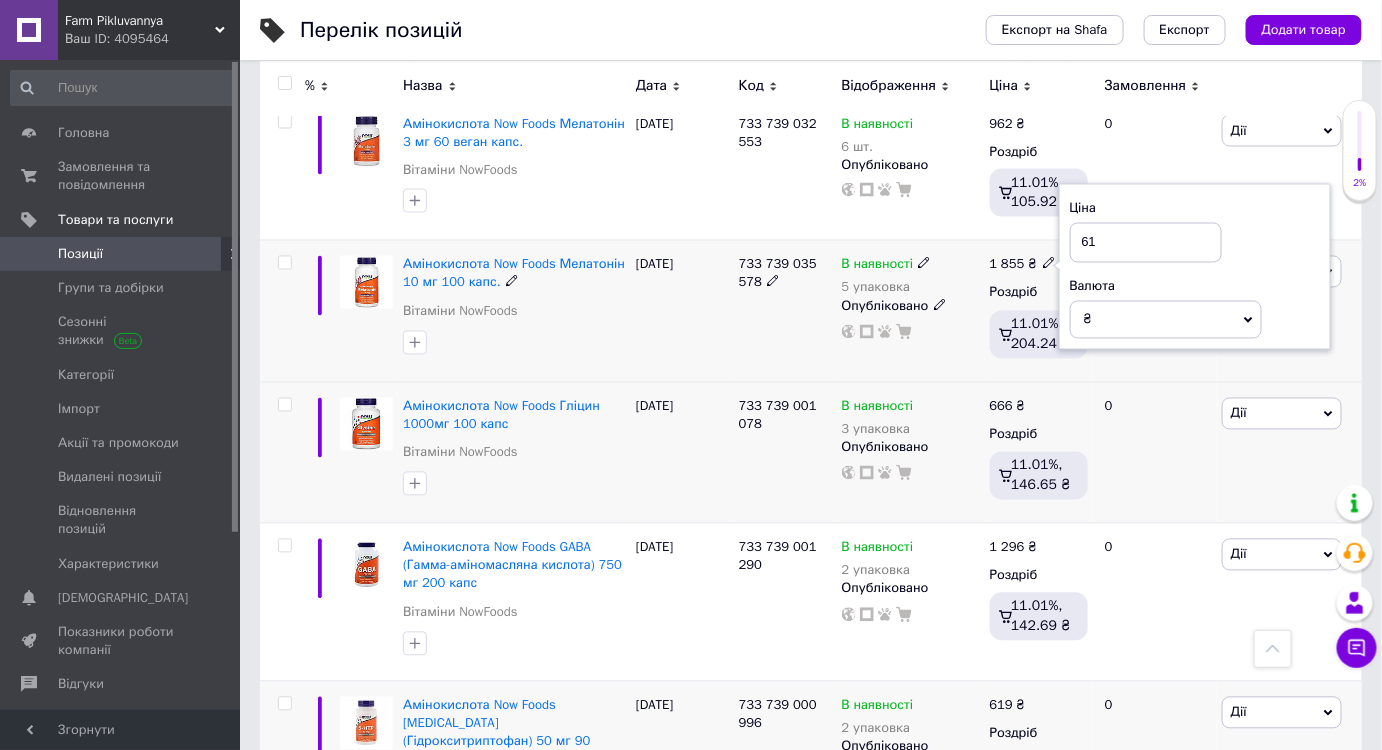 type on "618" 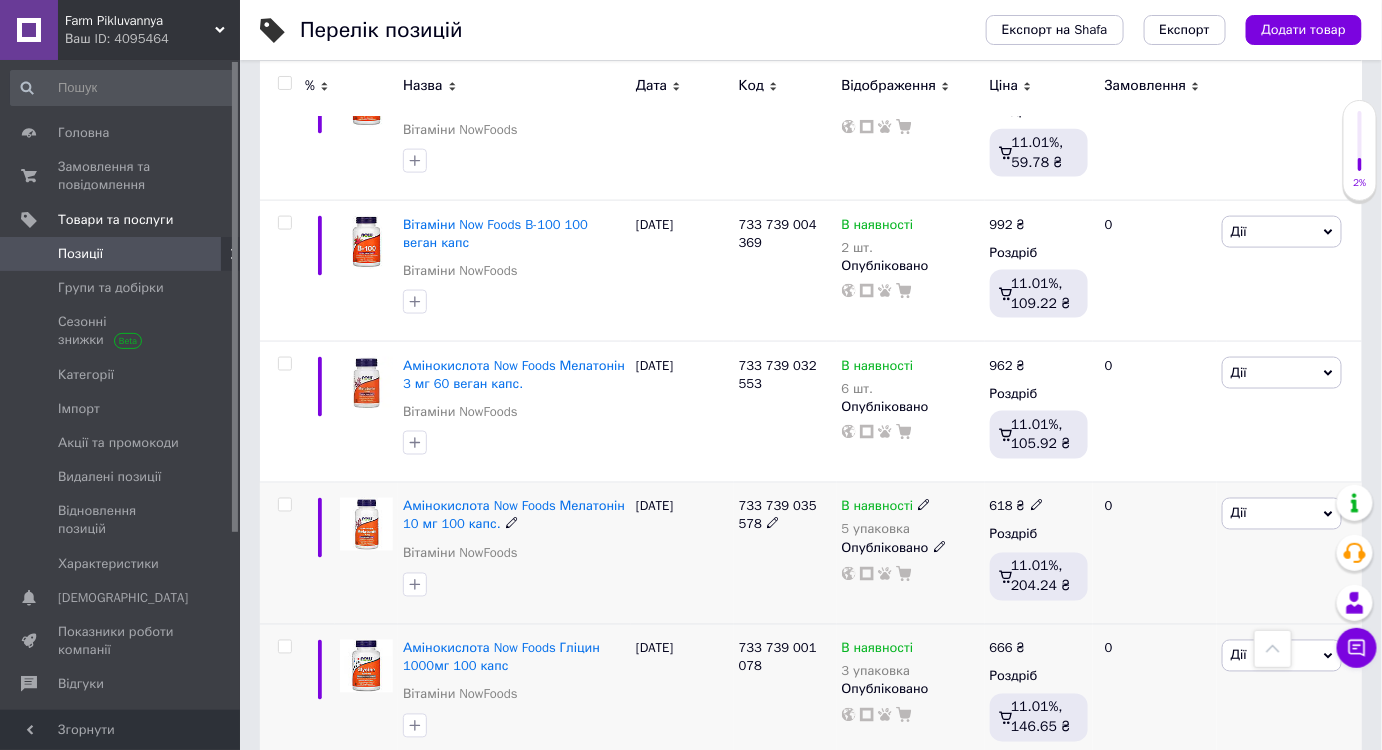 scroll, scrollTop: 788, scrollLeft: 0, axis: vertical 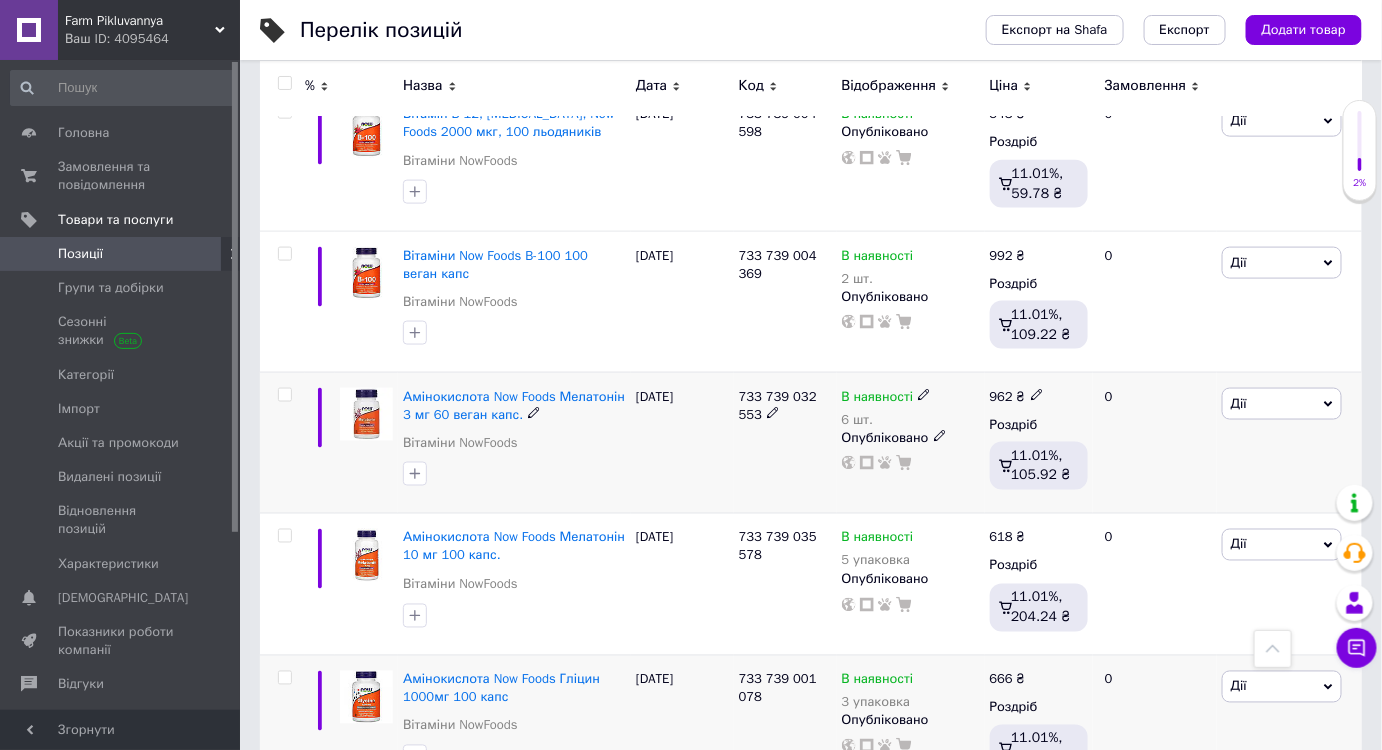 click 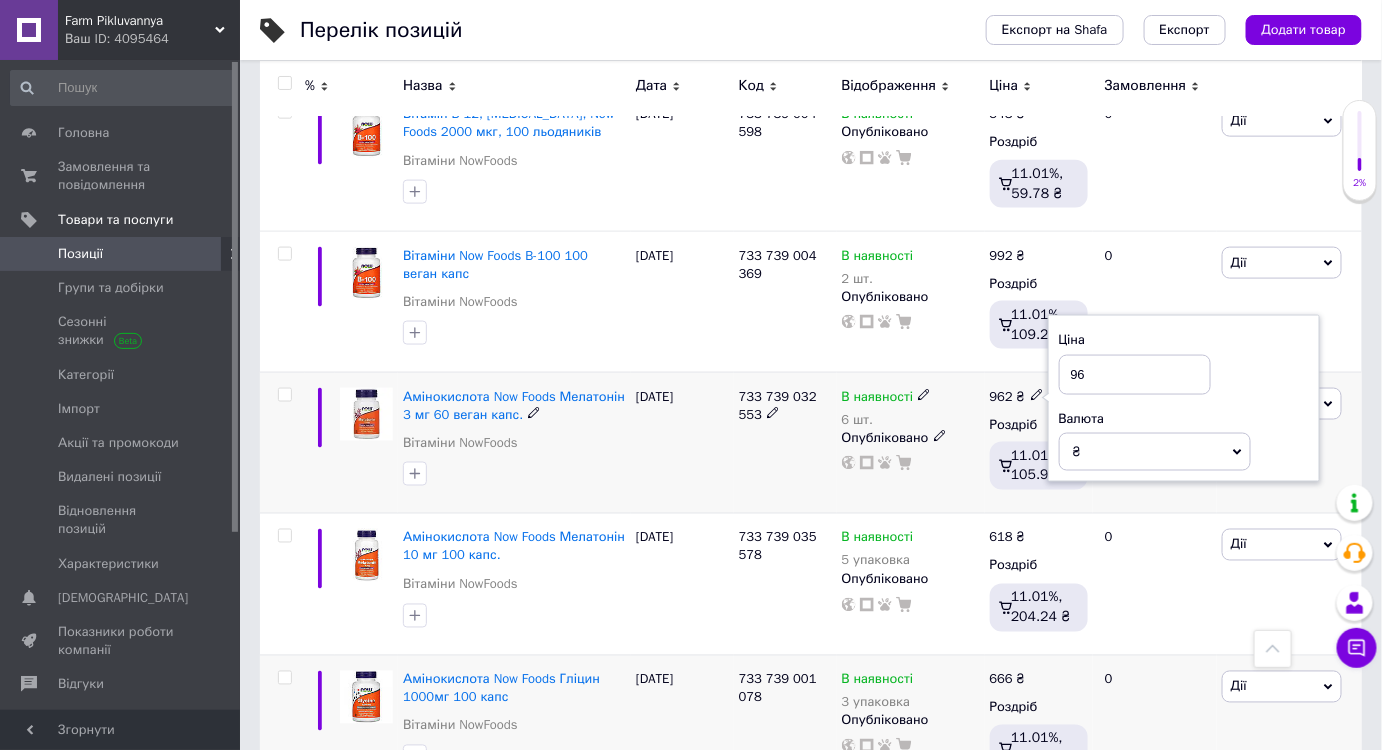 type on "9" 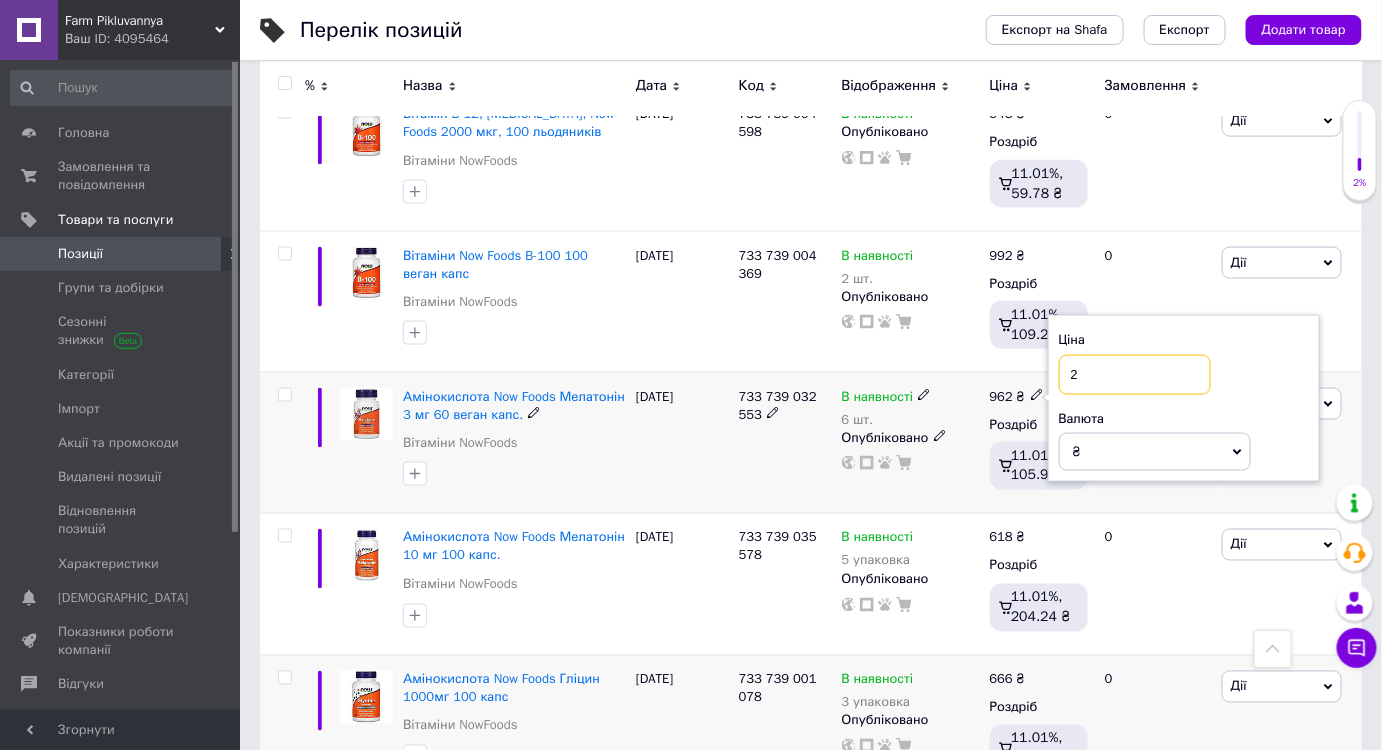 click on "2" at bounding box center (1135, 375) 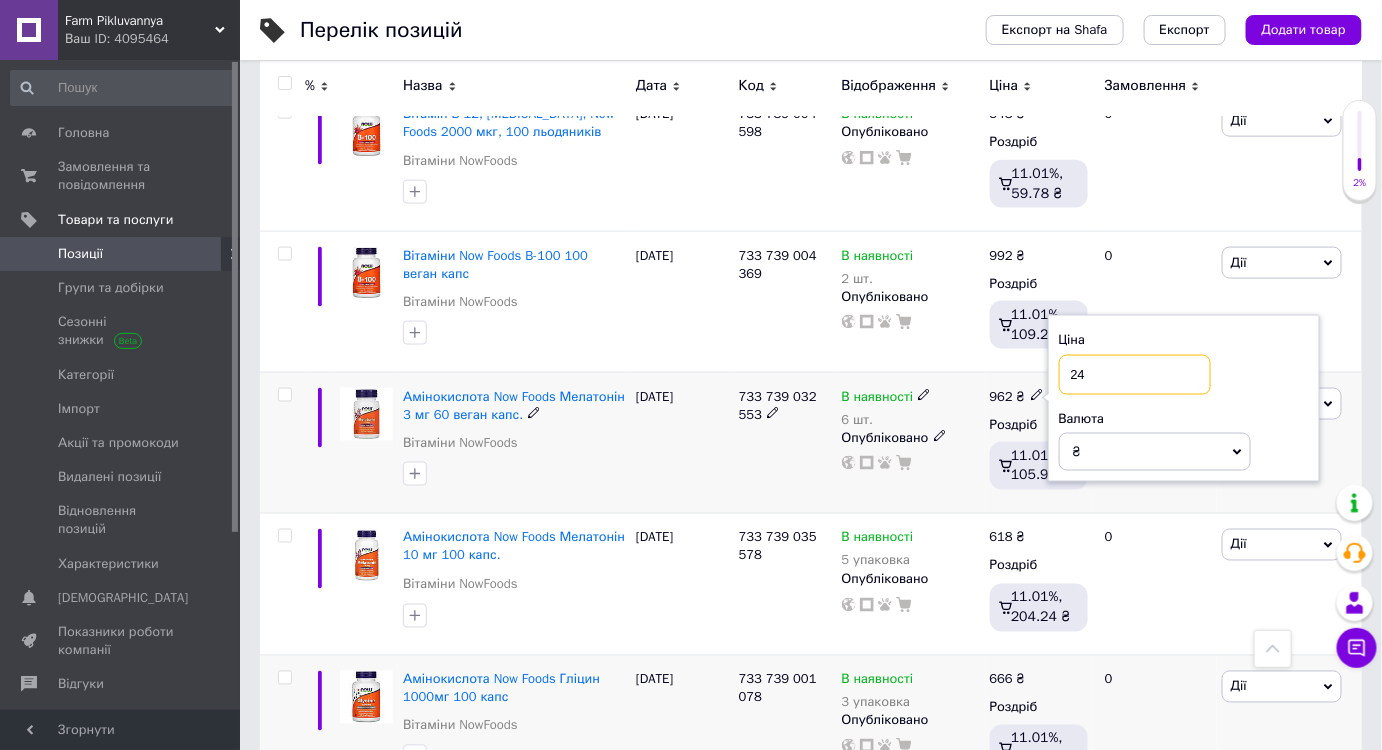 type on "240" 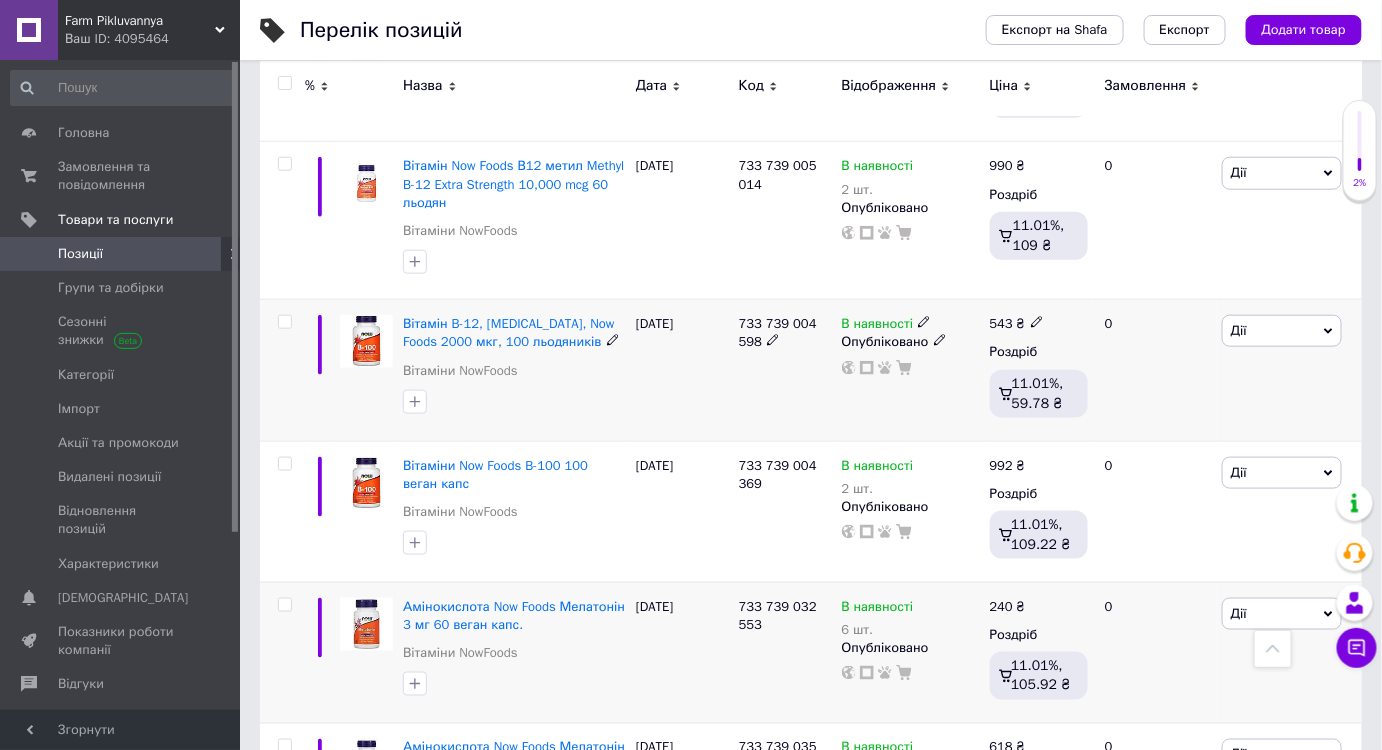 scroll, scrollTop: 606, scrollLeft: 0, axis: vertical 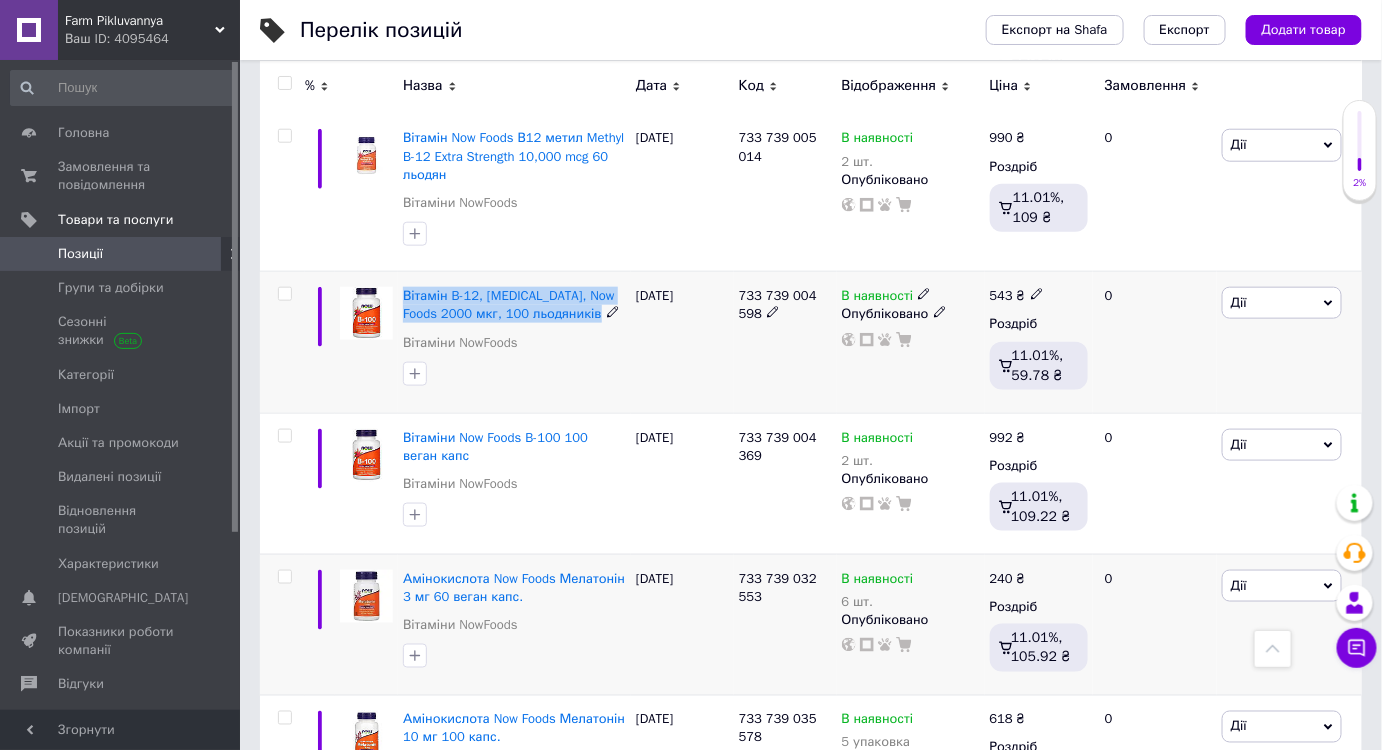 drag, startPoint x: 399, startPoint y: 286, endPoint x: 597, endPoint y: 310, distance: 199.44925 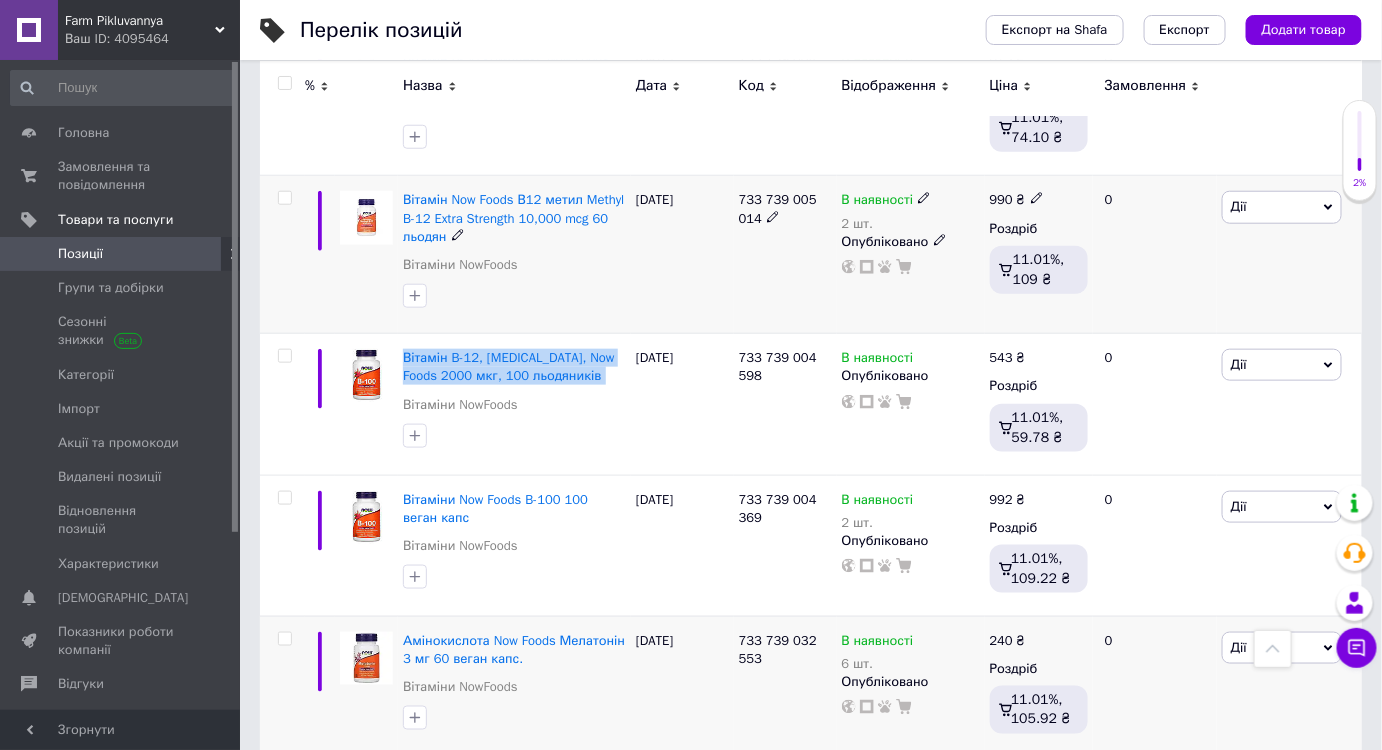 scroll, scrollTop: 515, scrollLeft: 0, axis: vertical 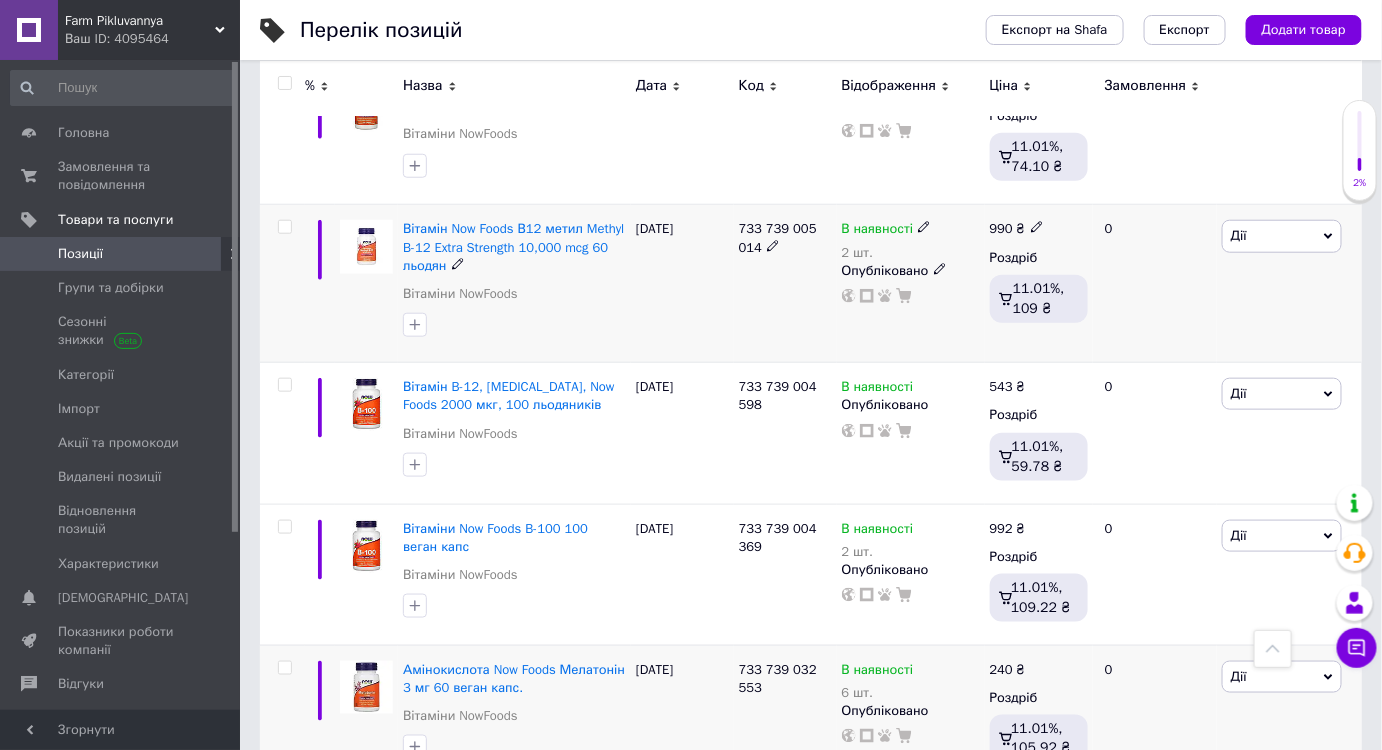 click on "[DATE]" at bounding box center (682, 284) 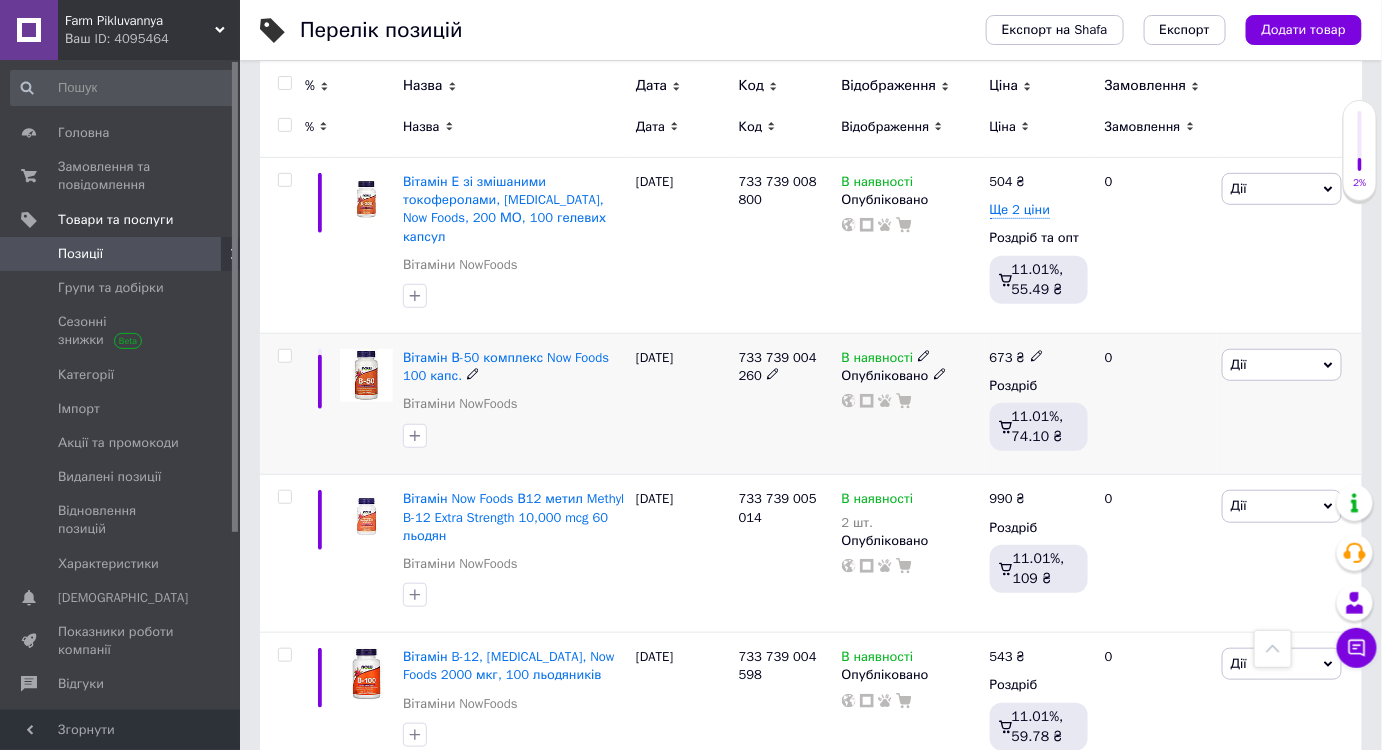 scroll, scrollTop: 242, scrollLeft: 0, axis: vertical 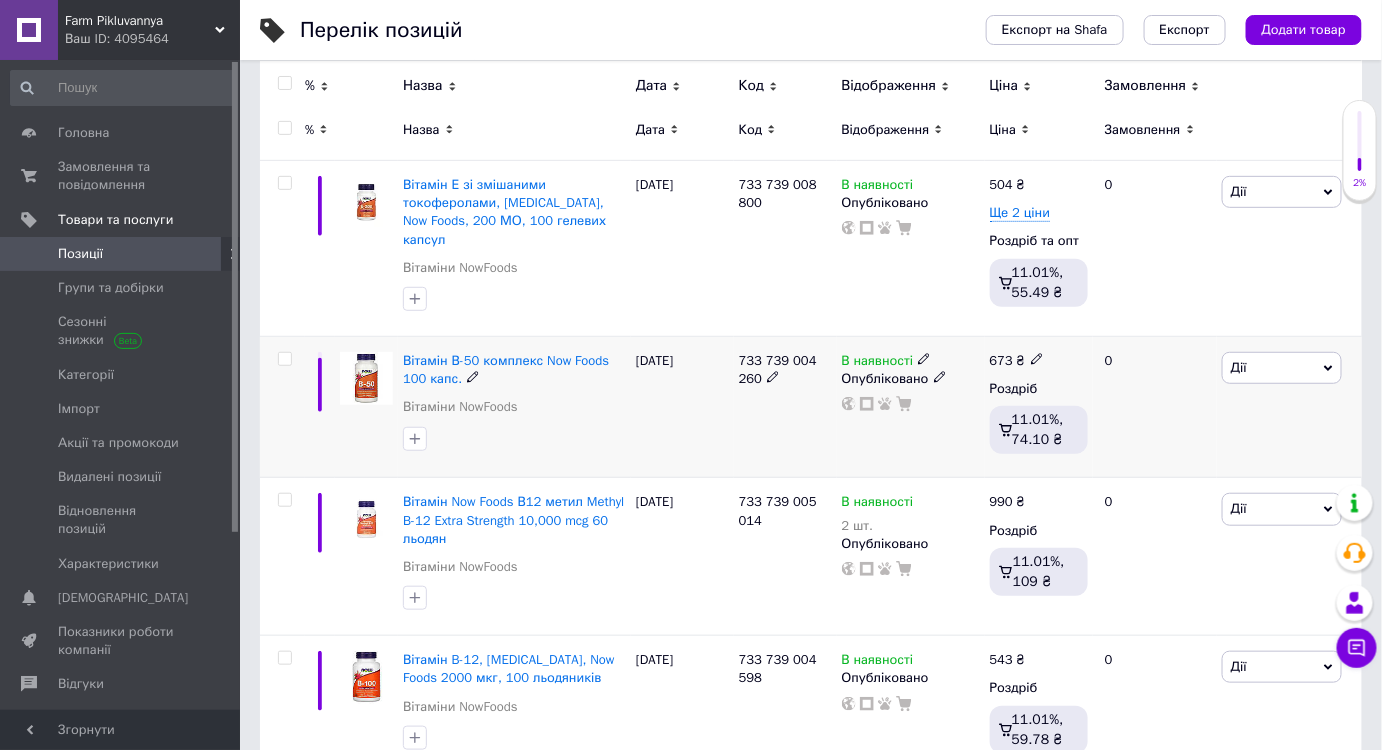 click 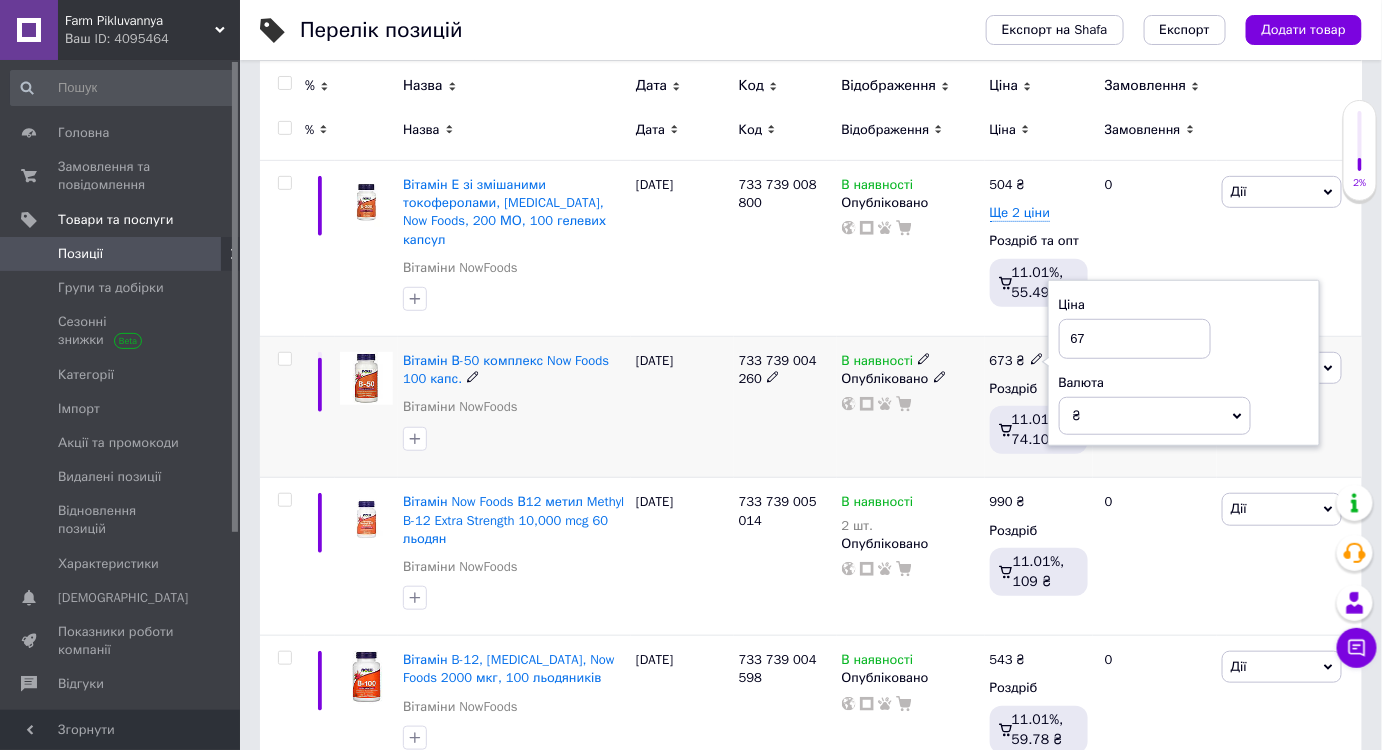 type on "6" 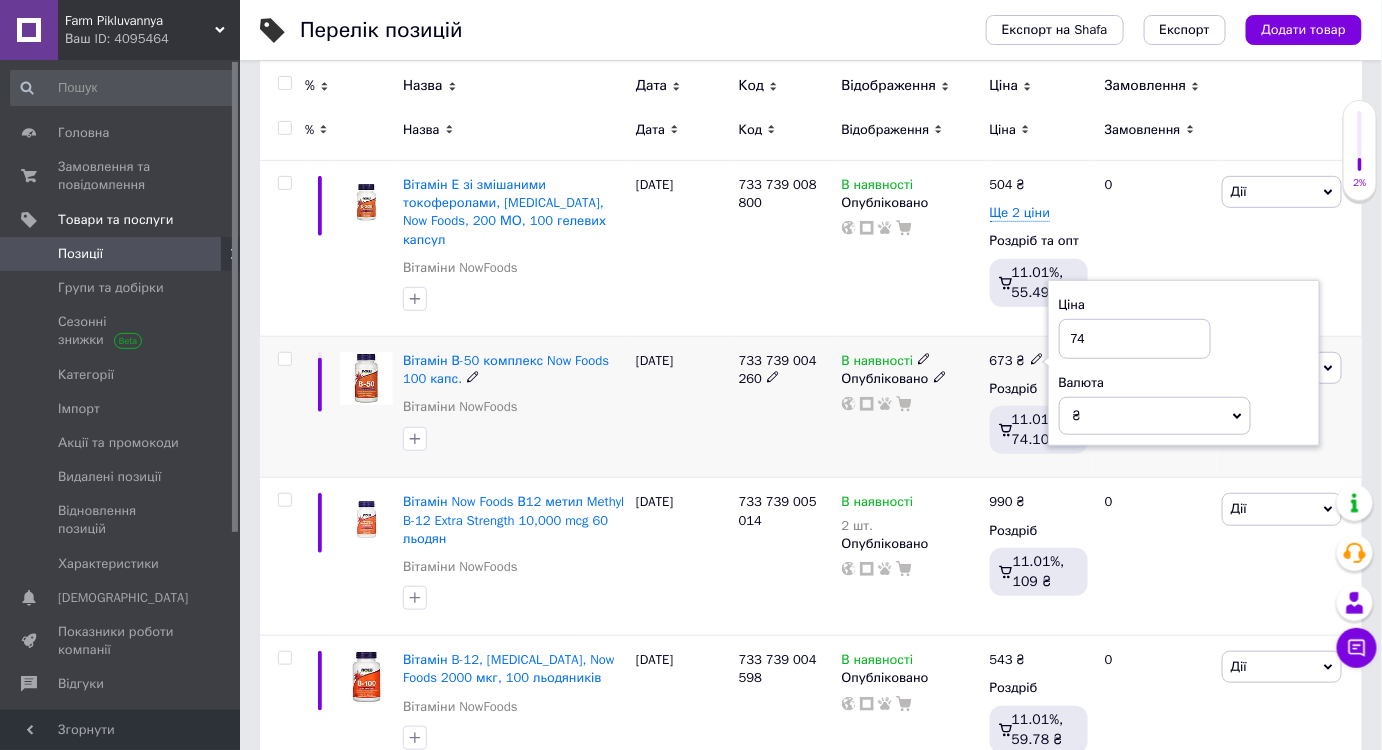 type on "744" 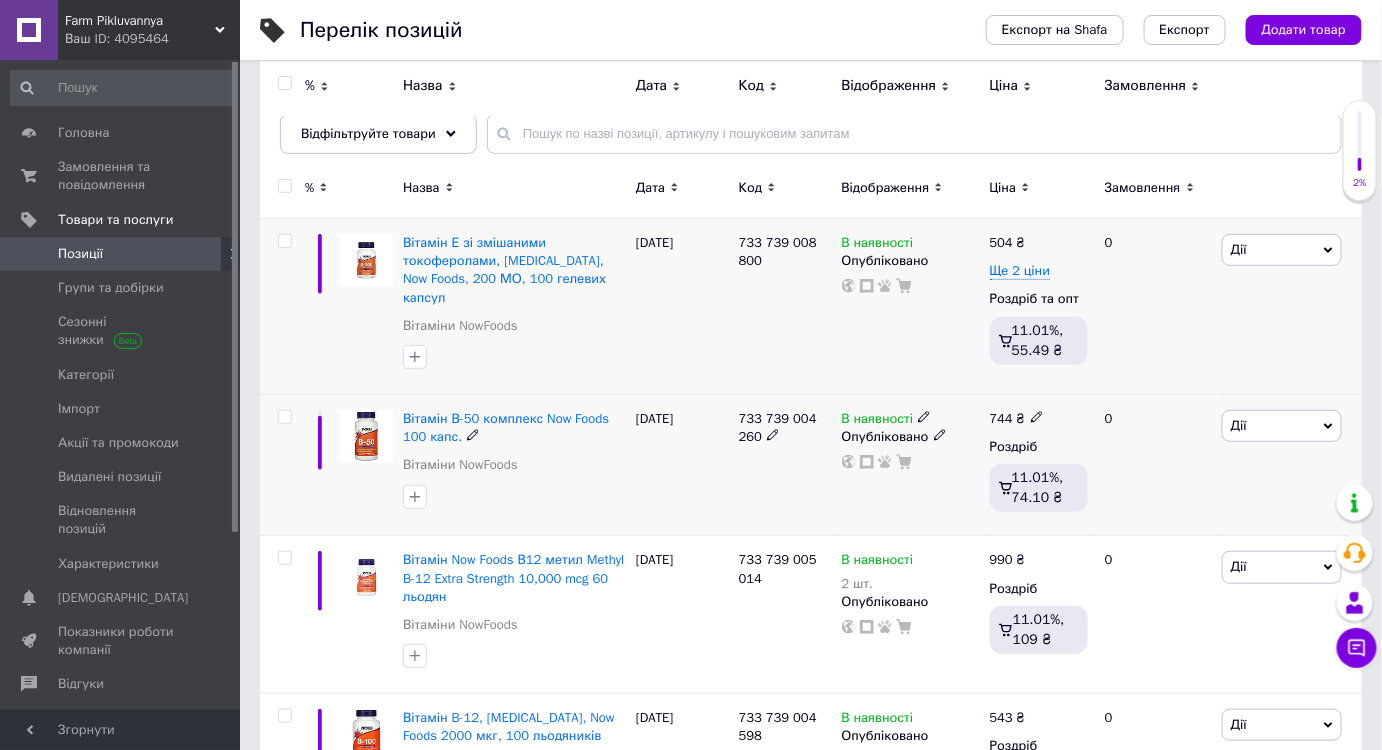 scroll, scrollTop: 152, scrollLeft: 0, axis: vertical 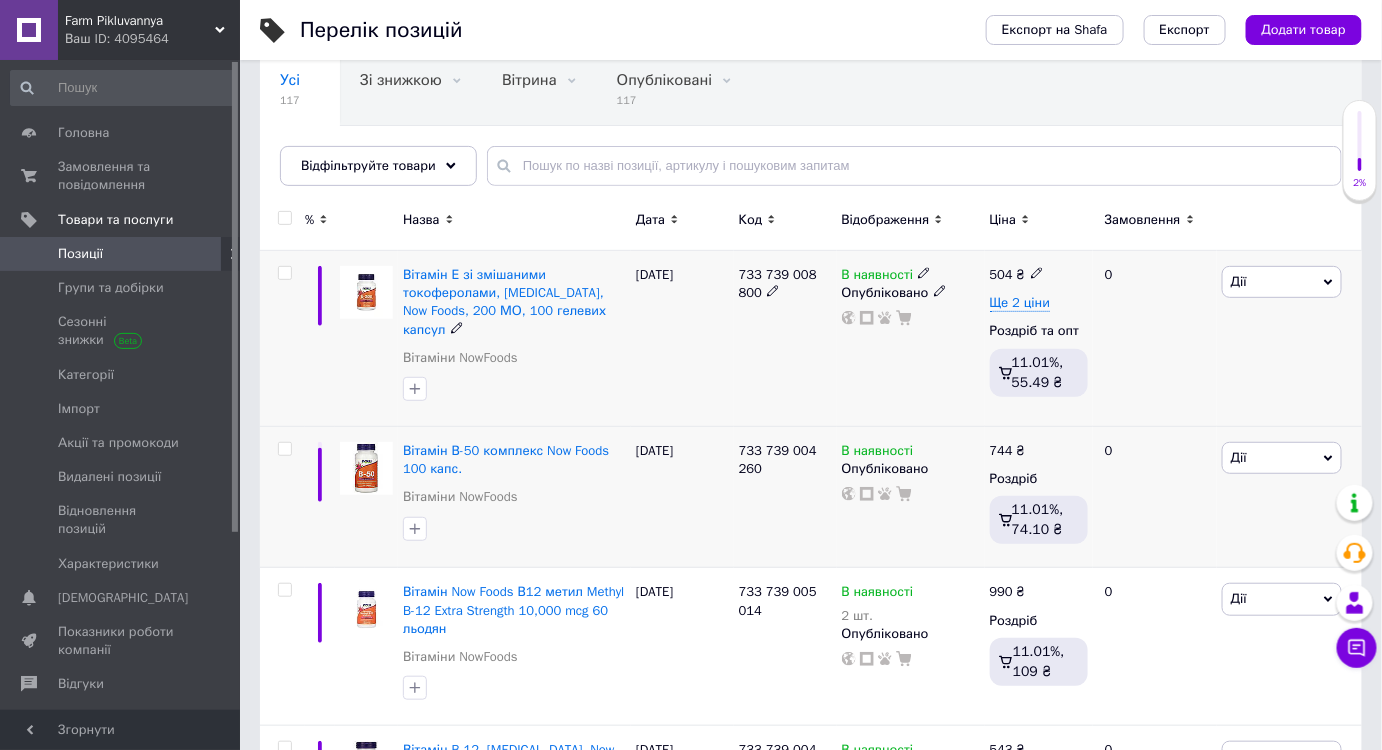 click 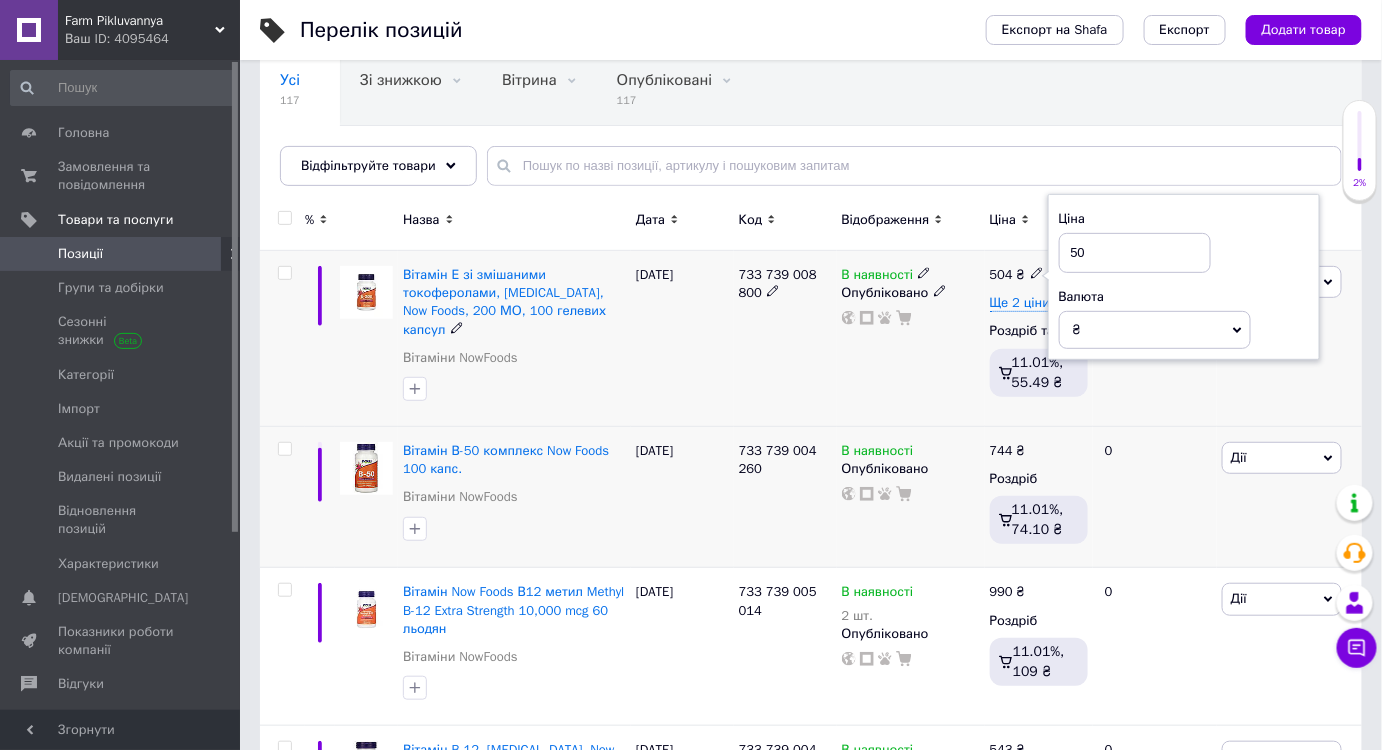 type on "5" 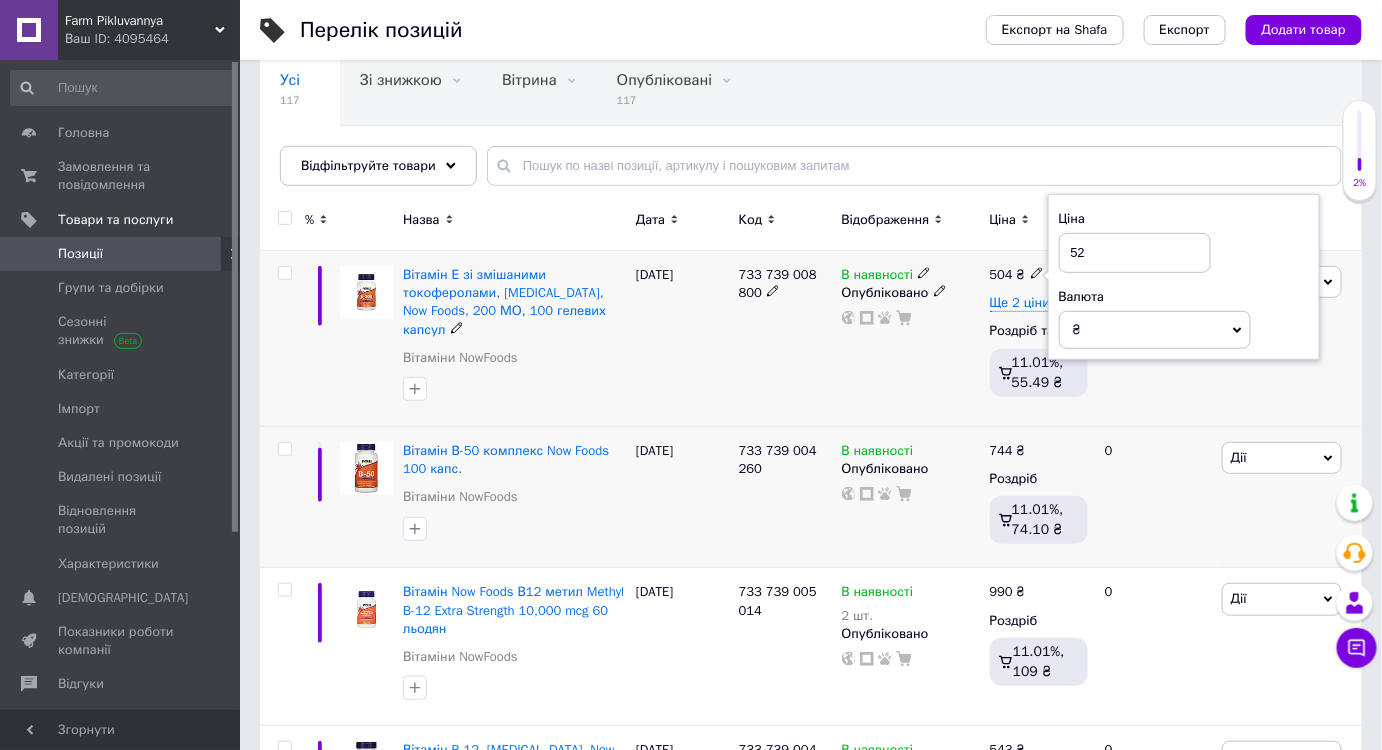 type on "528" 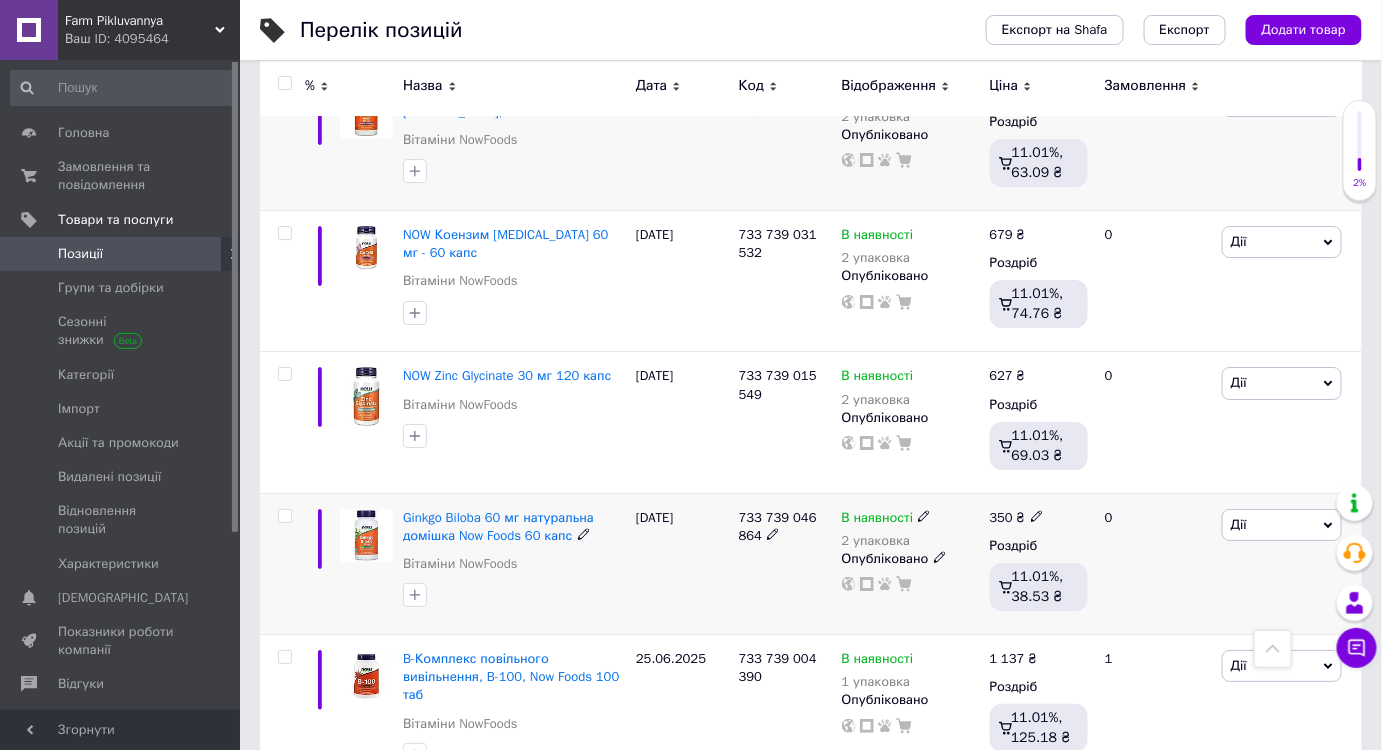 scroll, scrollTop: 2242, scrollLeft: 0, axis: vertical 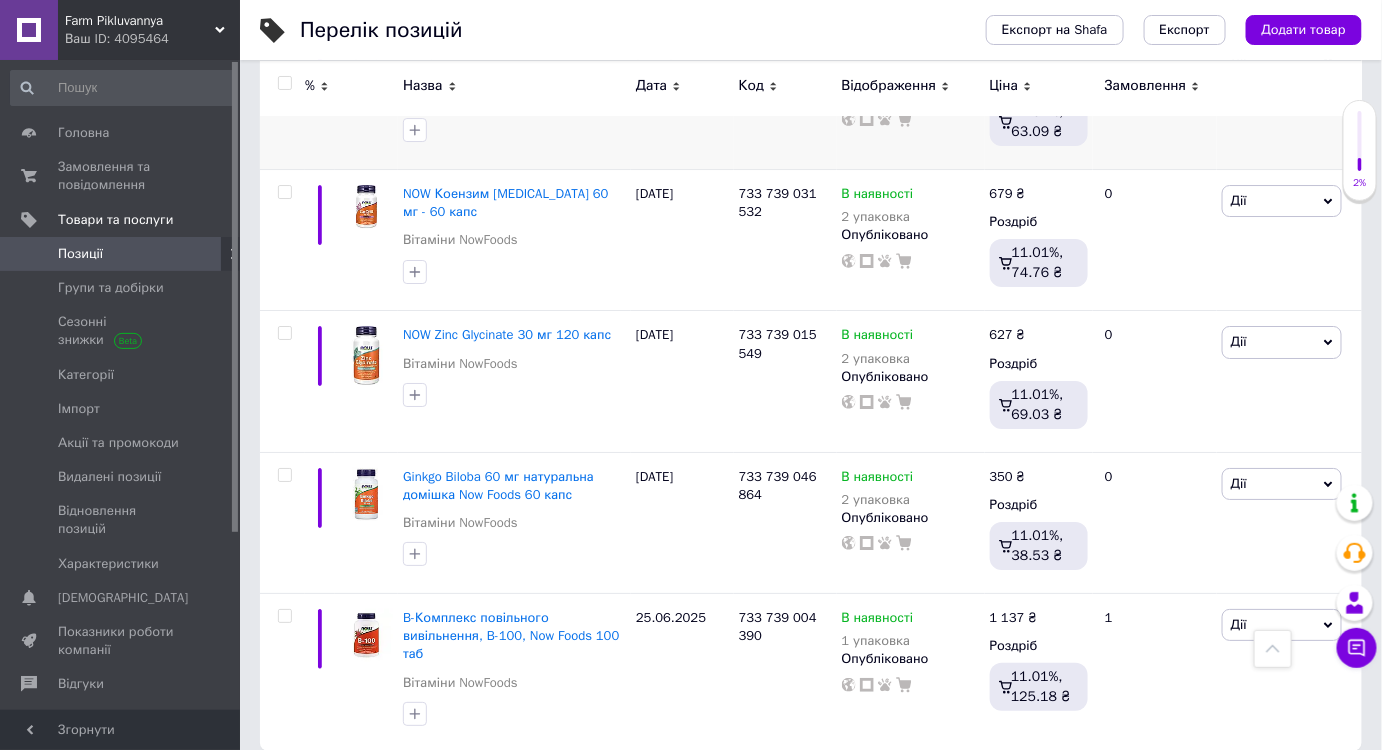click on "1" at bounding box center [404, 792] 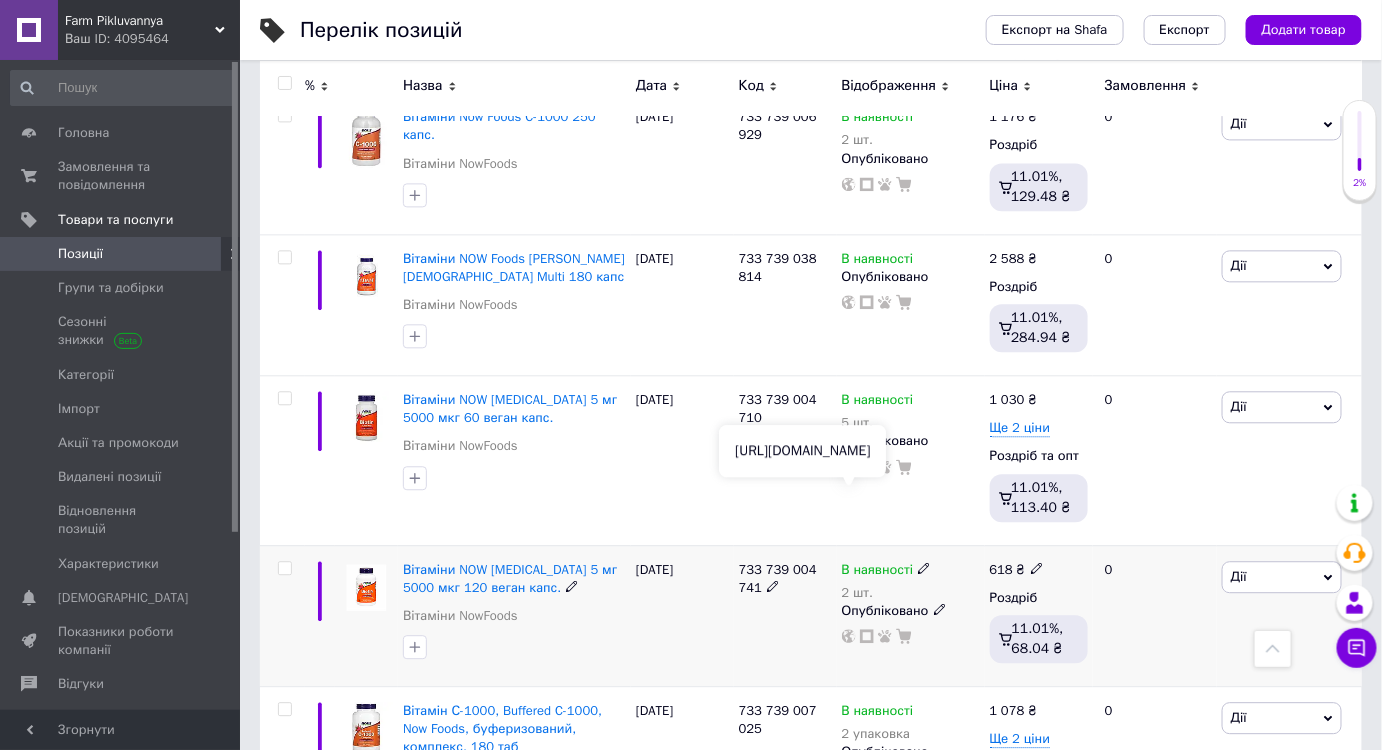 scroll, scrollTop: 14025, scrollLeft: 0, axis: vertical 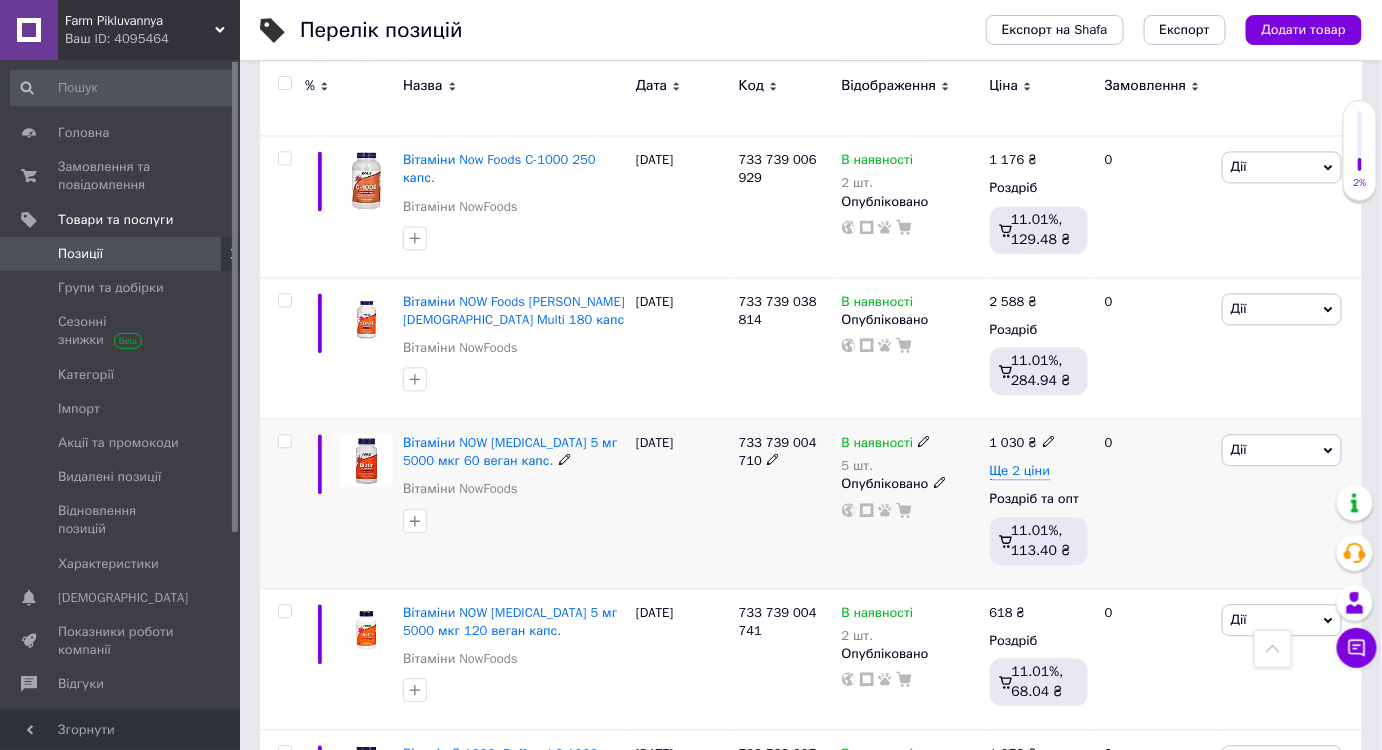 click 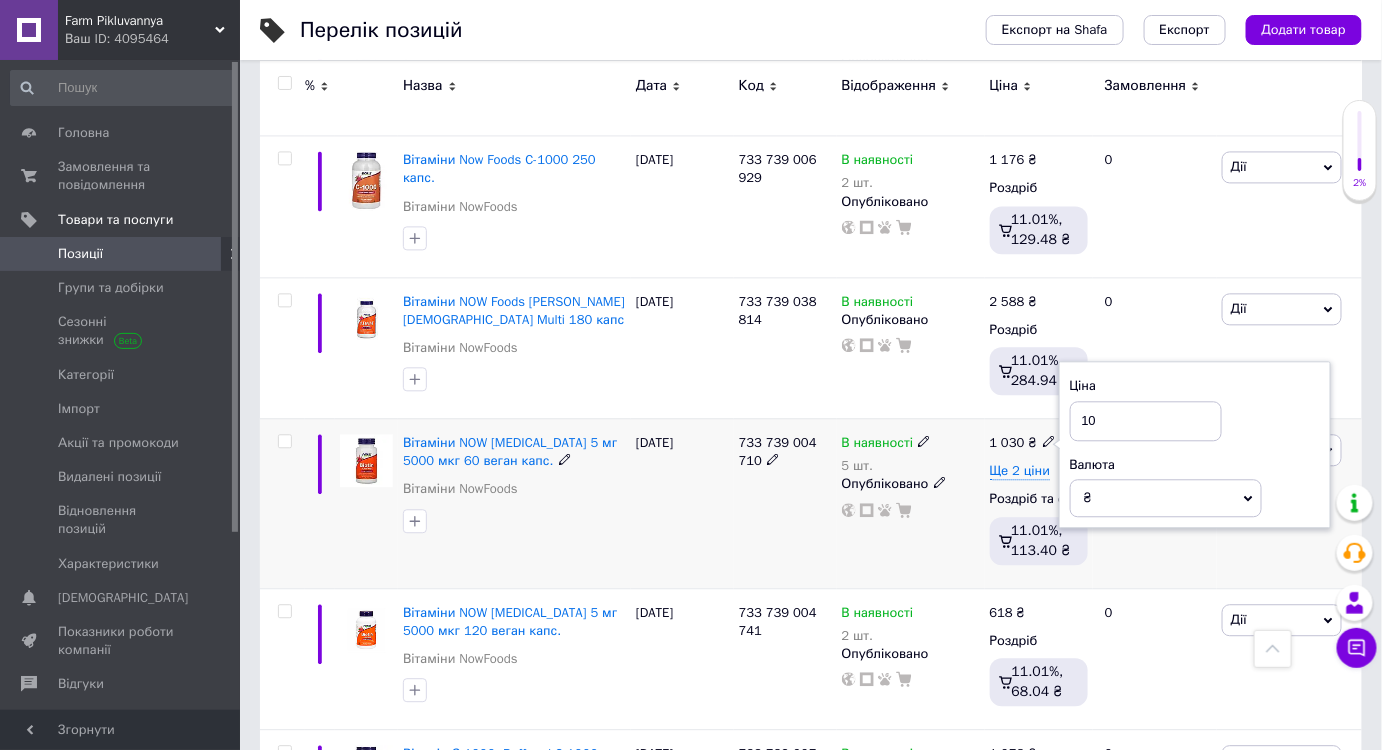 type on "1" 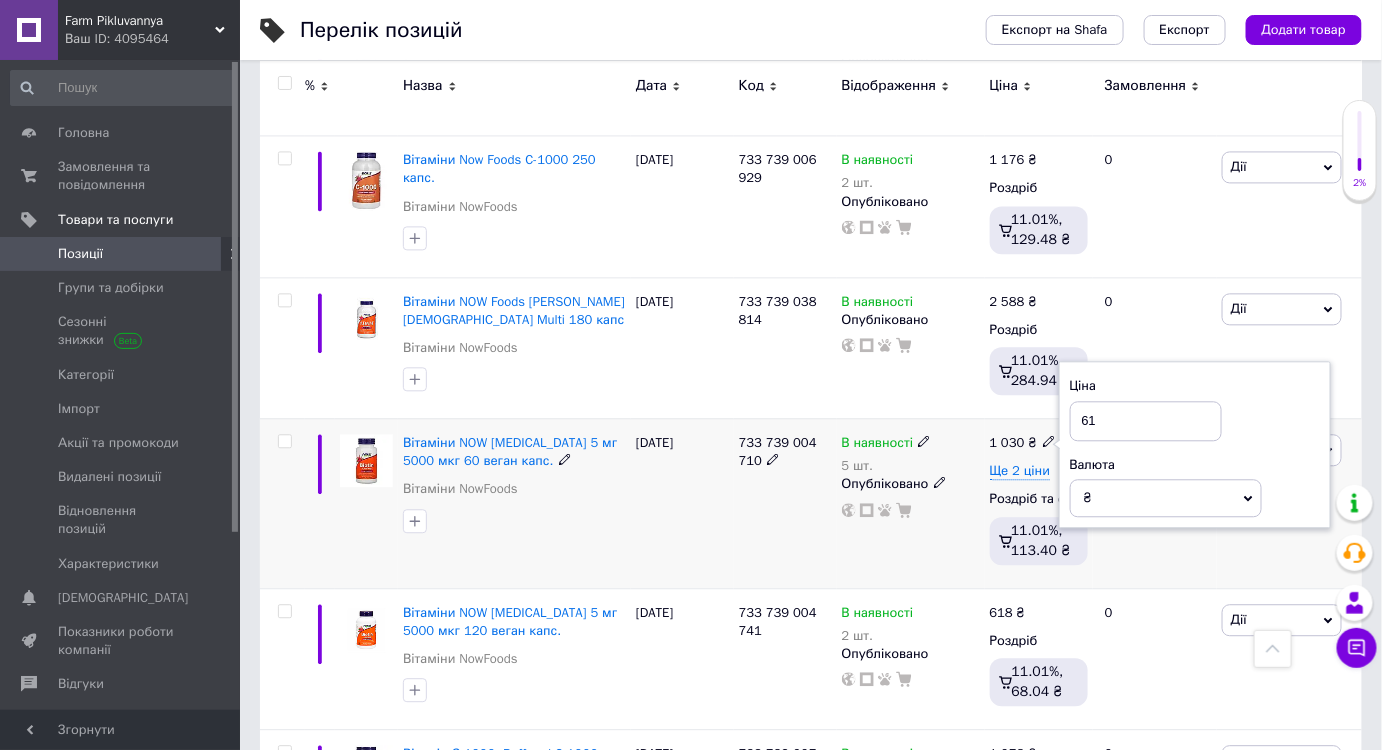 type on "618" 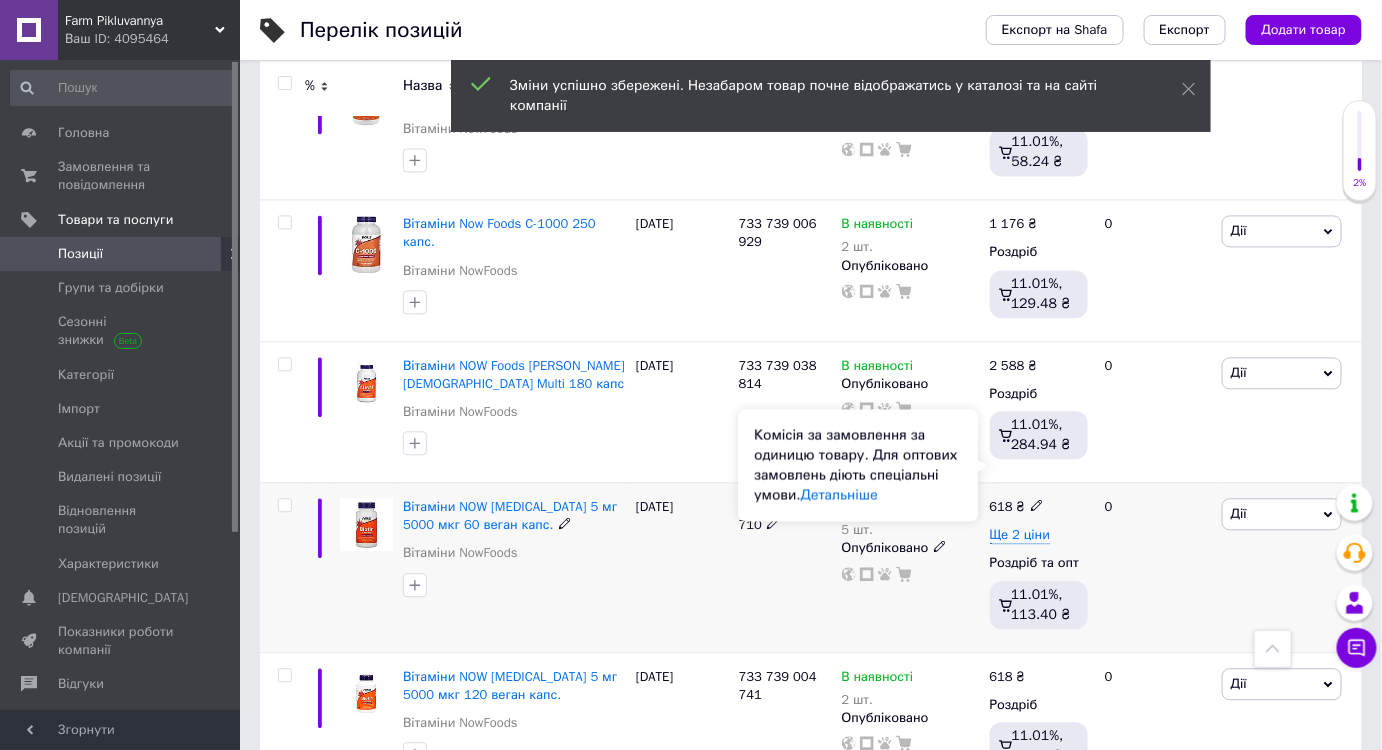 scroll, scrollTop: 13934, scrollLeft: 0, axis: vertical 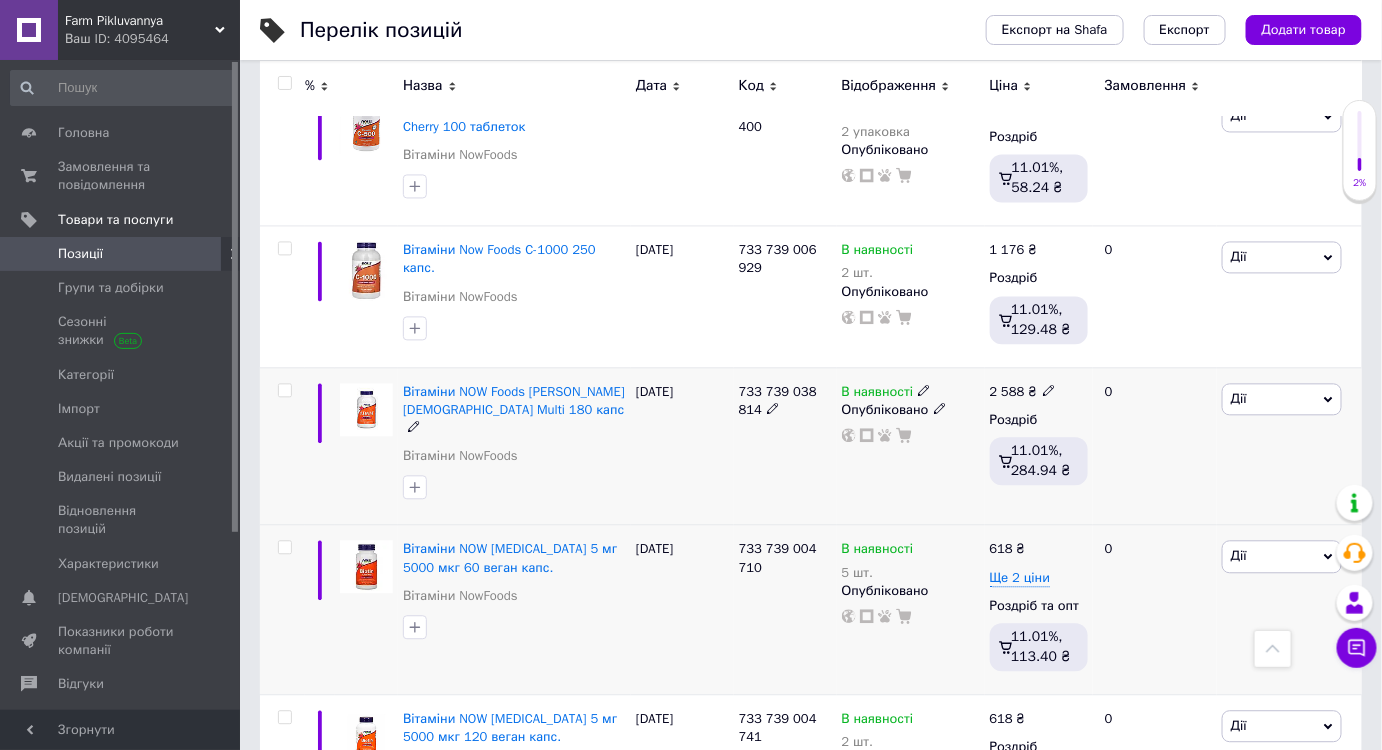 click 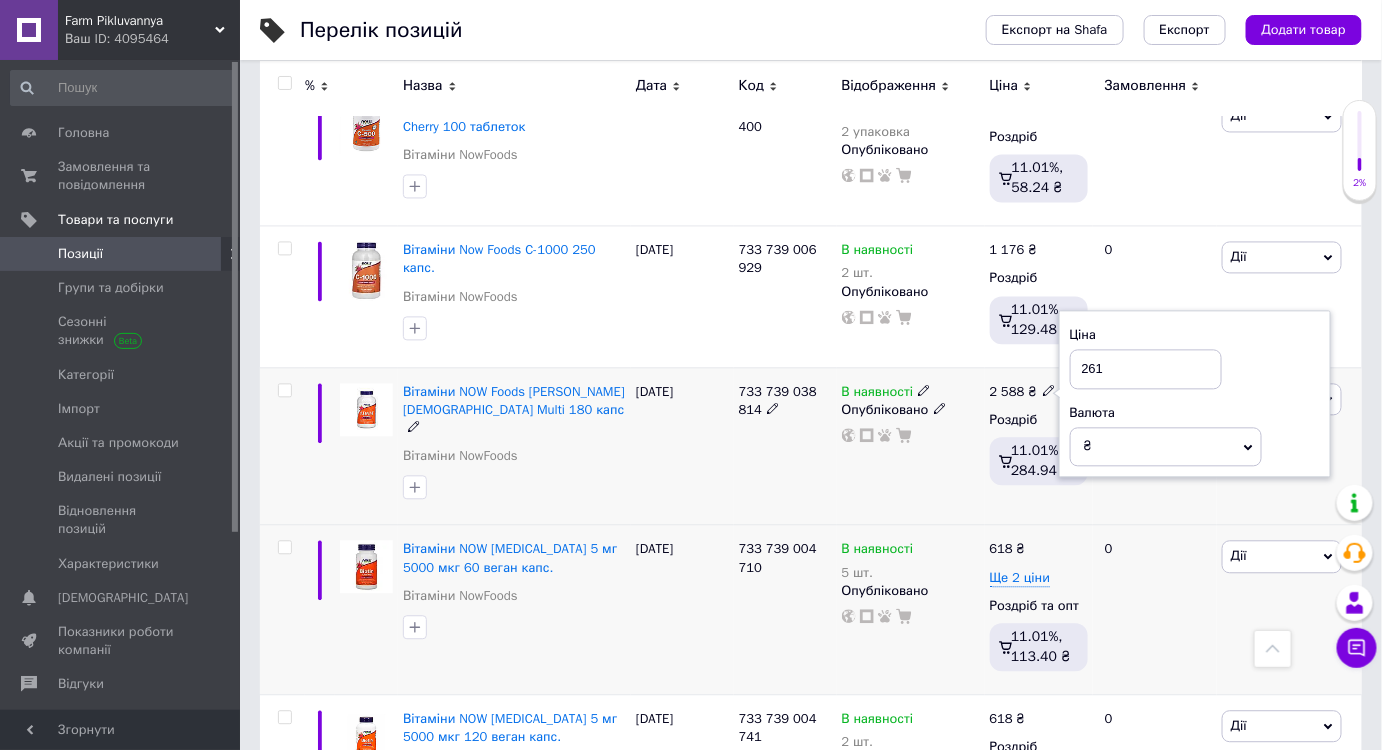 type on "2619" 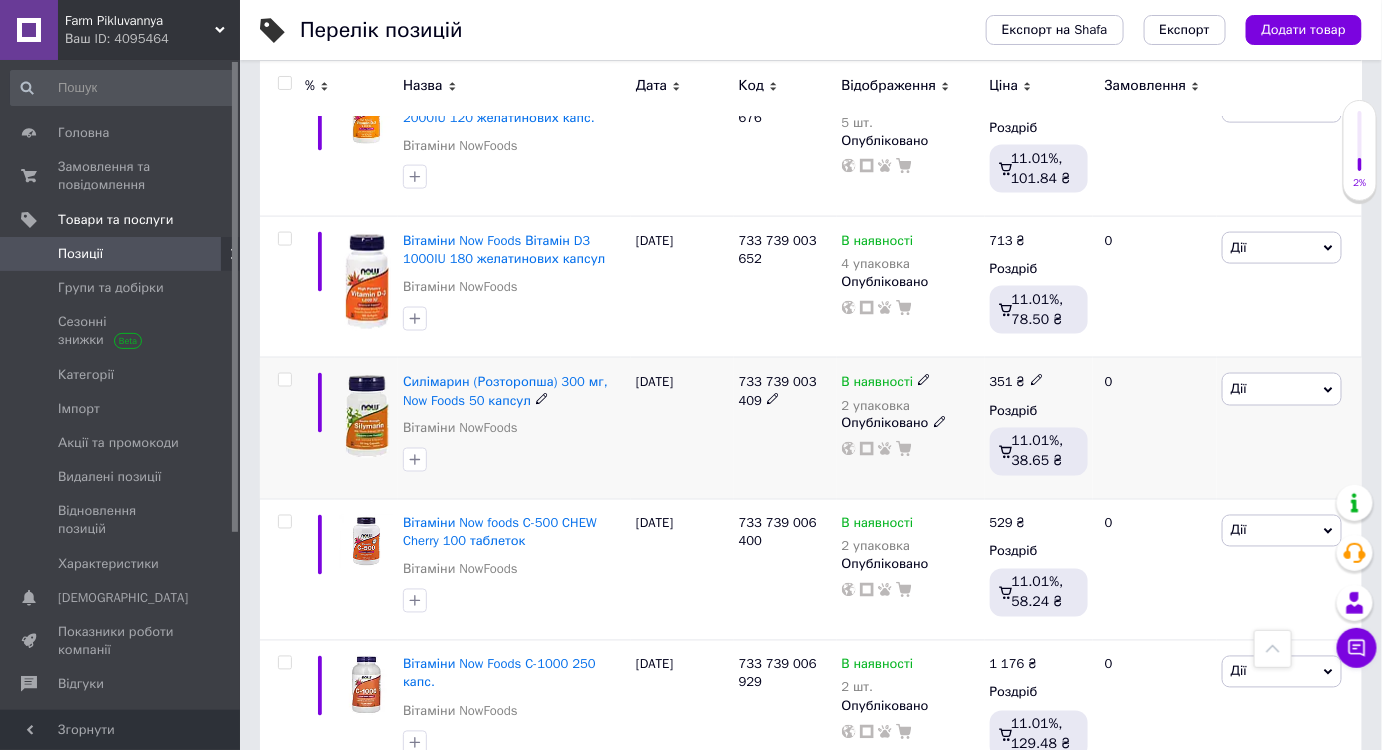 scroll, scrollTop: 13480, scrollLeft: 0, axis: vertical 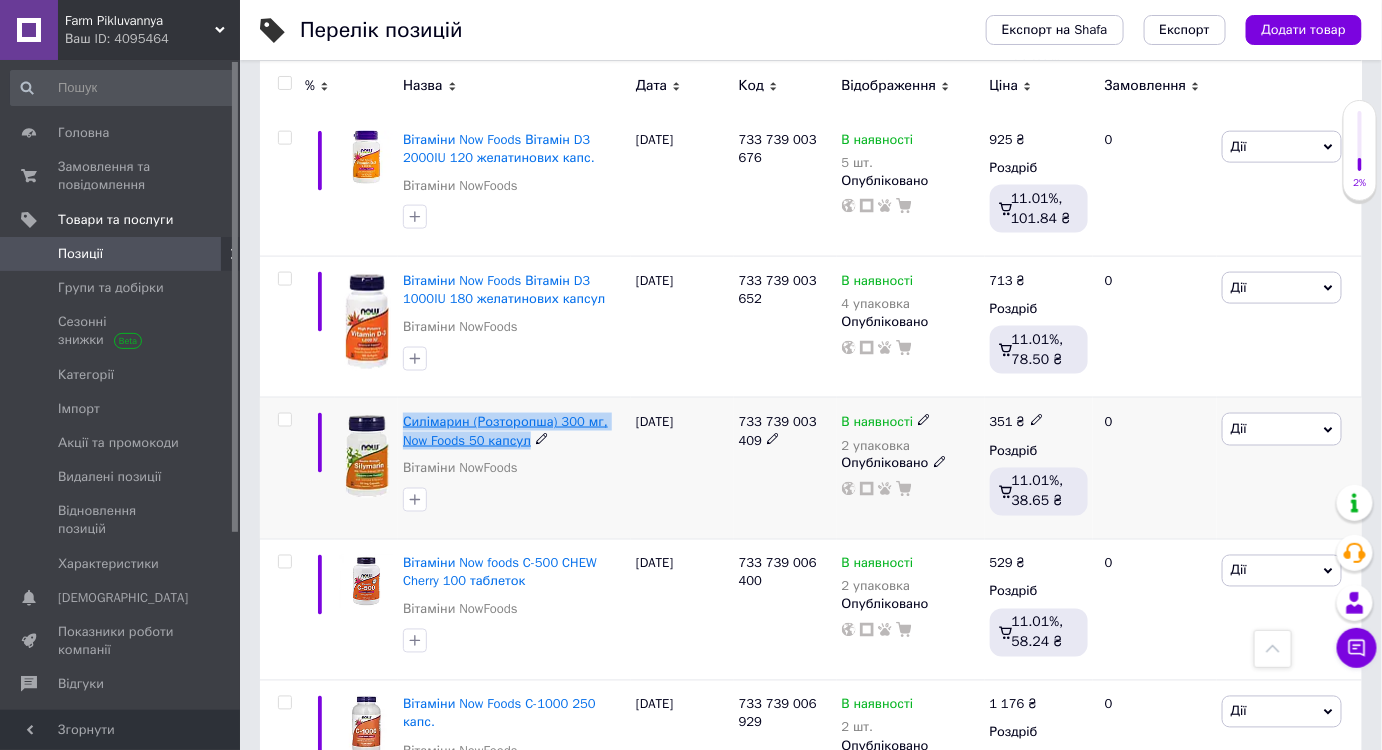 drag, startPoint x: 400, startPoint y: 285, endPoint x: 528, endPoint y: 310, distance: 130.41856 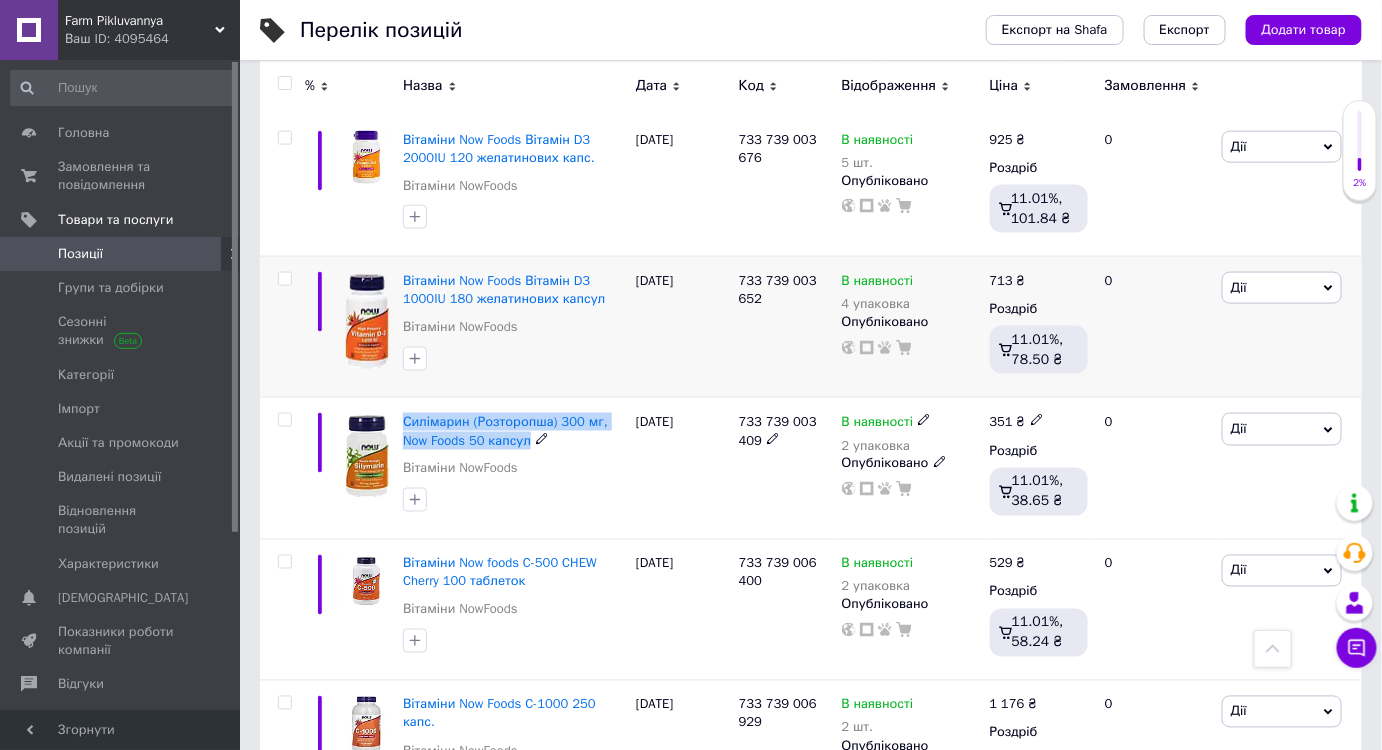 copy on "Силімарин (Розторопша) 300 мг, Now Foods 50 капсул" 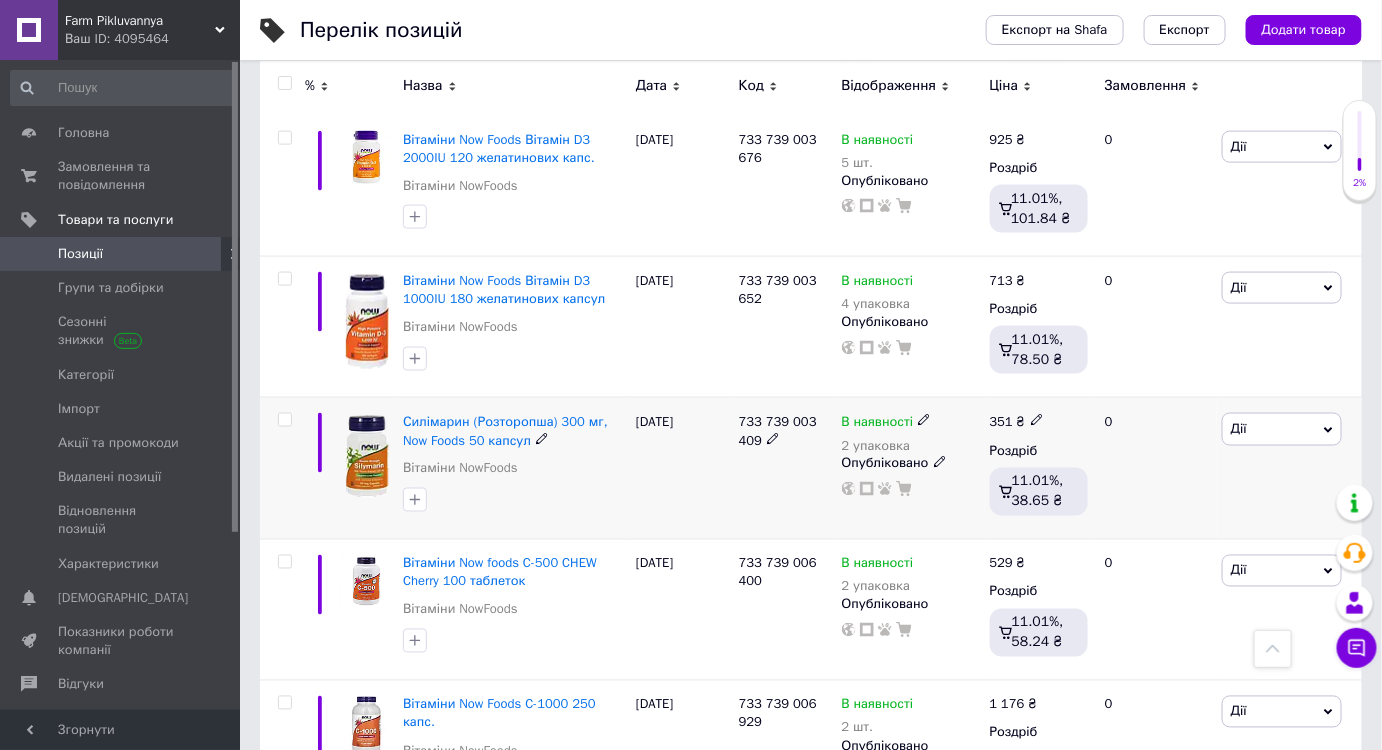 click on "0" at bounding box center (1155, 468) 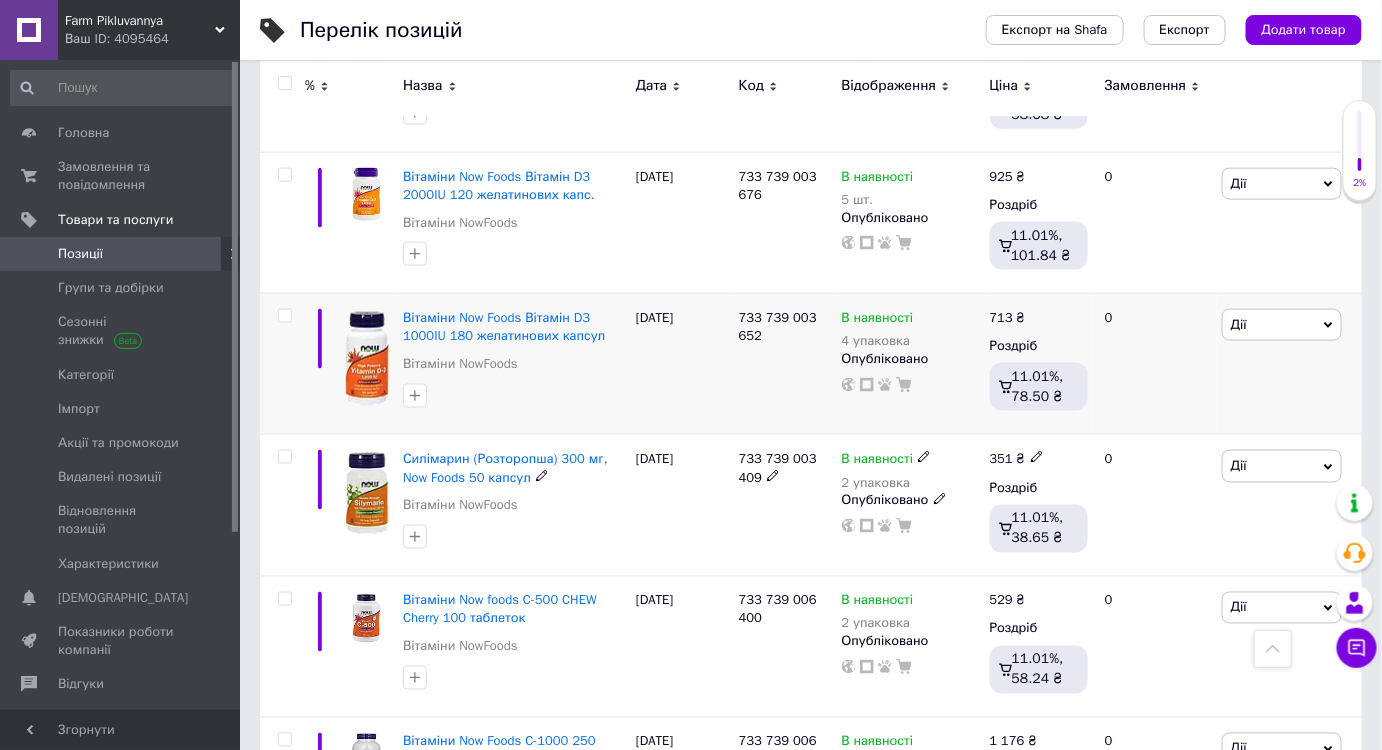 scroll, scrollTop: 13389, scrollLeft: 0, axis: vertical 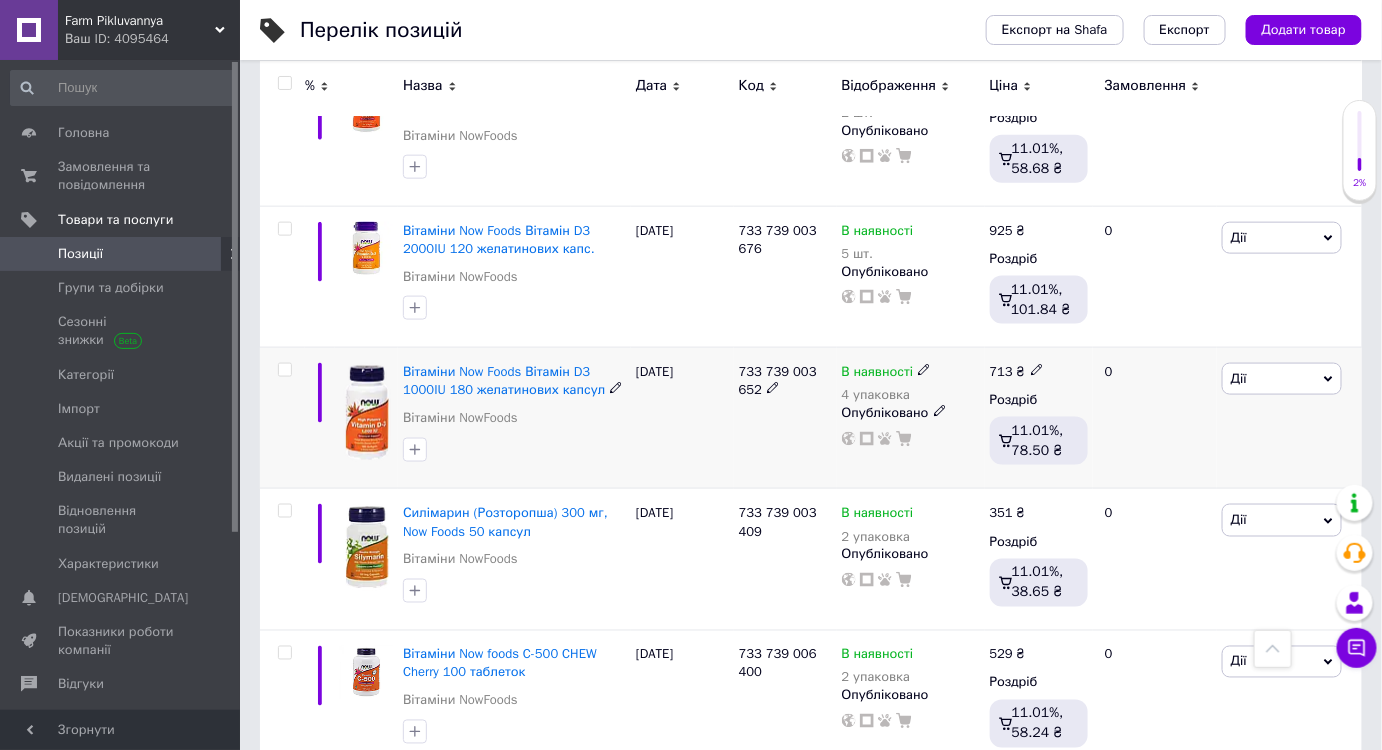 click 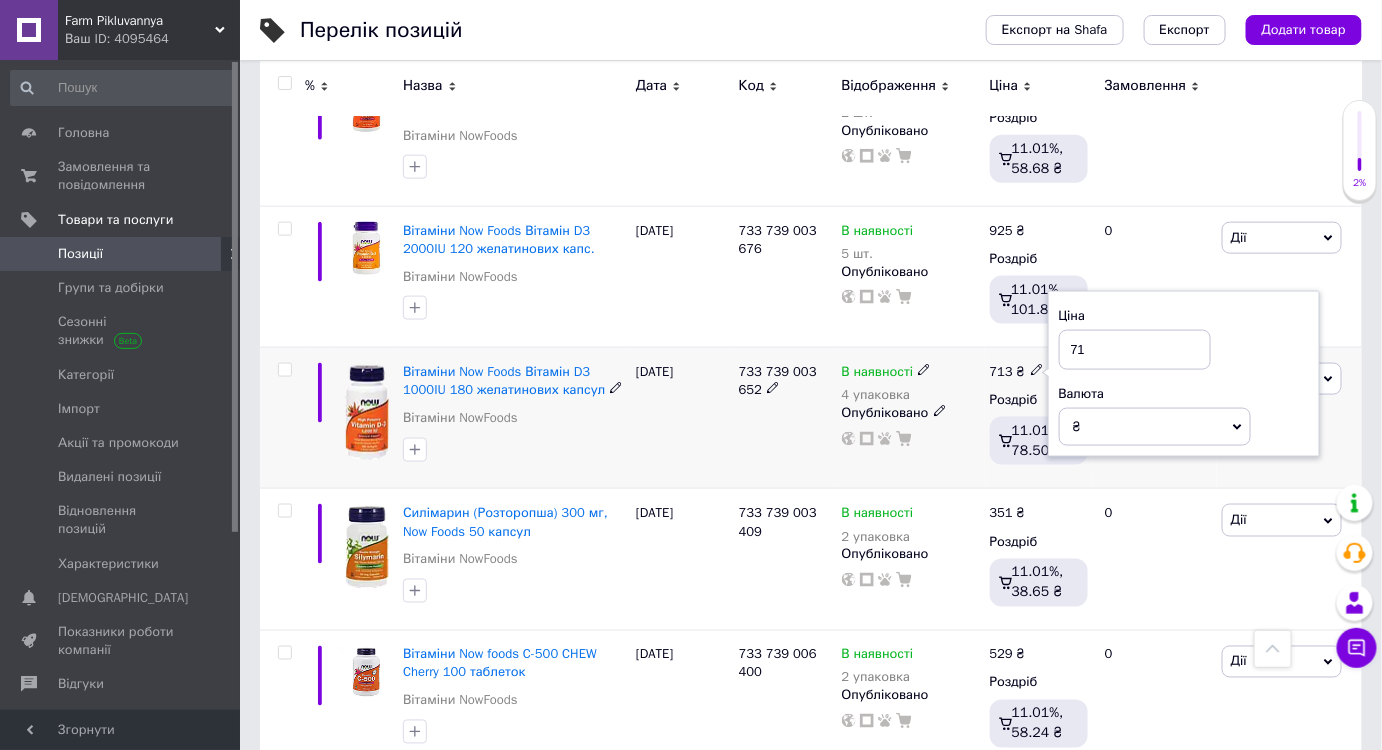 type on "7" 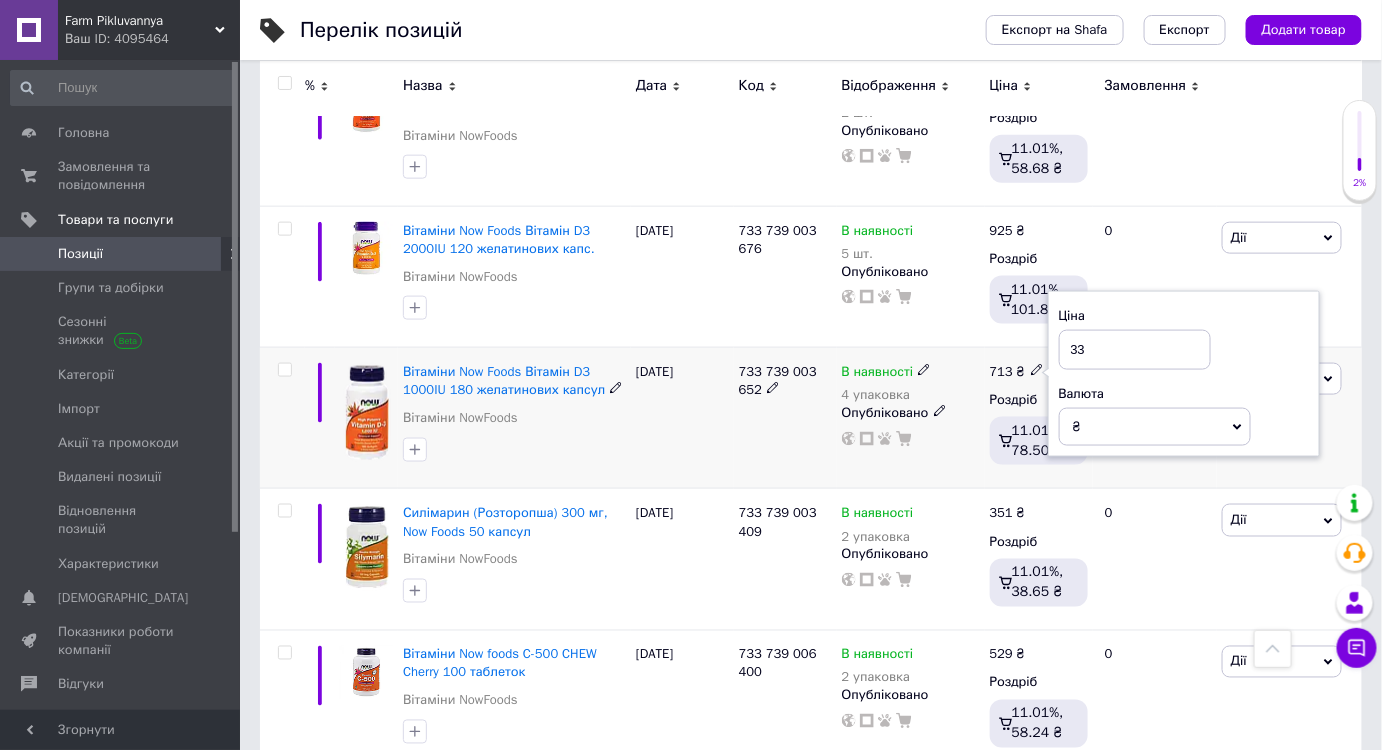 type on "333" 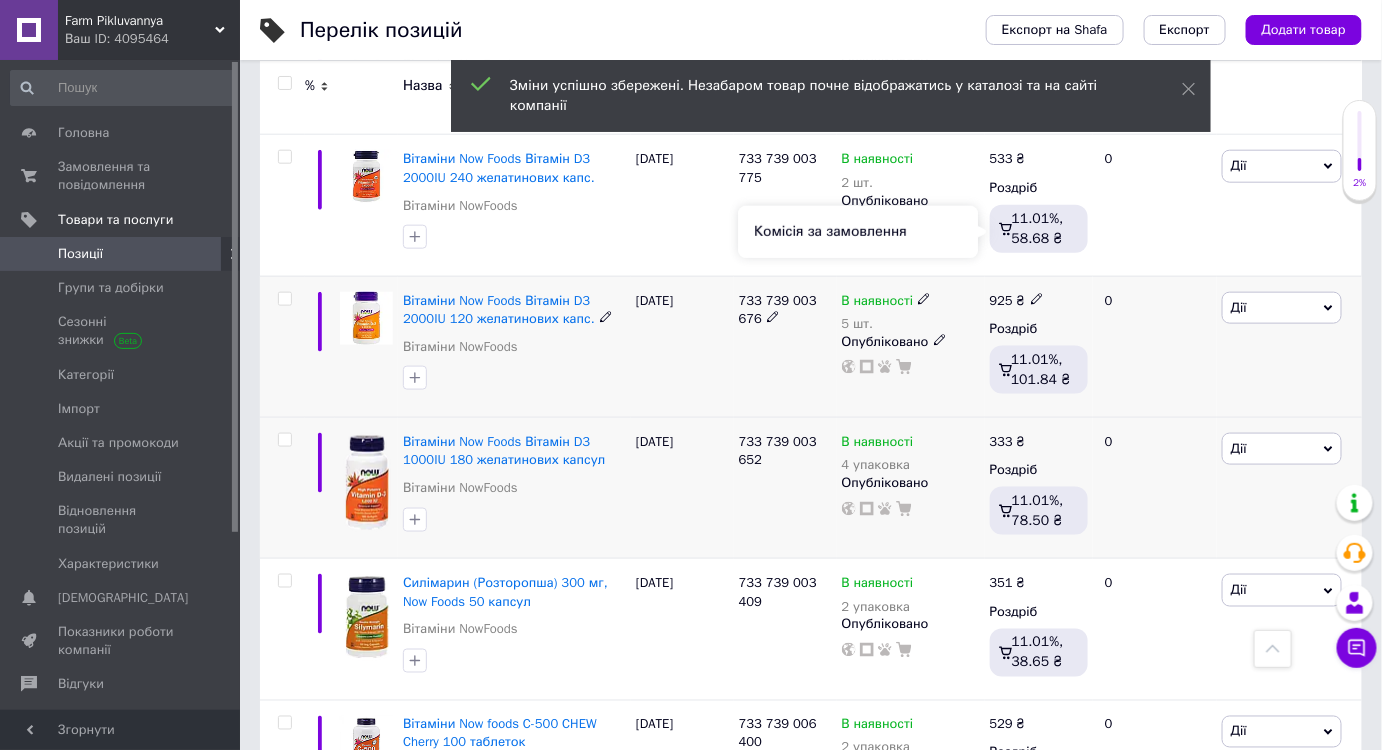 scroll, scrollTop: 13207, scrollLeft: 0, axis: vertical 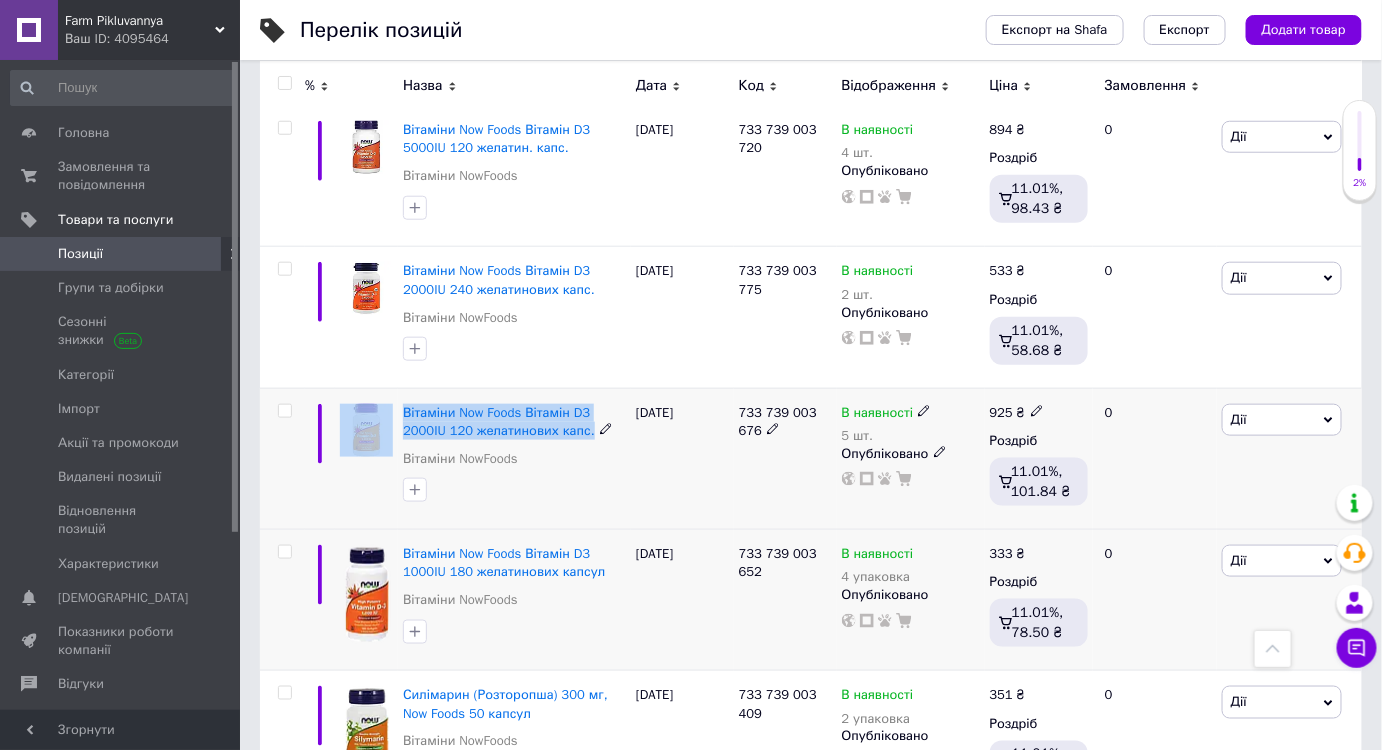drag, startPoint x: 394, startPoint y: 274, endPoint x: 586, endPoint y: 296, distance: 193.2563 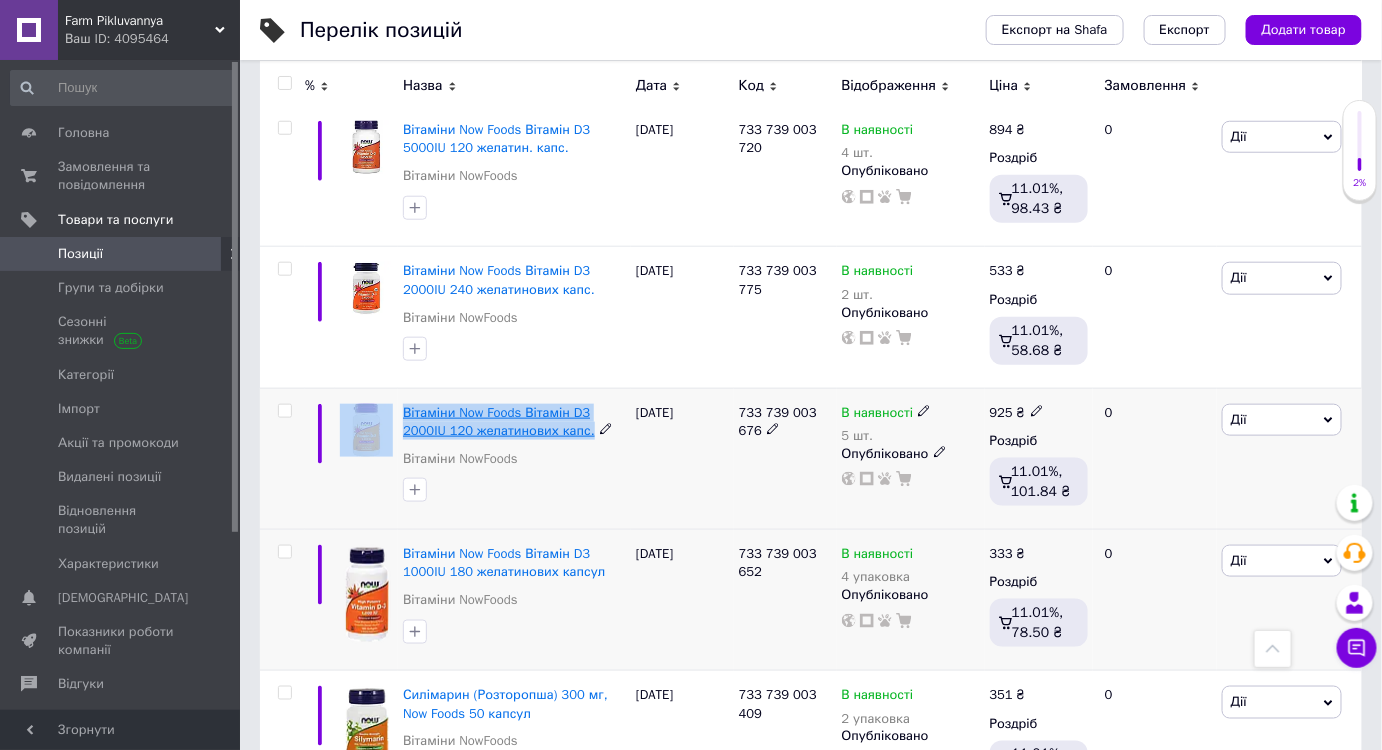 copy on "Вітаміни Now Foods Вітамін D3 2000IU 120 желатинових капс." 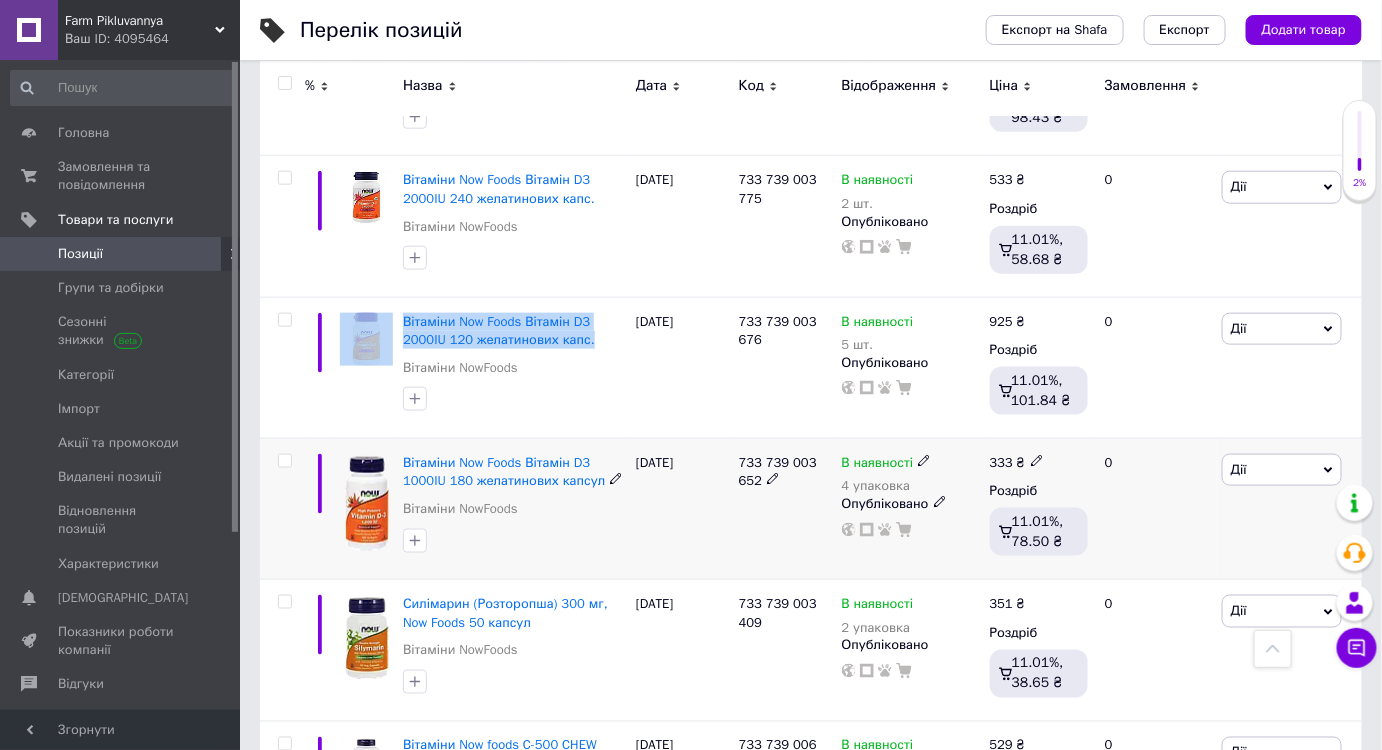 scroll, scrollTop: 13389, scrollLeft: 0, axis: vertical 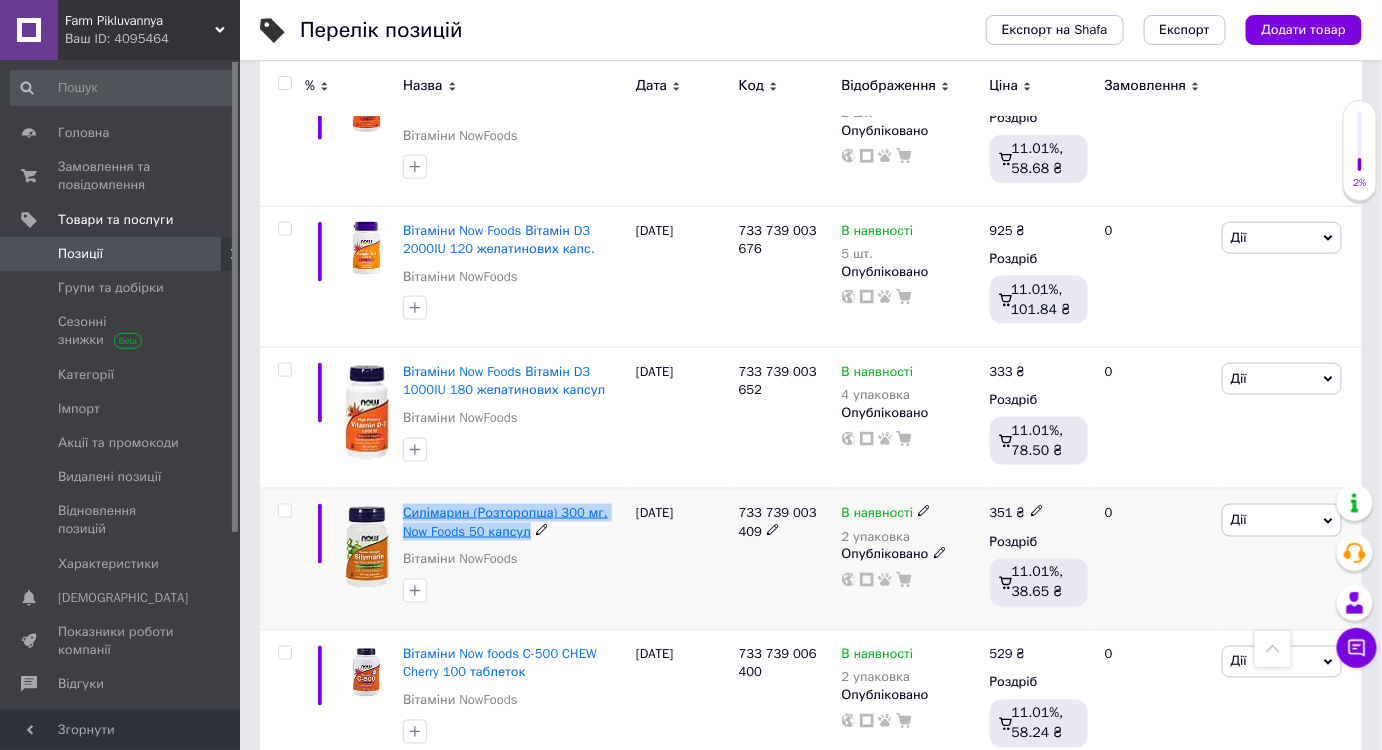 drag, startPoint x: 410, startPoint y: 375, endPoint x: 528, endPoint y: 401, distance: 120.83046 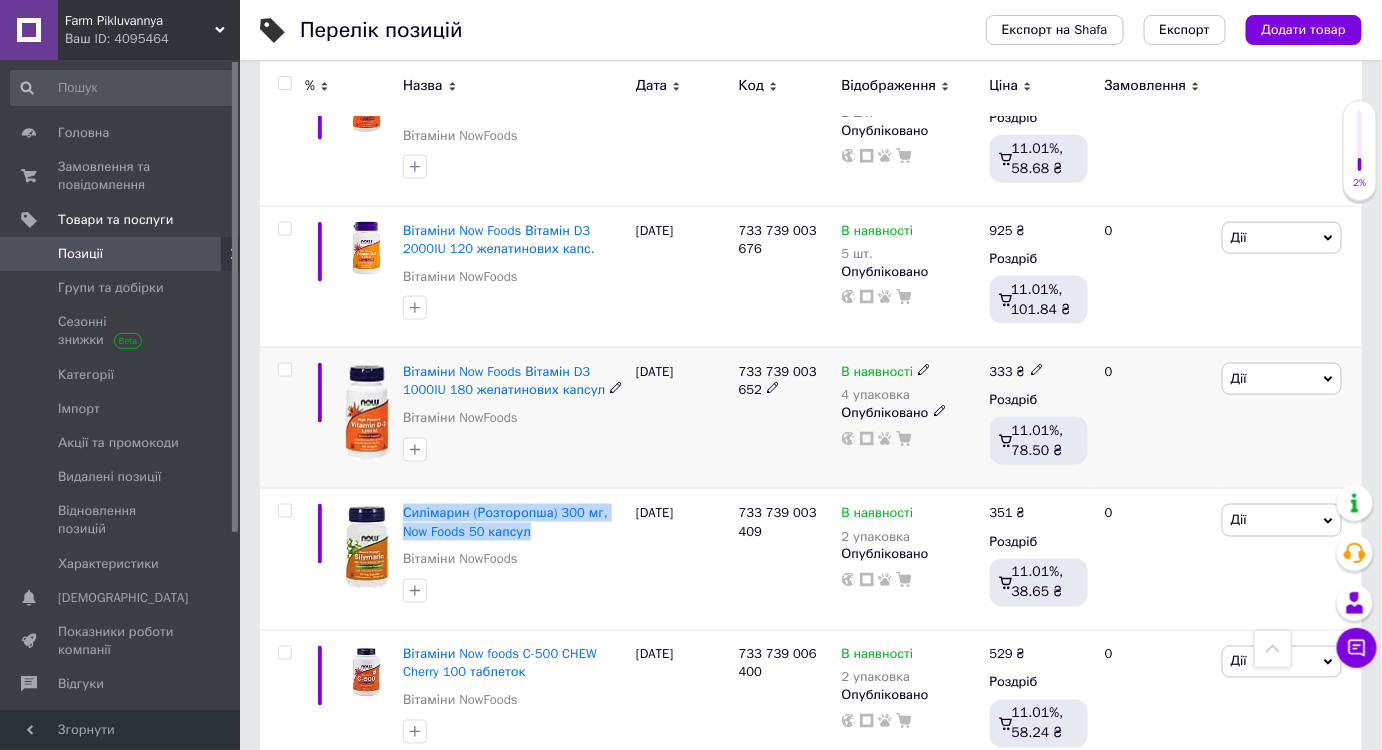 click on "0" at bounding box center [1155, 418] 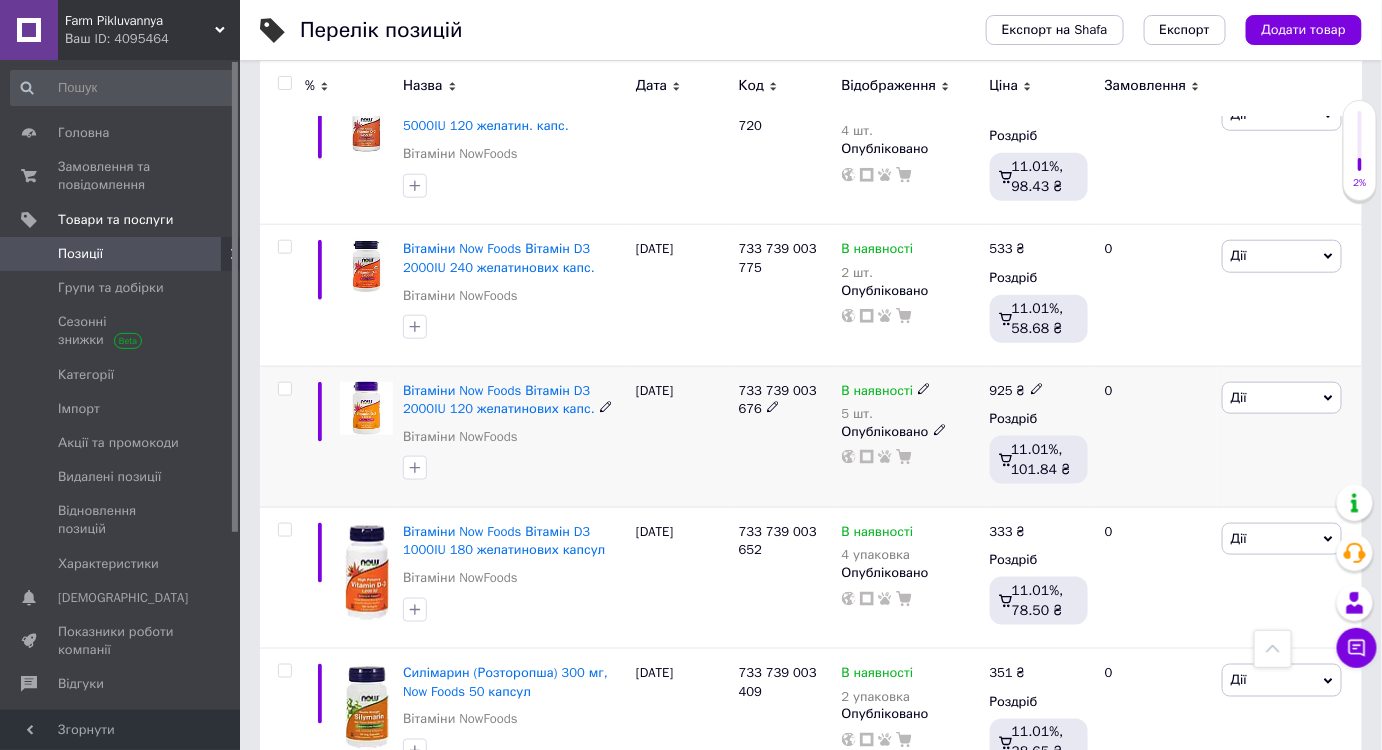 scroll, scrollTop: 13116, scrollLeft: 0, axis: vertical 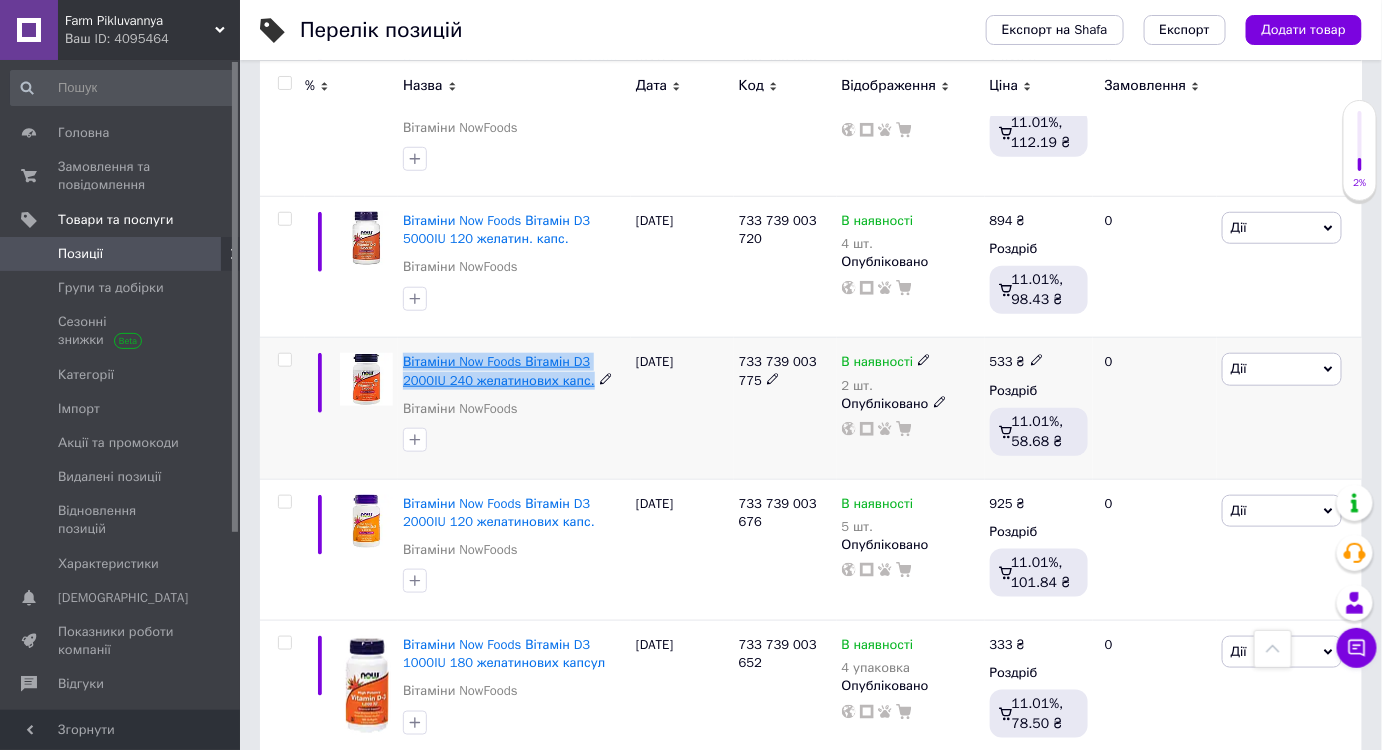 drag, startPoint x: 400, startPoint y: 224, endPoint x: 580, endPoint y: 247, distance: 181.4635 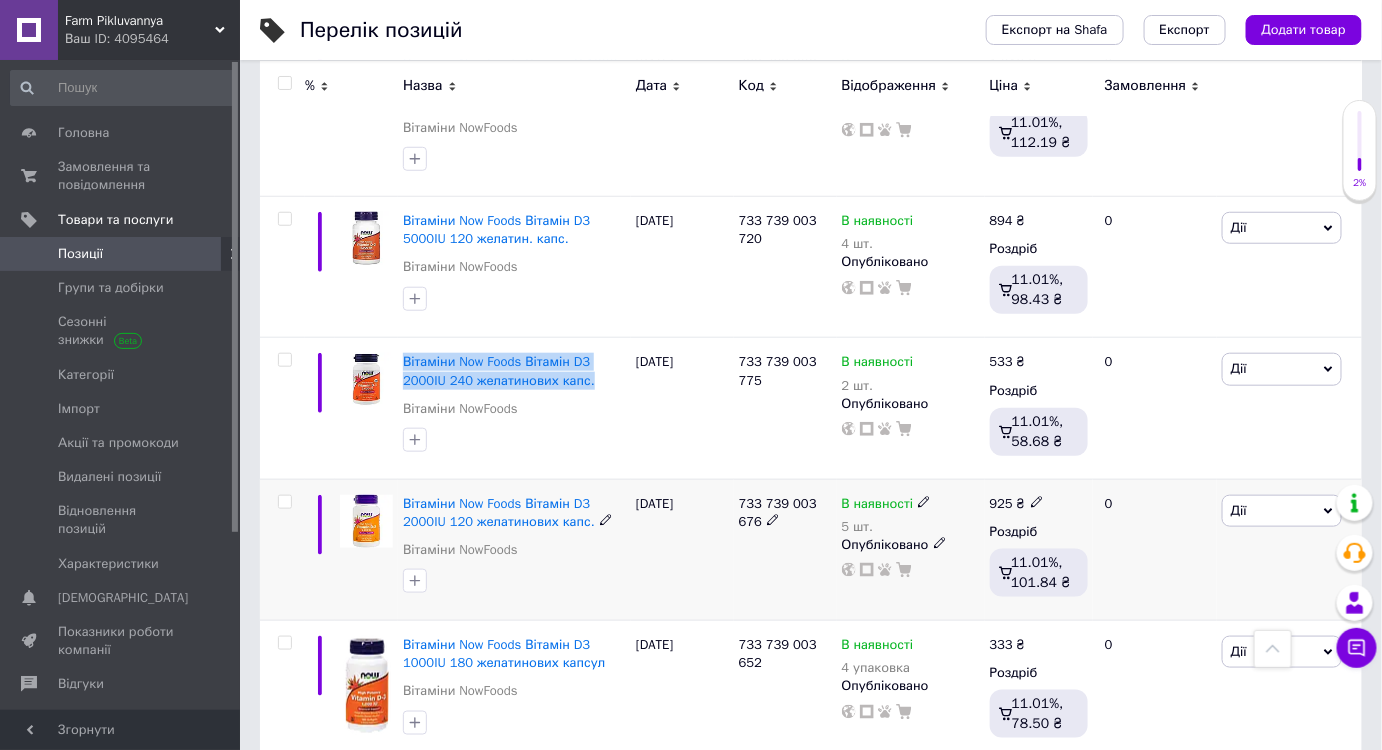 click on "0" at bounding box center [1155, 549] 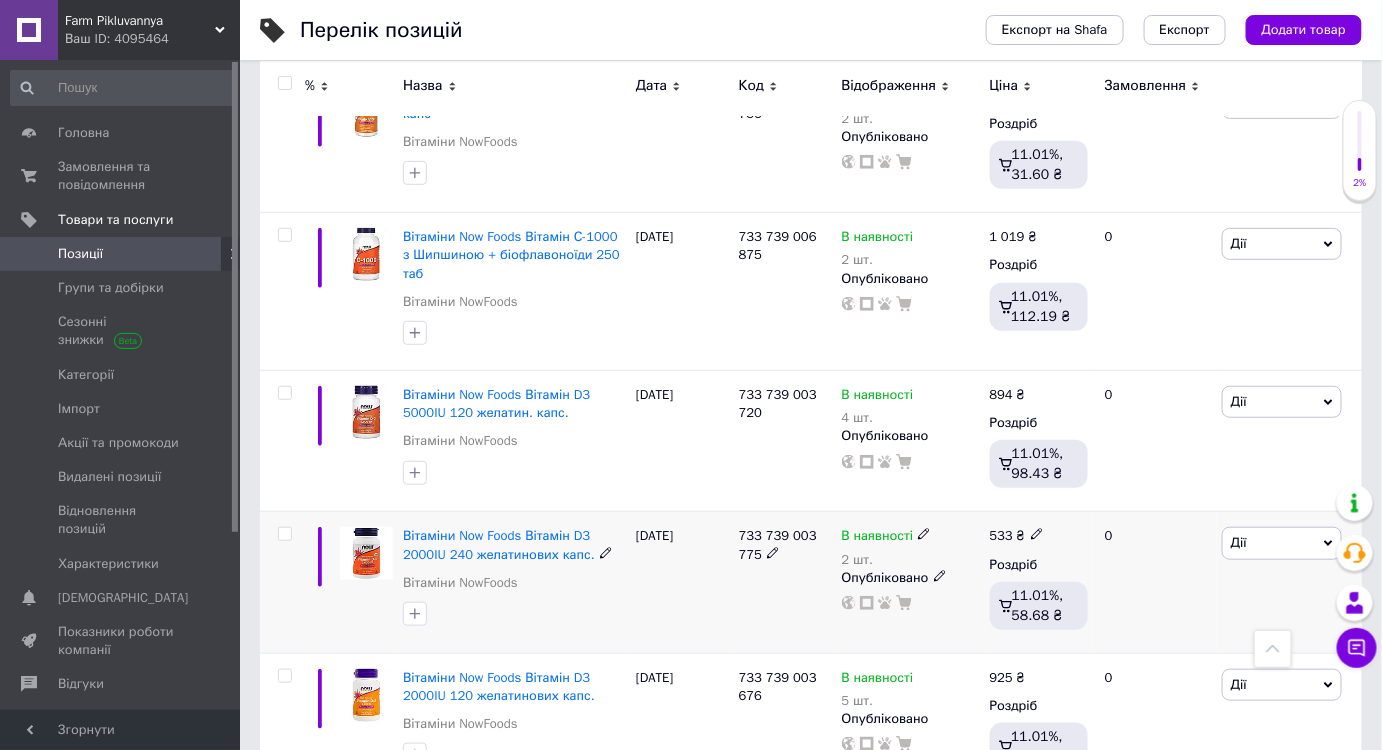 scroll, scrollTop: 12934, scrollLeft: 0, axis: vertical 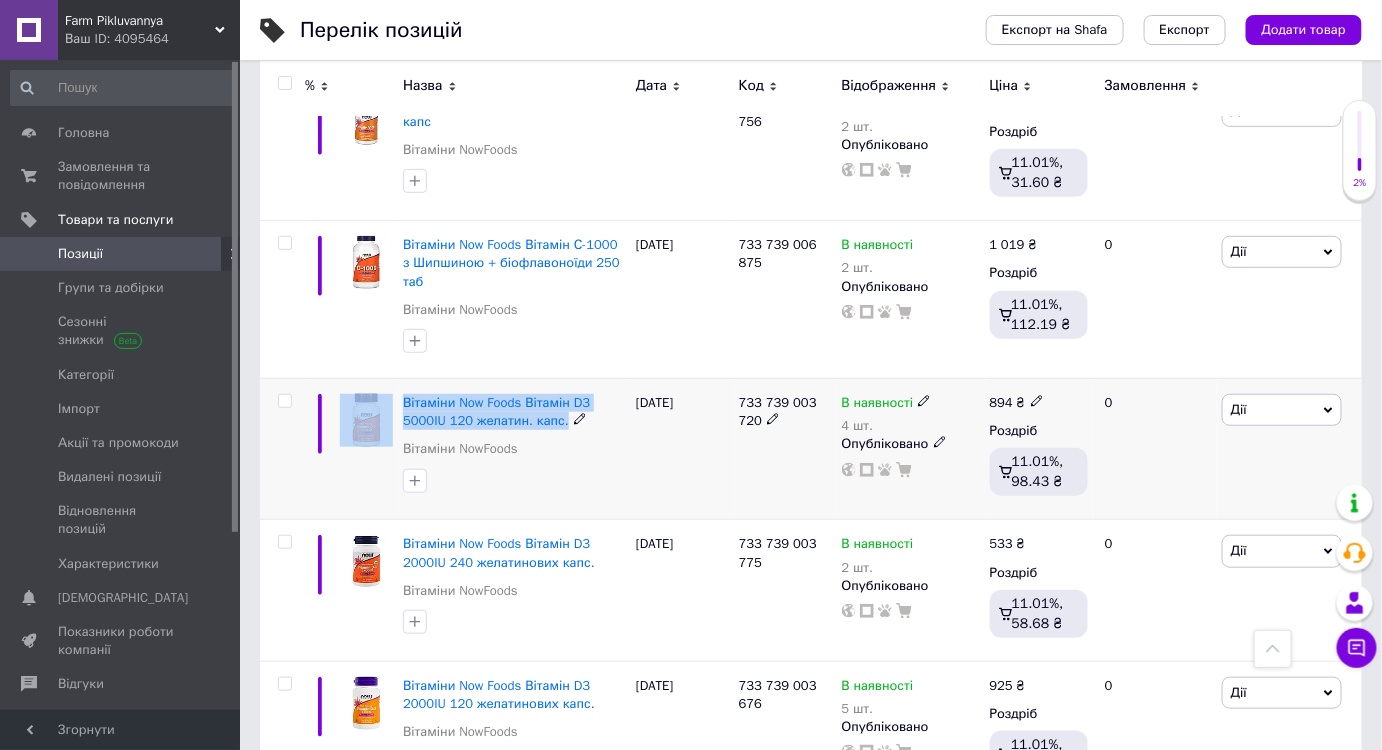 drag, startPoint x: 395, startPoint y: 264, endPoint x: 561, endPoint y: 288, distance: 167.72597 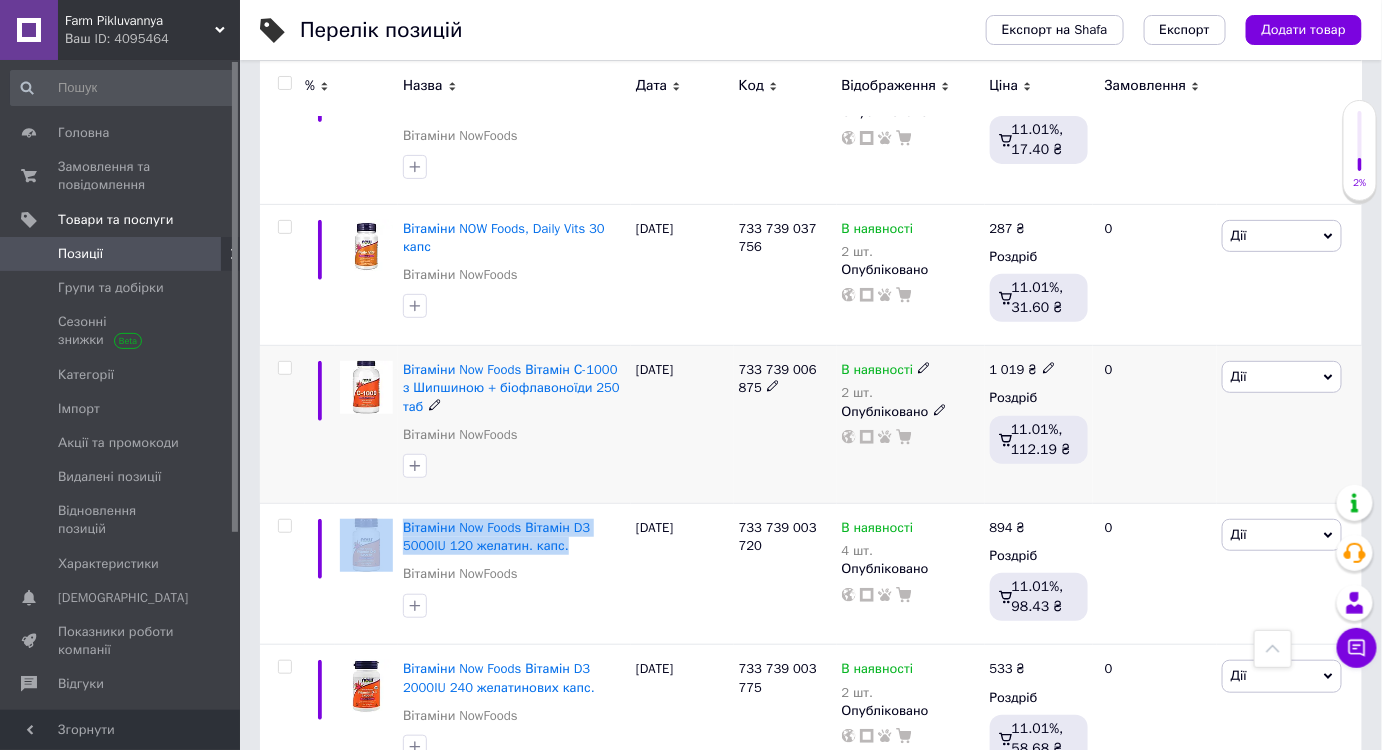scroll, scrollTop: 12752, scrollLeft: 0, axis: vertical 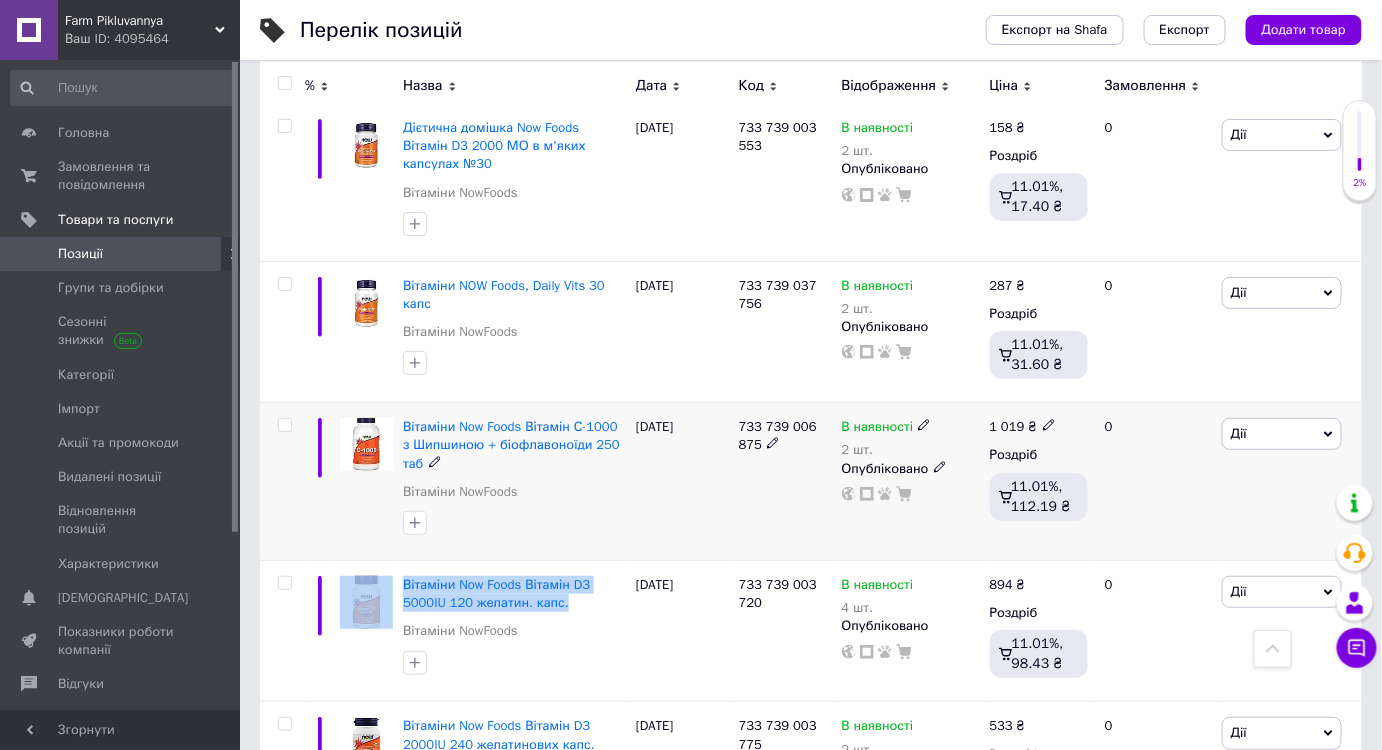 click on "1 019   ₴" at bounding box center [1039, 427] 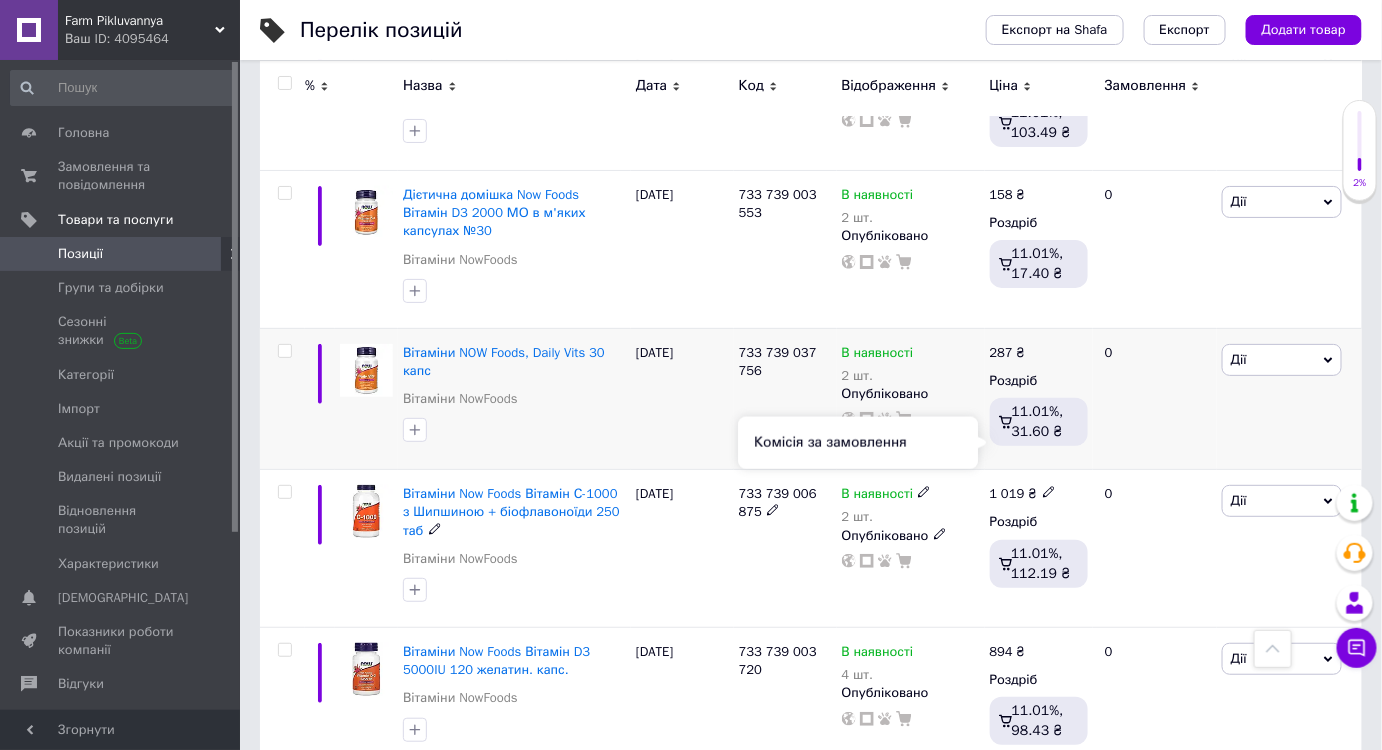 scroll, scrollTop: 12570, scrollLeft: 0, axis: vertical 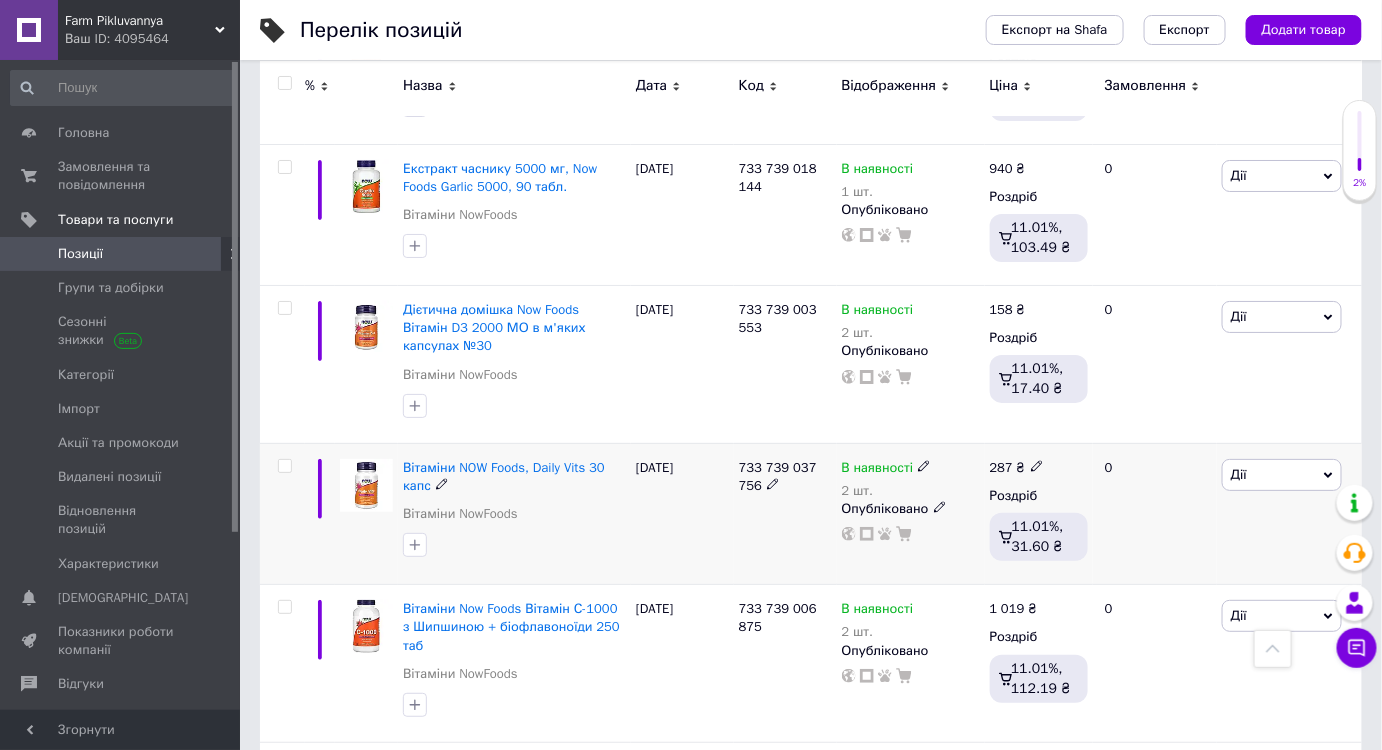 click 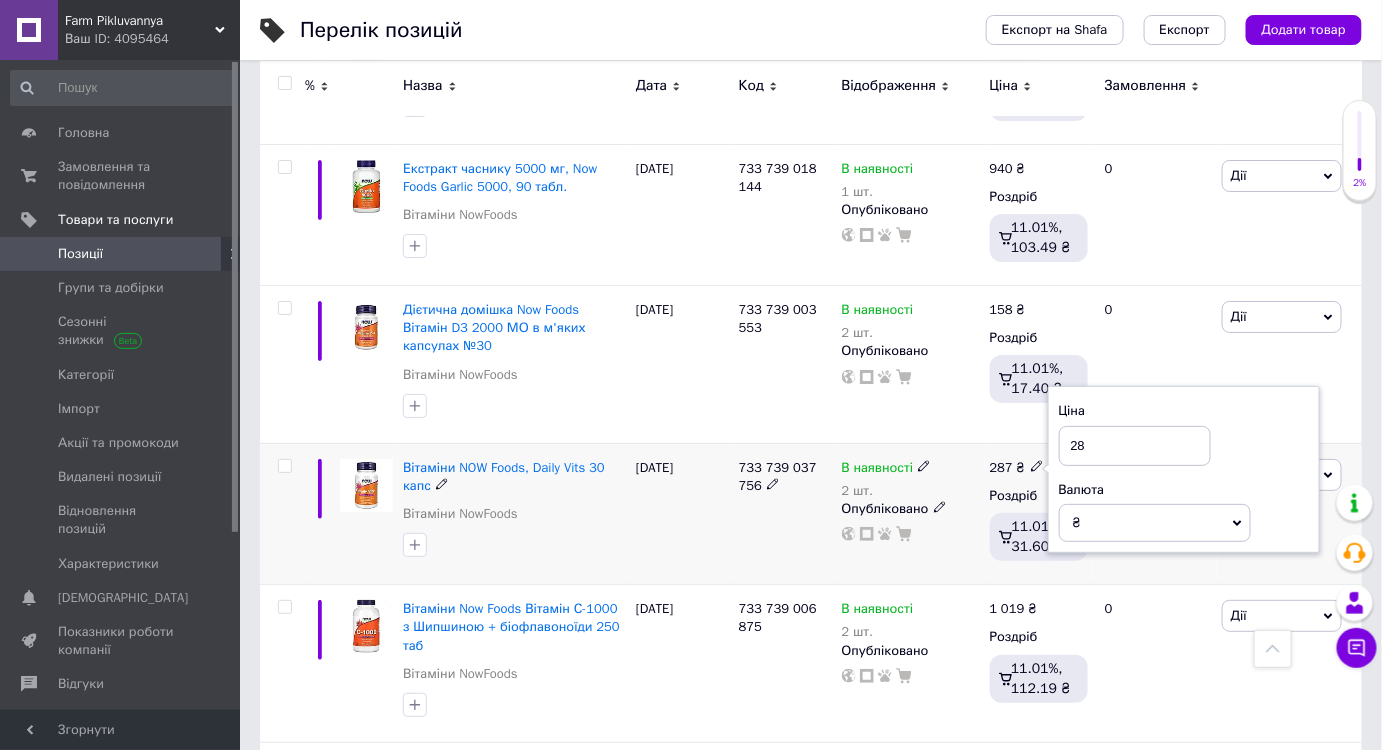 type on "2" 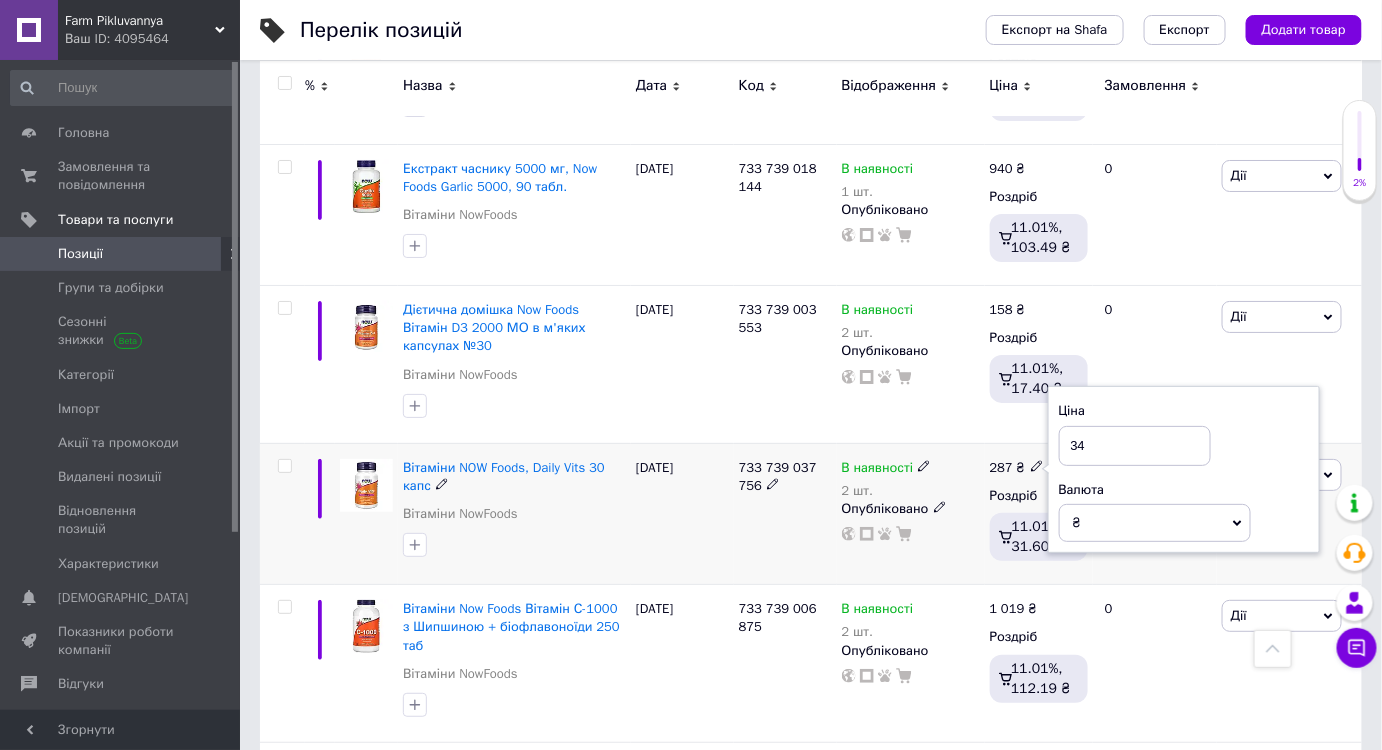 type on "345" 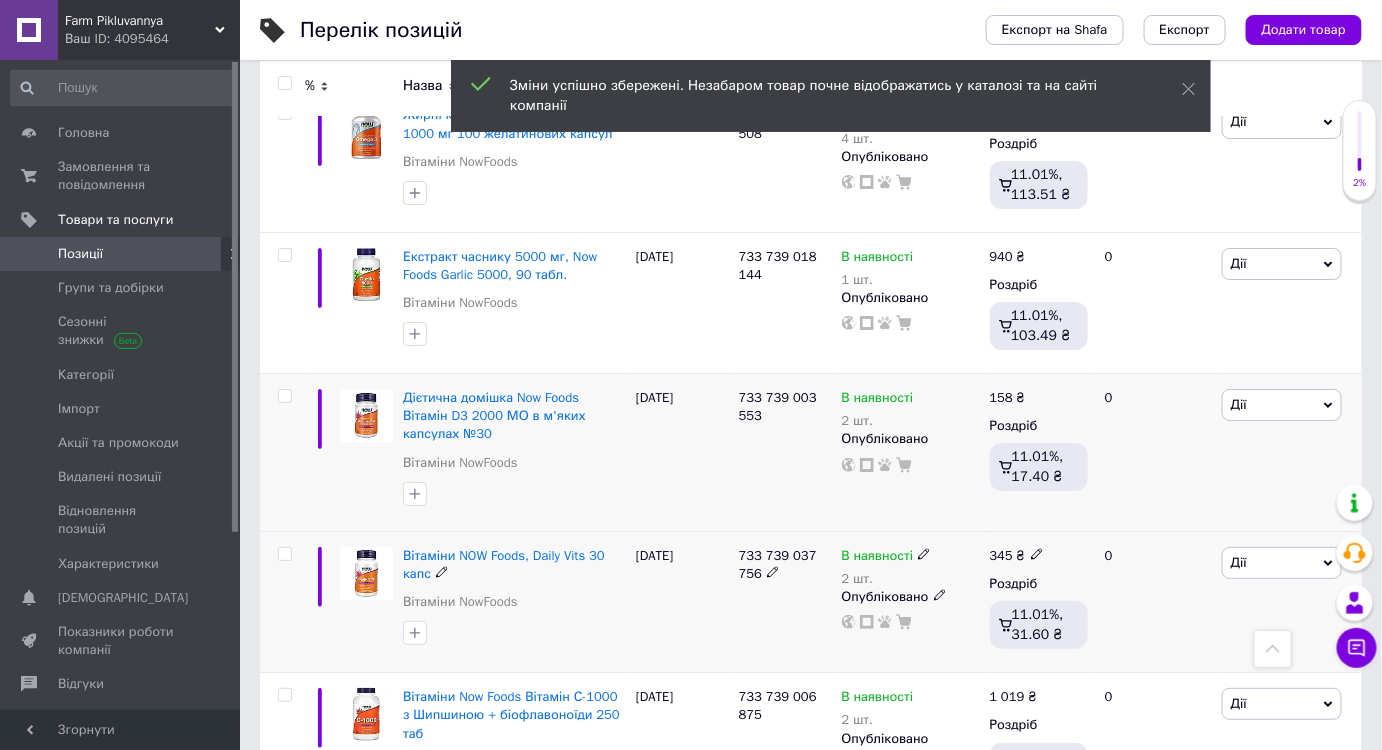 scroll, scrollTop: 12480, scrollLeft: 0, axis: vertical 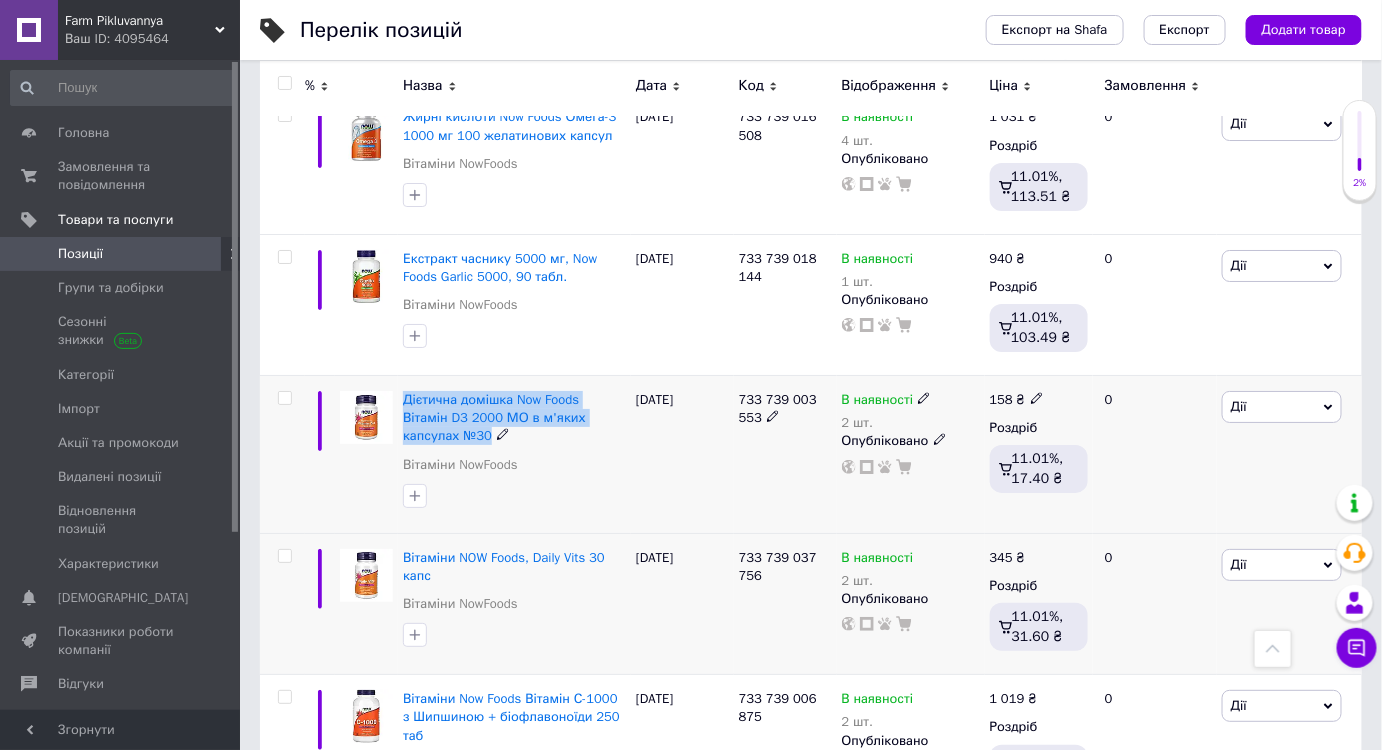 drag, startPoint x: 400, startPoint y: 291, endPoint x: 624, endPoint y: 325, distance: 226.56566 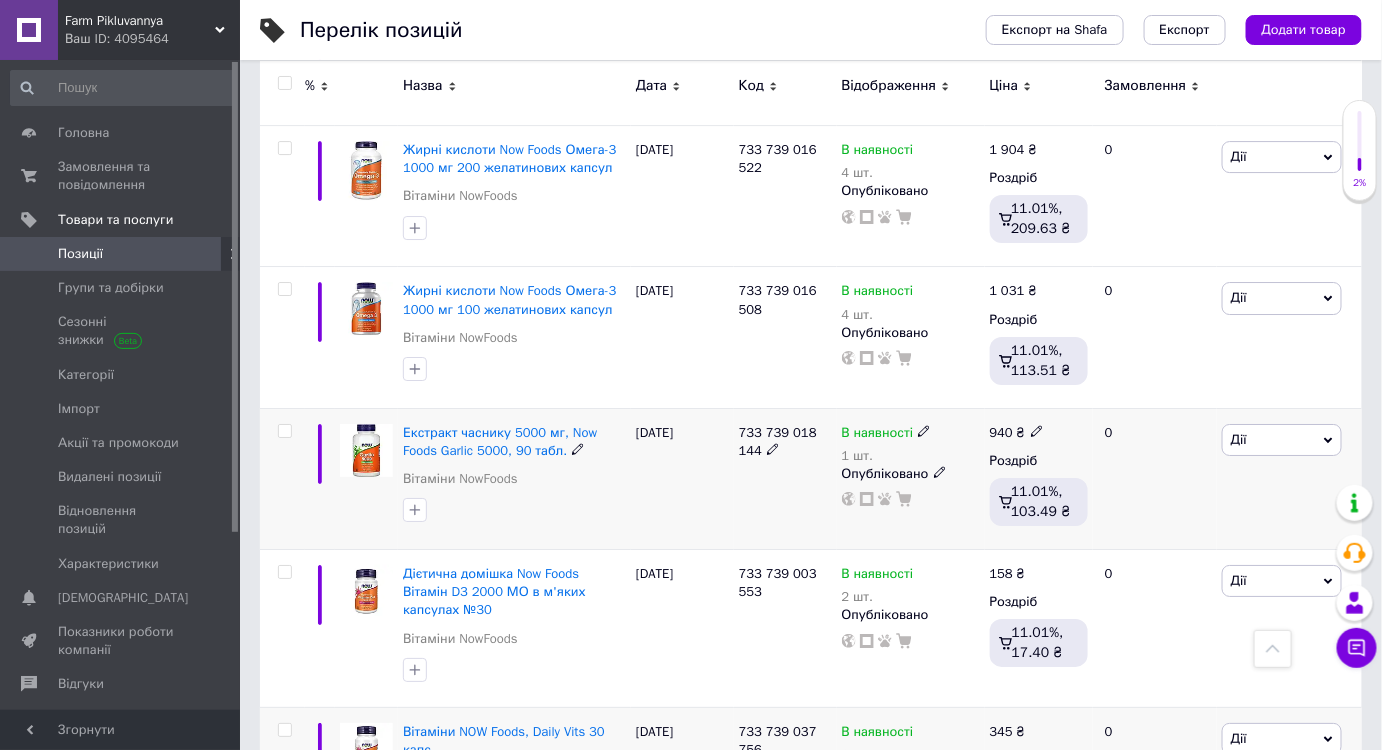 scroll, scrollTop: 12207, scrollLeft: 0, axis: vertical 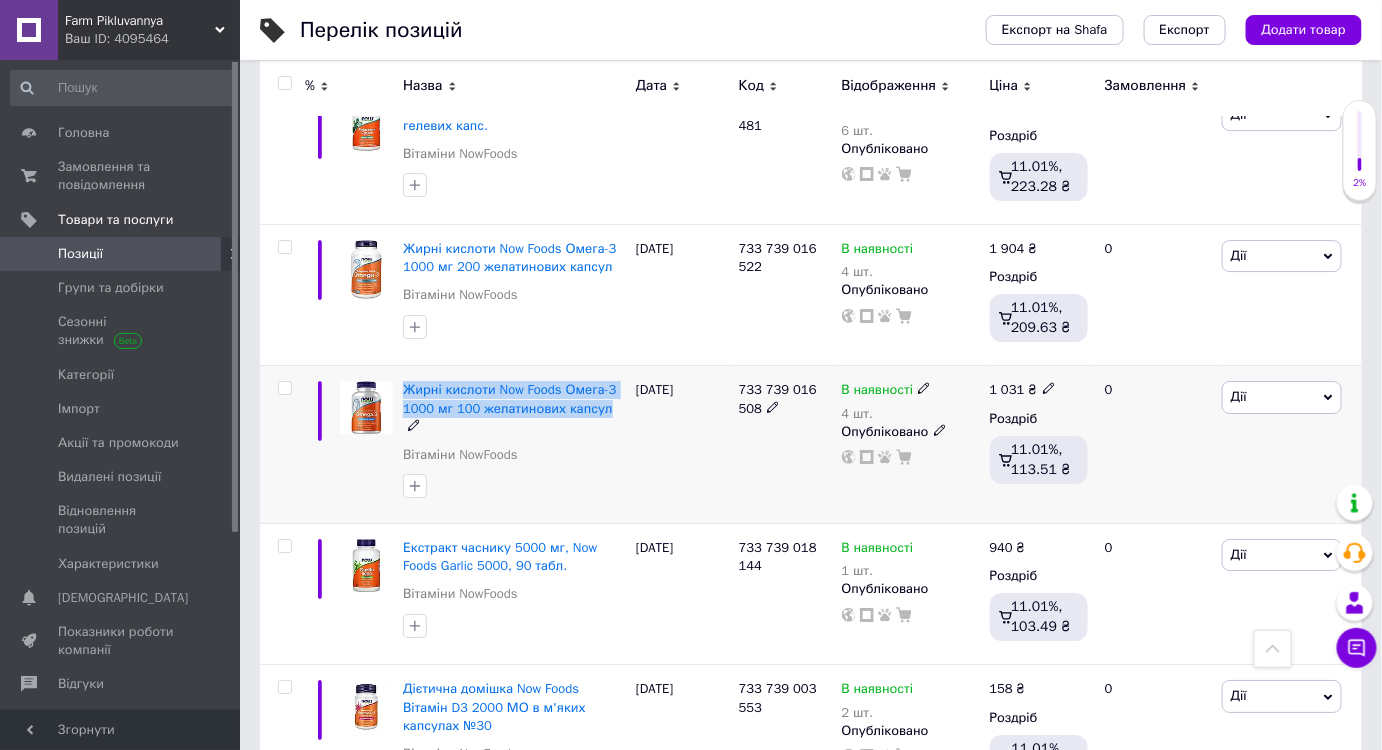 drag, startPoint x: 400, startPoint y: 285, endPoint x: 601, endPoint y: 301, distance: 201.6358 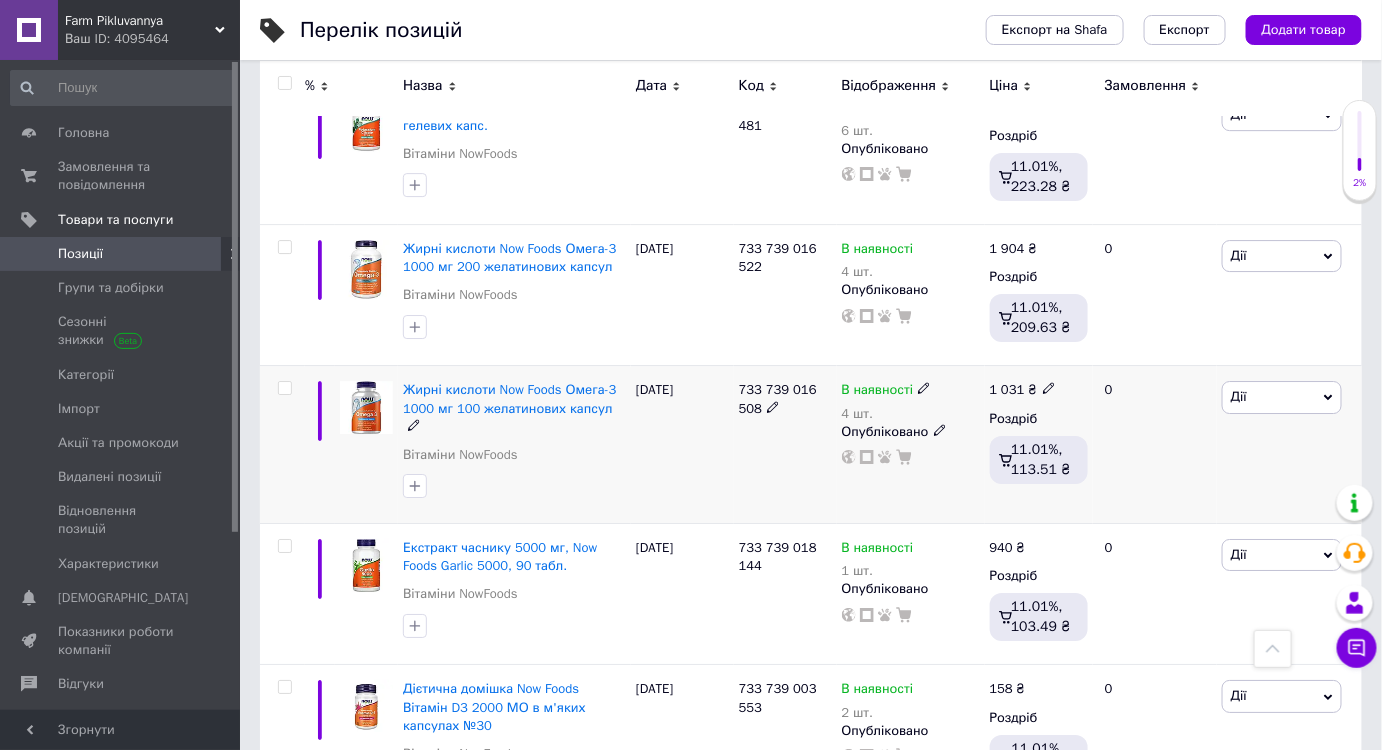 click on "0" at bounding box center (1155, 445) 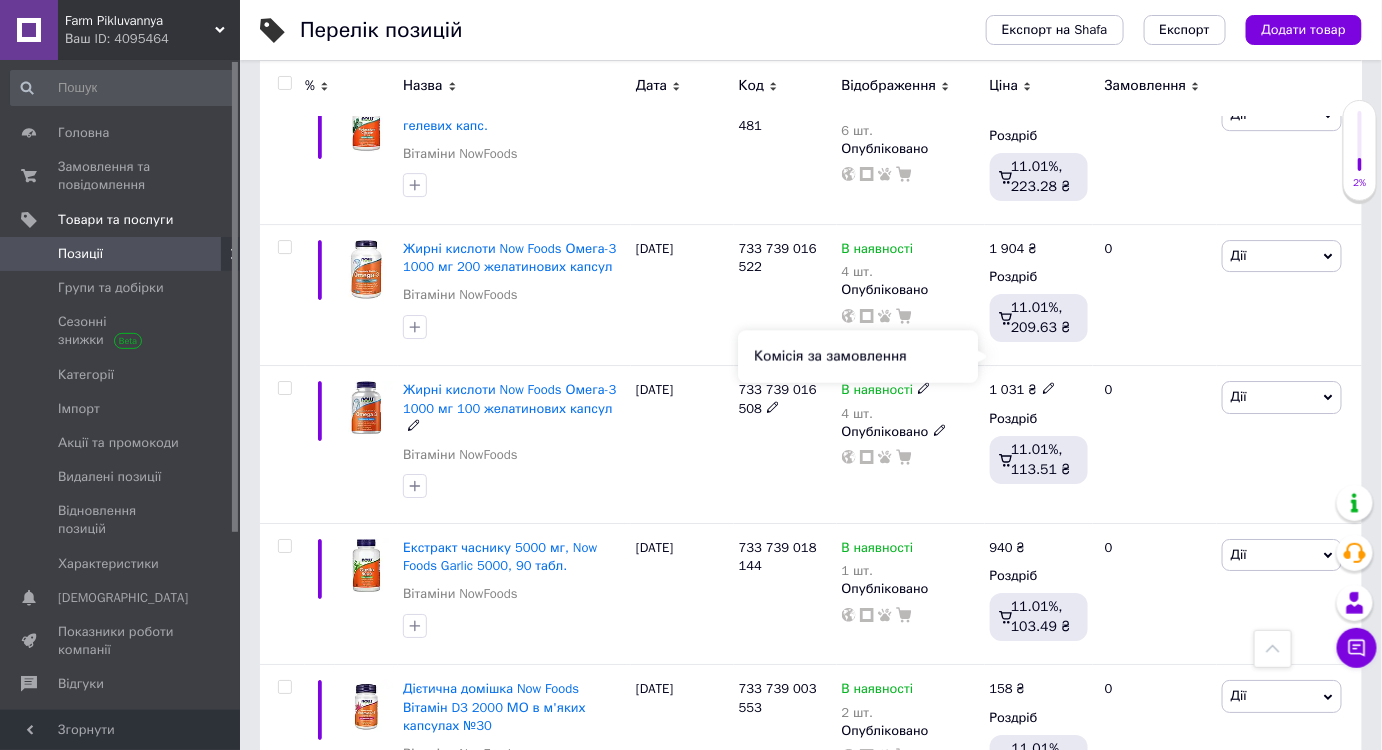 scroll, scrollTop: 12116, scrollLeft: 0, axis: vertical 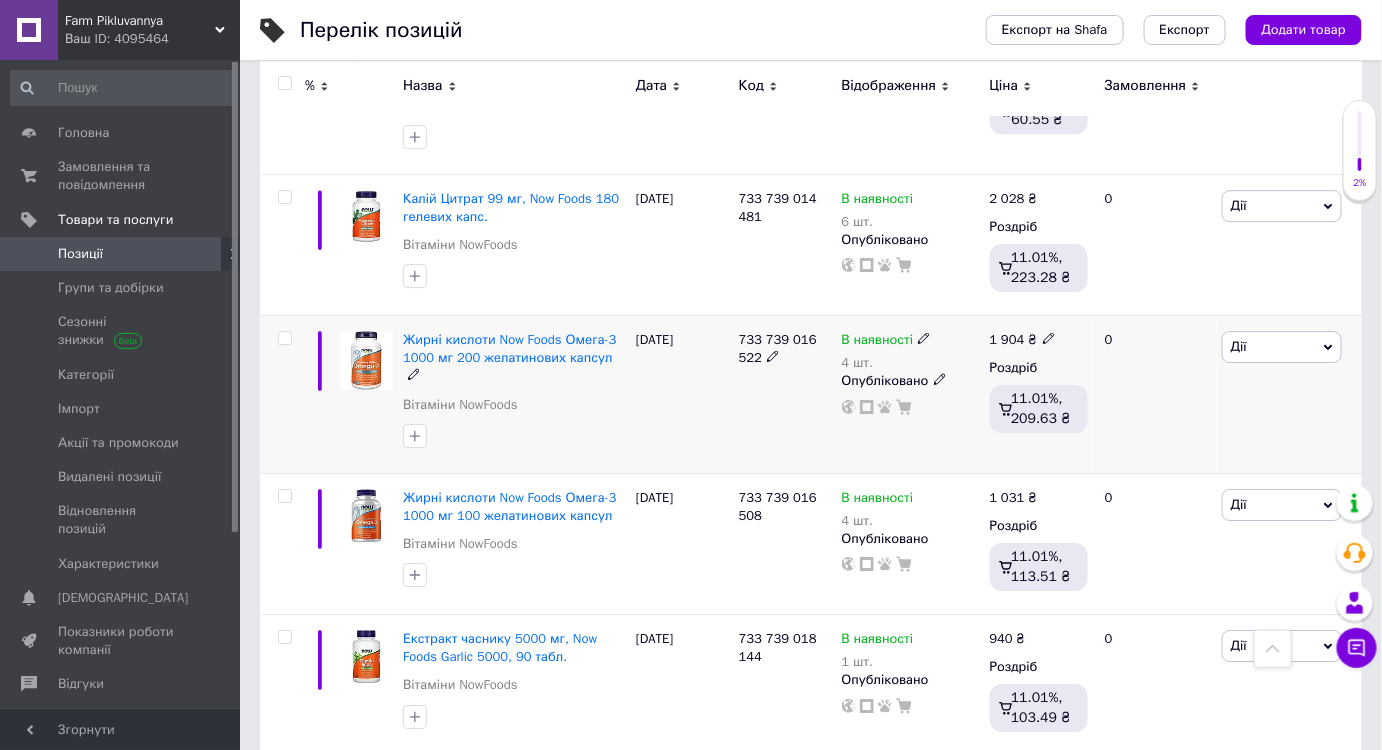 click 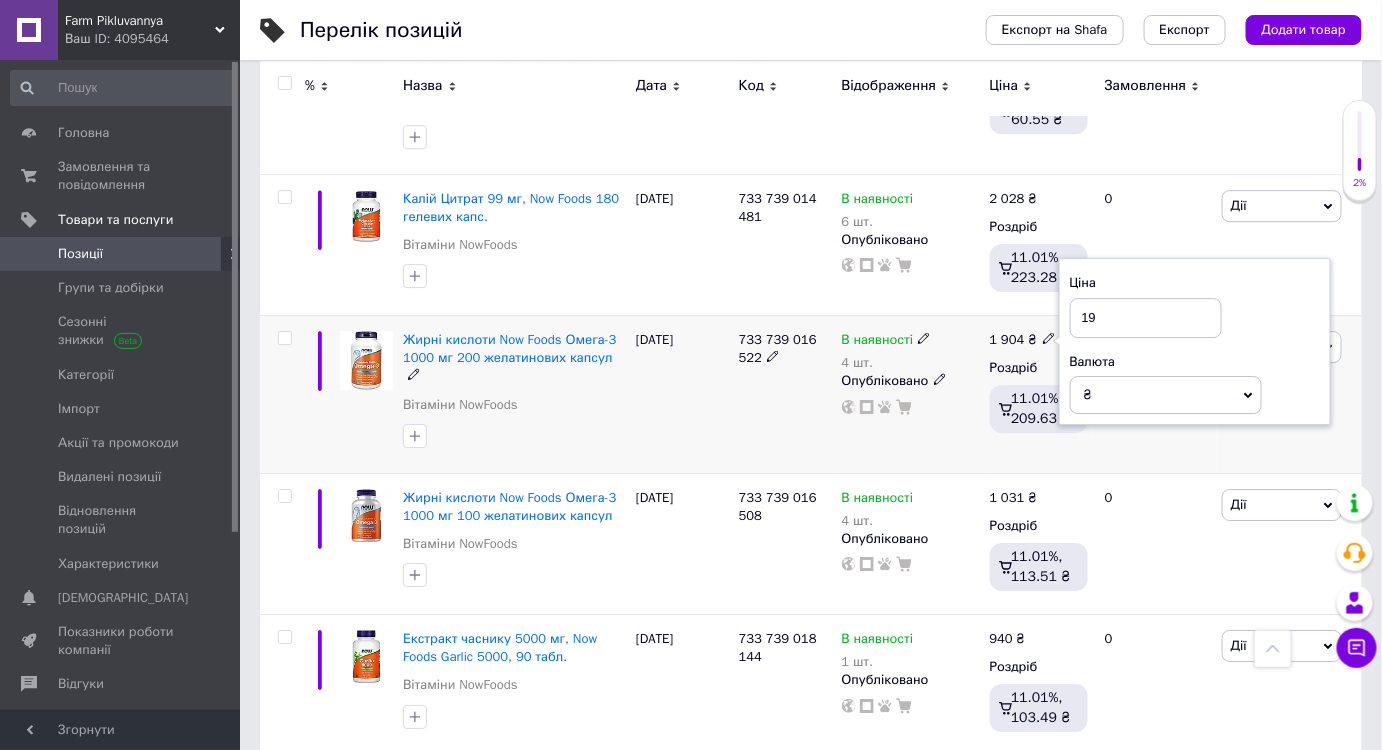 type on "1" 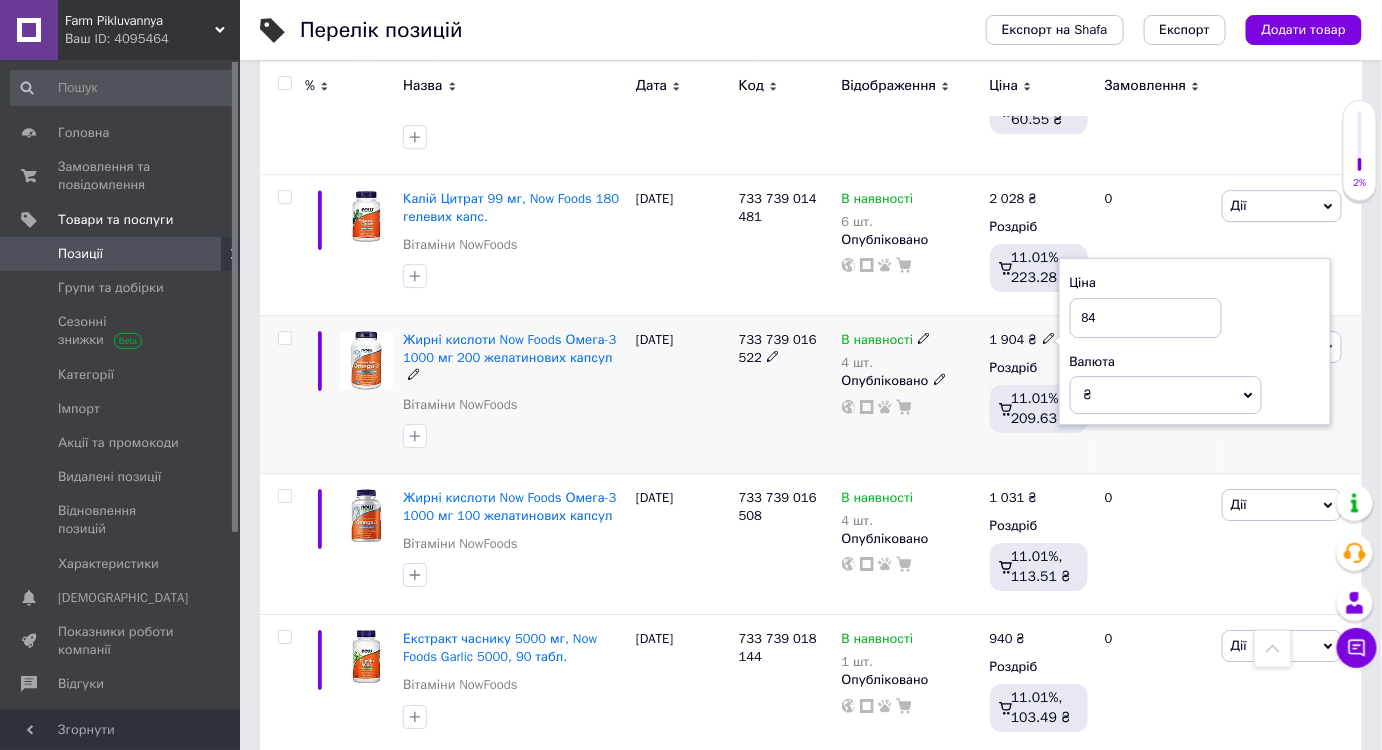 type on "847" 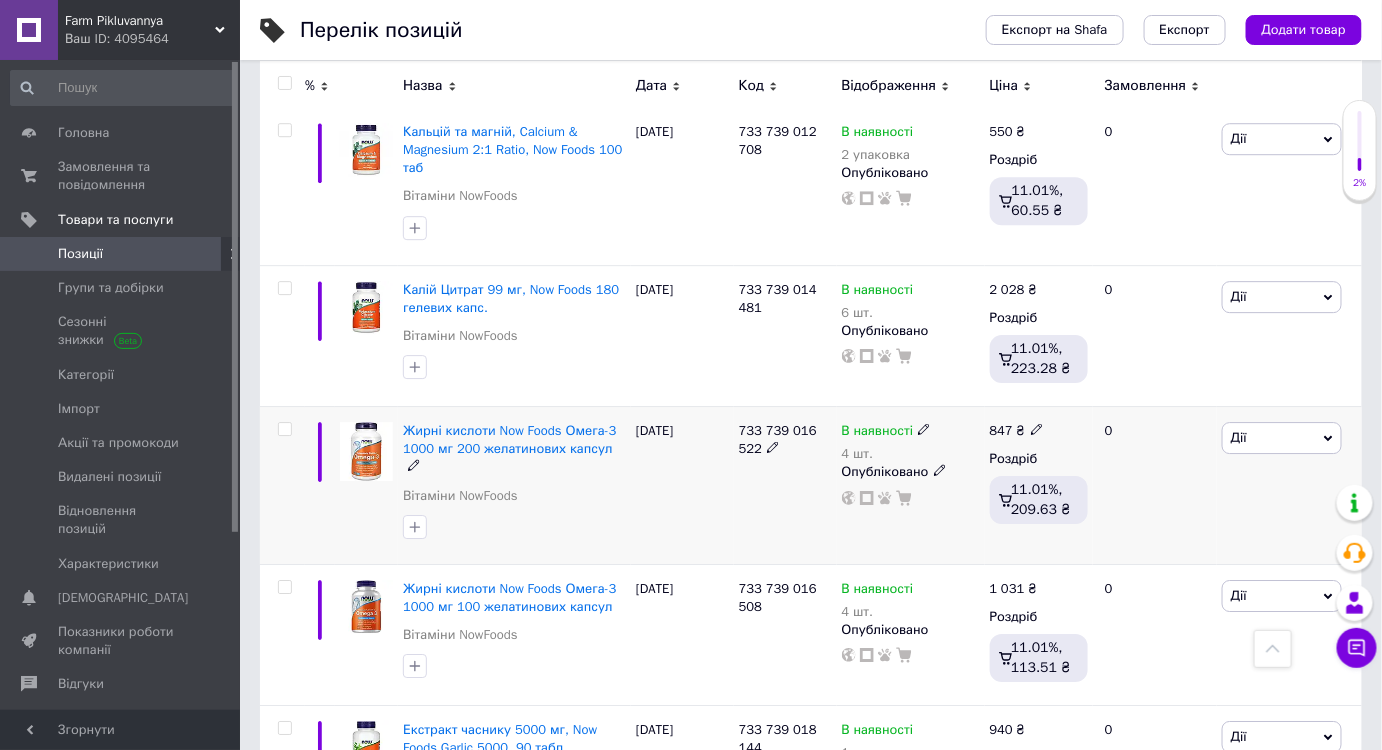 scroll, scrollTop: 11934, scrollLeft: 0, axis: vertical 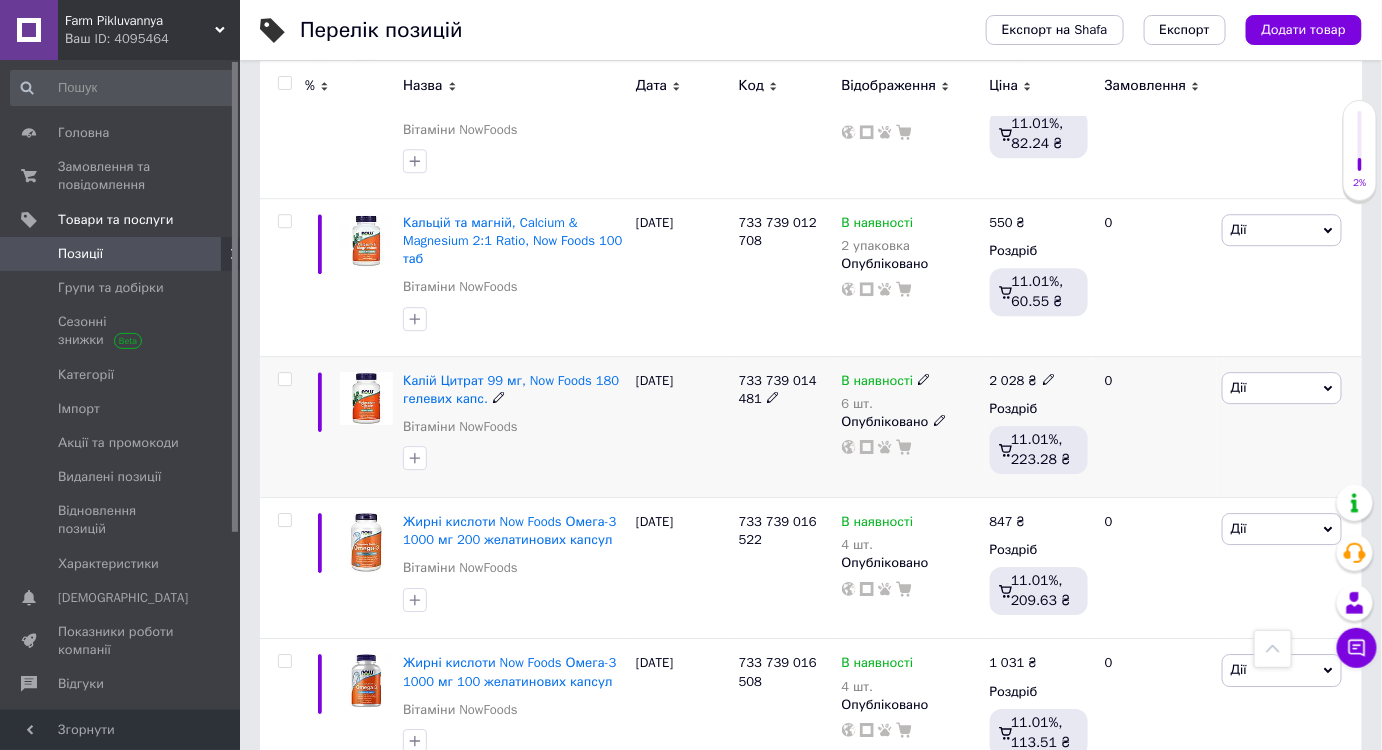click 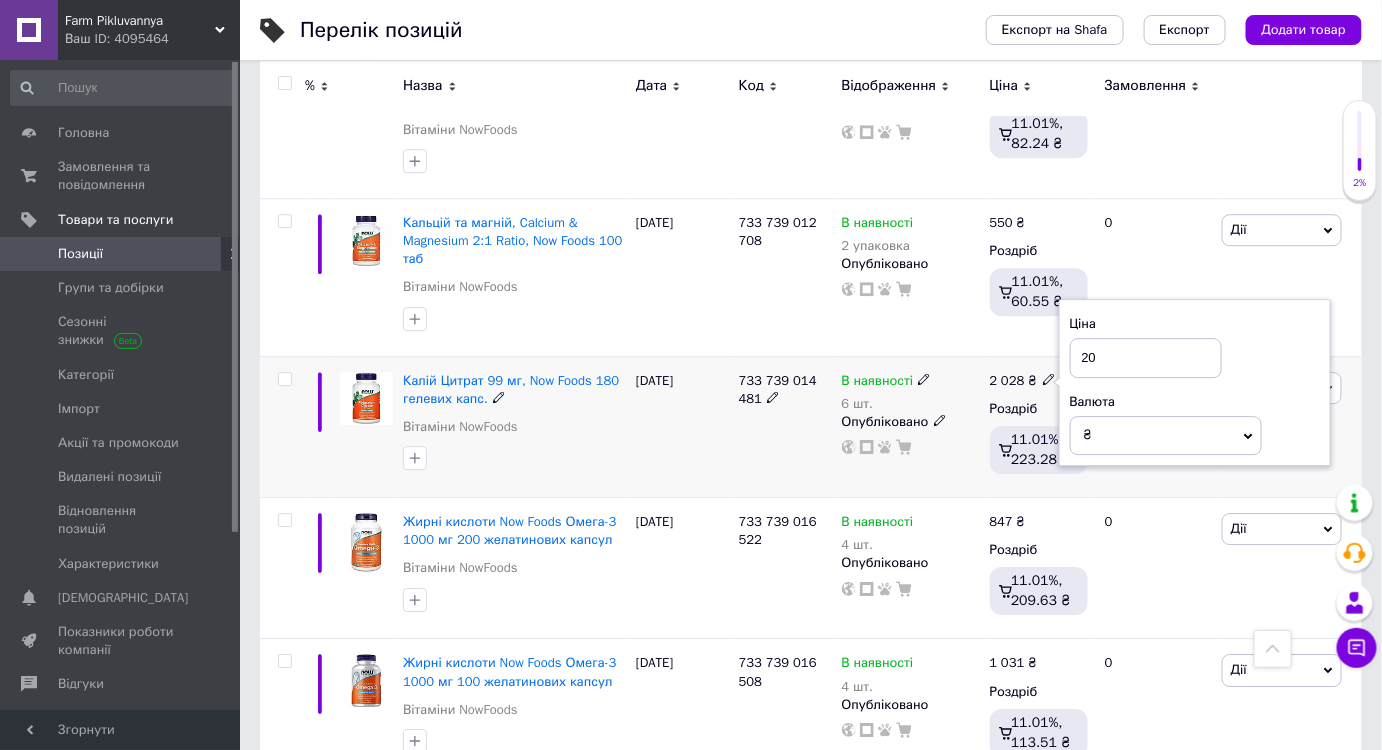 type on "2" 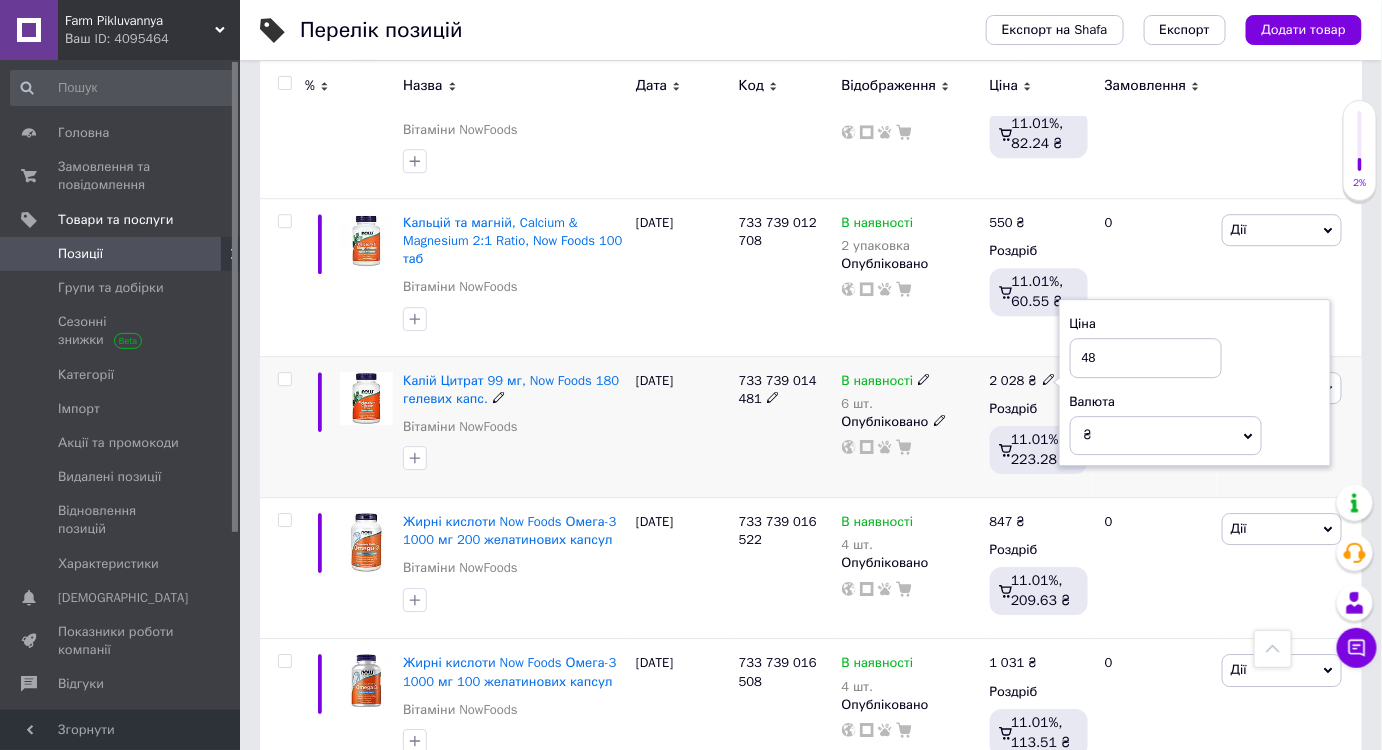 type on "484" 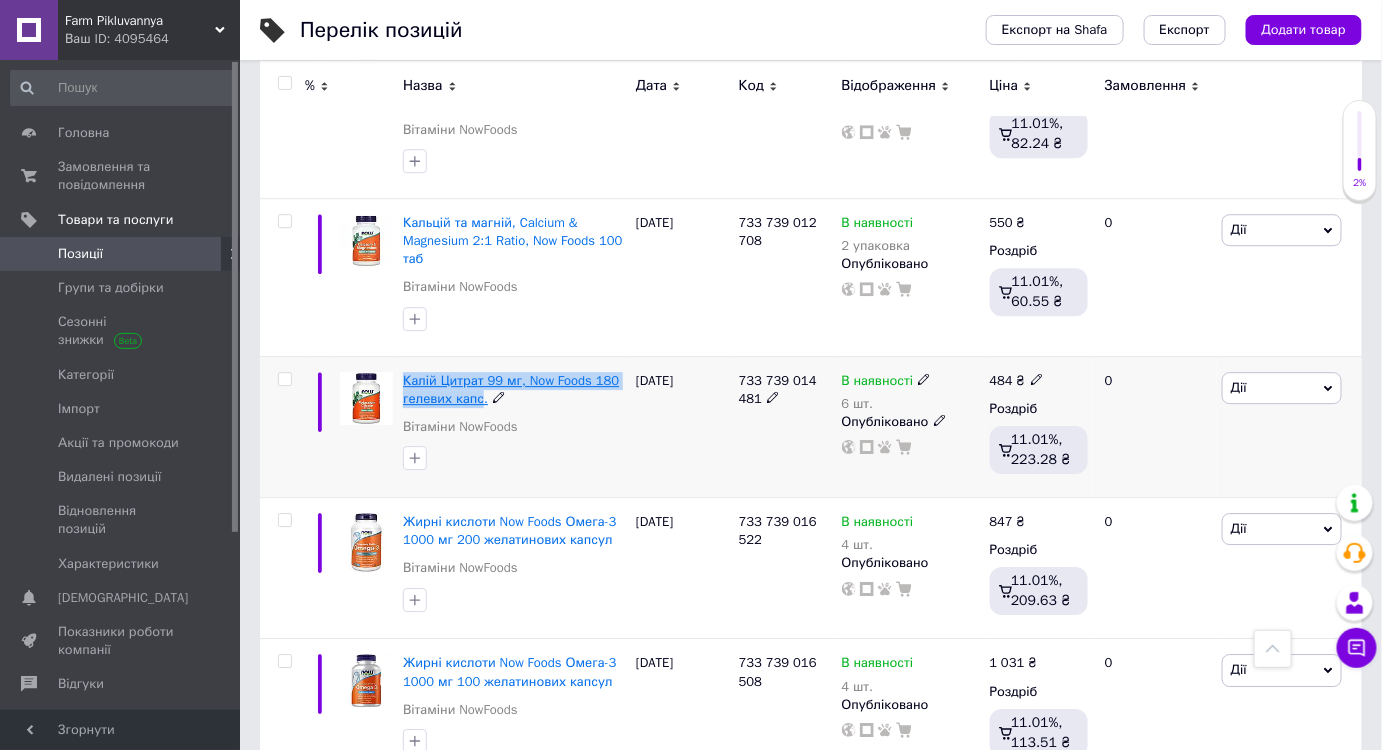 drag, startPoint x: 400, startPoint y: 276, endPoint x: 478, endPoint y: 297, distance: 80.77747 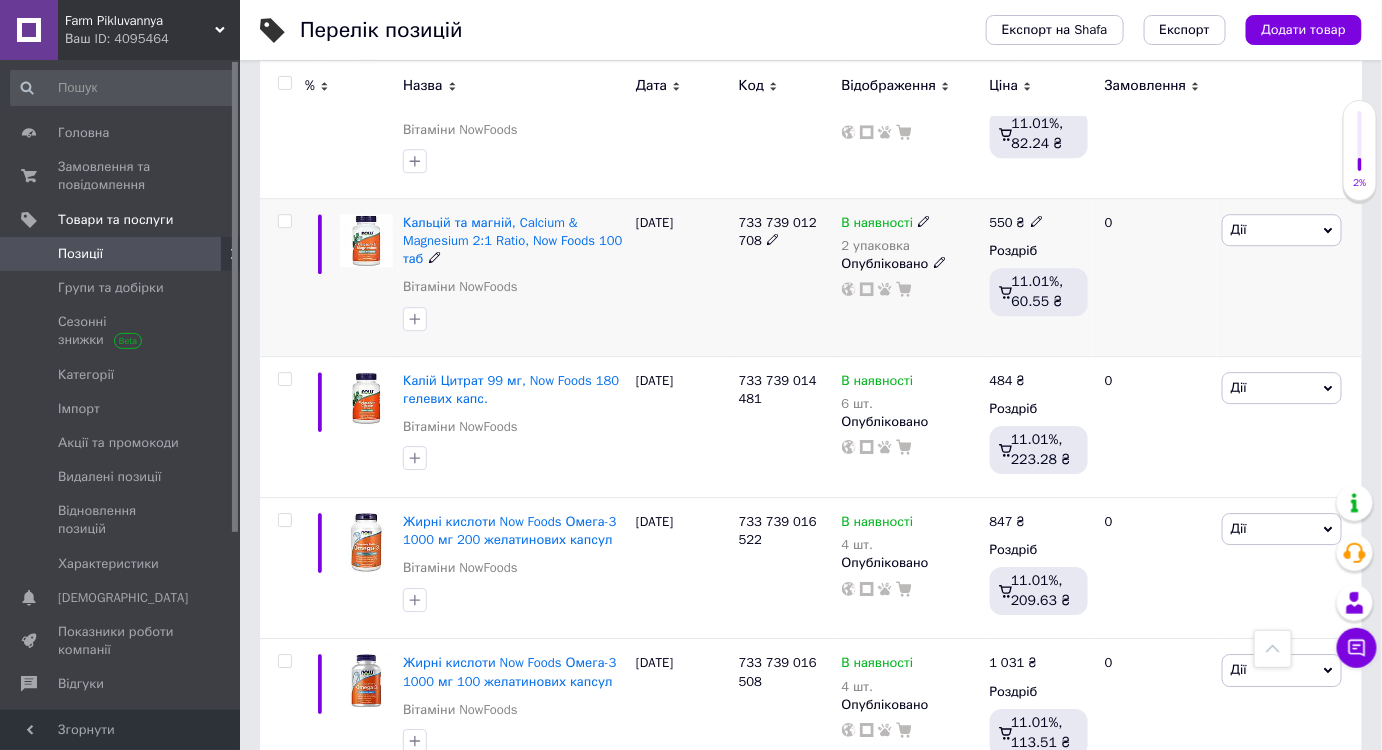 click on "733 739 012 708" at bounding box center [785, 277] 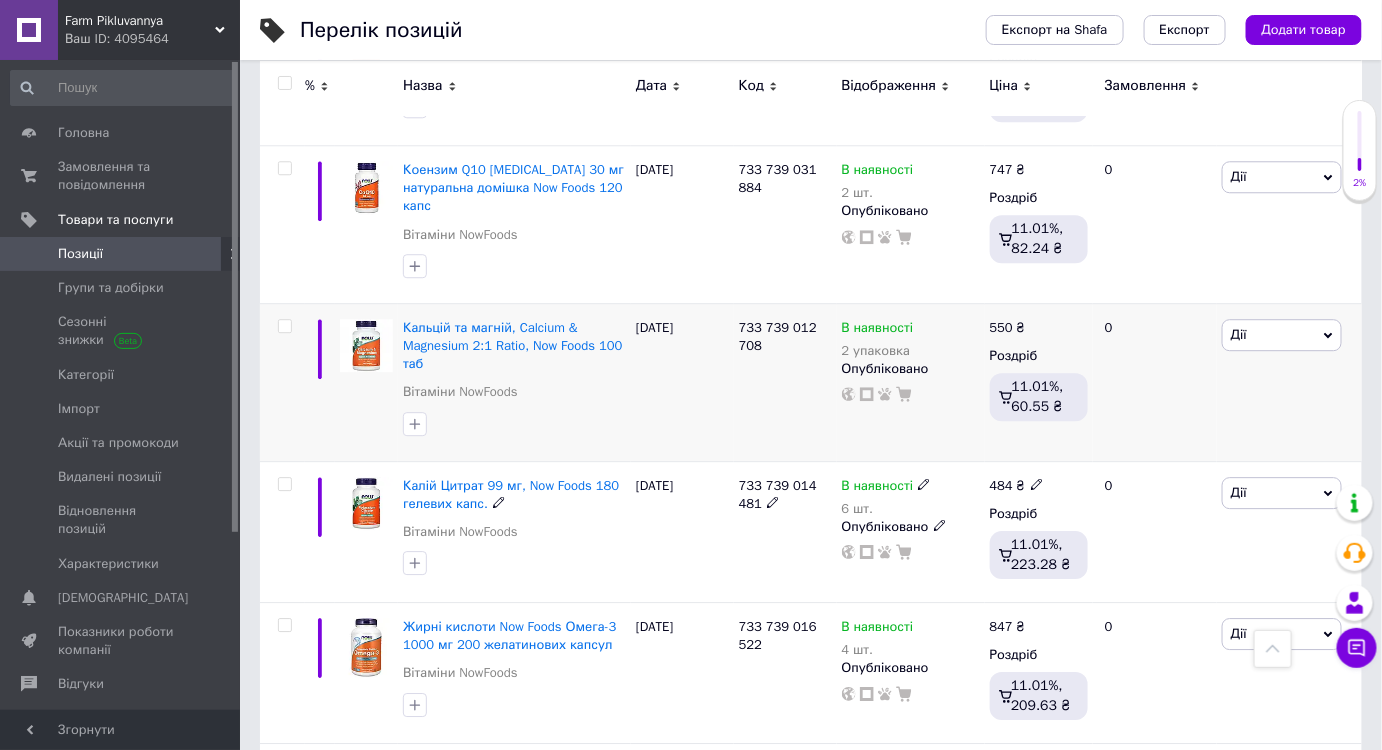 scroll, scrollTop: 11752, scrollLeft: 0, axis: vertical 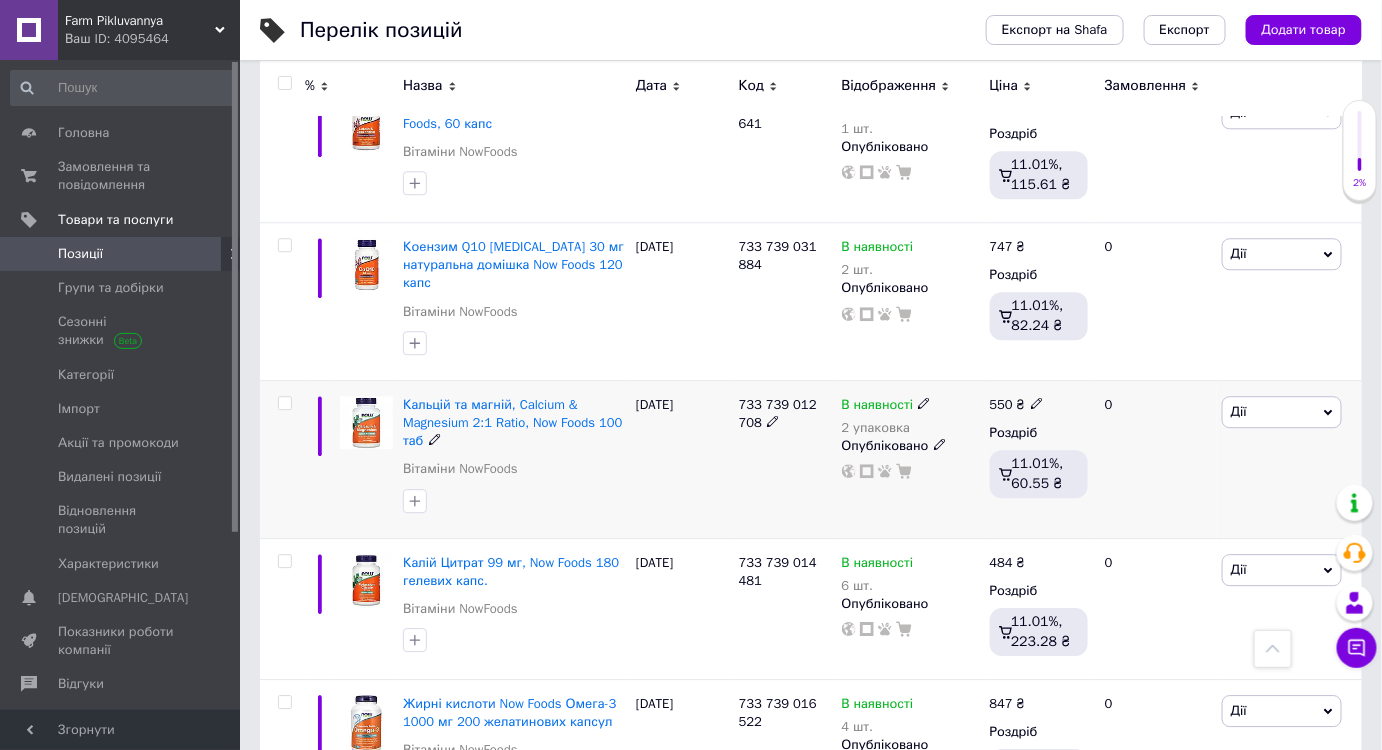 click 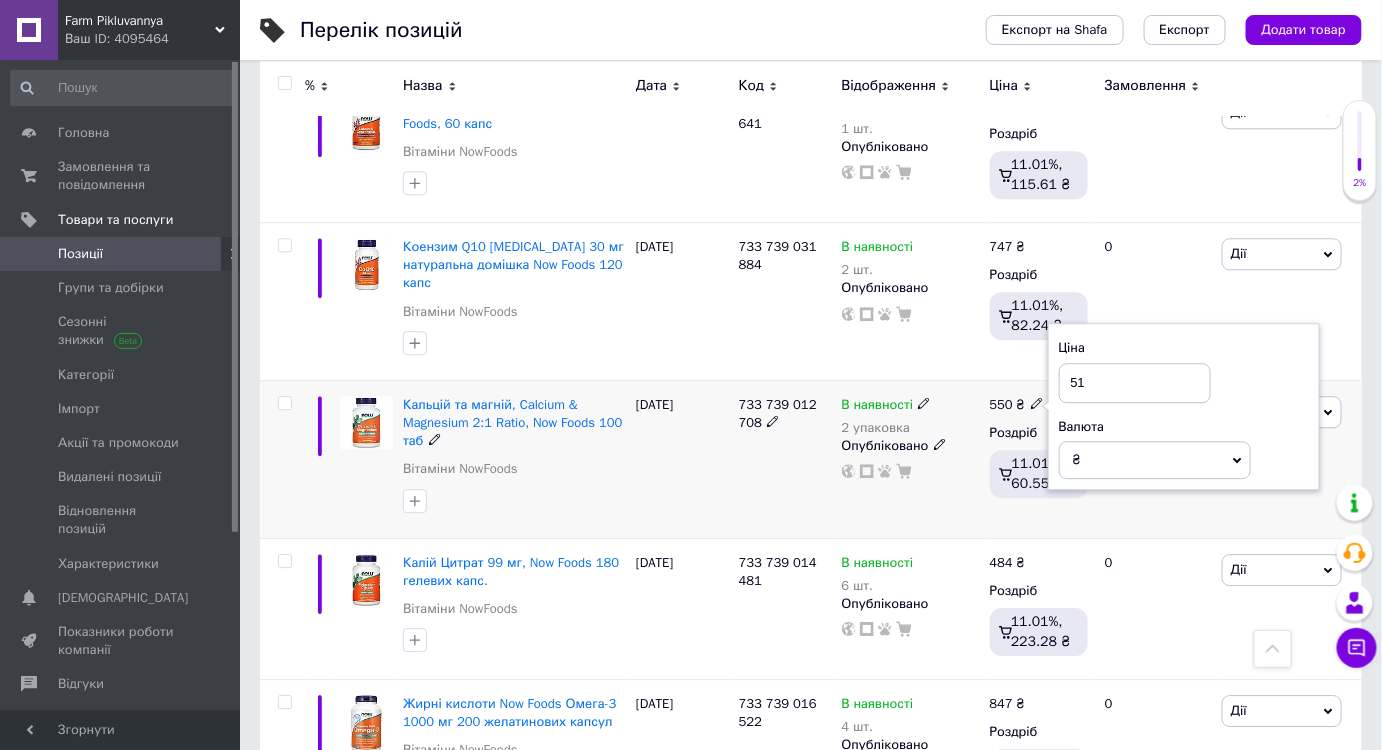 type on "511" 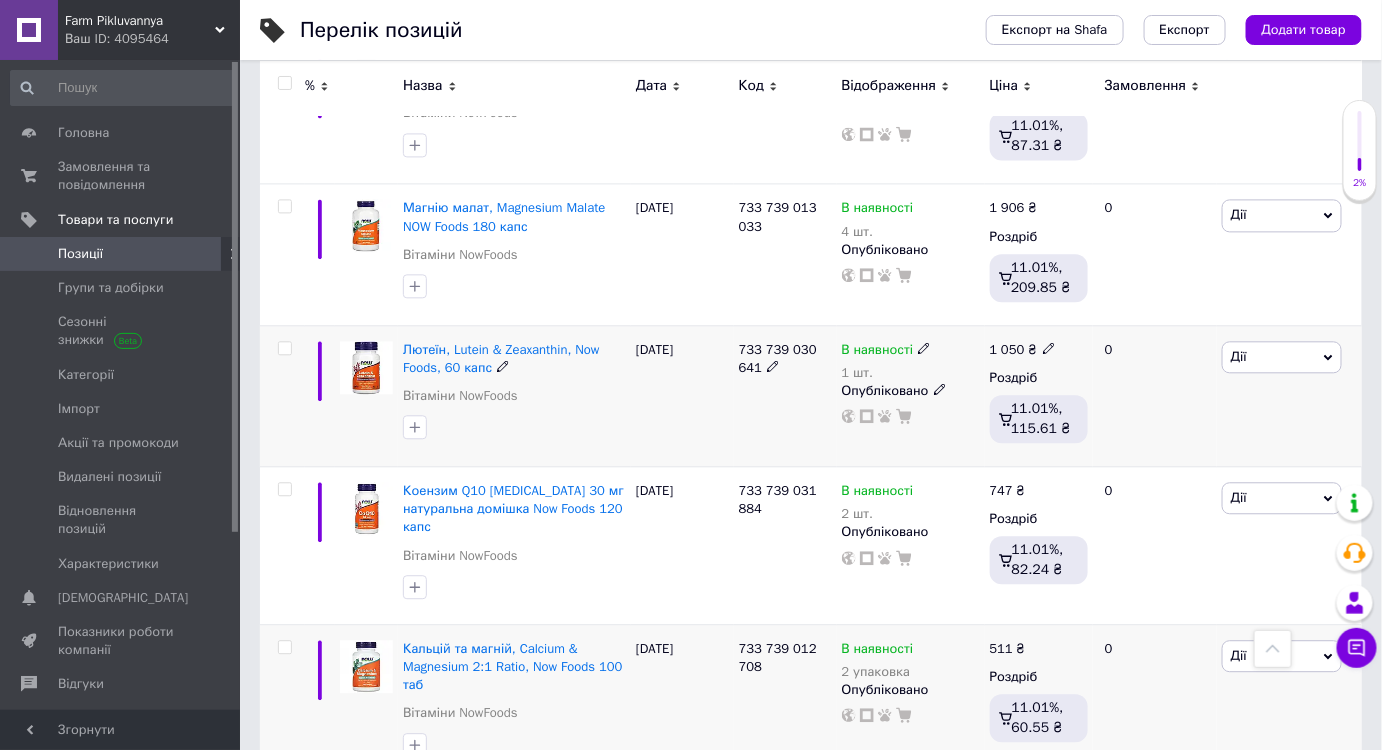 scroll, scrollTop: 11480, scrollLeft: 0, axis: vertical 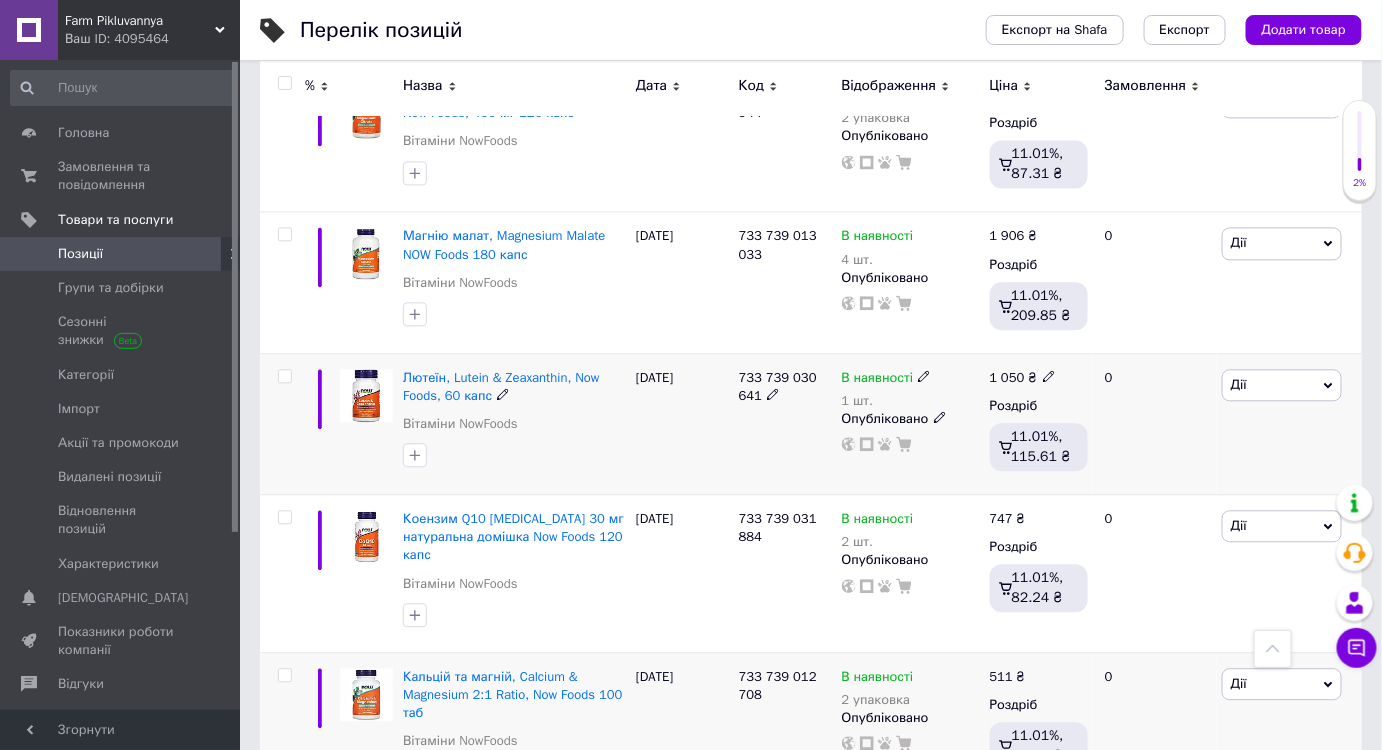 click 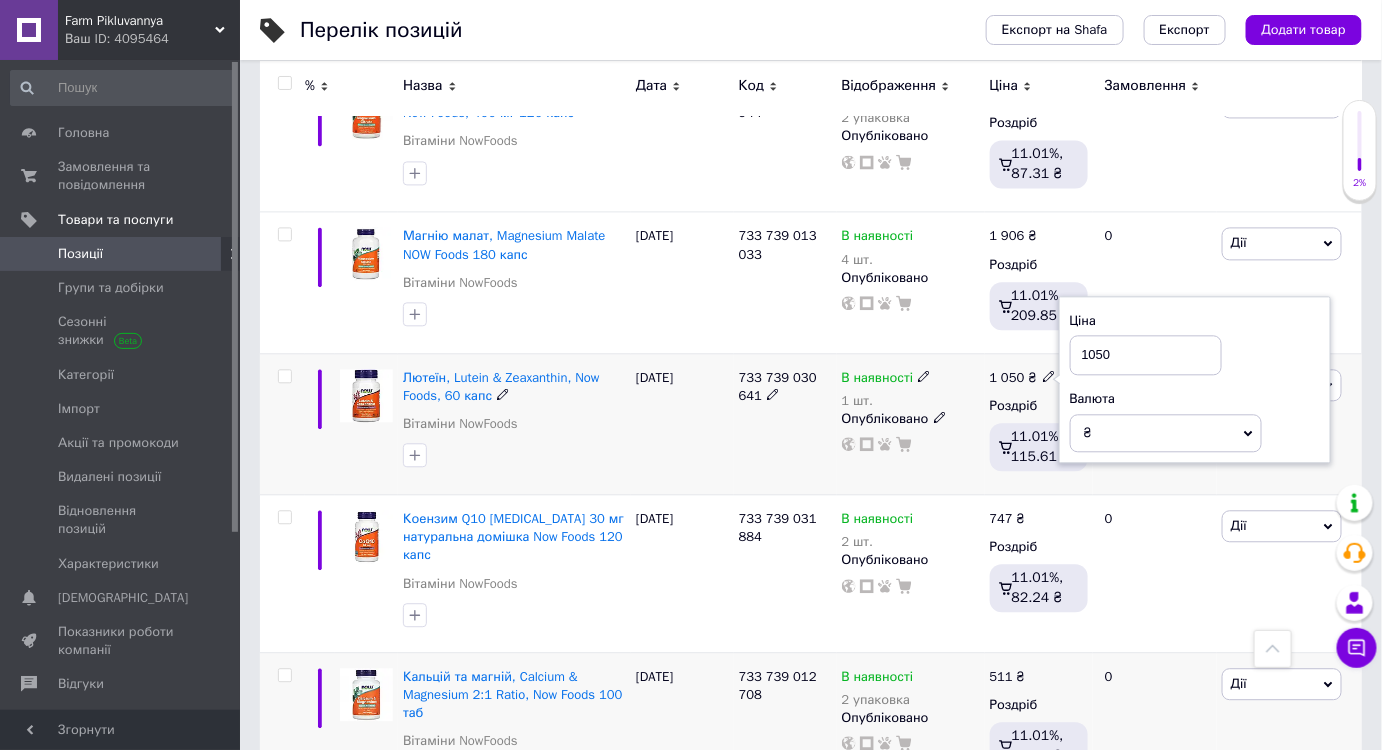 click 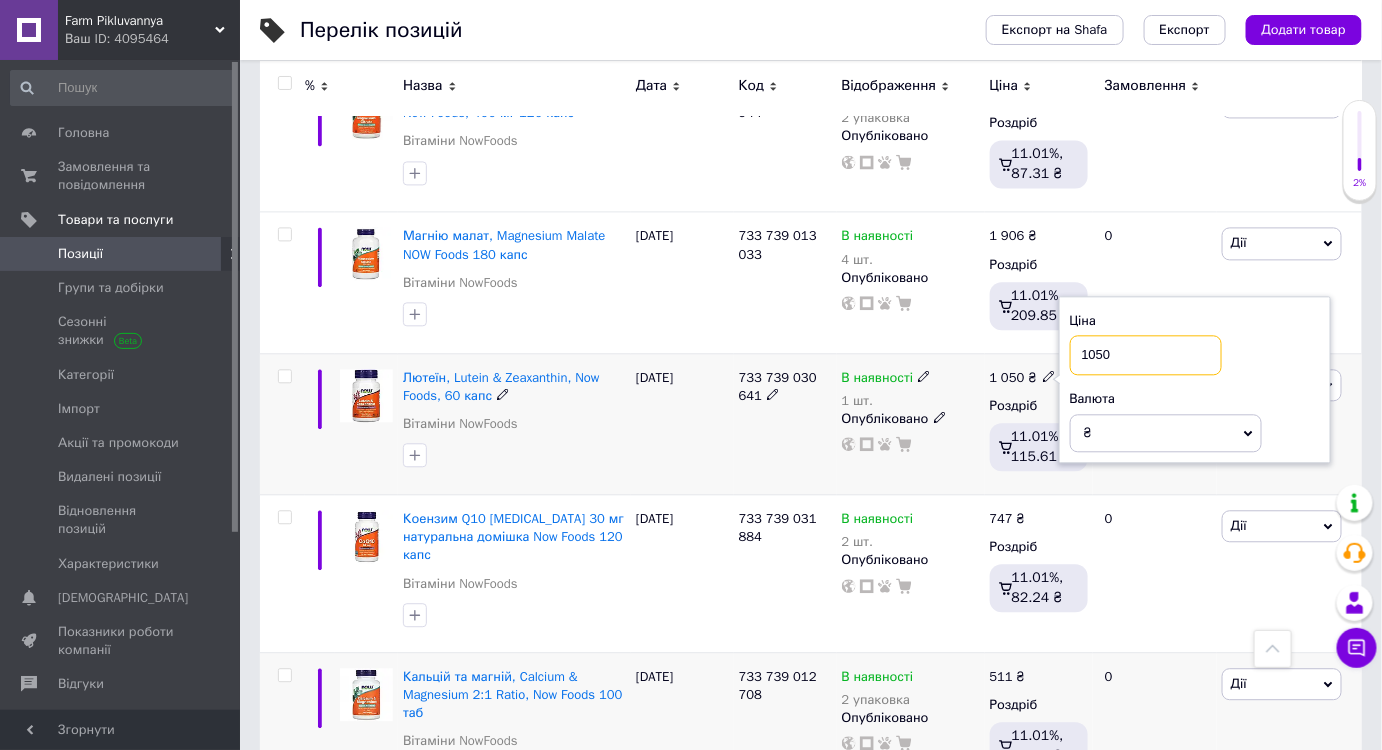 click on "1050" at bounding box center [1146, 355] 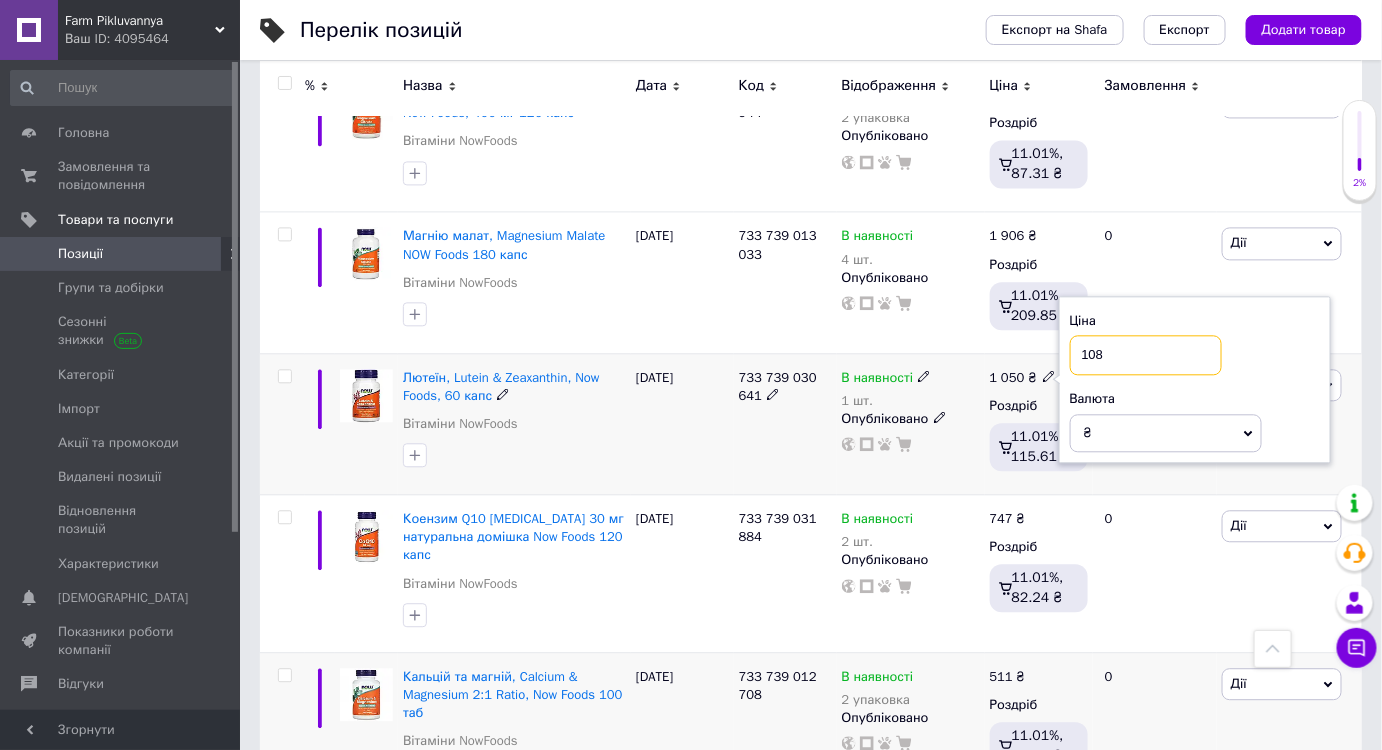 type on "1080" 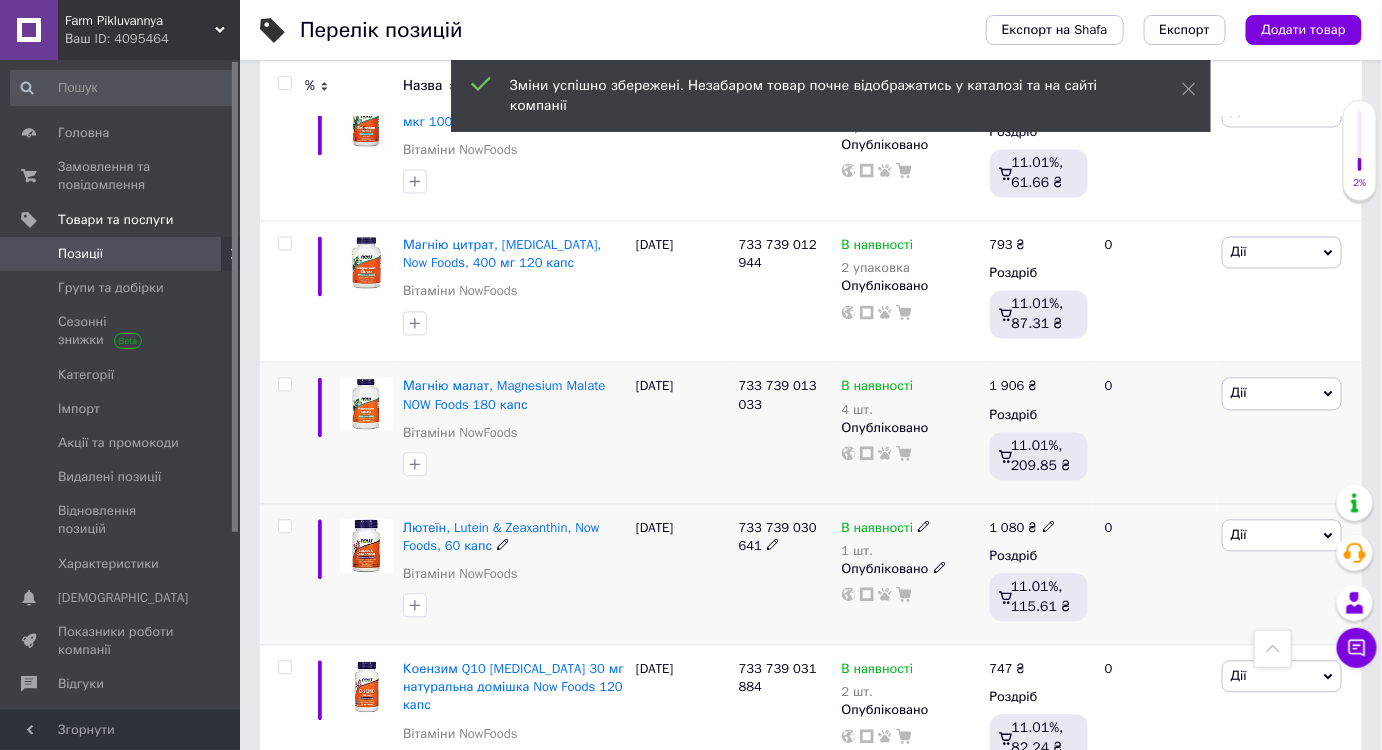 scroll, scrollTop: 11298, scrollLeft: 0, axis: vertical 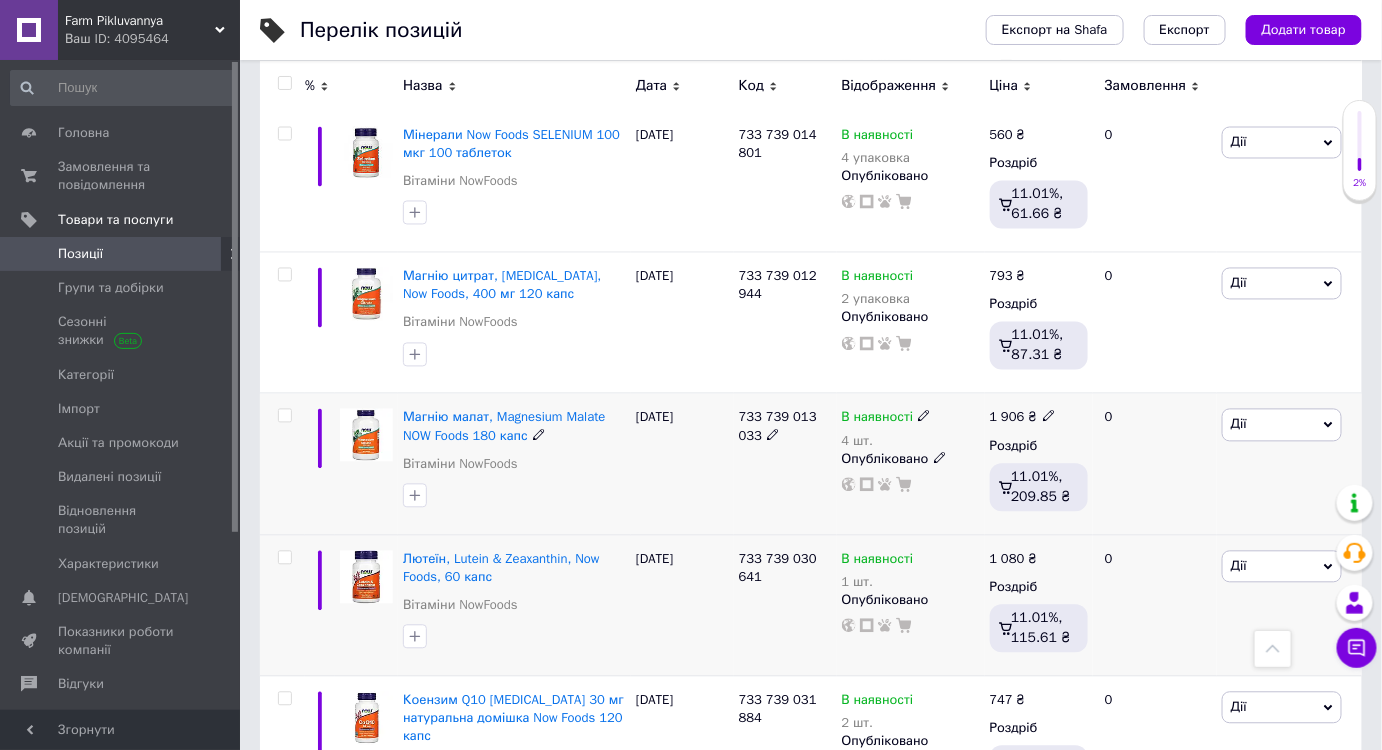 click 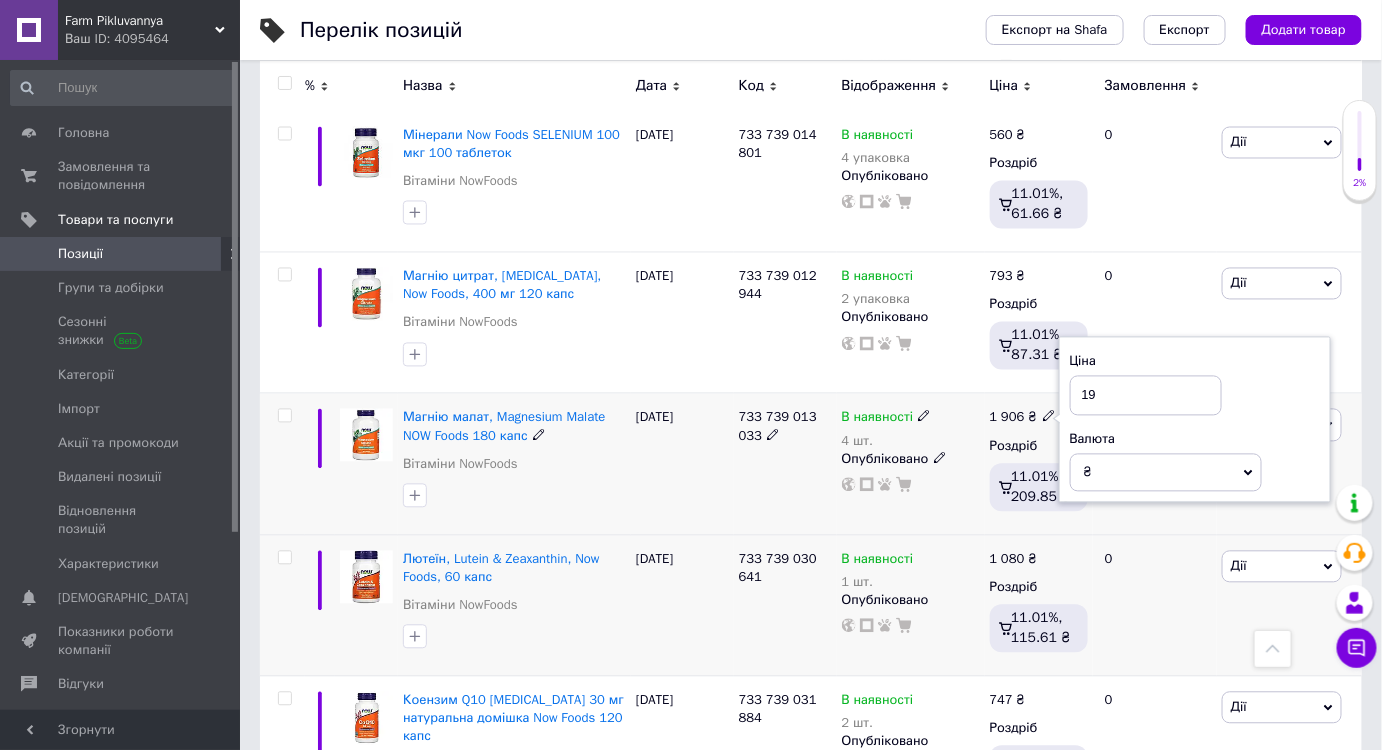 type on "1" 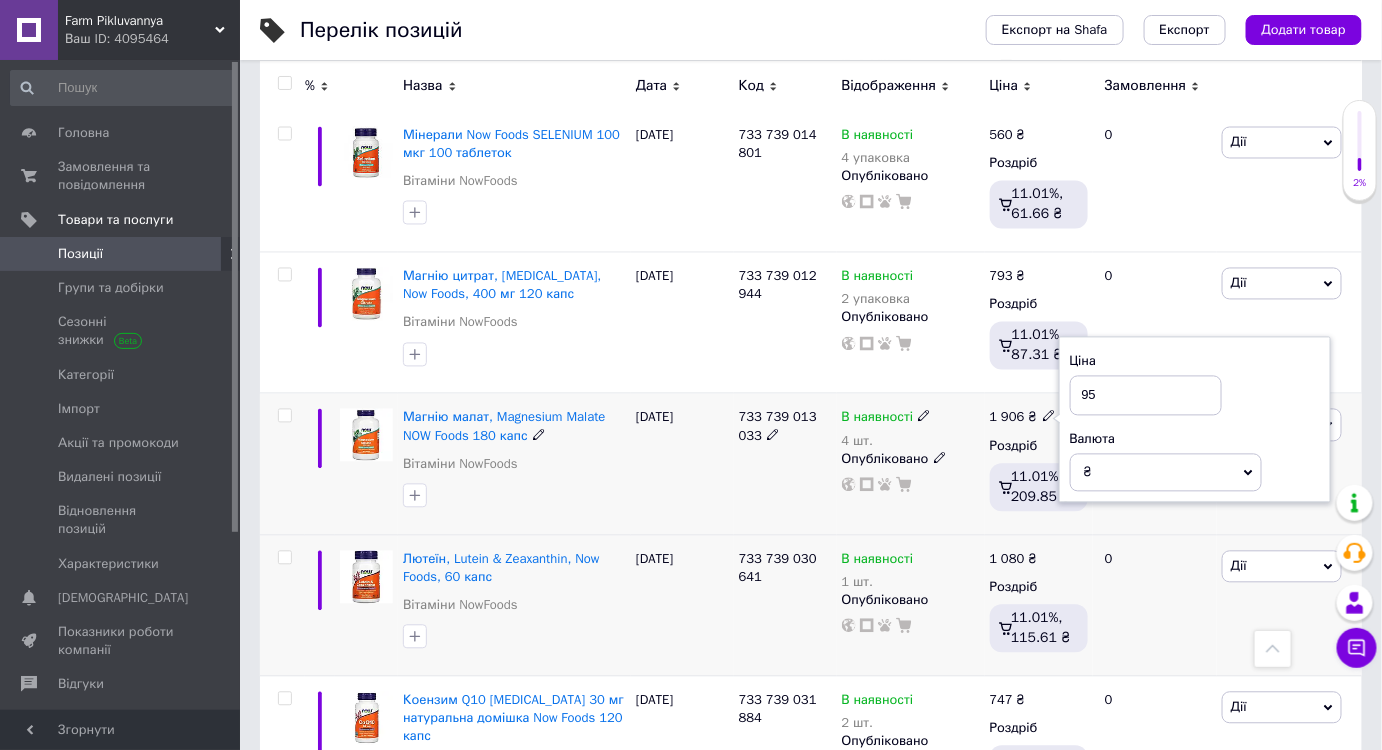 type on "953" 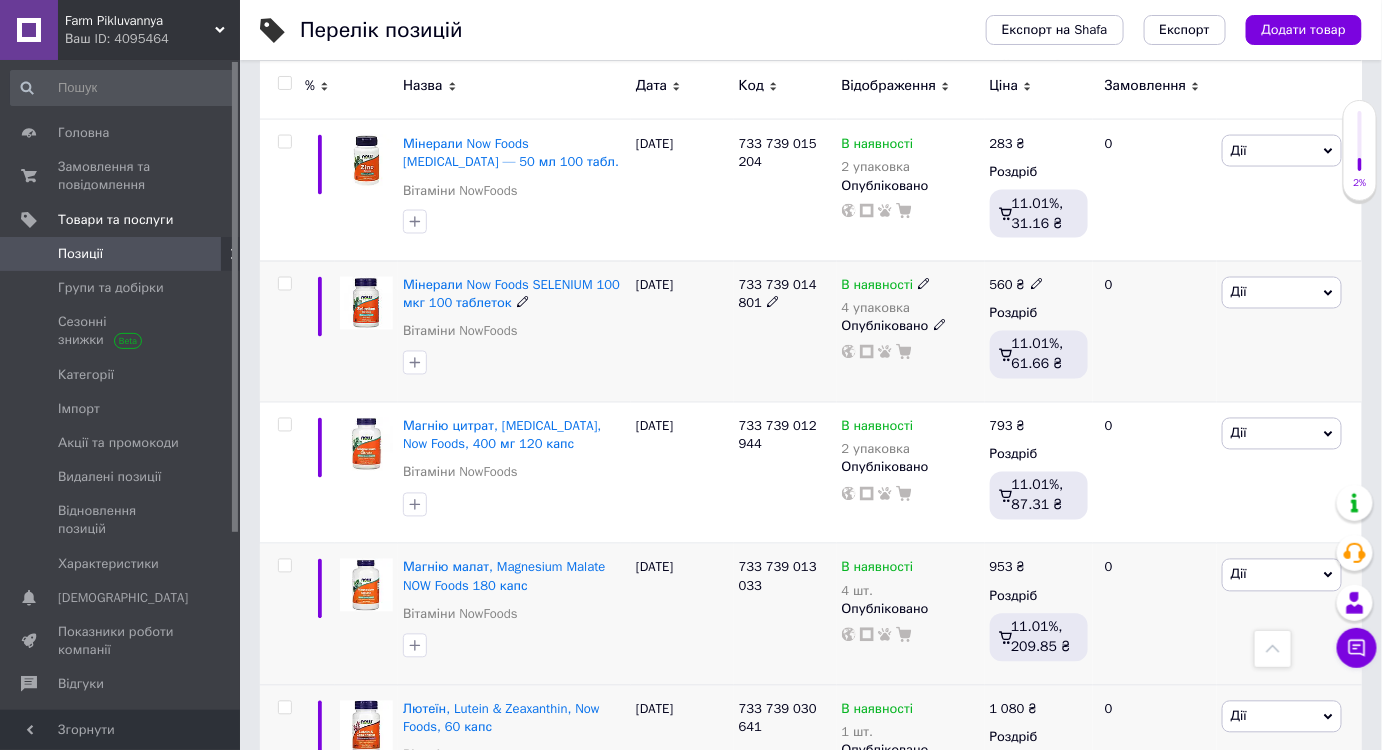 scroll, scrollTop: 11116, scrollLeft: 0, axis: vertical 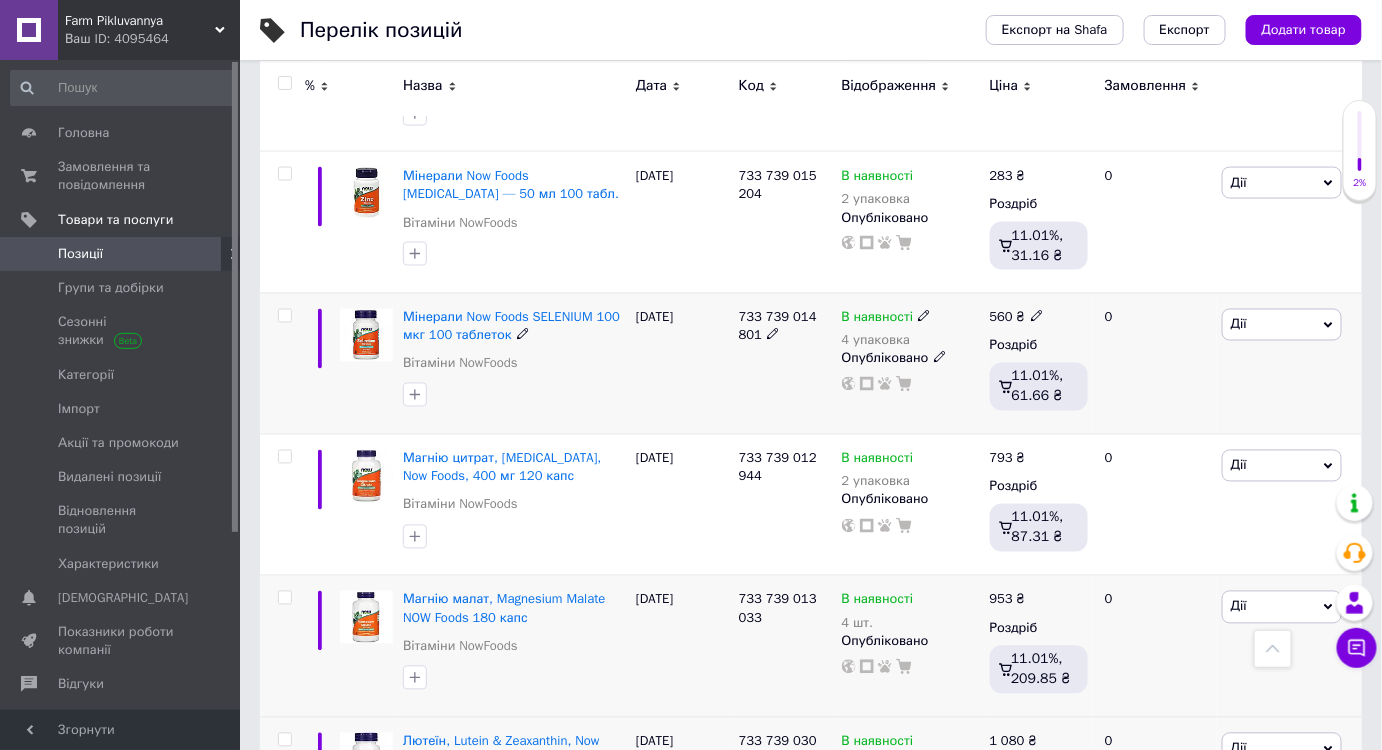 click 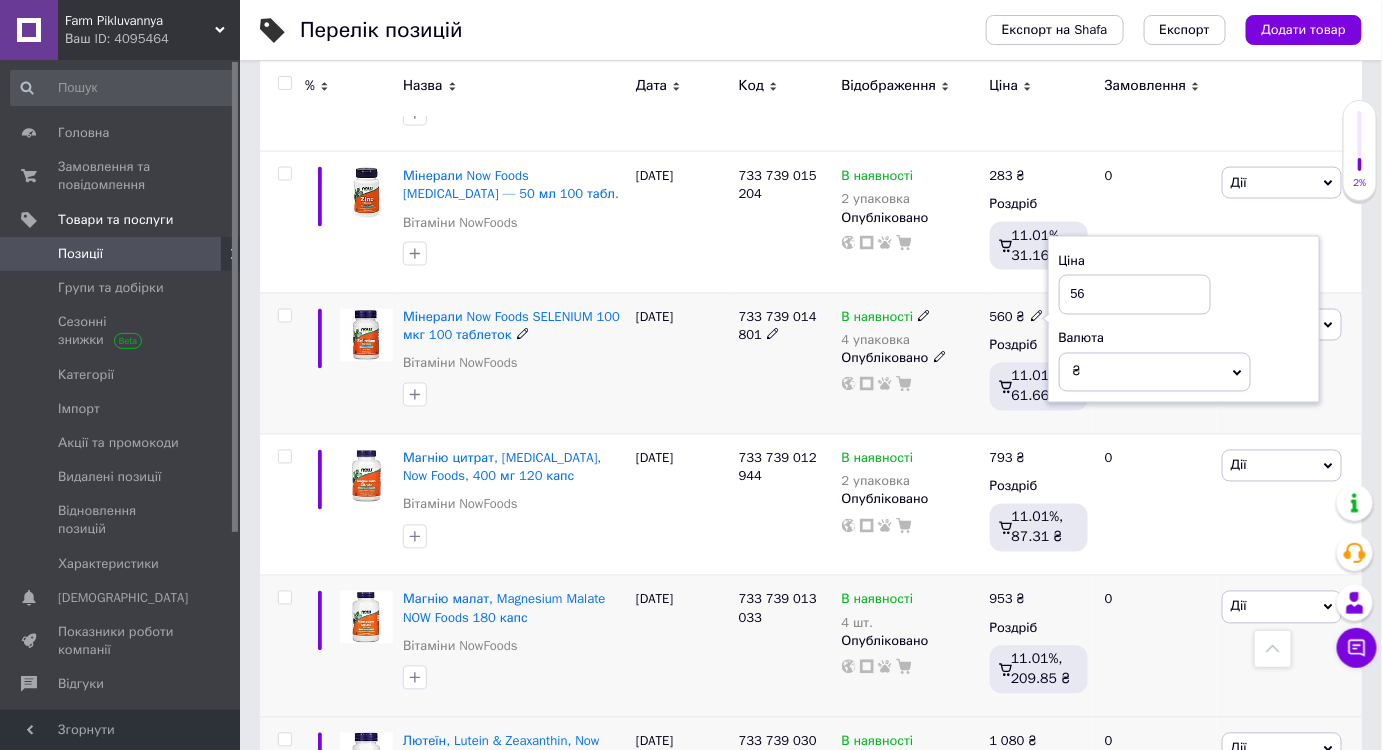 type on "5" 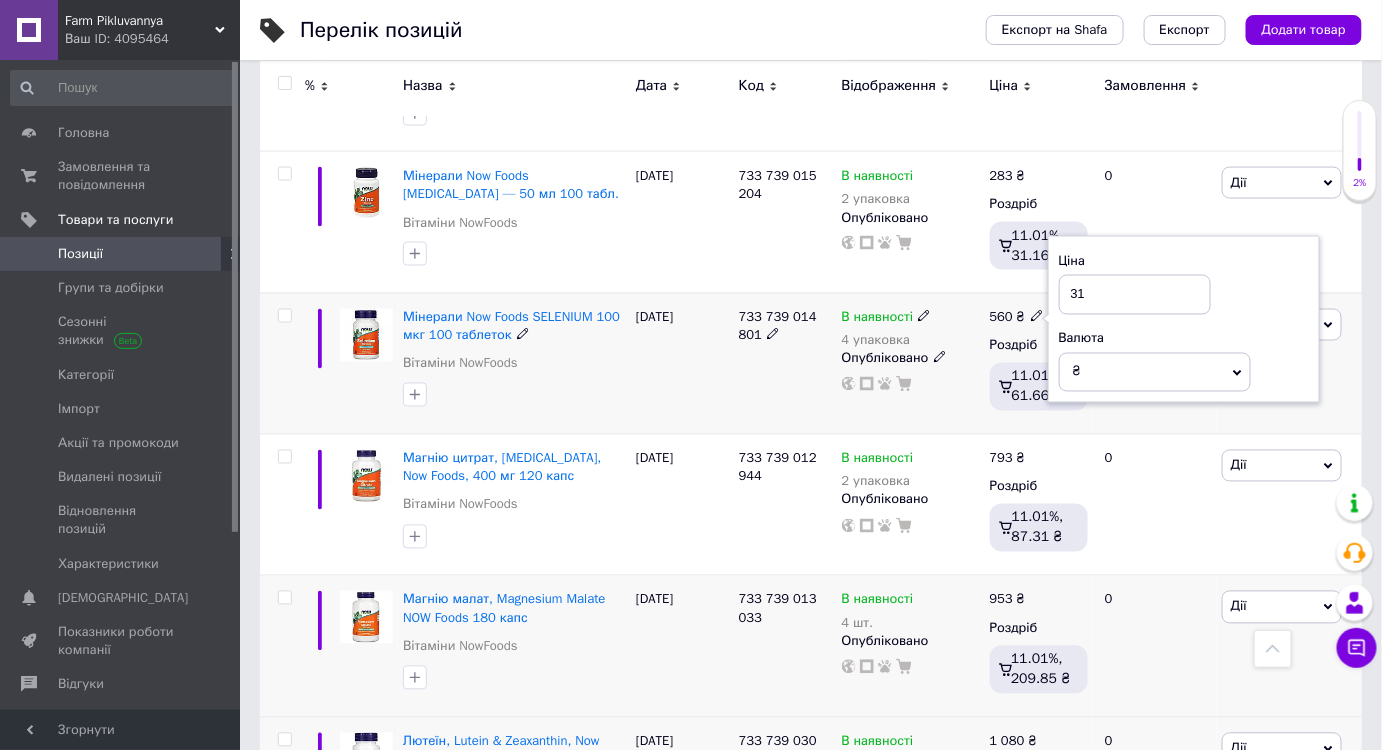 type on "316" 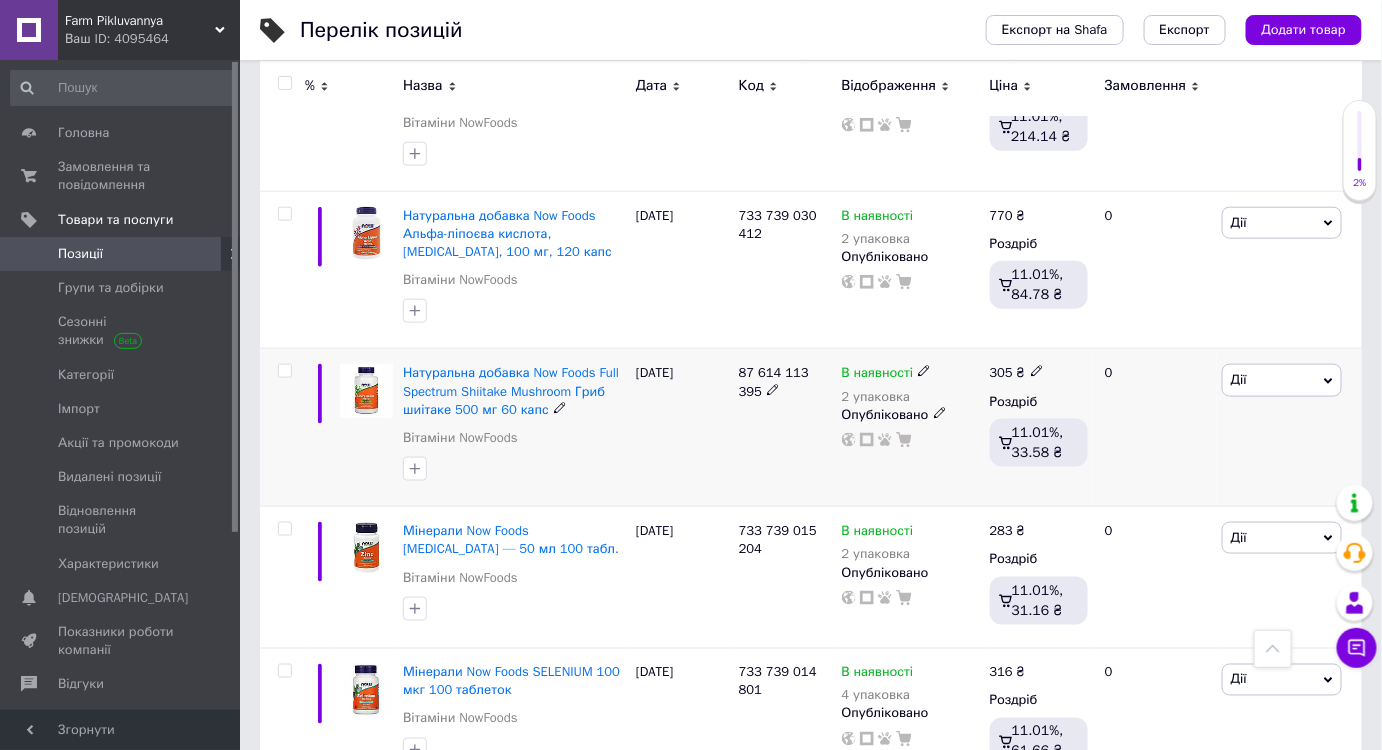 scroll, scrollTop: 10752, scrollLeft: 0, axis: vertical 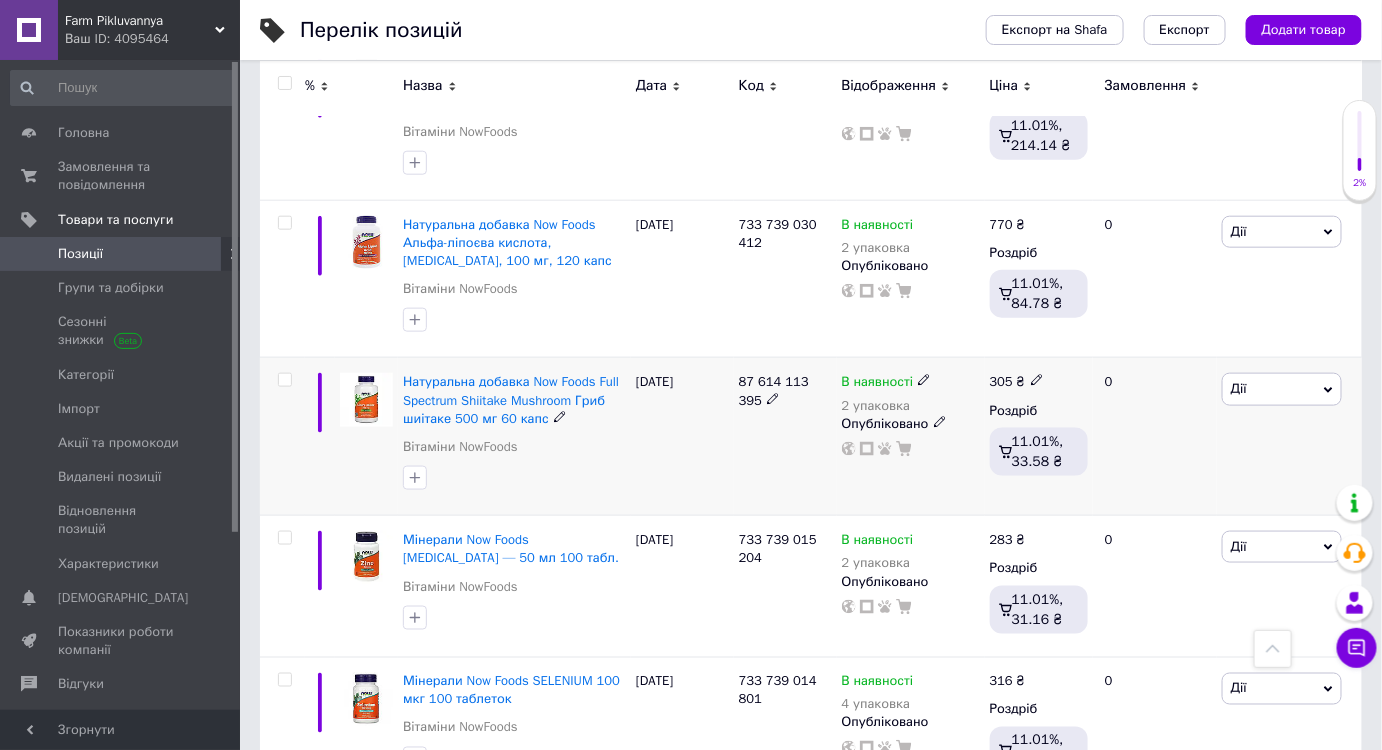 click 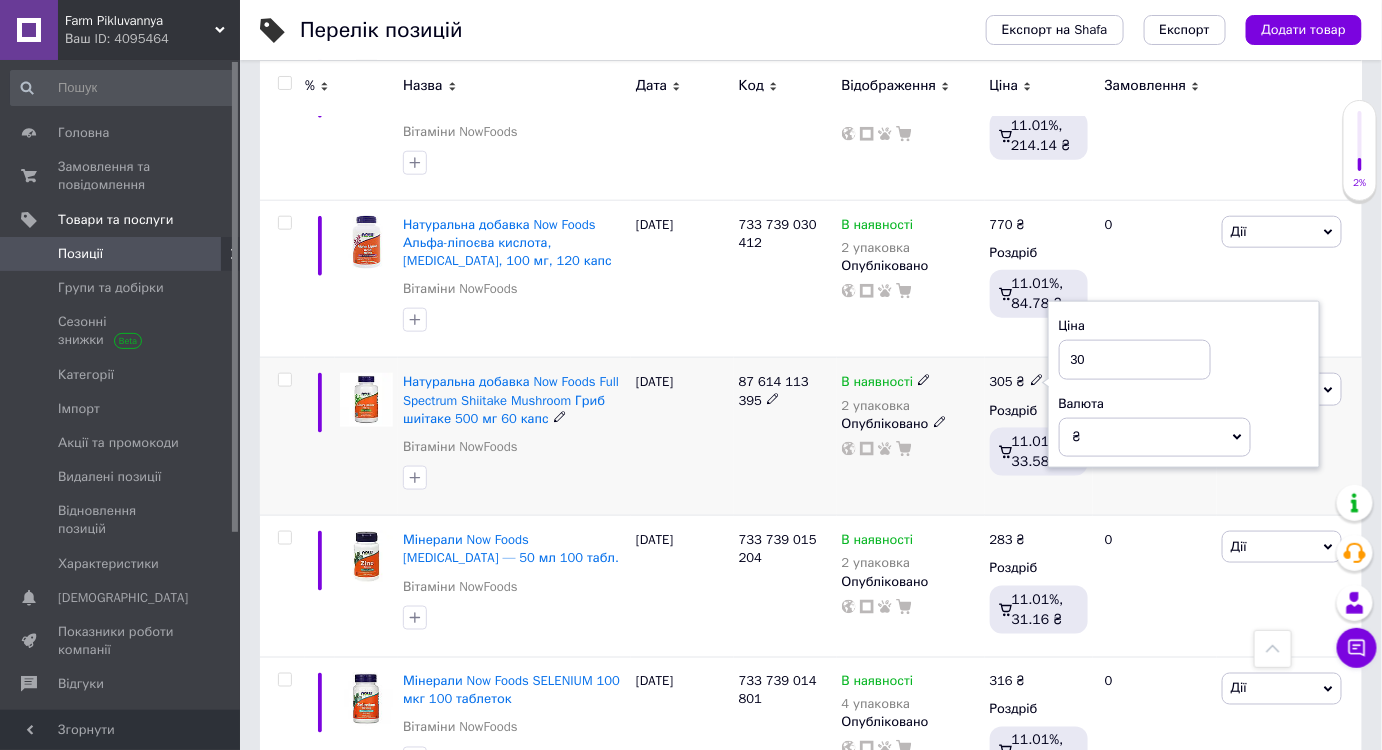 type on "3" 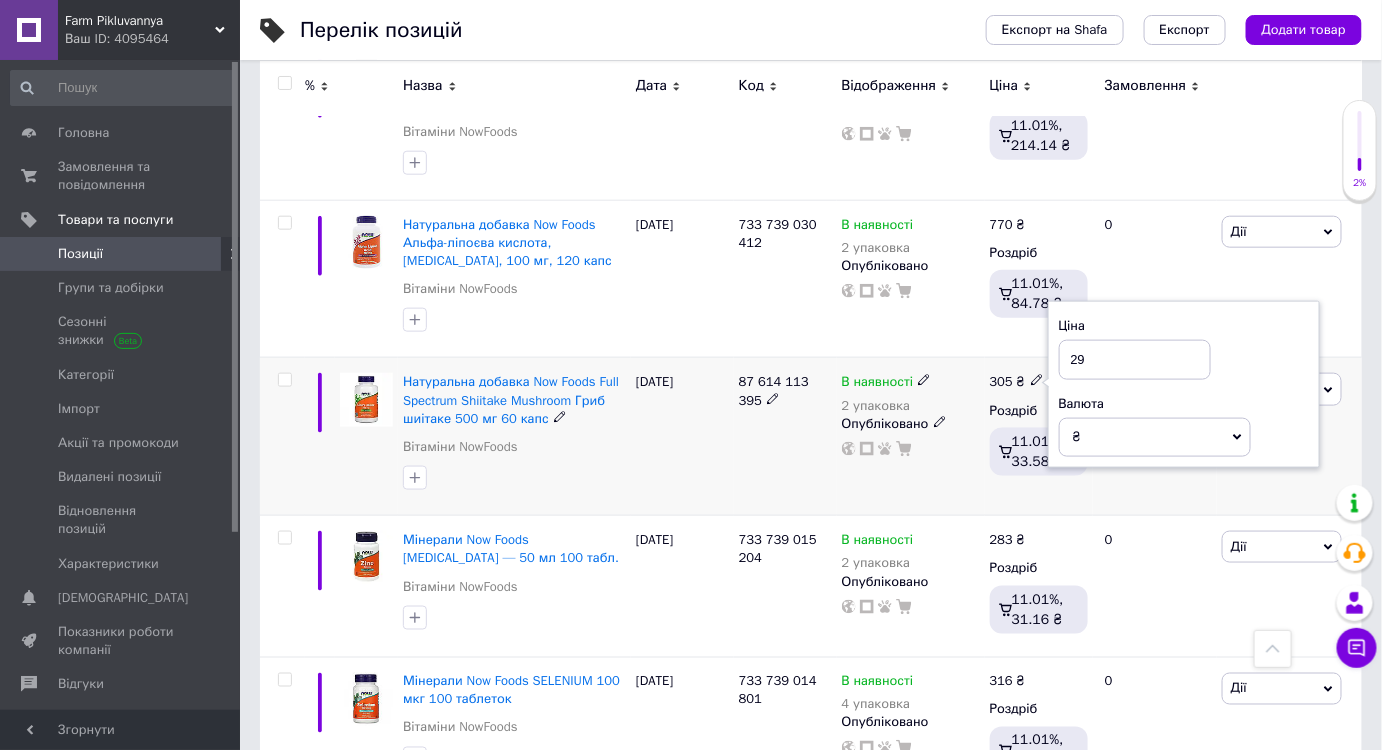 type on "294" 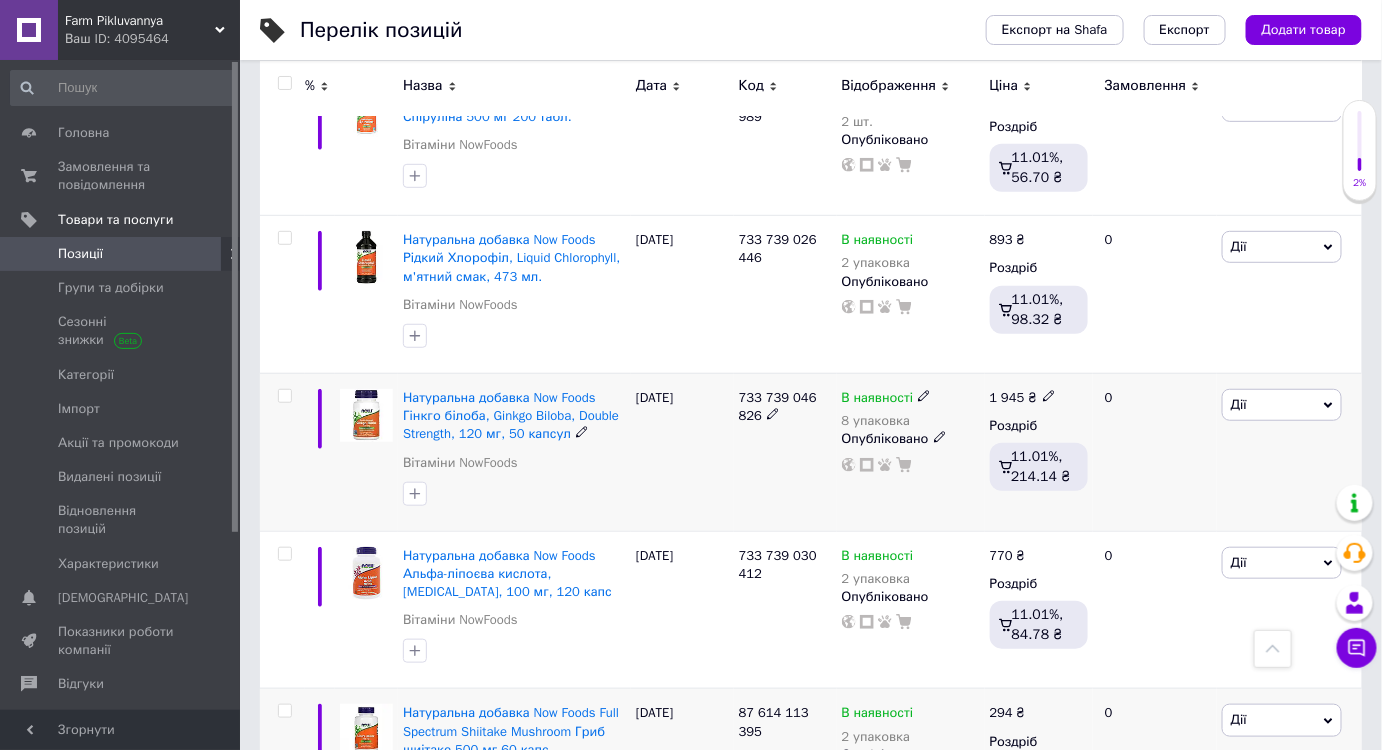 scroll, scrollTop: 10389, scrollLeft: 0, axis: vertical 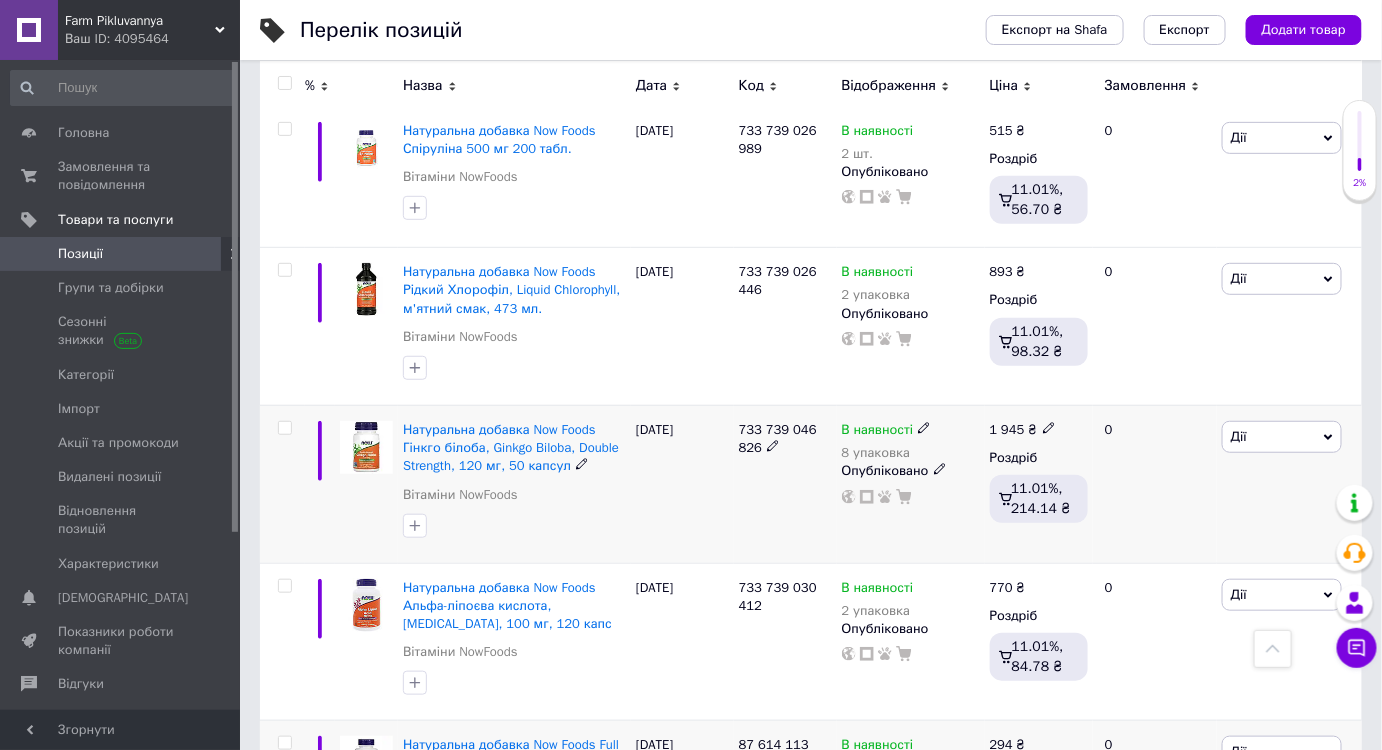 click 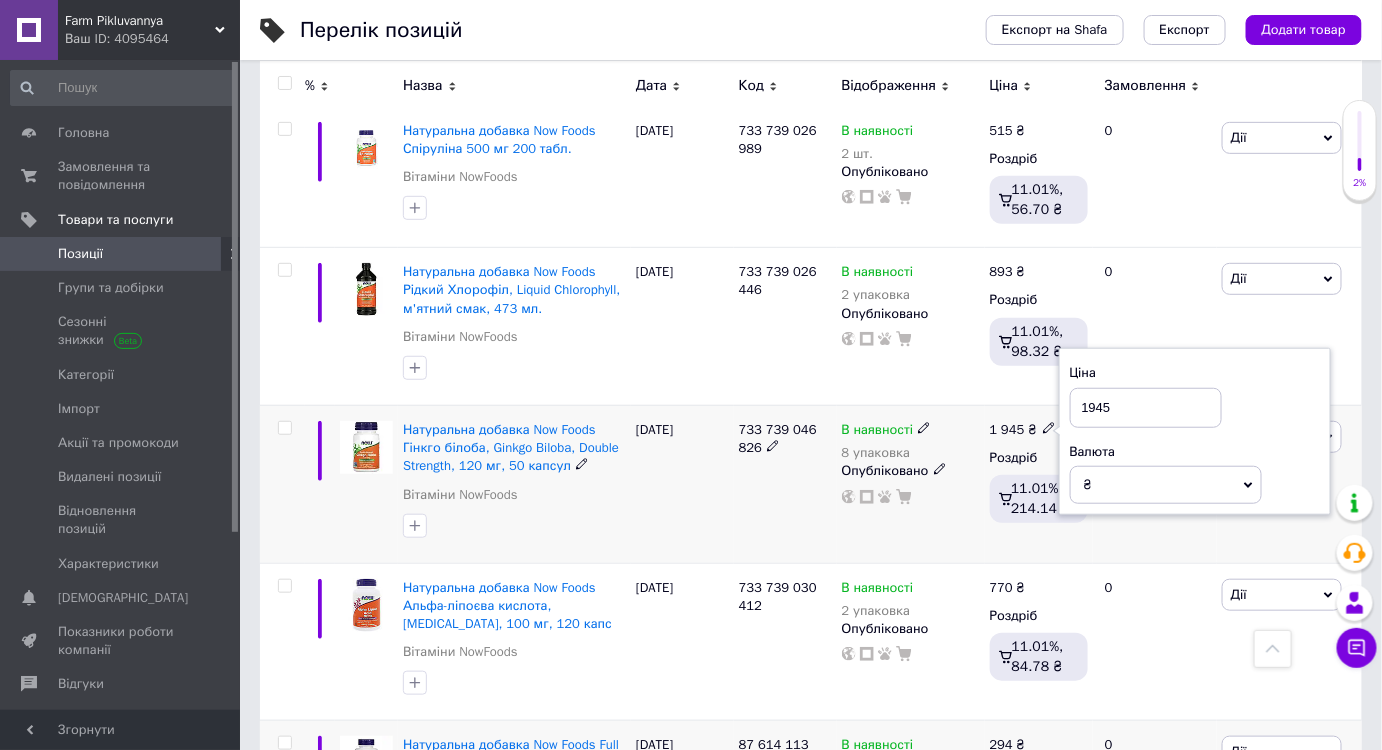 drag, startPoint x: 1111, startPoint y: 316, endPoint x: 1061, endPoint y: 317, distance: 50.01 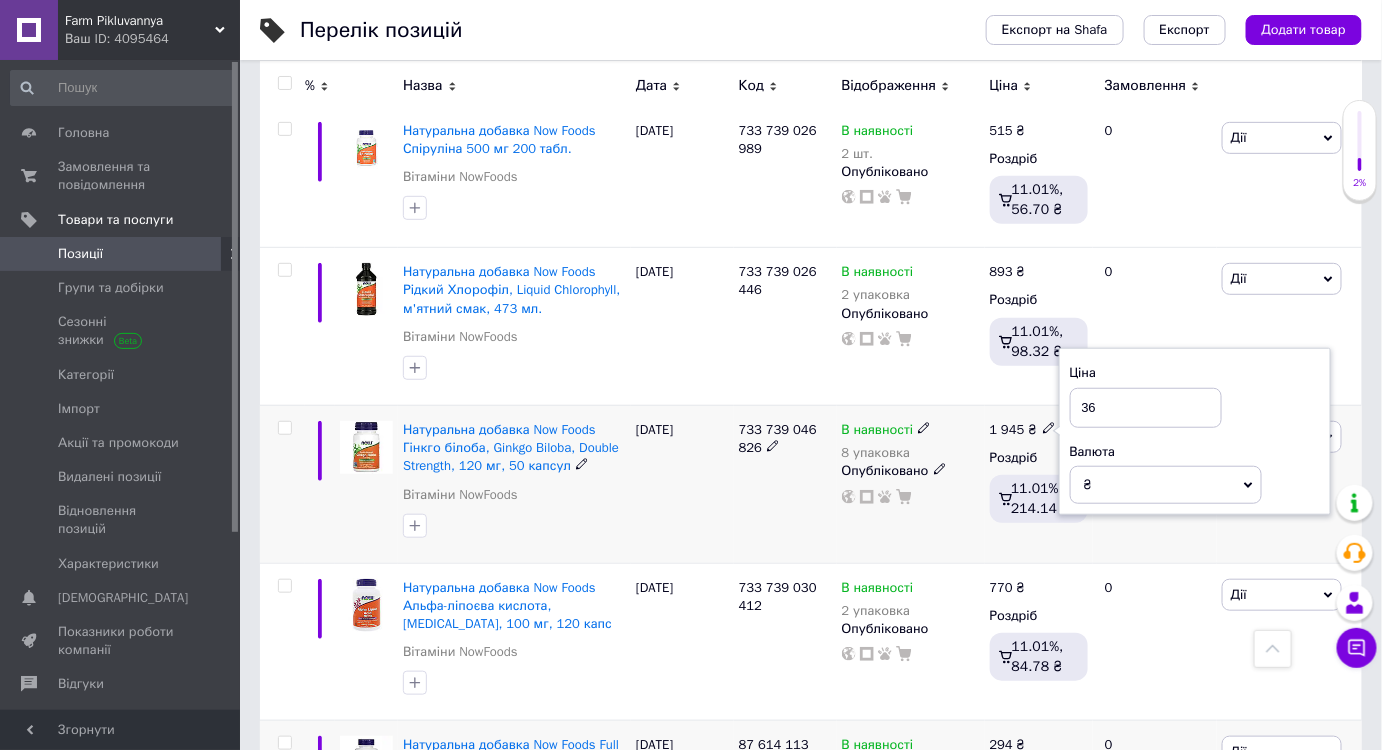 type on "363" 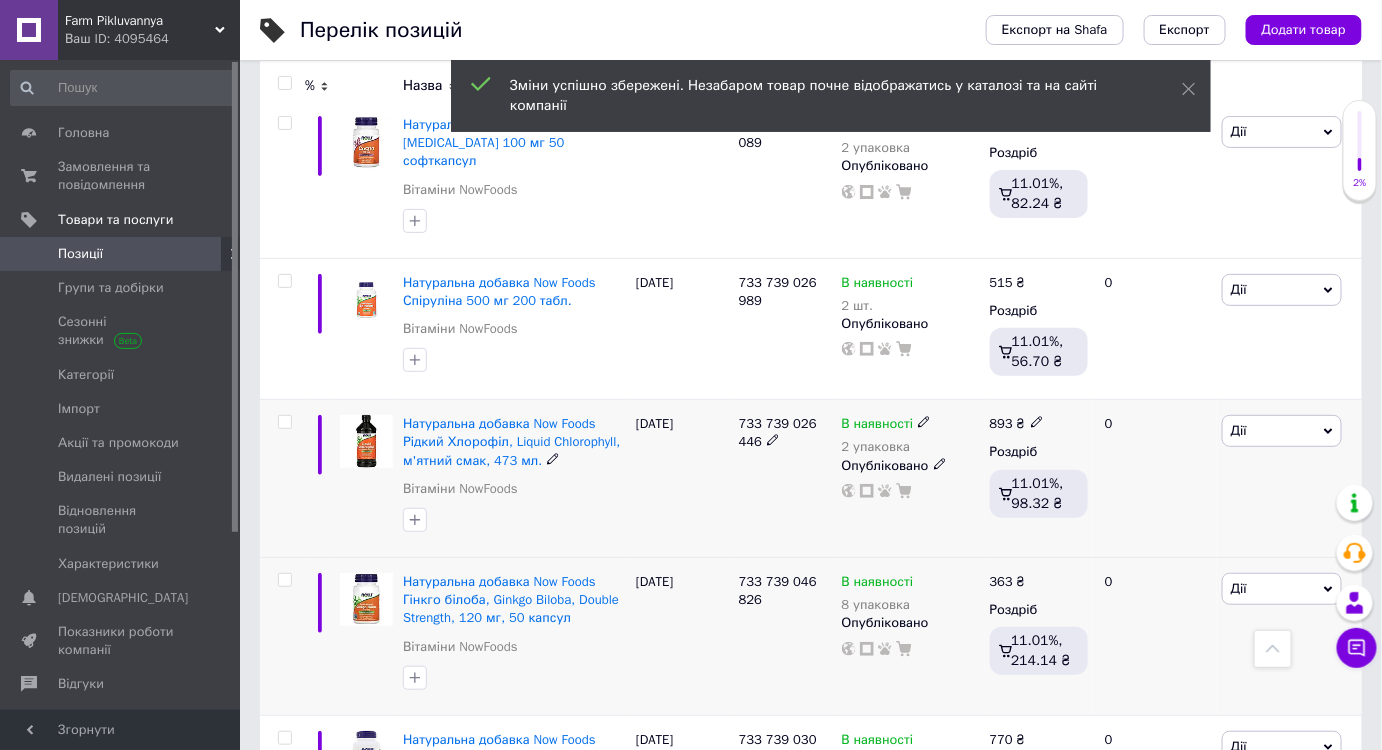 scroll, scrollTop: 10207, scrollLeft: 0, axis: vertical 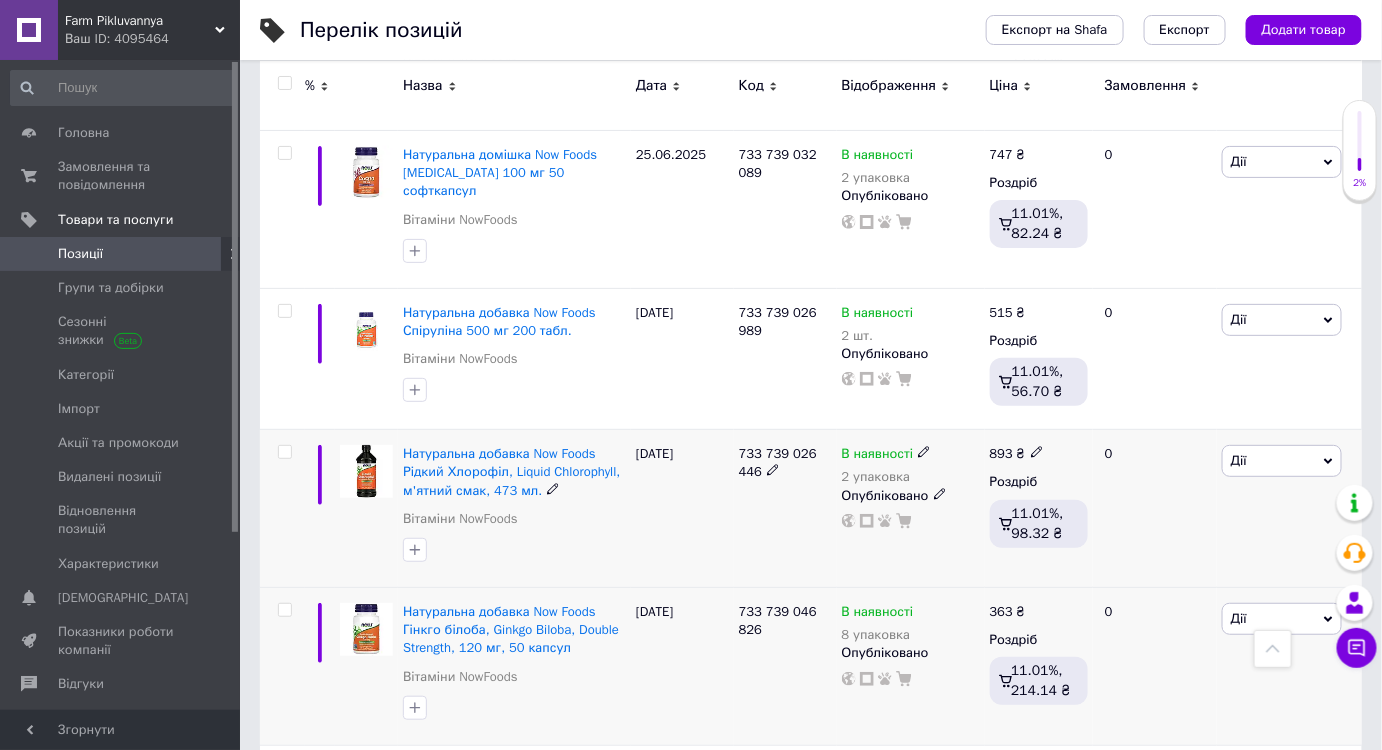 click 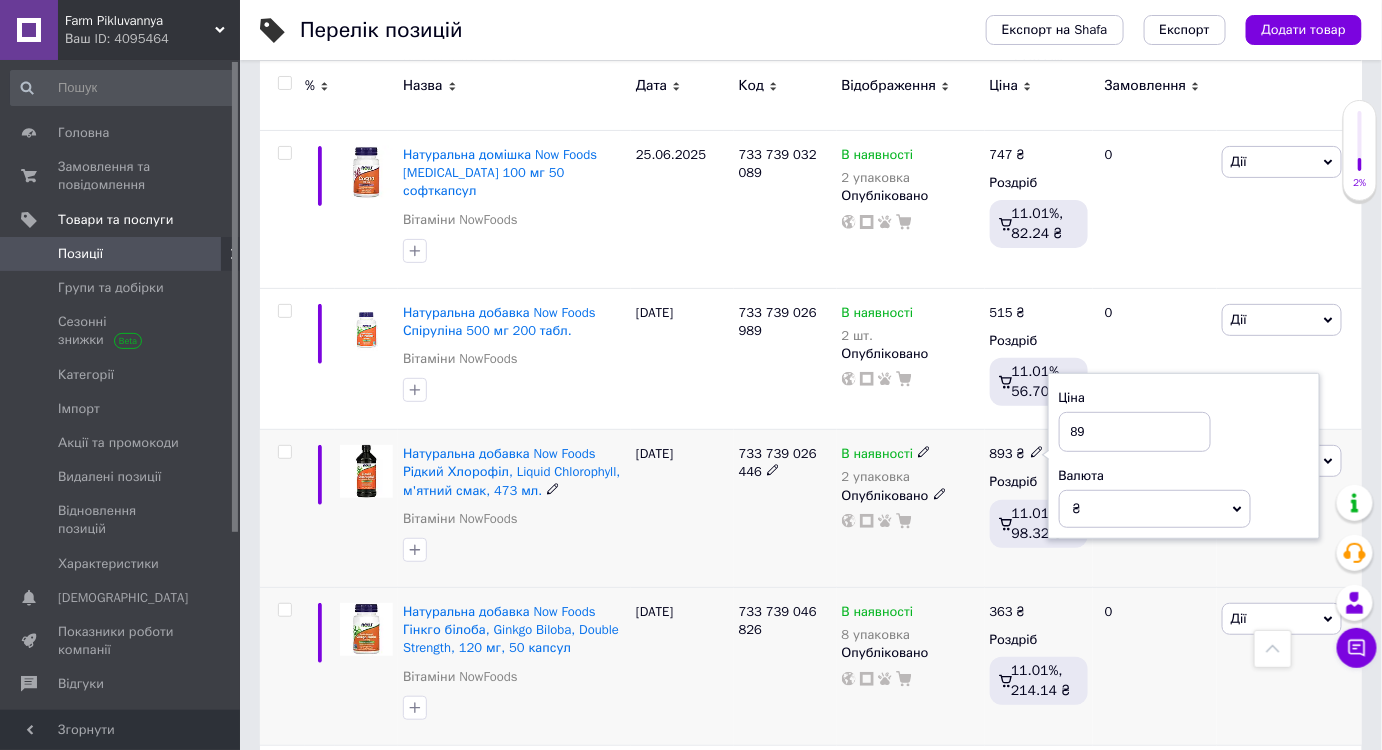 type on "8" 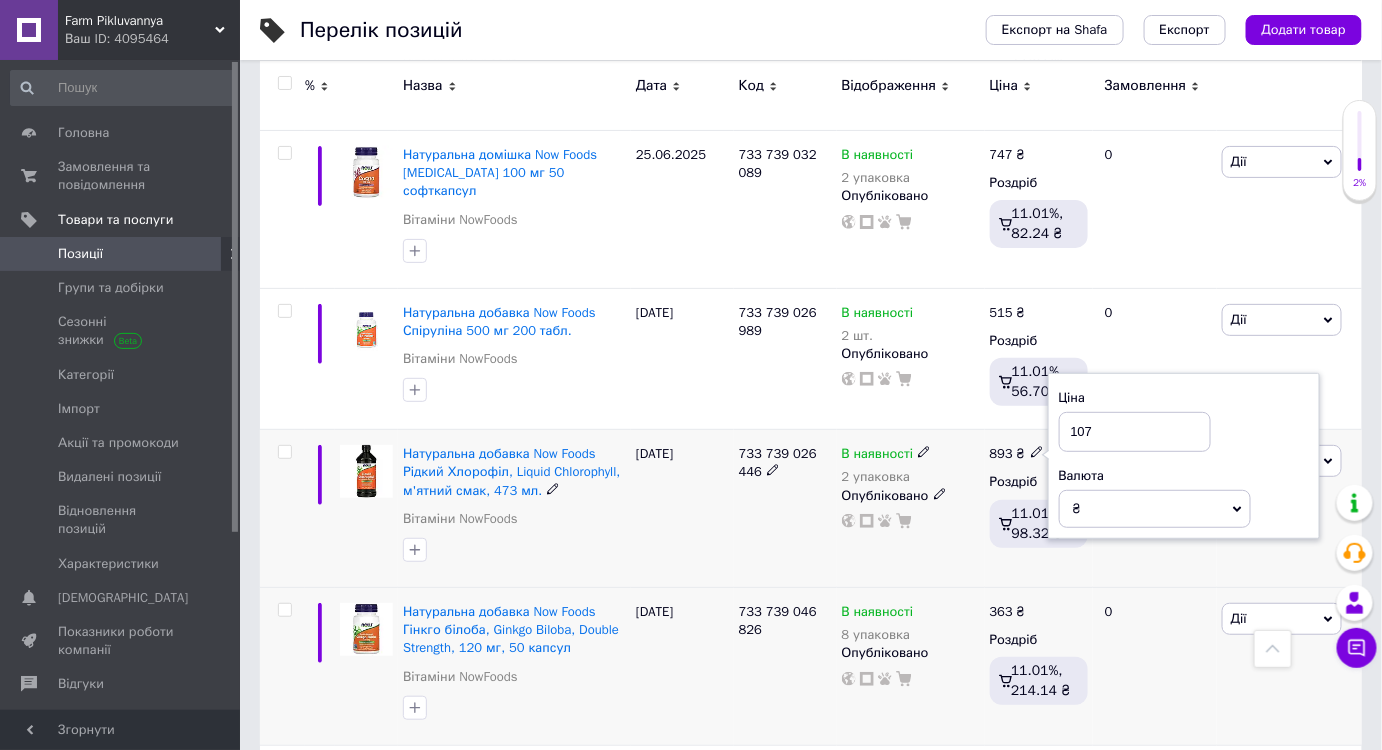 type on "1072" 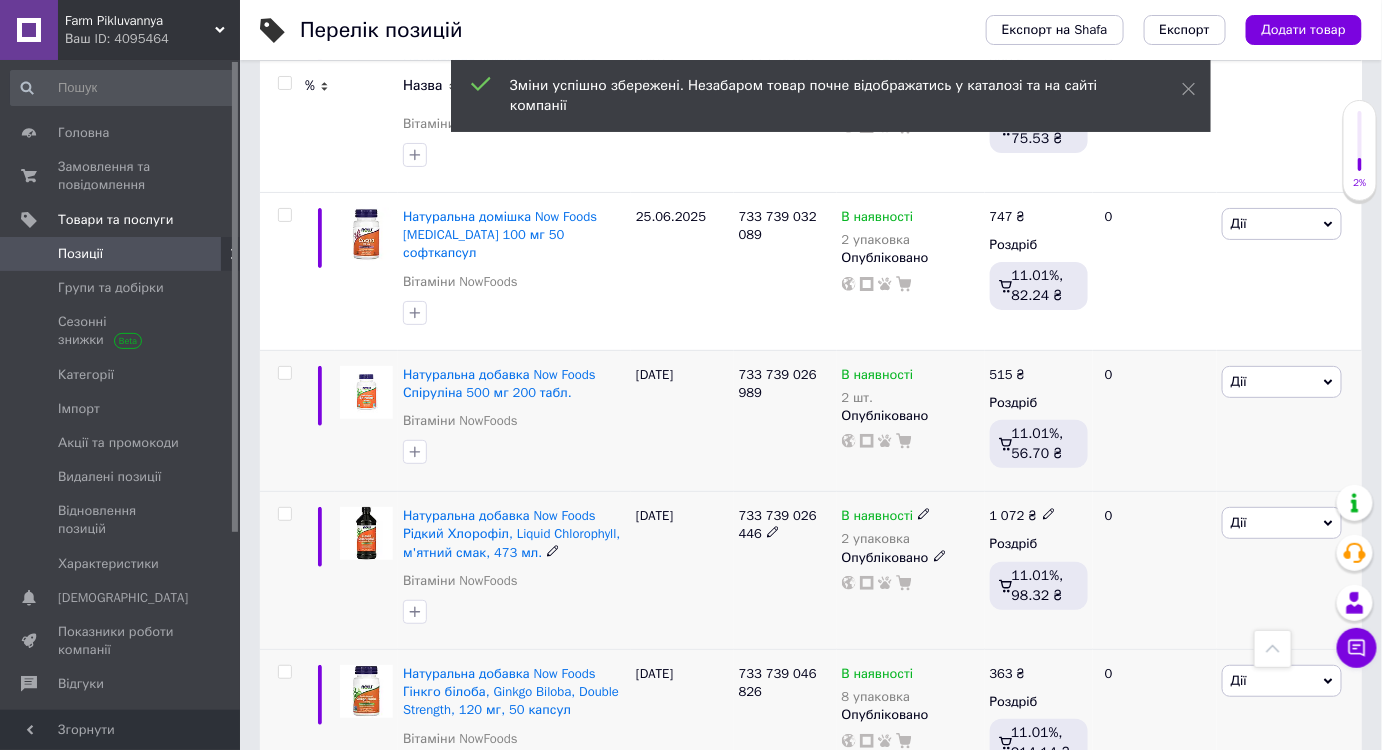 scroll, scrollTop: 10116, scrollLeft: 0, axis: vertical 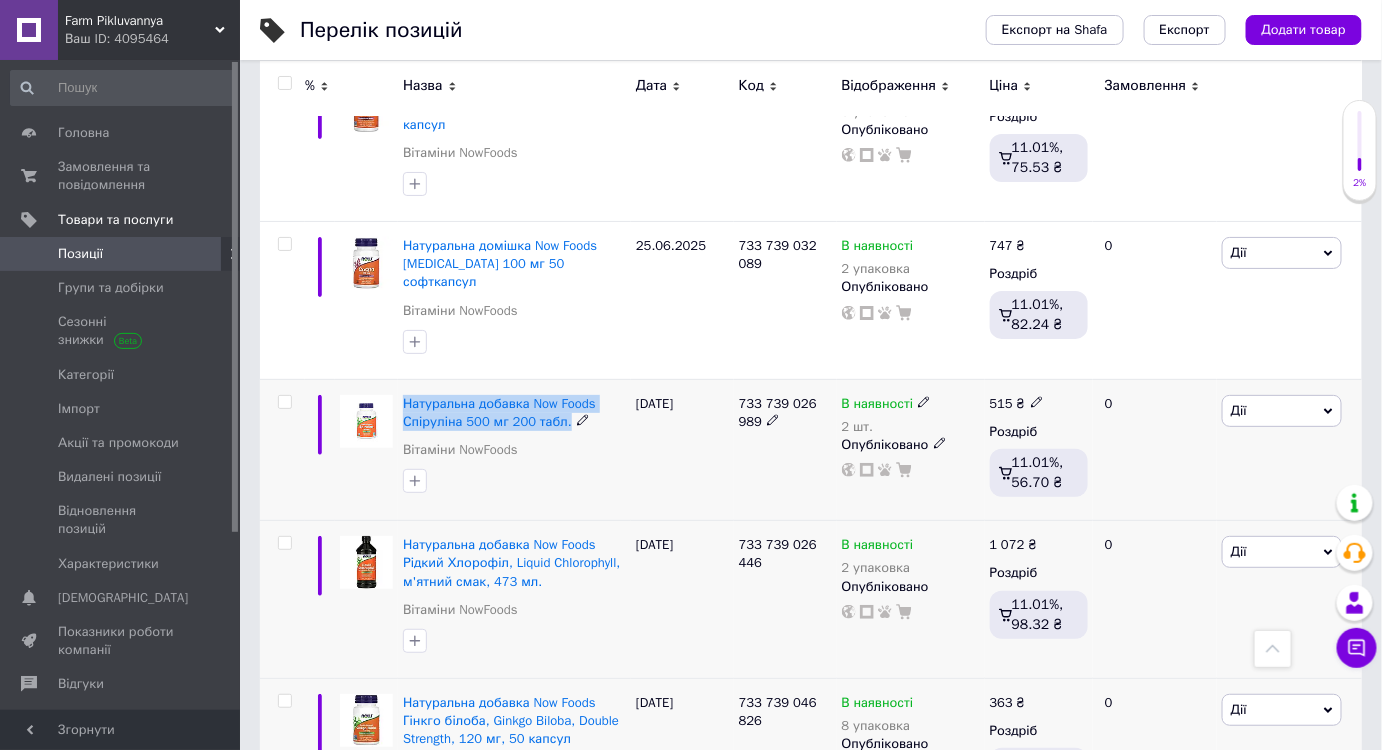 drag, startPoint x: 399, startPoint y: 299, endPoint x: 560, endPoint y: 329, distance: 163.77118 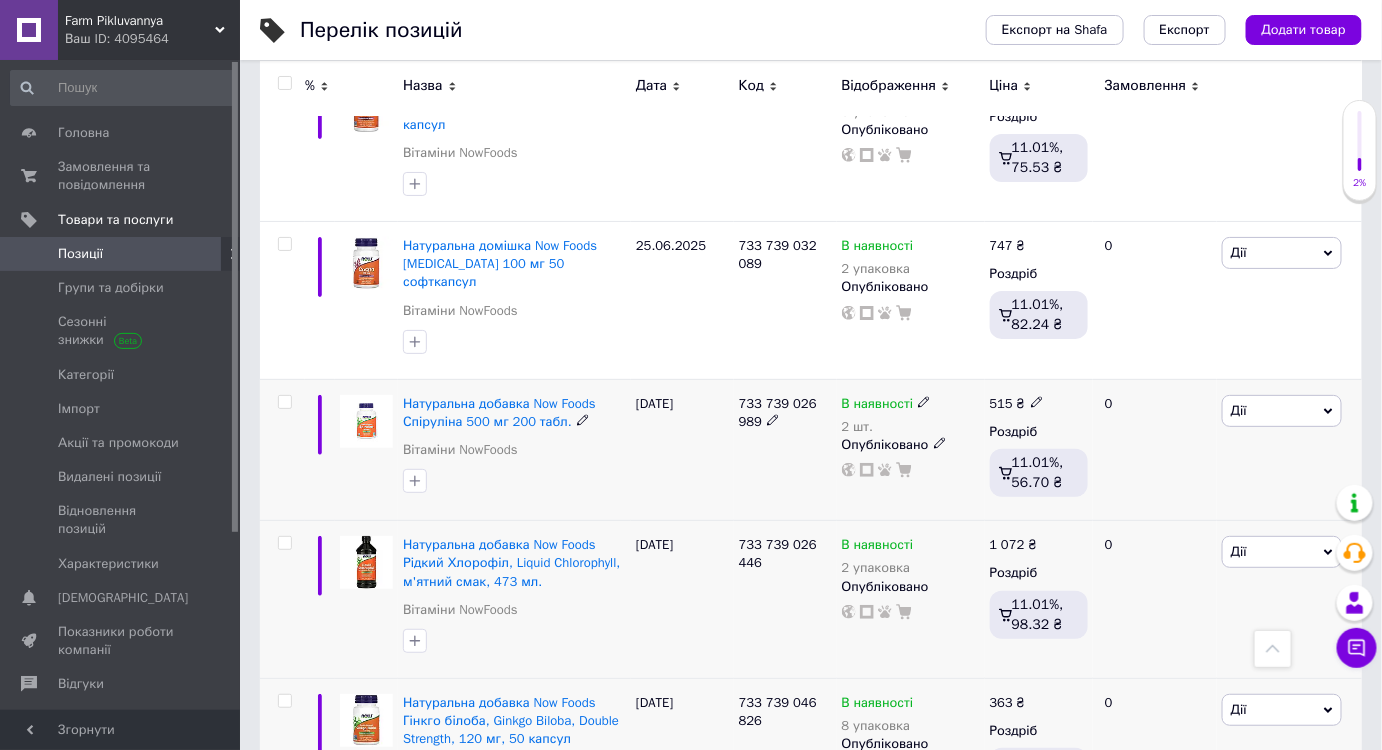 click on "0" at bounding box center [1155, 449] 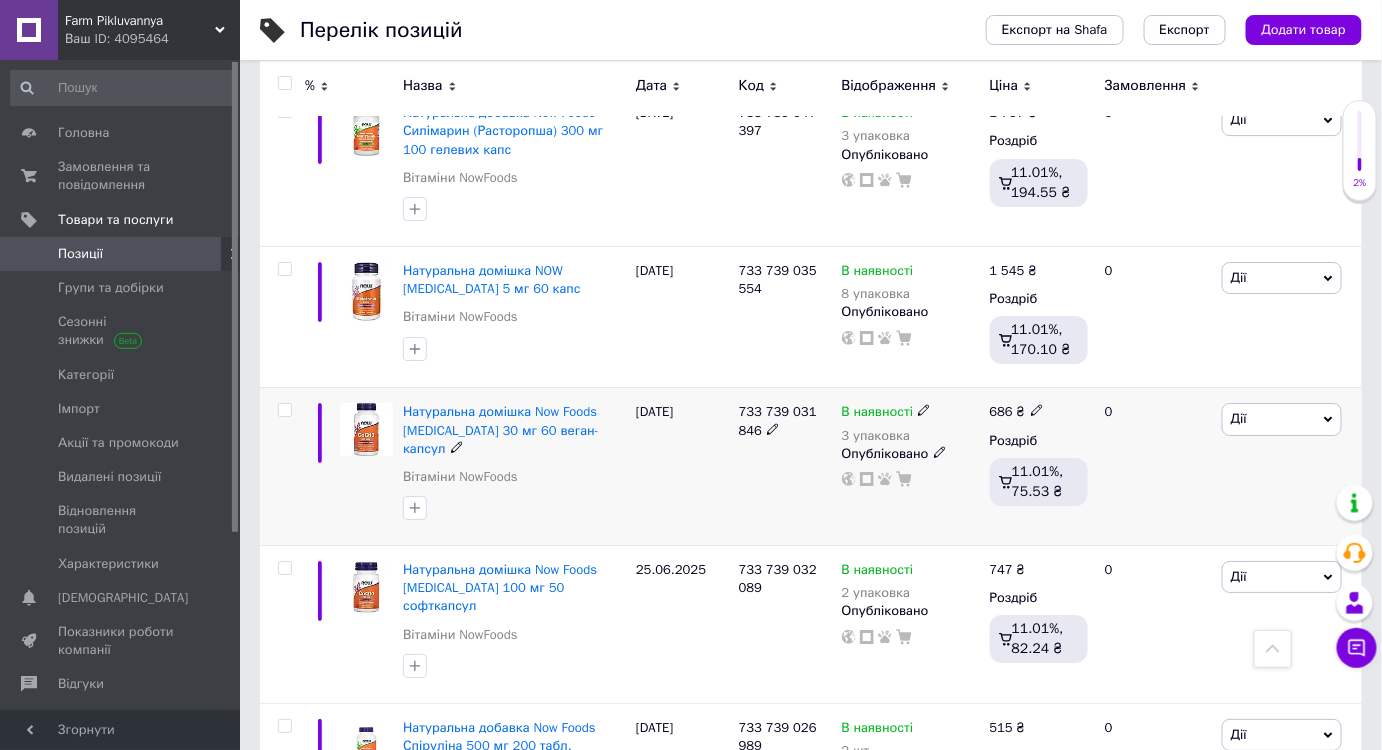 scroll, scrollTop: 9752, scrollLeft: 0, axis: vertical 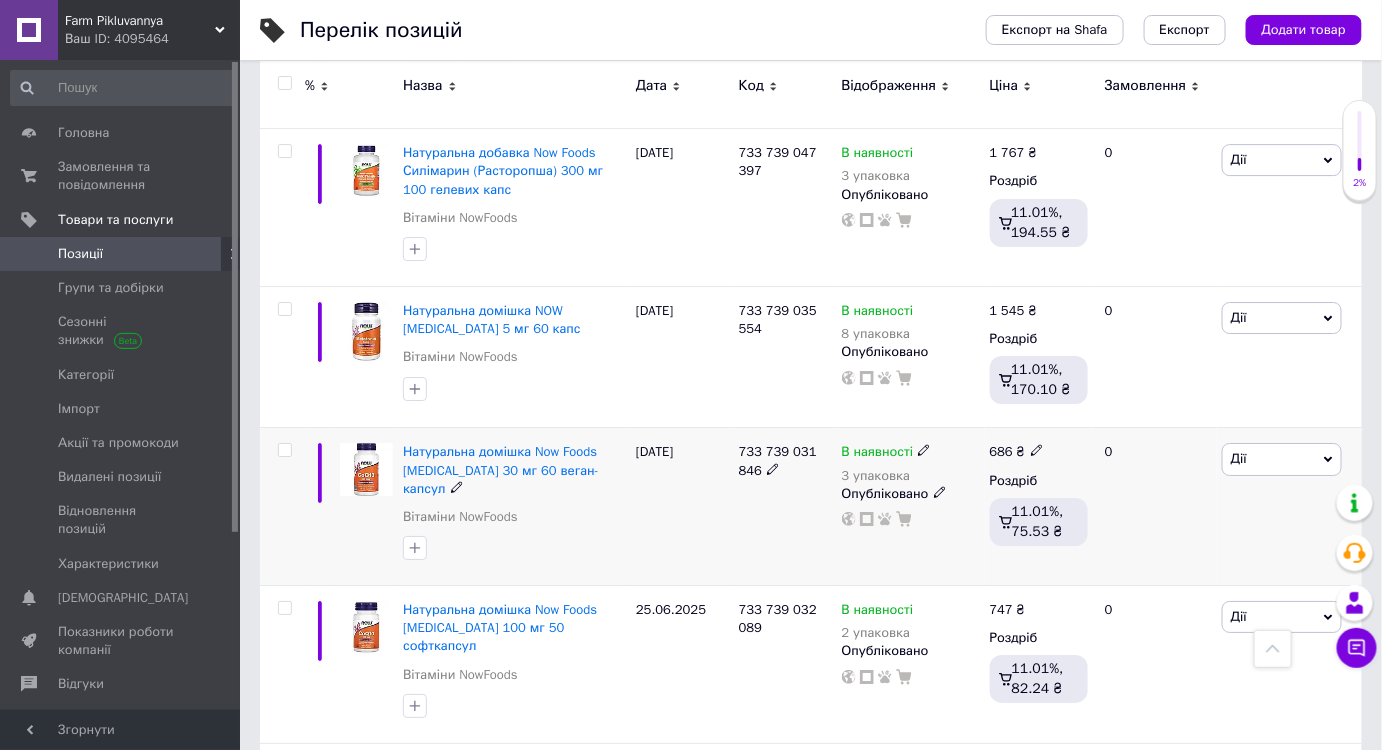 click 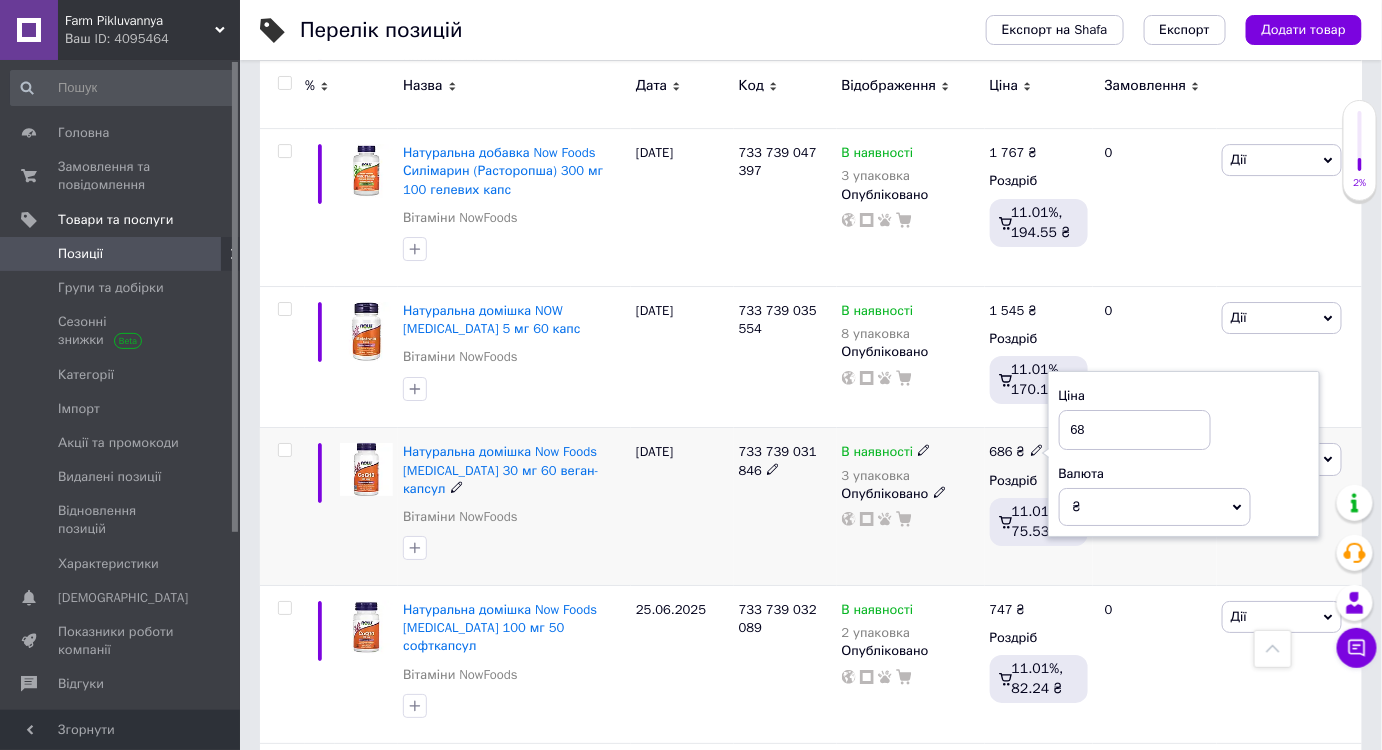 type on "6" 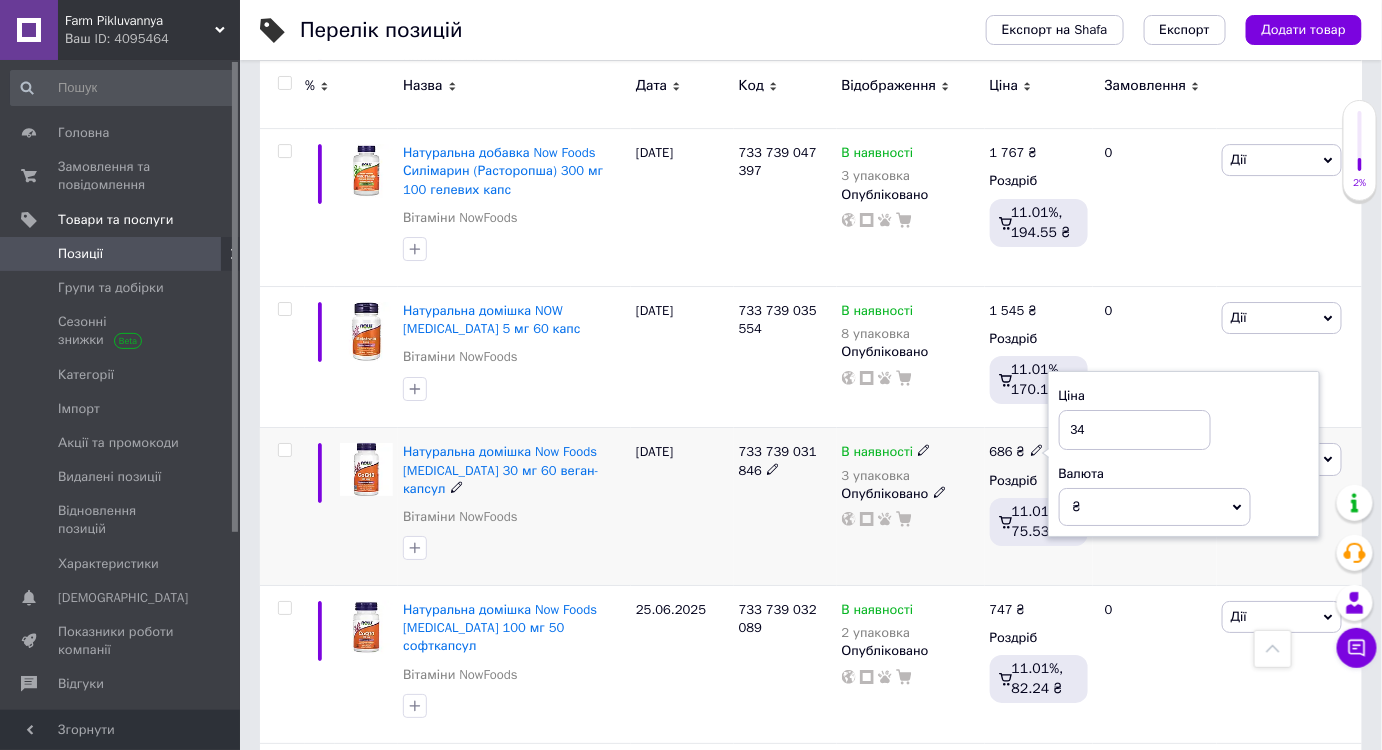 type on "343" 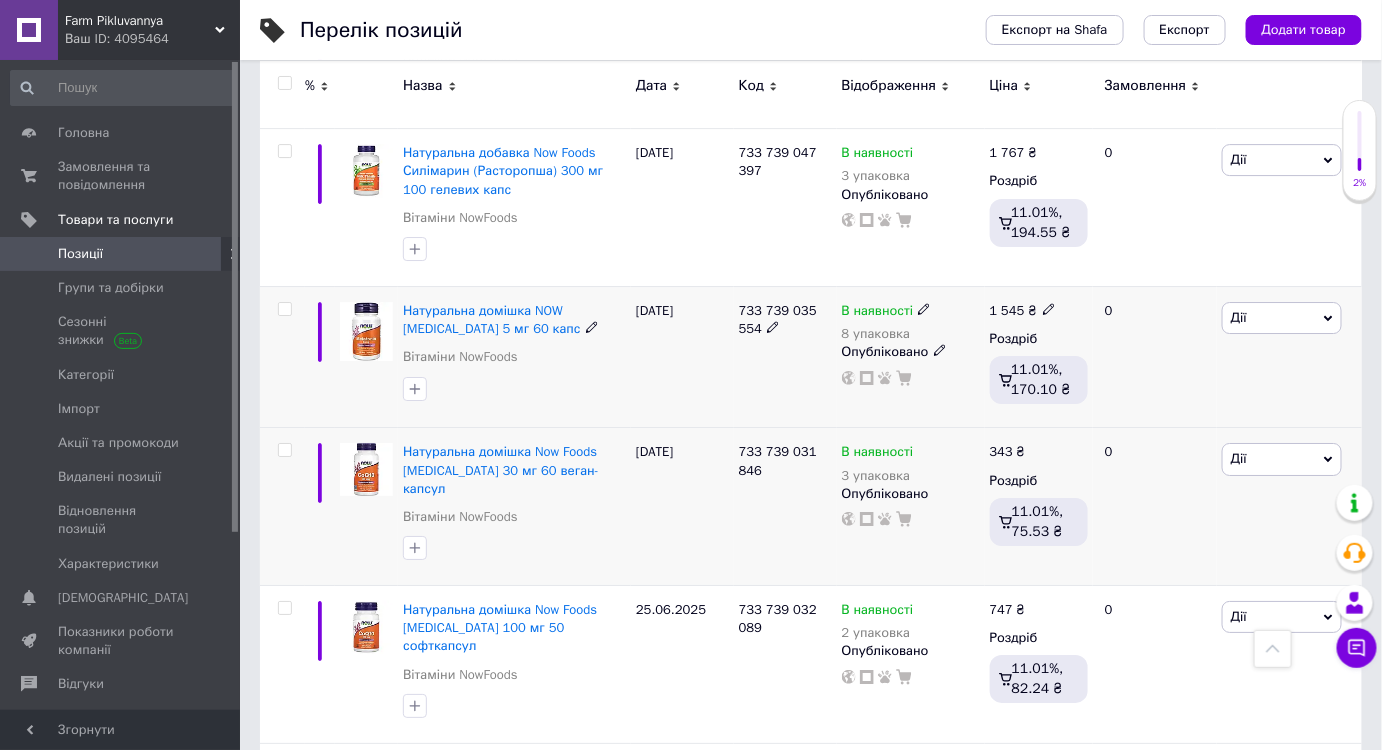 click 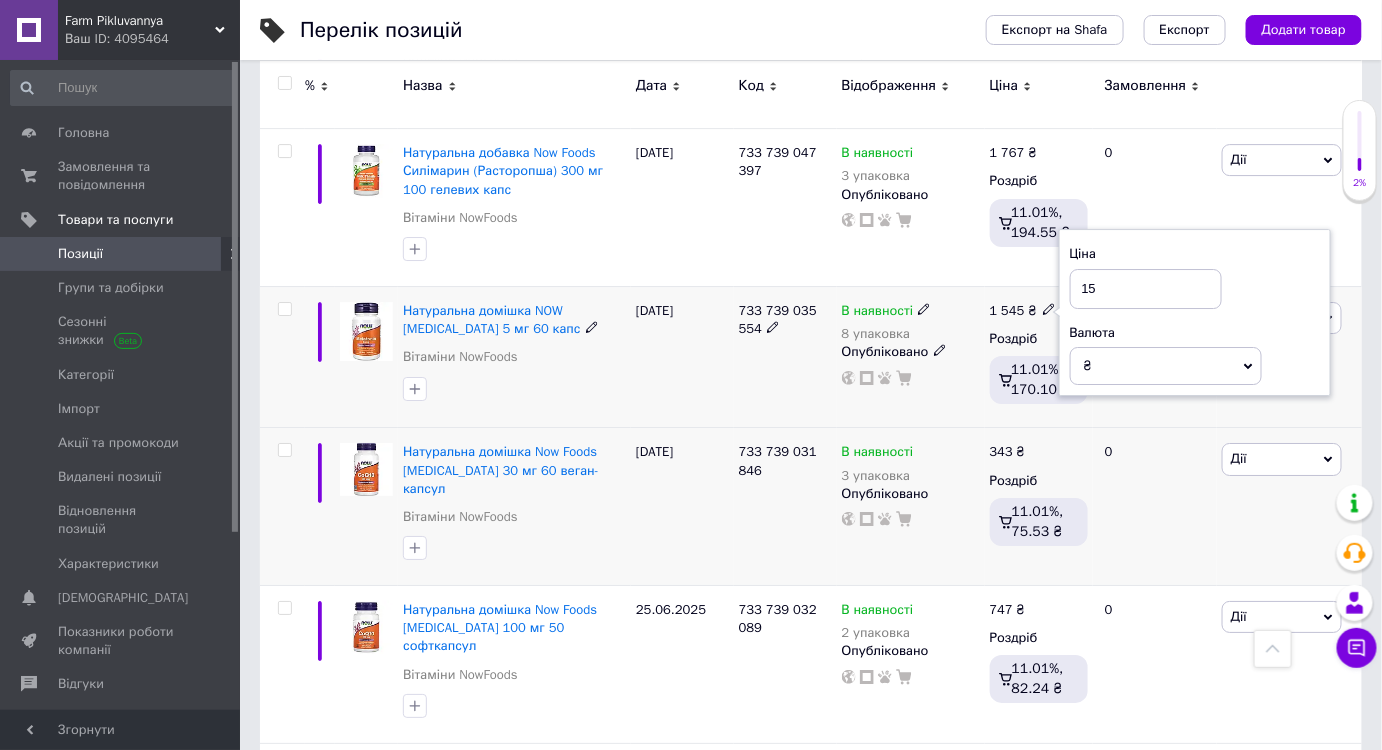 type on "1" 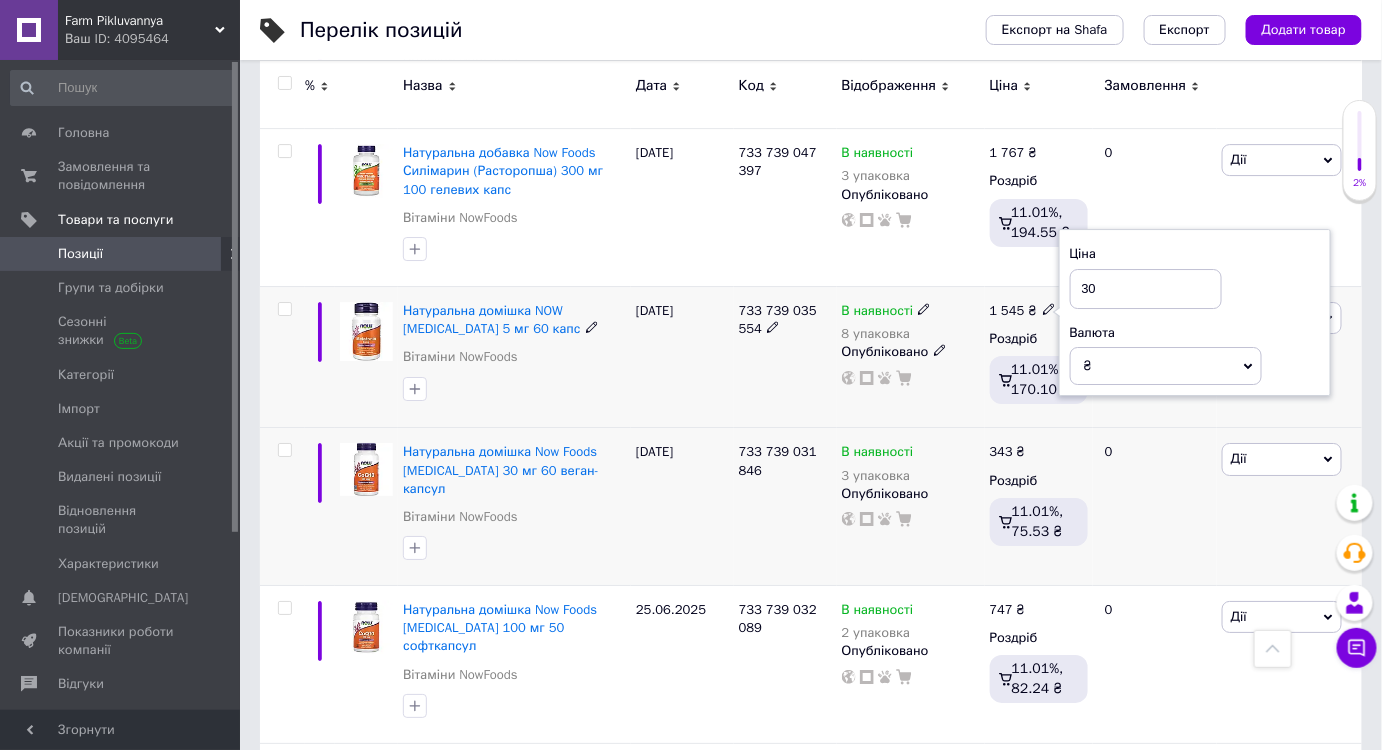 type on "309" 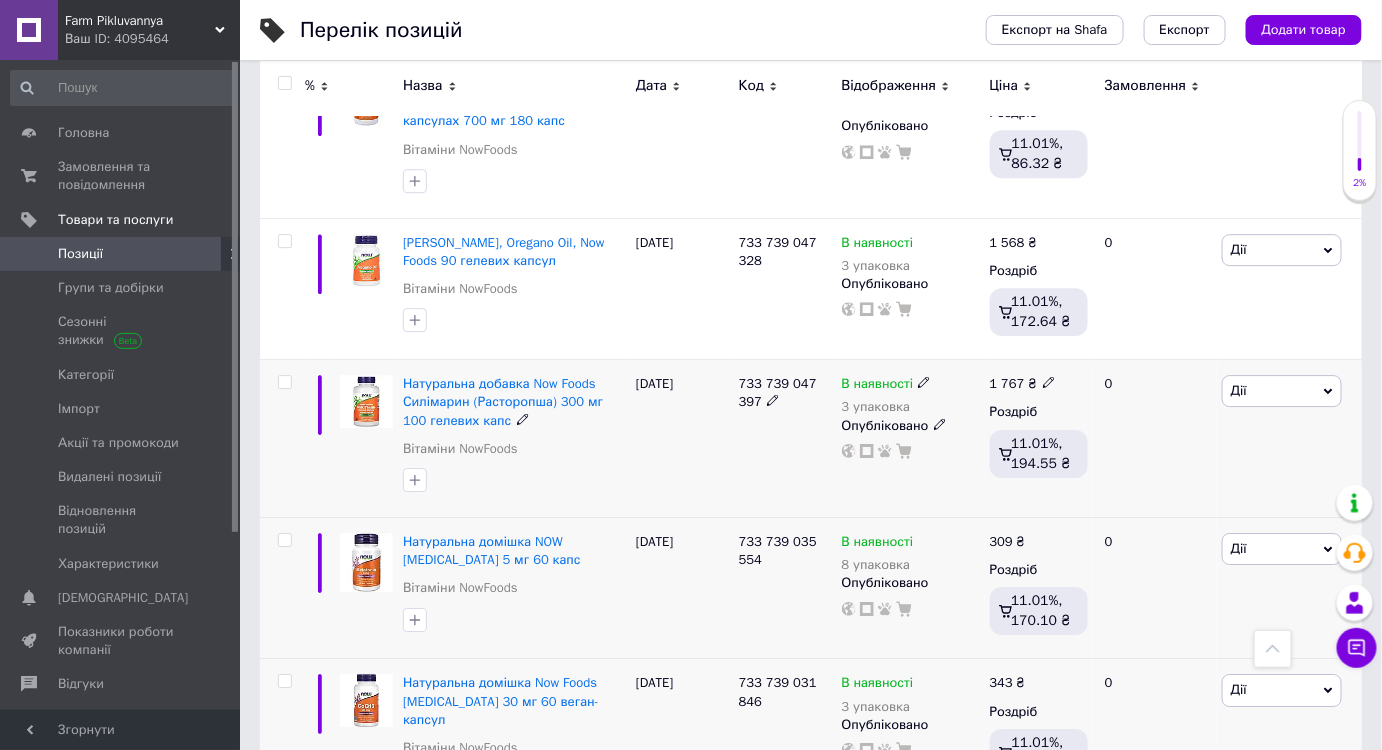 scroll, scrollTop: 9480, scrollLeft: 0, axis: vertical 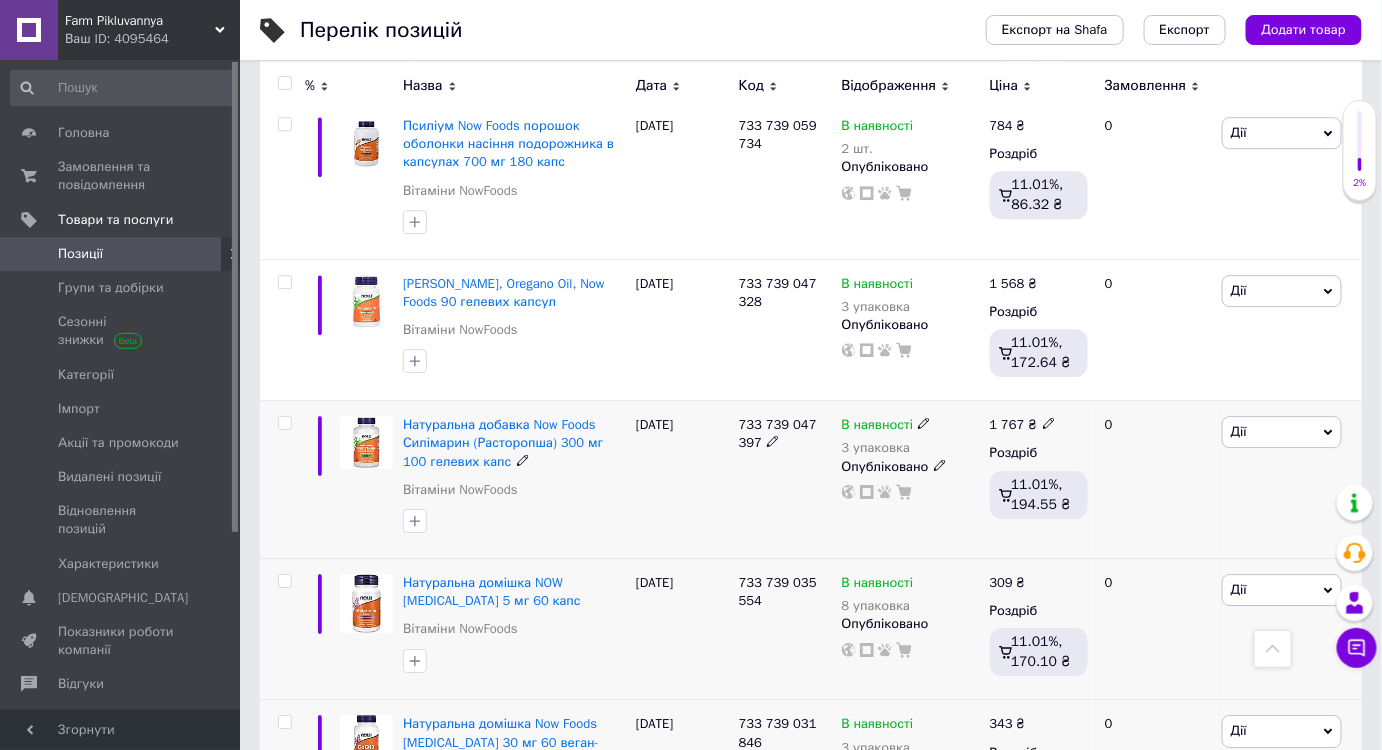 click at bounding box center [1049, 422] 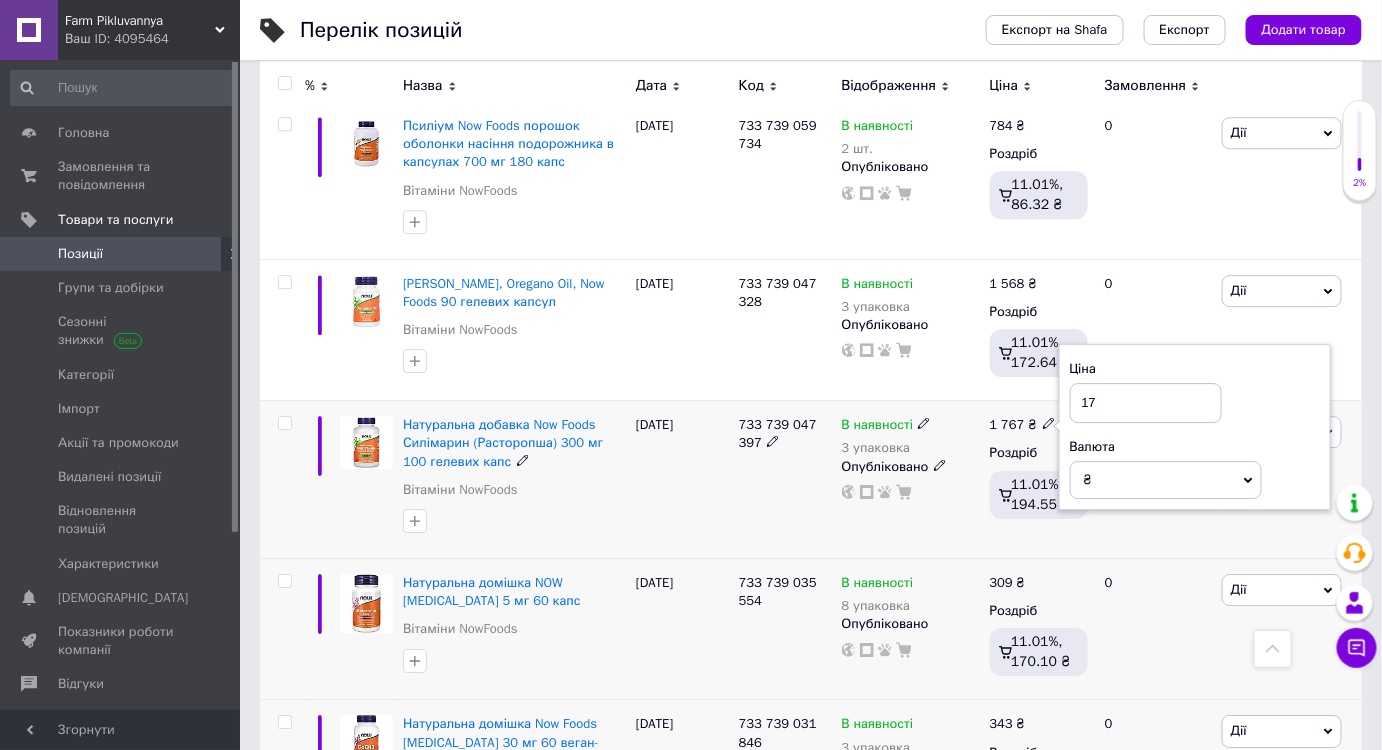 type on "1" 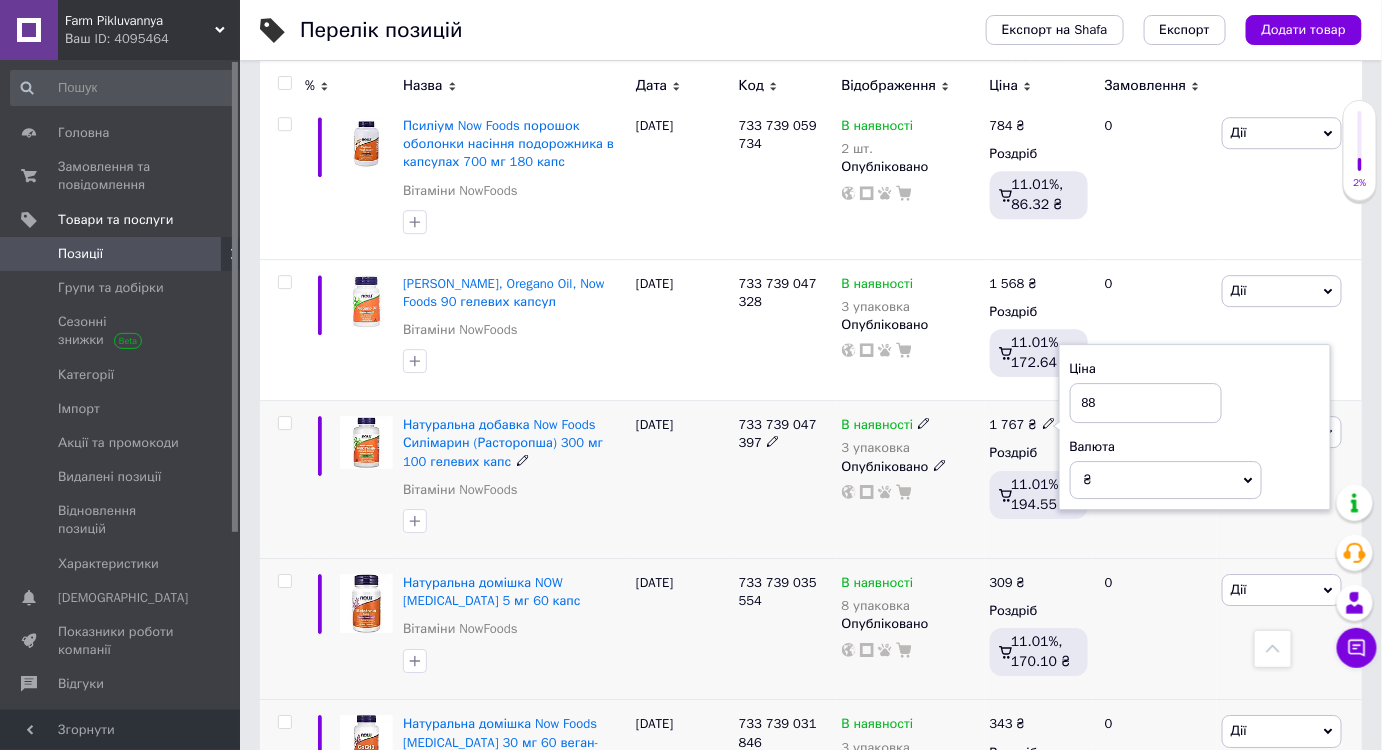 type on "883" 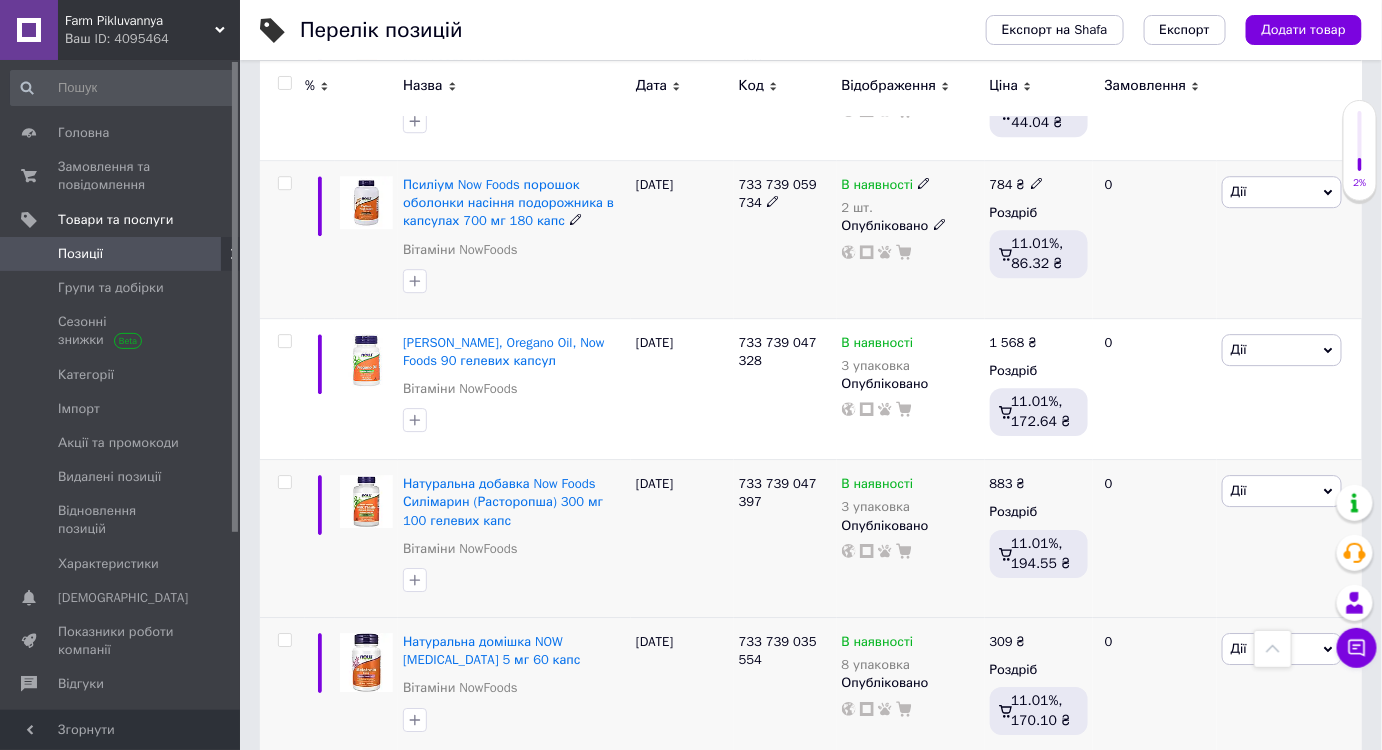 scroll, scrollTop: 9389, scrollLeft: 0, axis: vertical 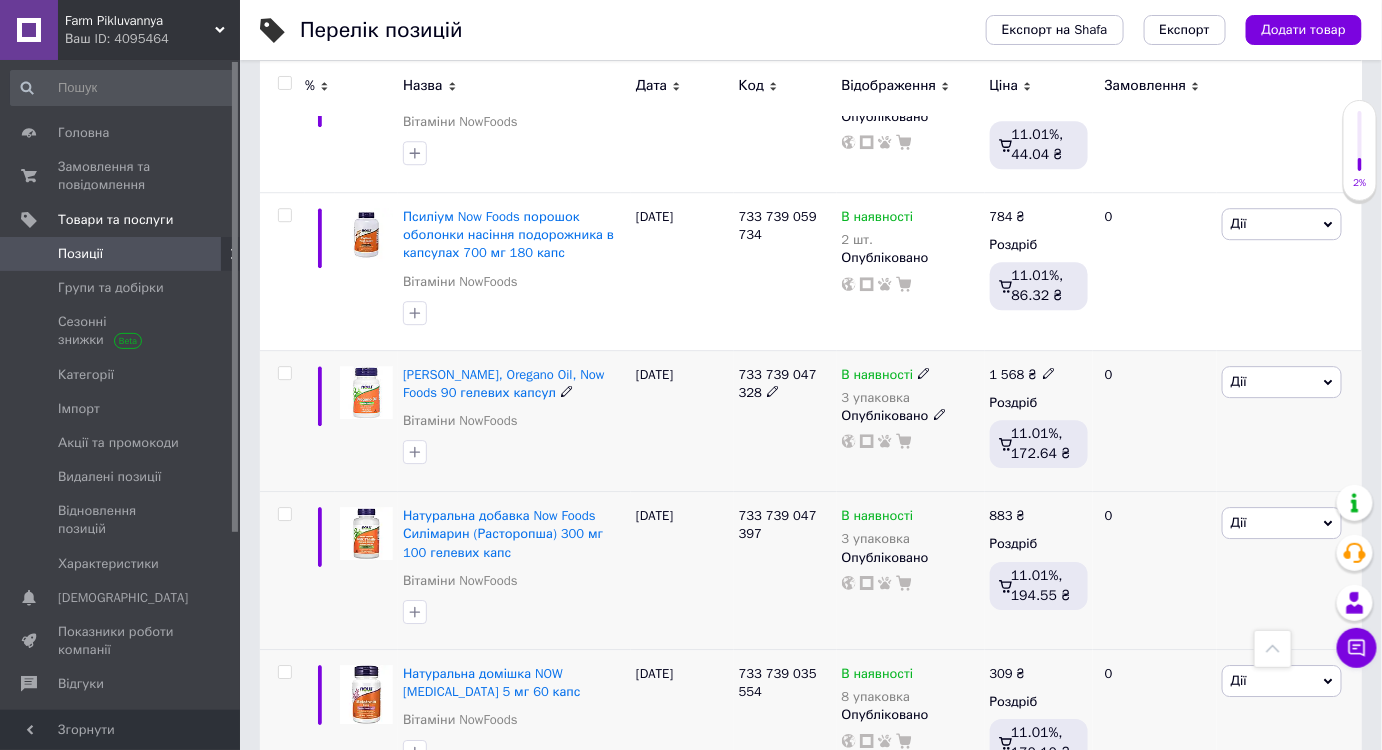 click 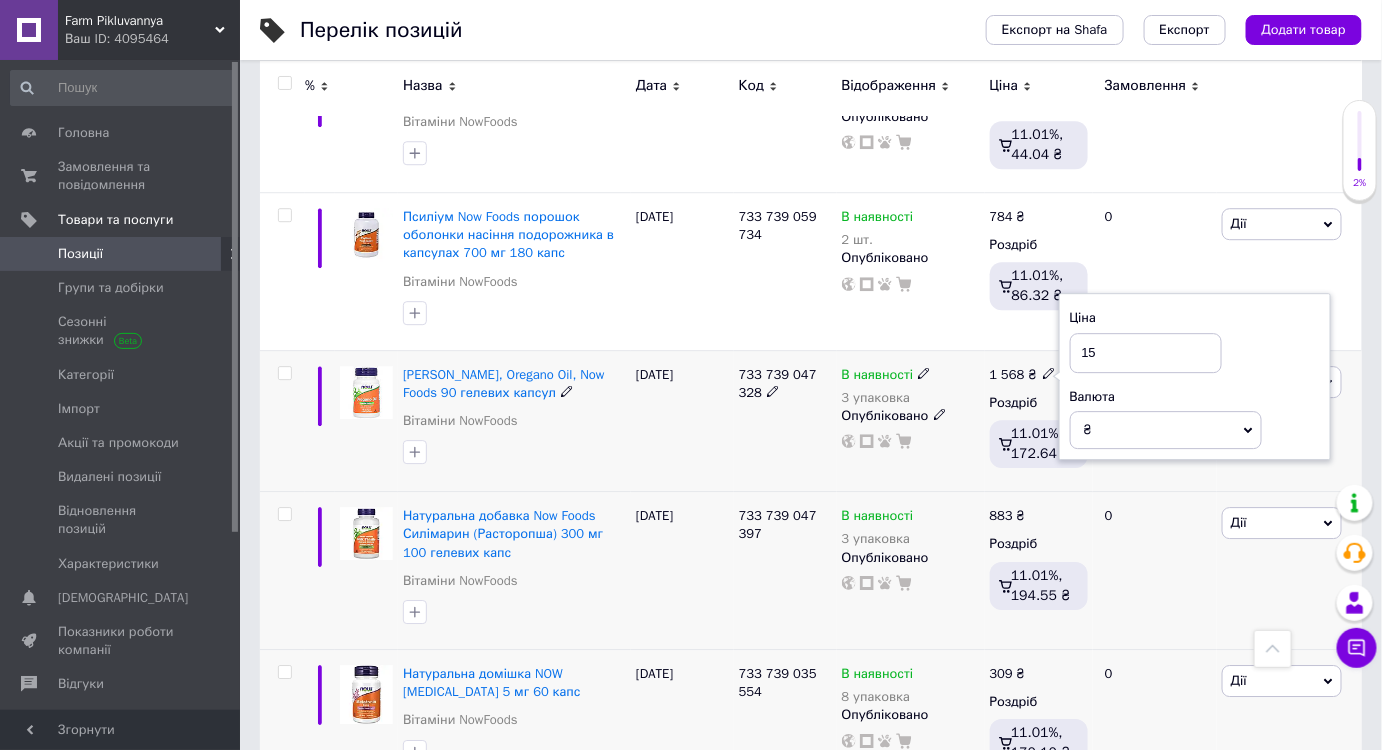 type on "1" 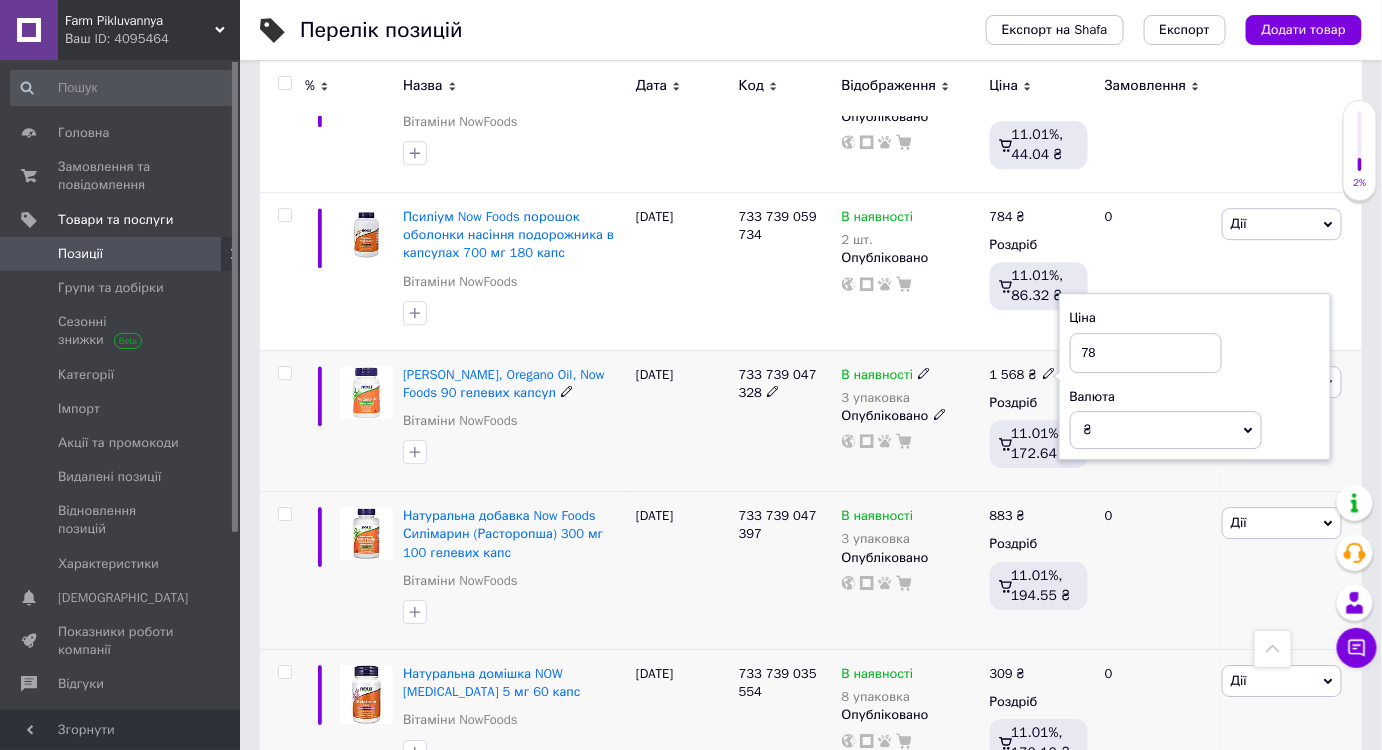 type on "784" 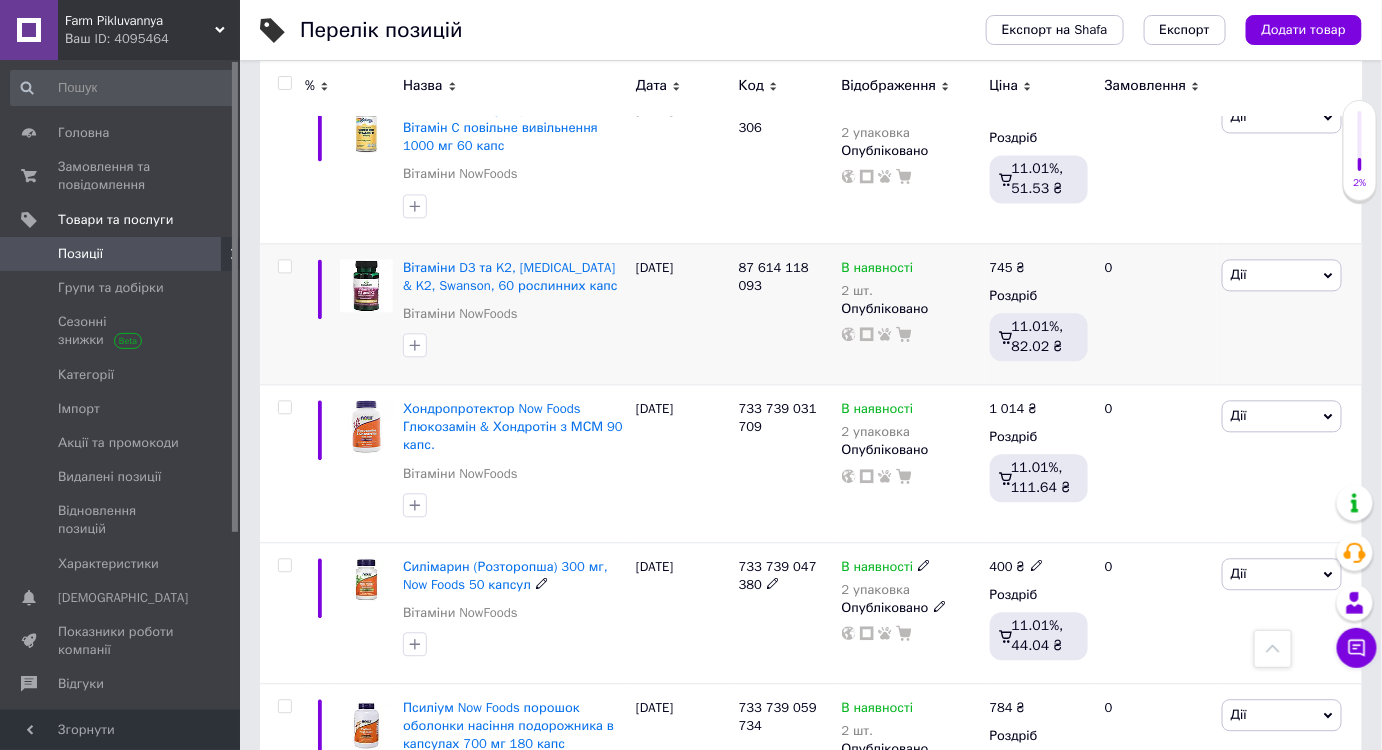 scroll, scrollTop: 8752, scrollLeft: 0, axis: vertical 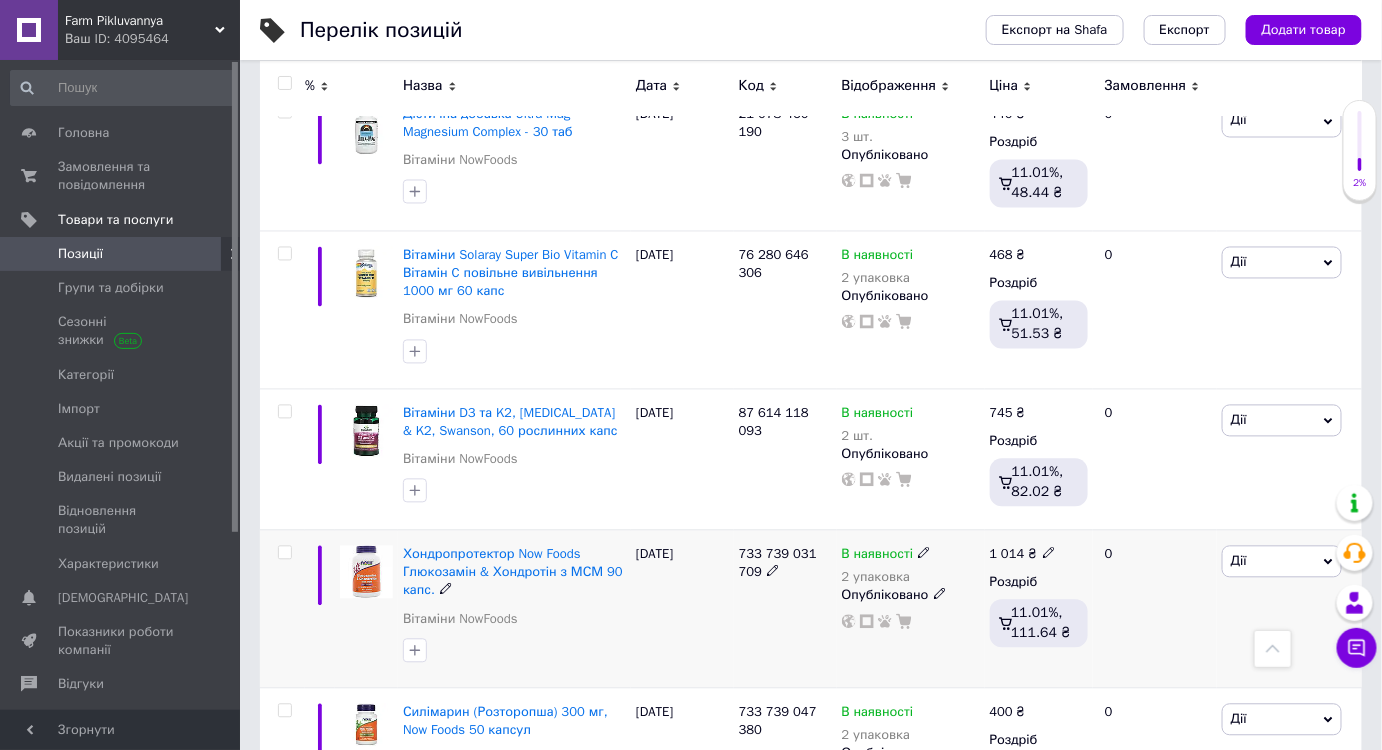 click 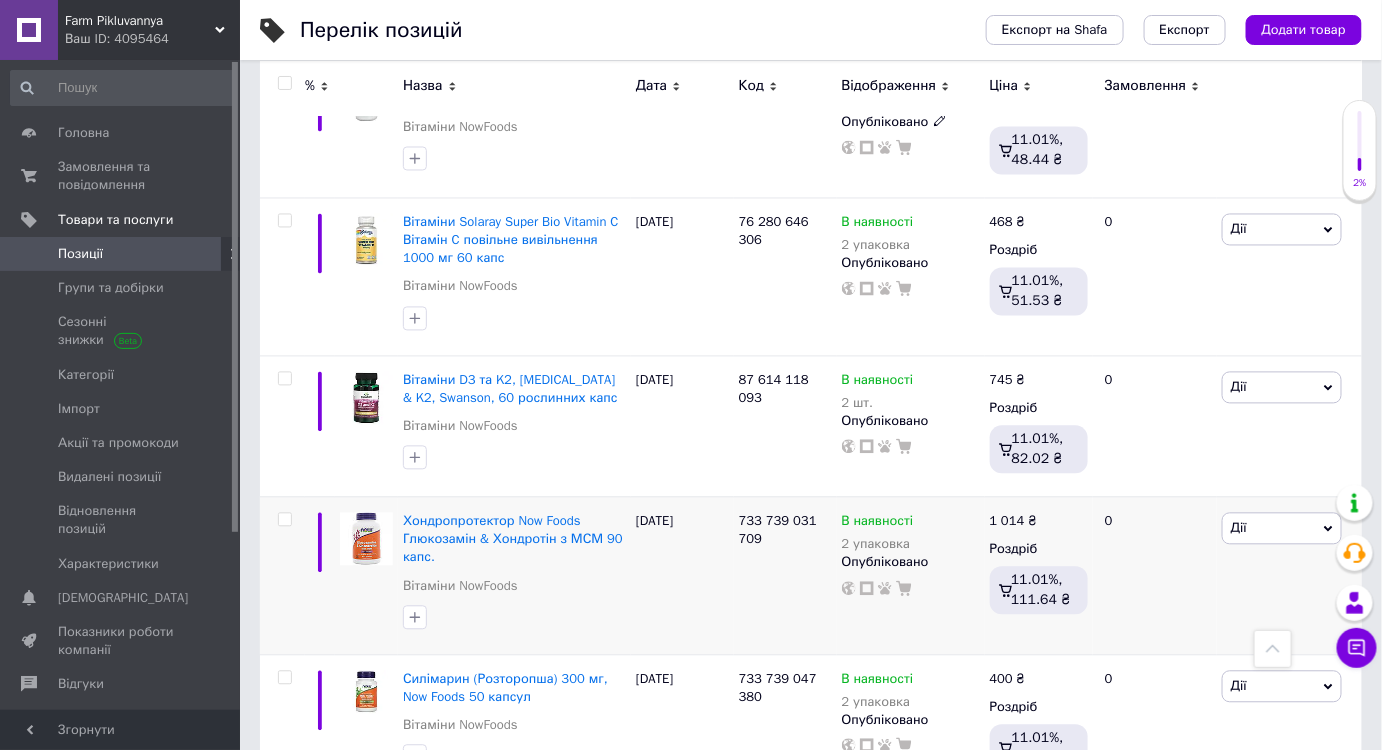 scroll, scrollTop: 8843, scrollLeft: 0, axis: vertical 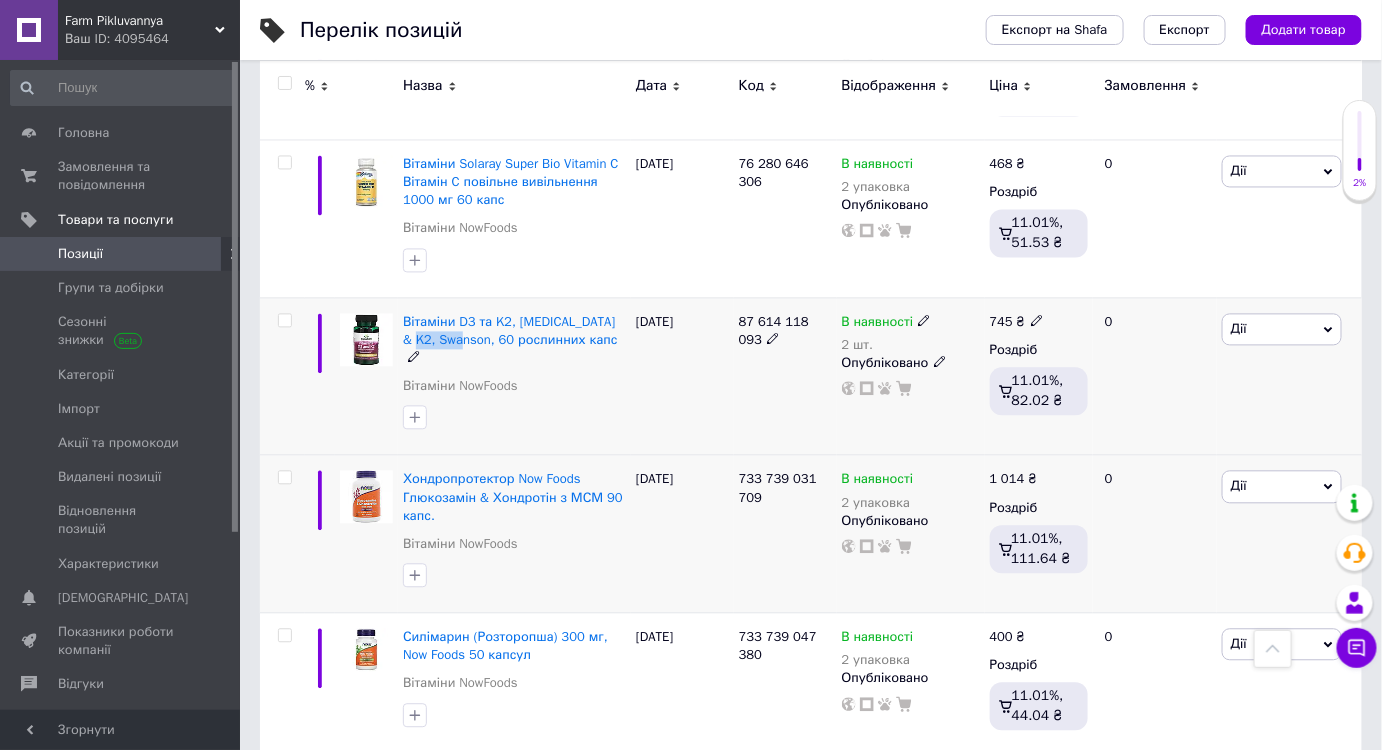 drag, startPoint x: 400, startPoint y: 274, endPoint x: 451, endPoint y: 283, distance: 51.78803 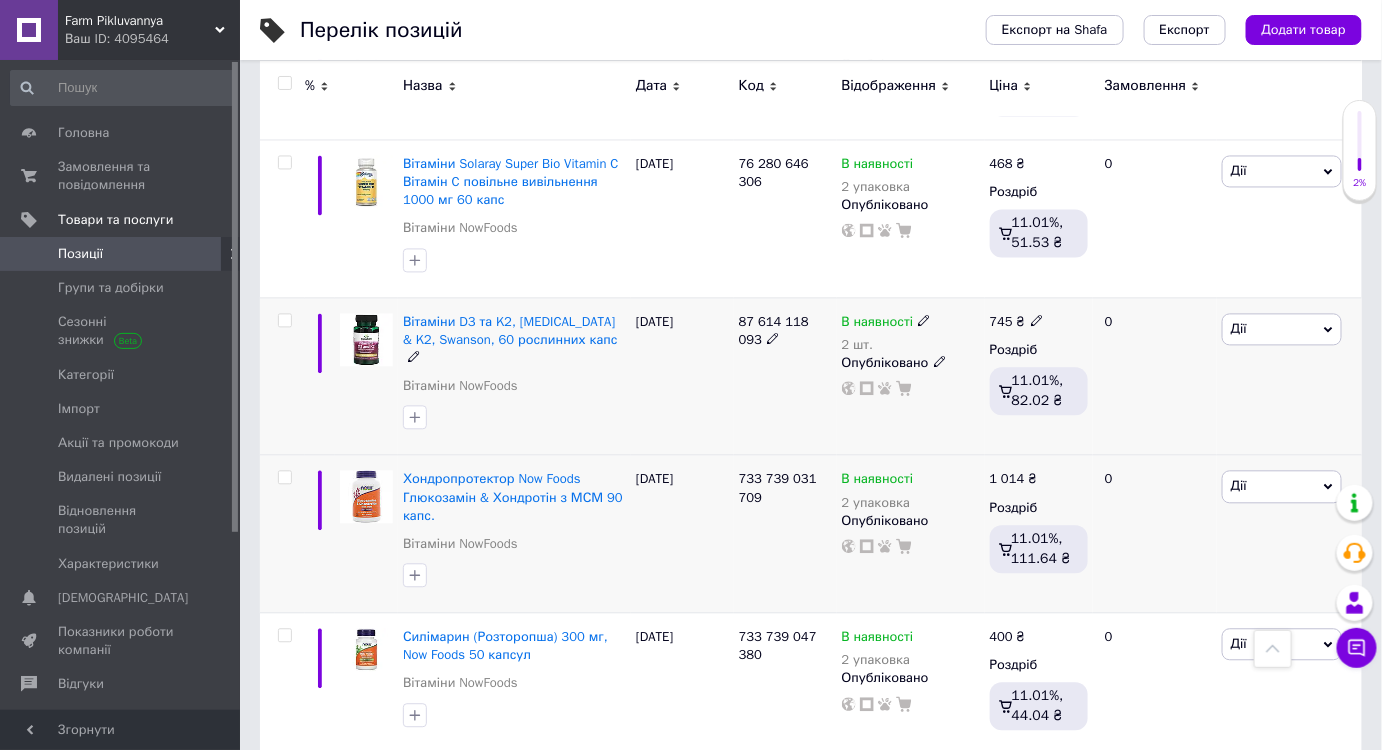 click on "[DATE]" at bounding box center (682, 377) 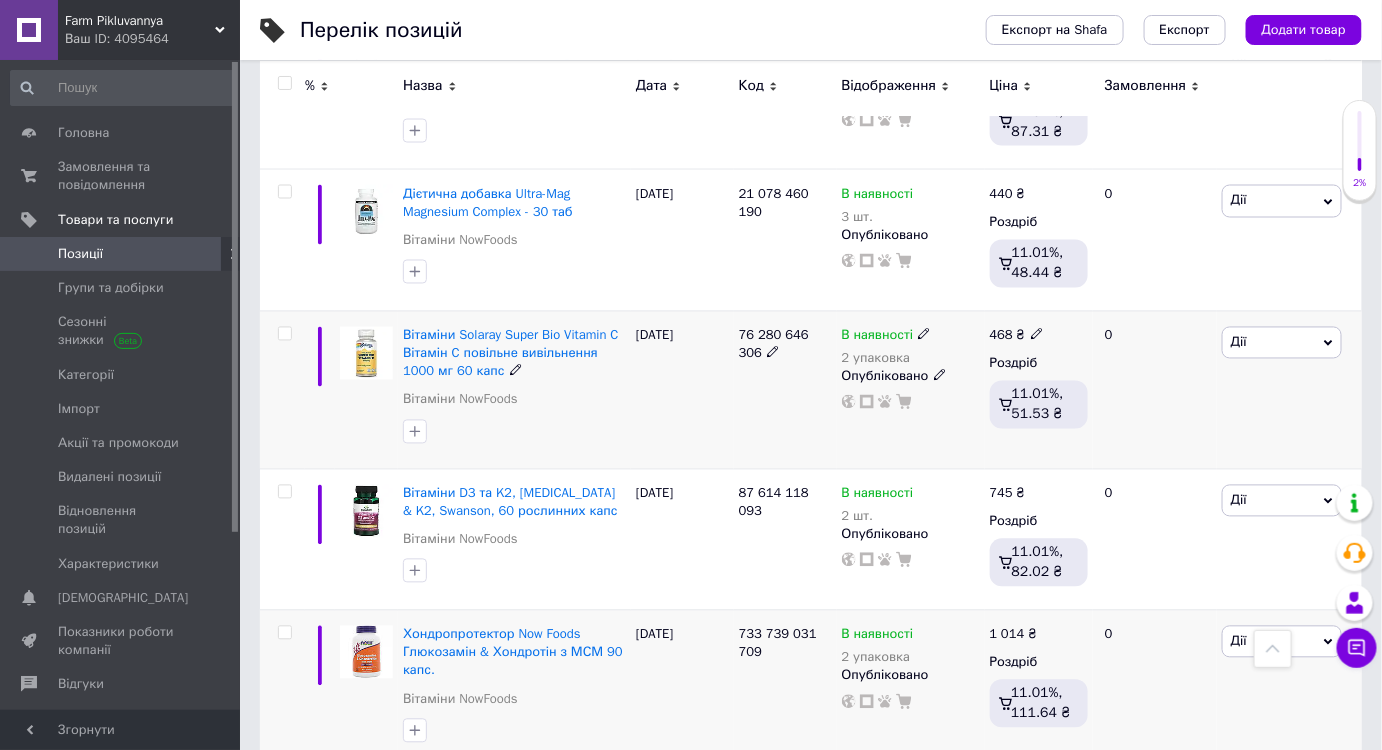 scroll, scrollTop: 8661, scrollLeft: 0, axis: vertical 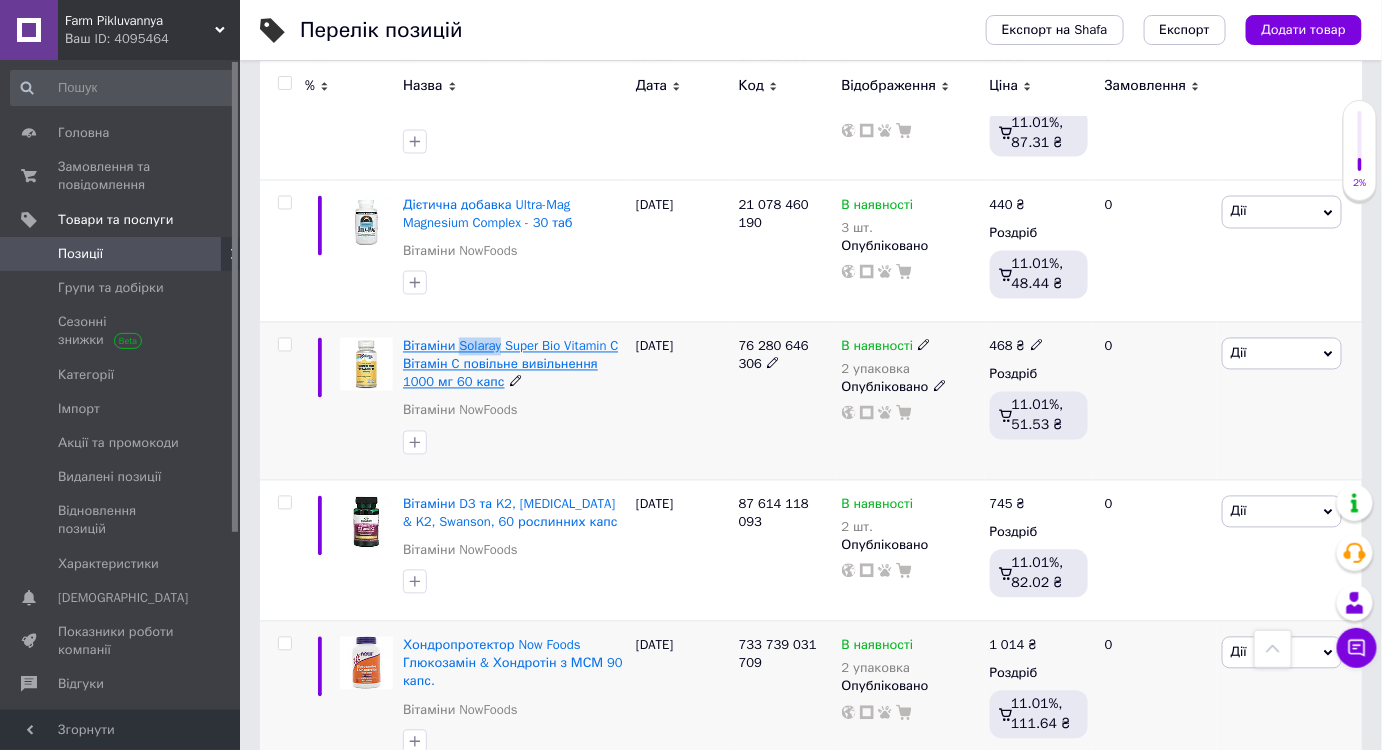 drag, startPoint x: 456, startPoint y: 267, endPoint x: 496, endPoint y: 287, distance: 44.72136 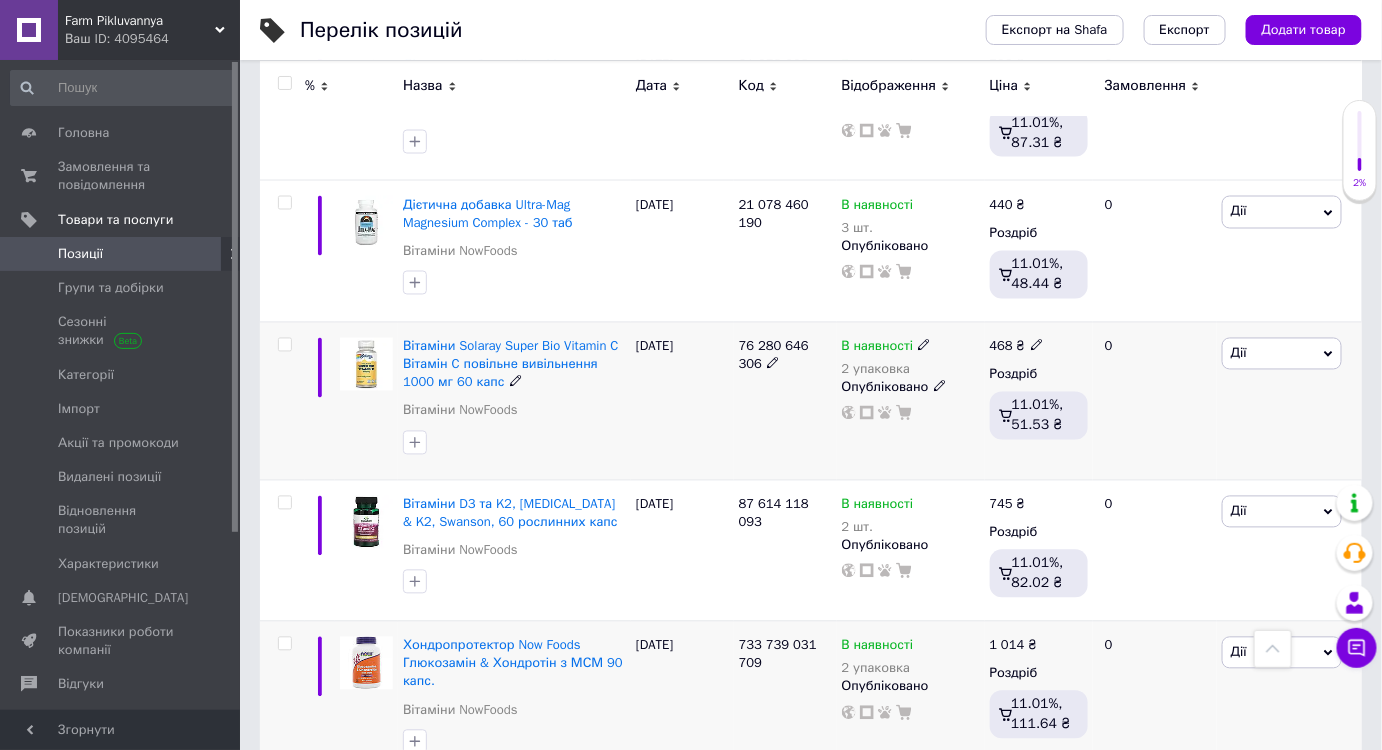 click on "[DATE]" at bounding box center [682, 401] 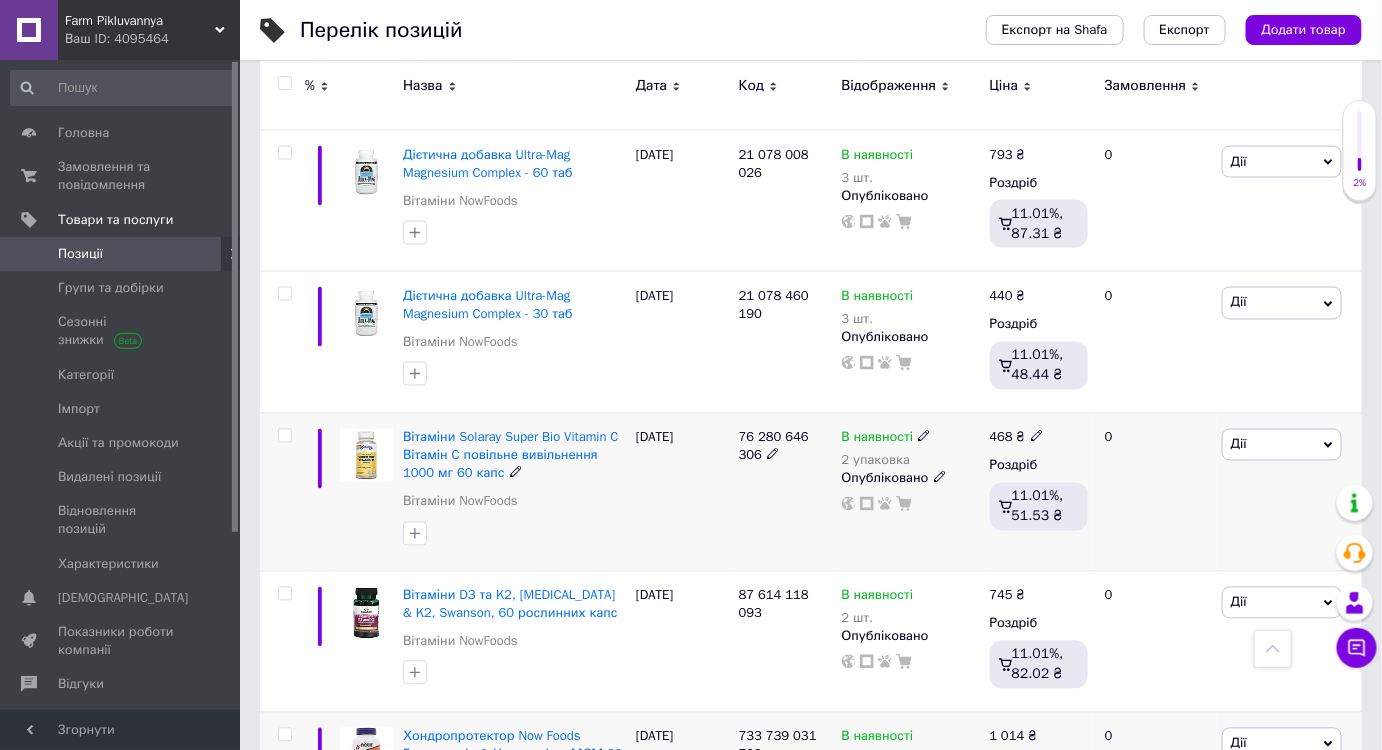 click 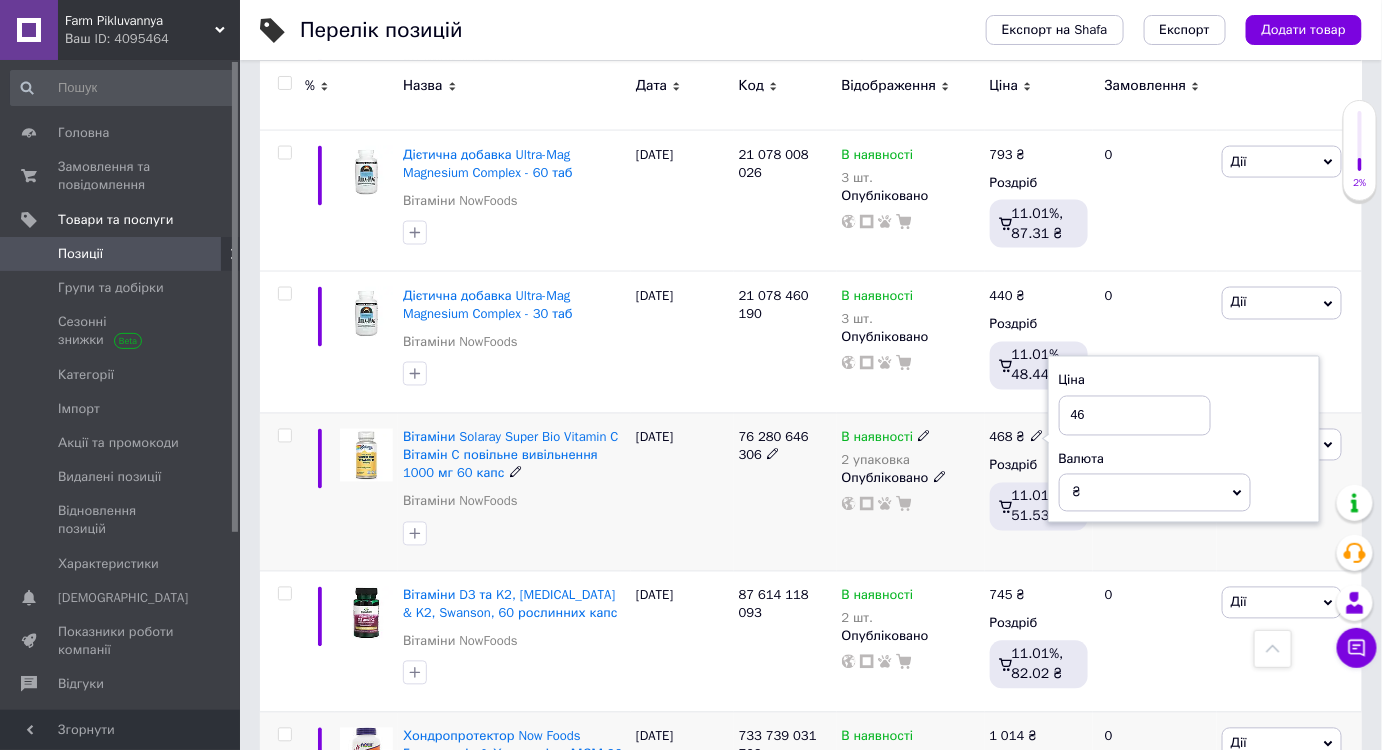 type on "4" 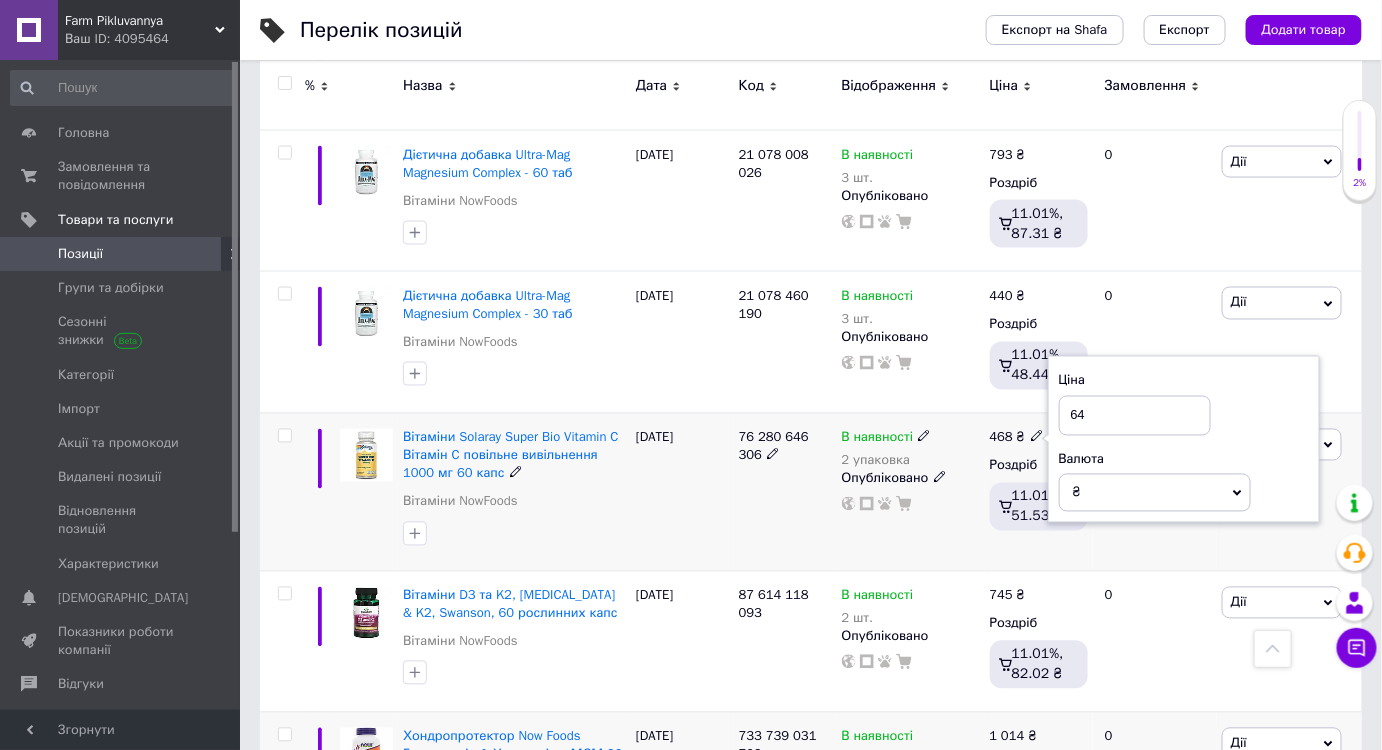 type on "645" 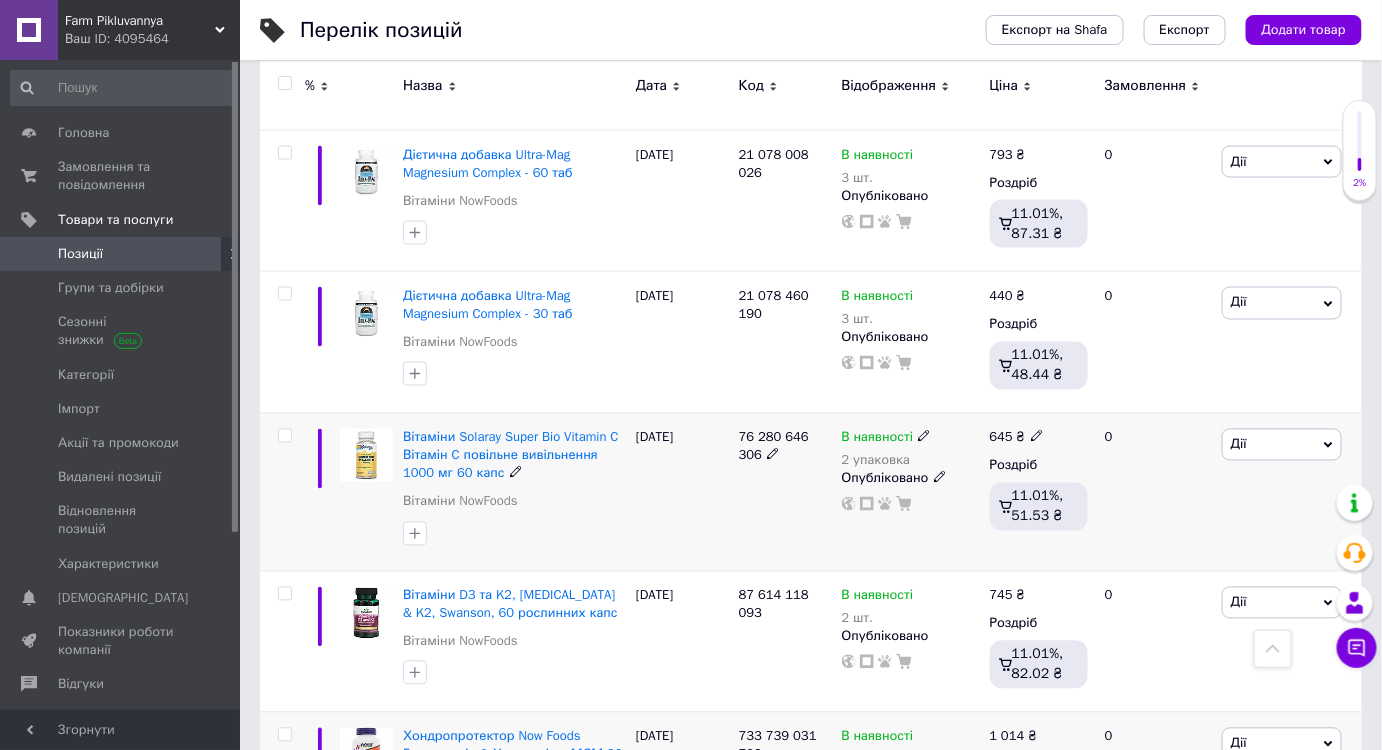 click 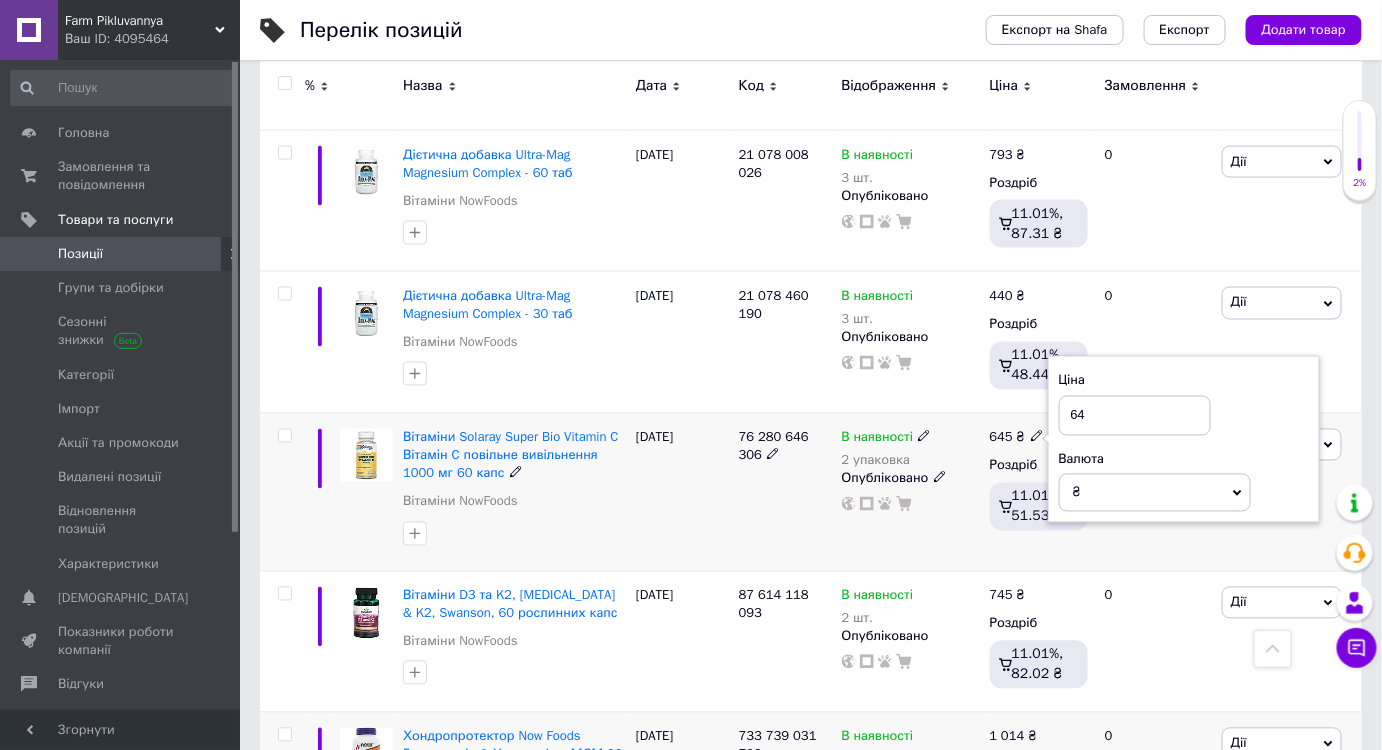 type on "6" 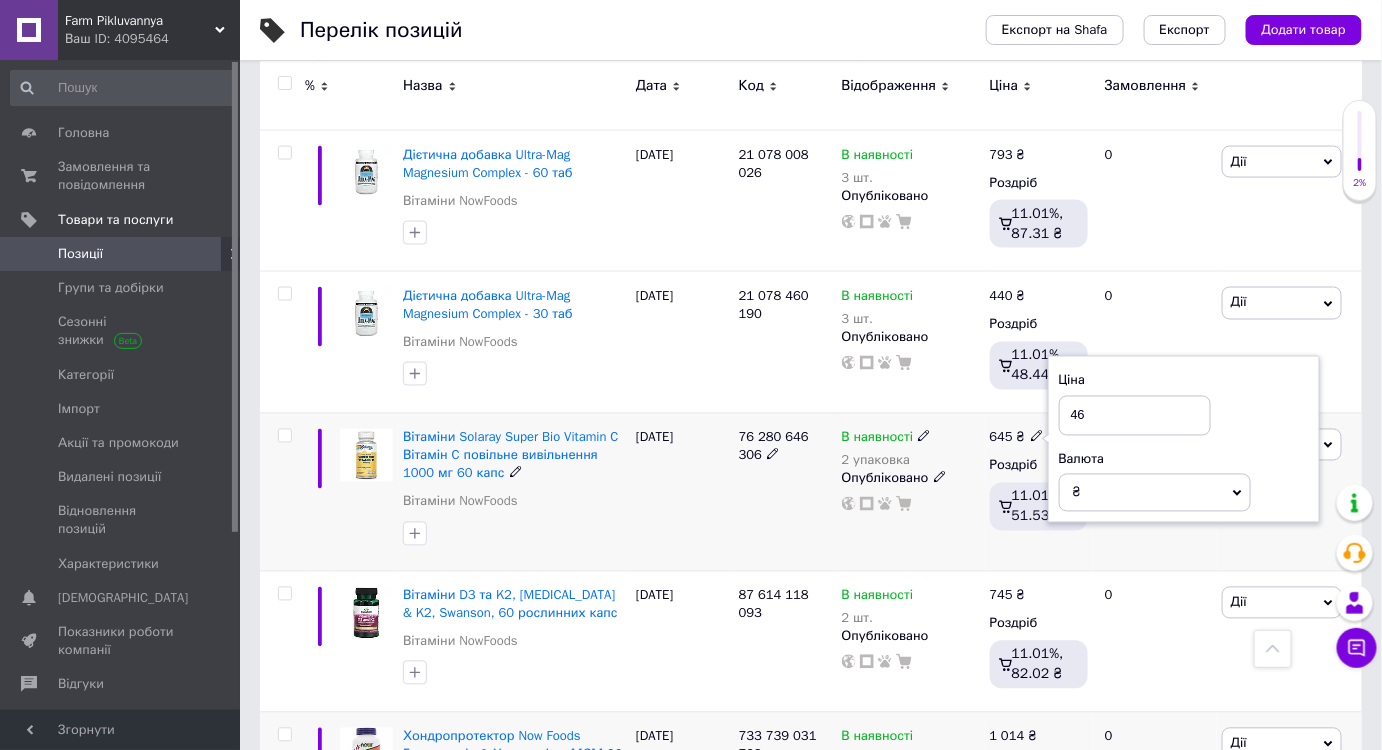 type on "468" 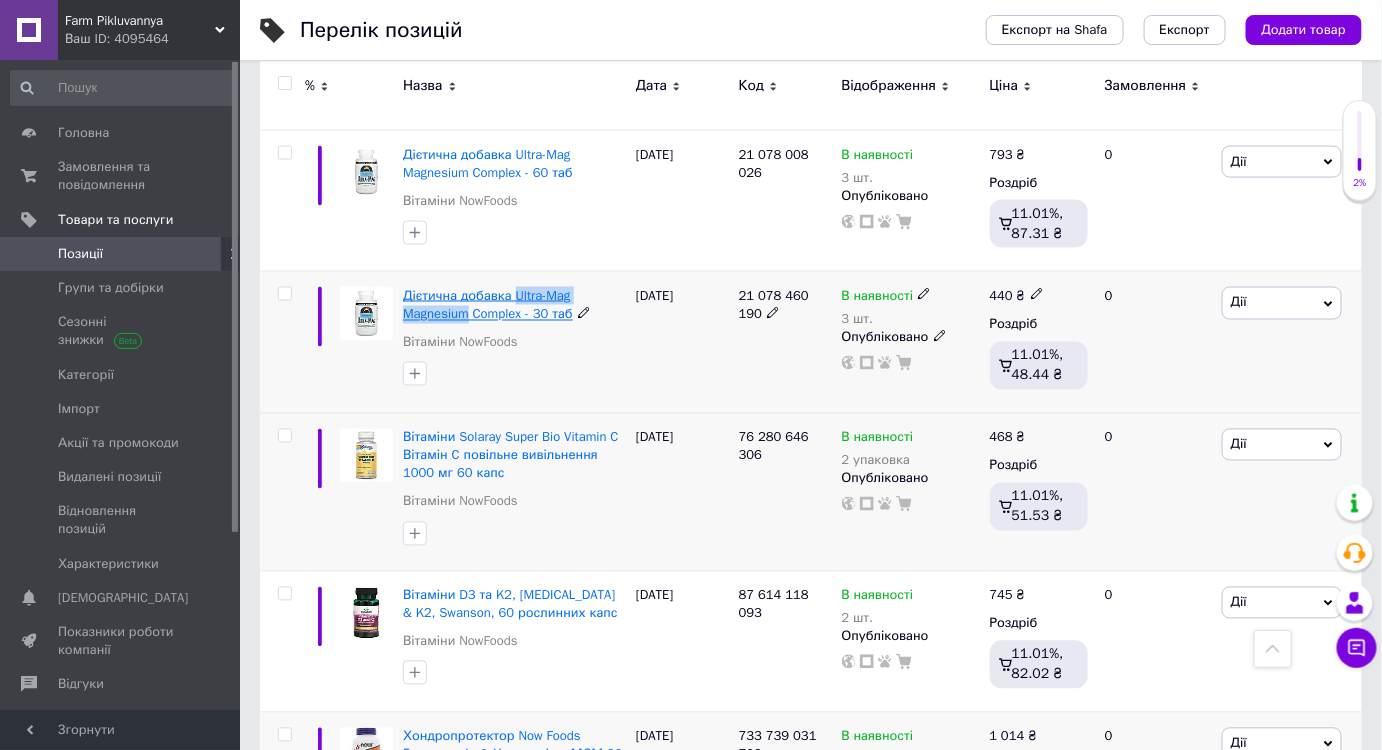drag, startPoint x: 509, startPoint y: 218, endPoint x: 471, endPoint y: 256, distance: 53.740116 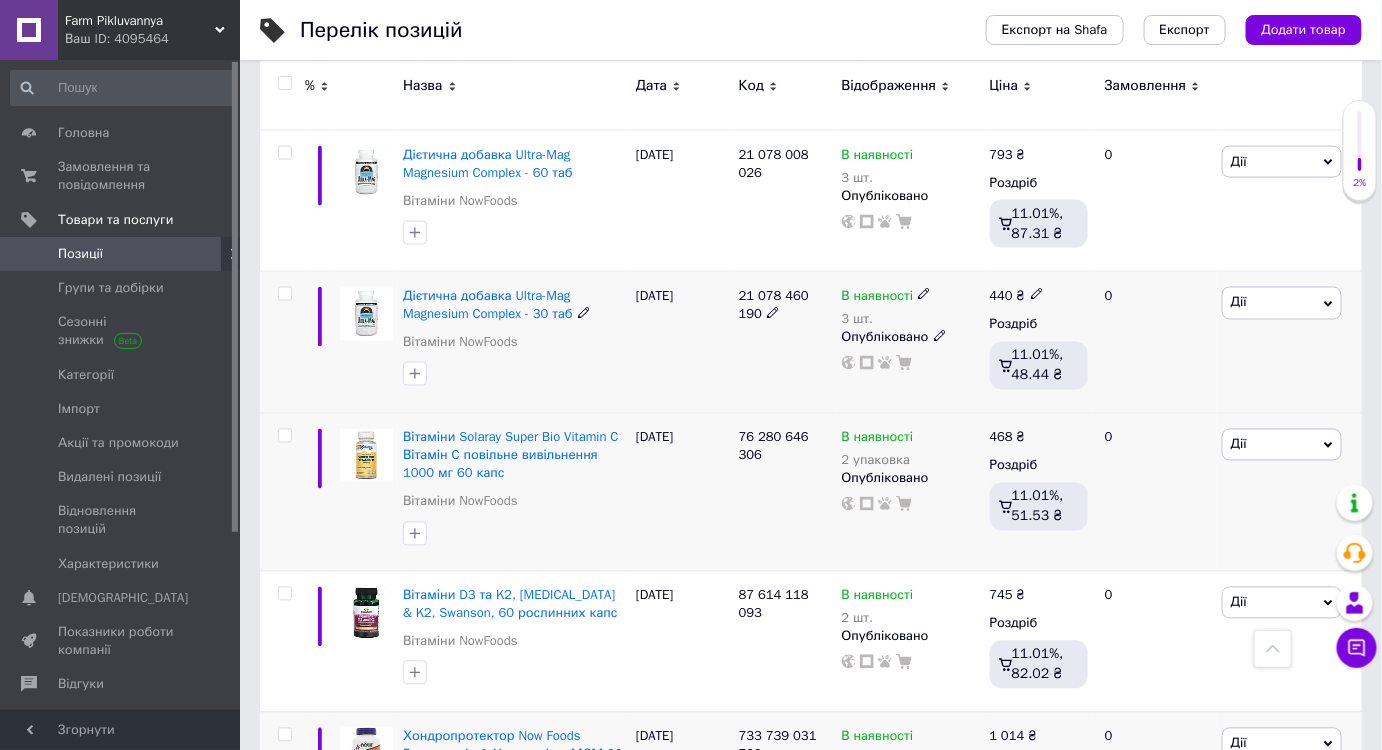 click on "[DATE]" at bounding box center (682, 342) 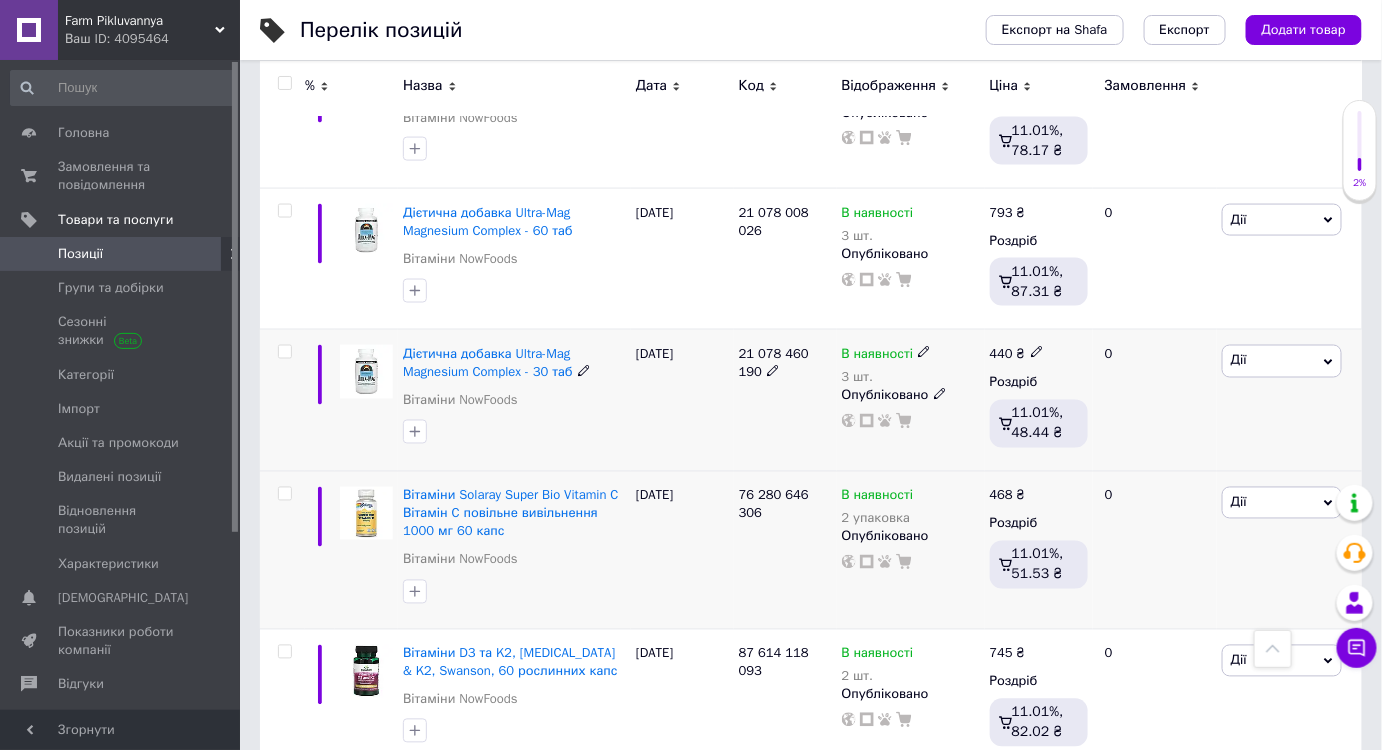 scroll, scrollTop: 8389, scrollLeft: 0, axis: vertical 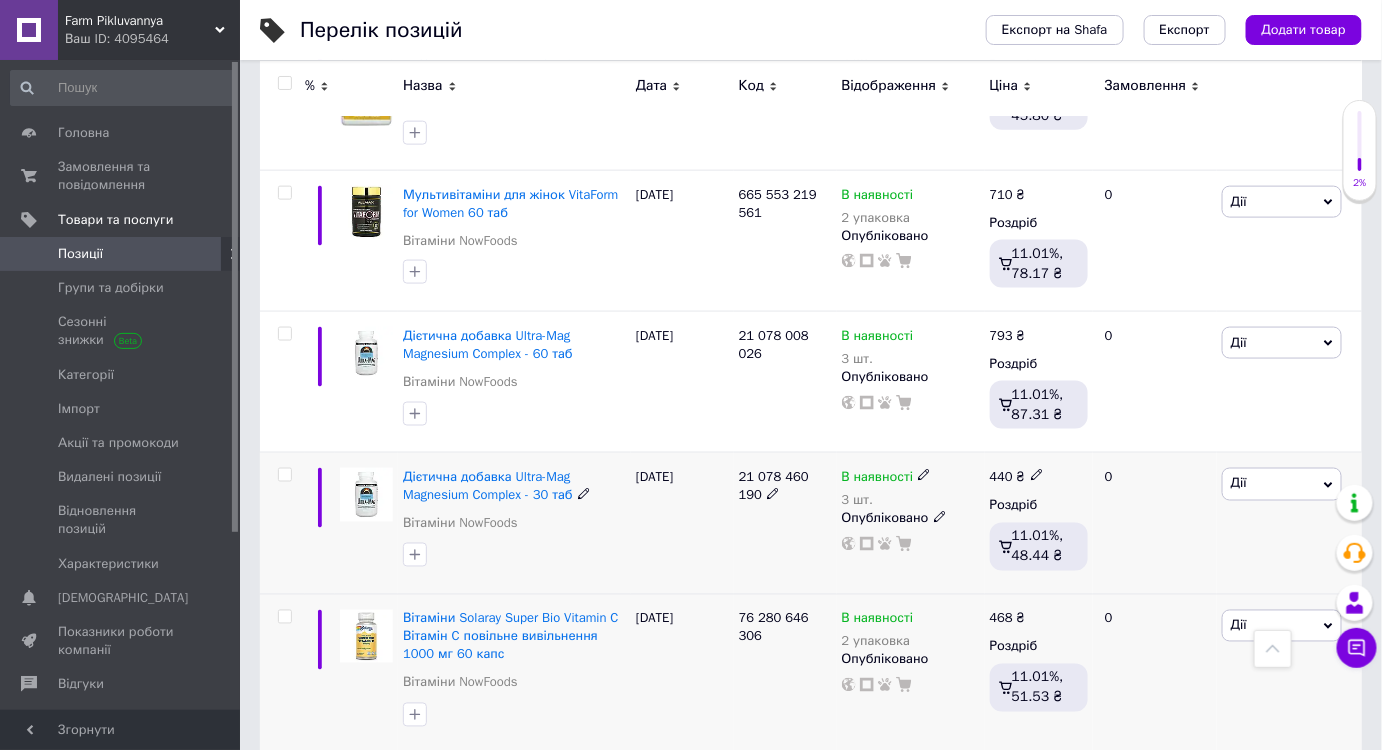 click 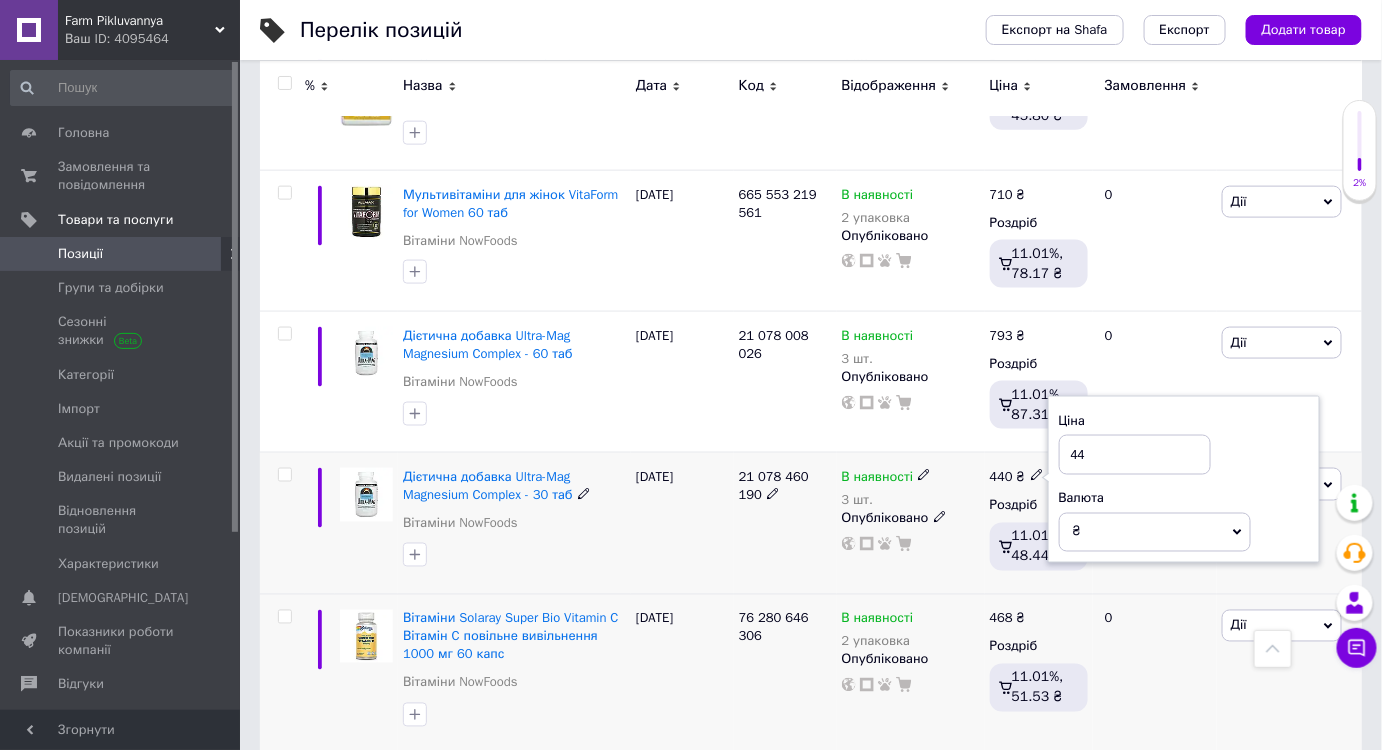 type on "4" 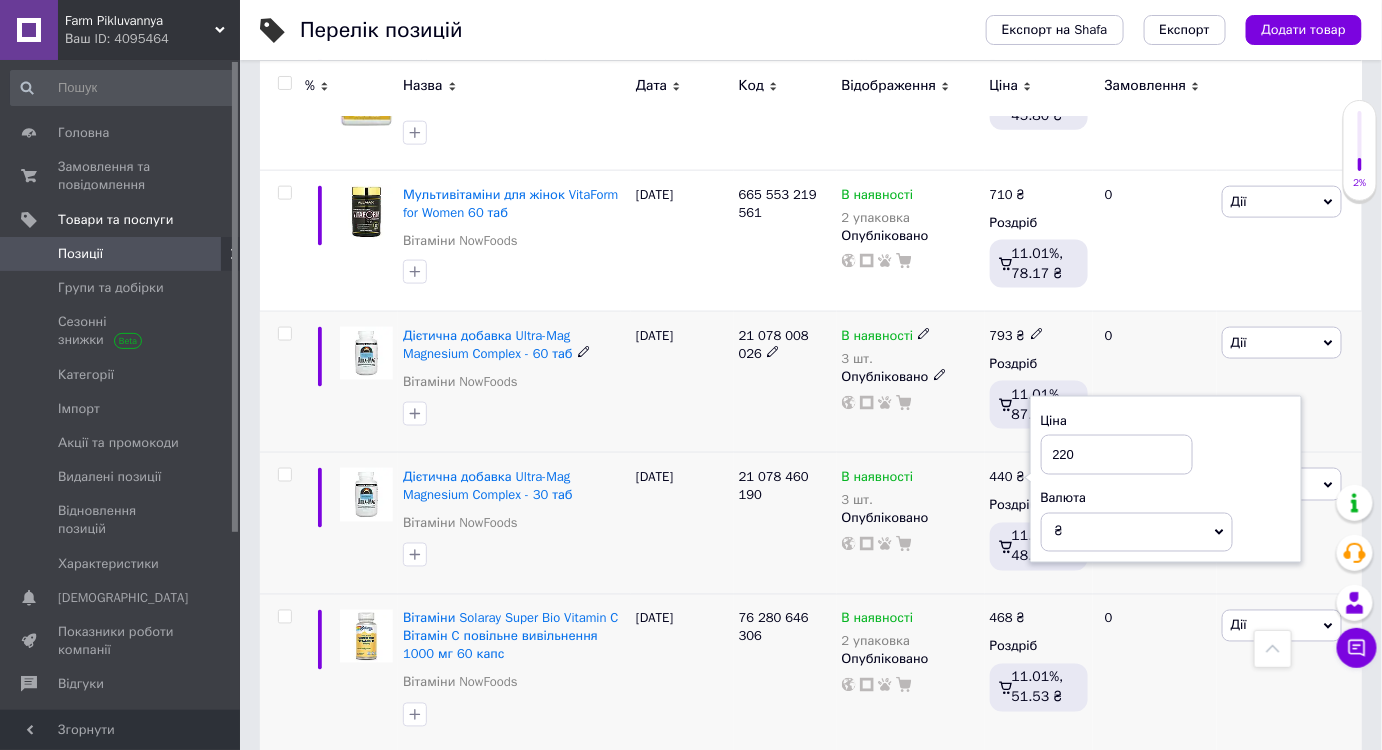 type on "220" 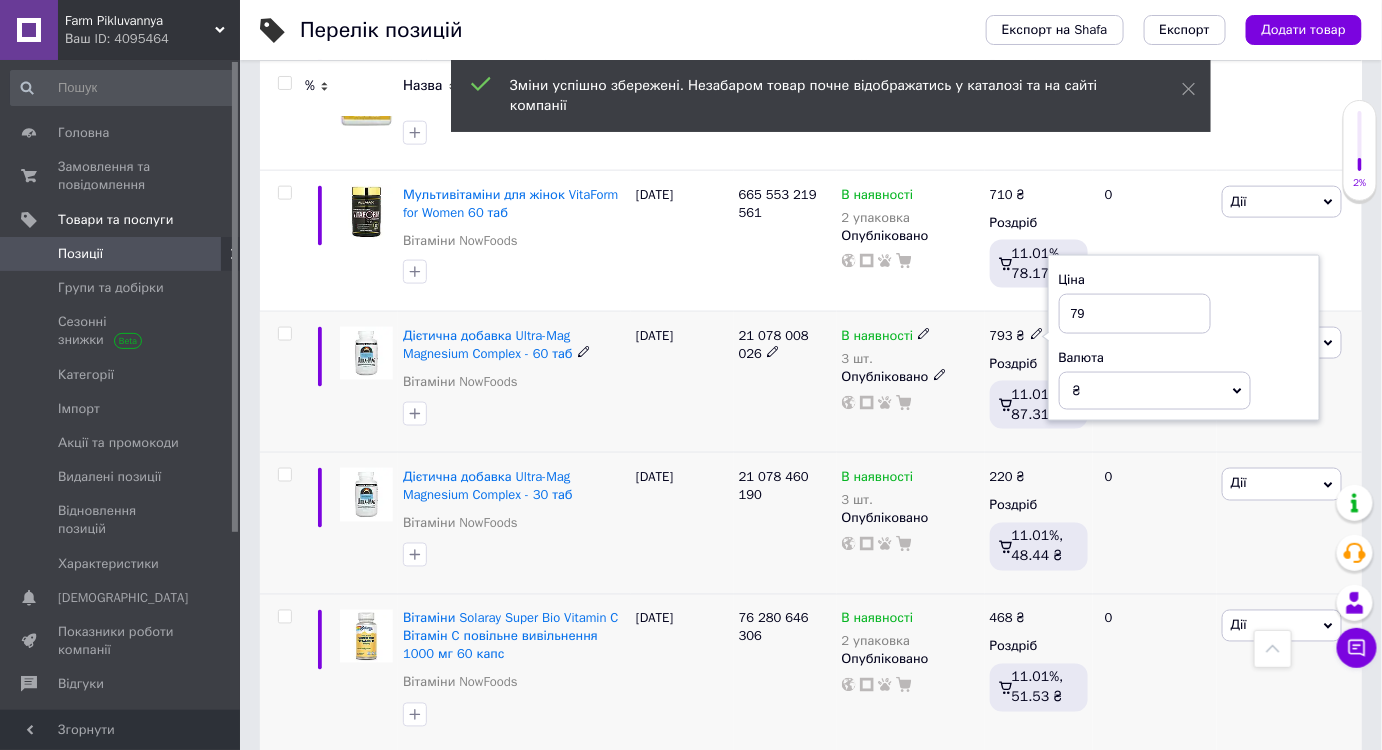 type on "7" 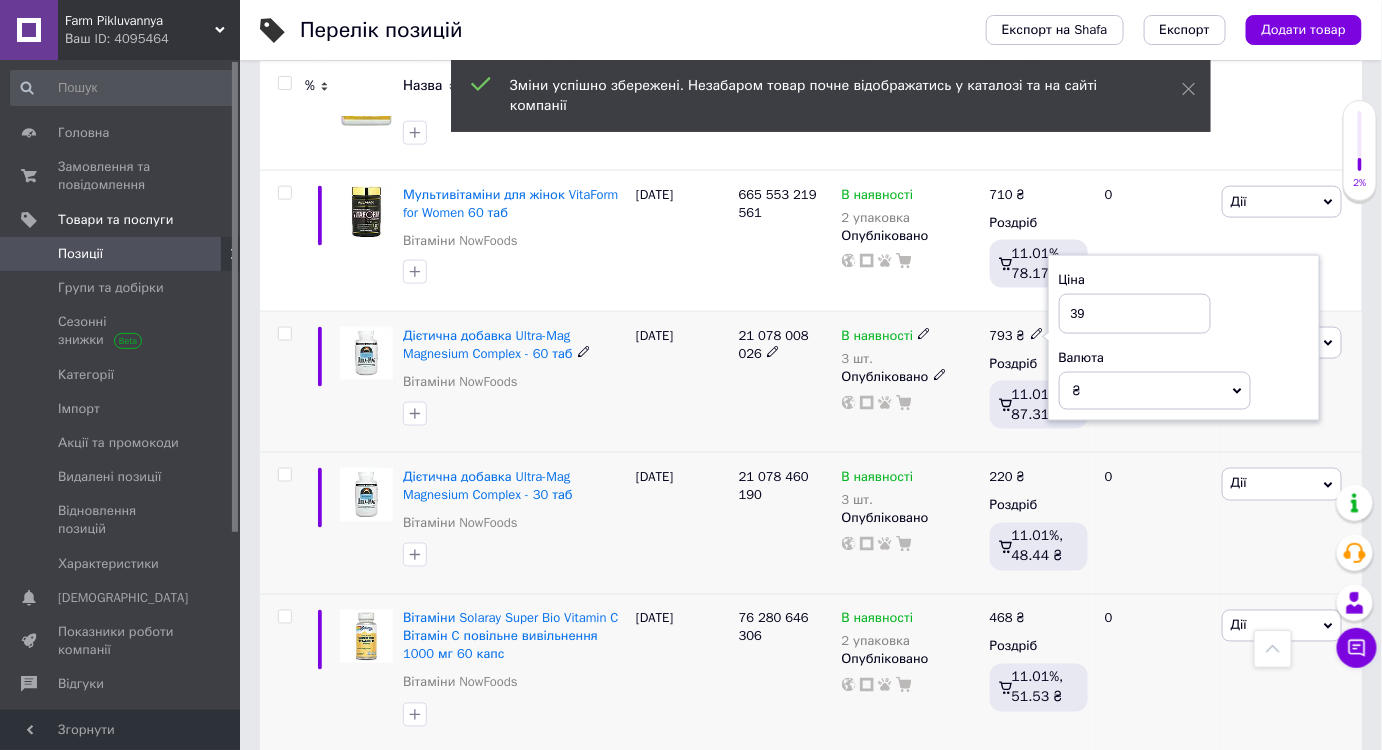 type on "397" 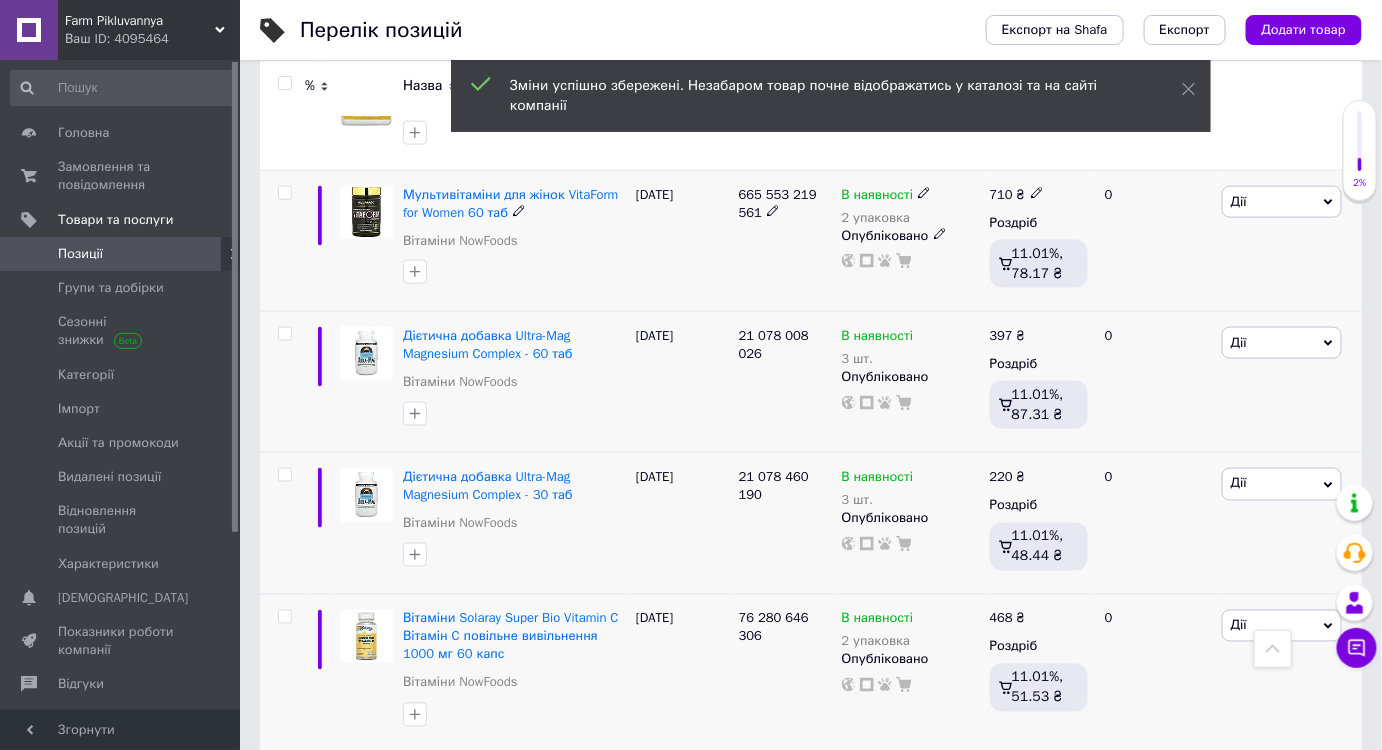 scroll, scrollTop: 8207, scrollLeft: 0, axis: vertical 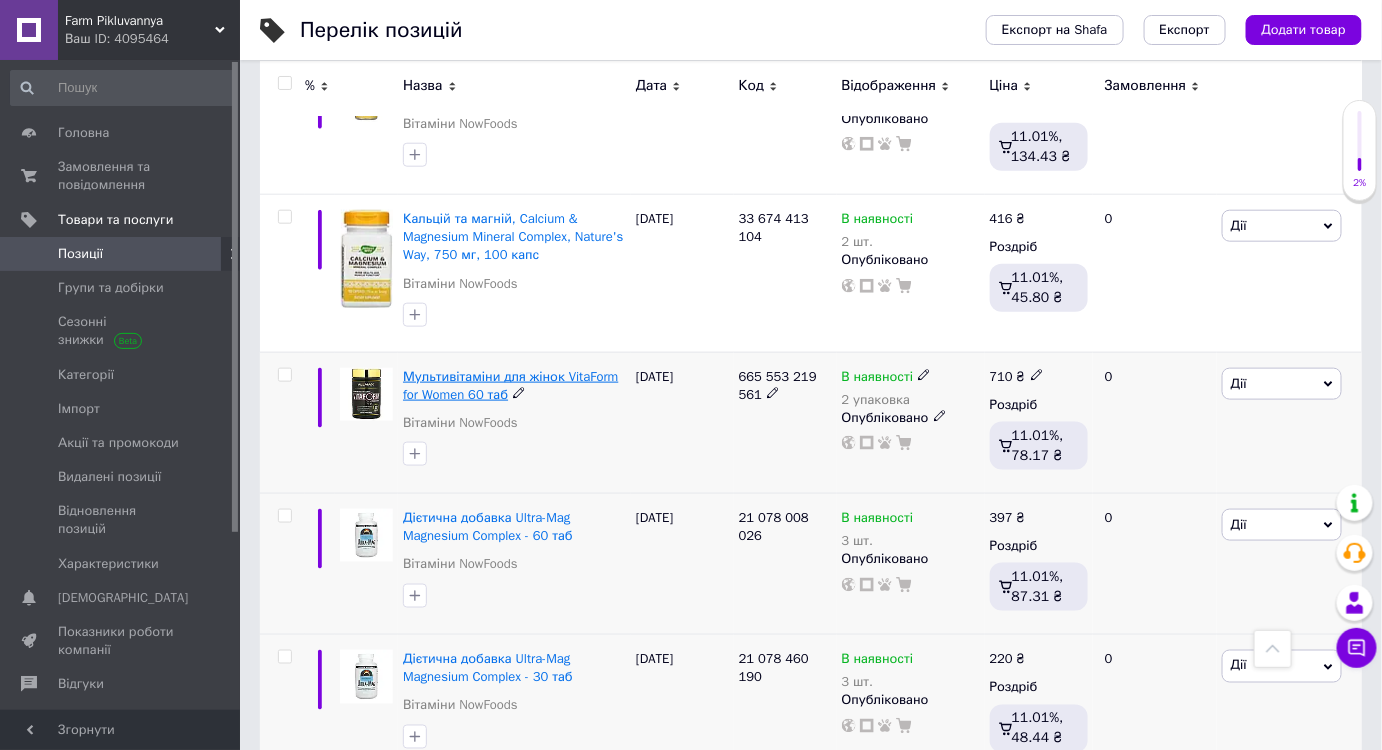 drag, startPoint x: 559, startPoint y: 303, endPoint x: 576, endPoint y: 313, distance: 19.723083 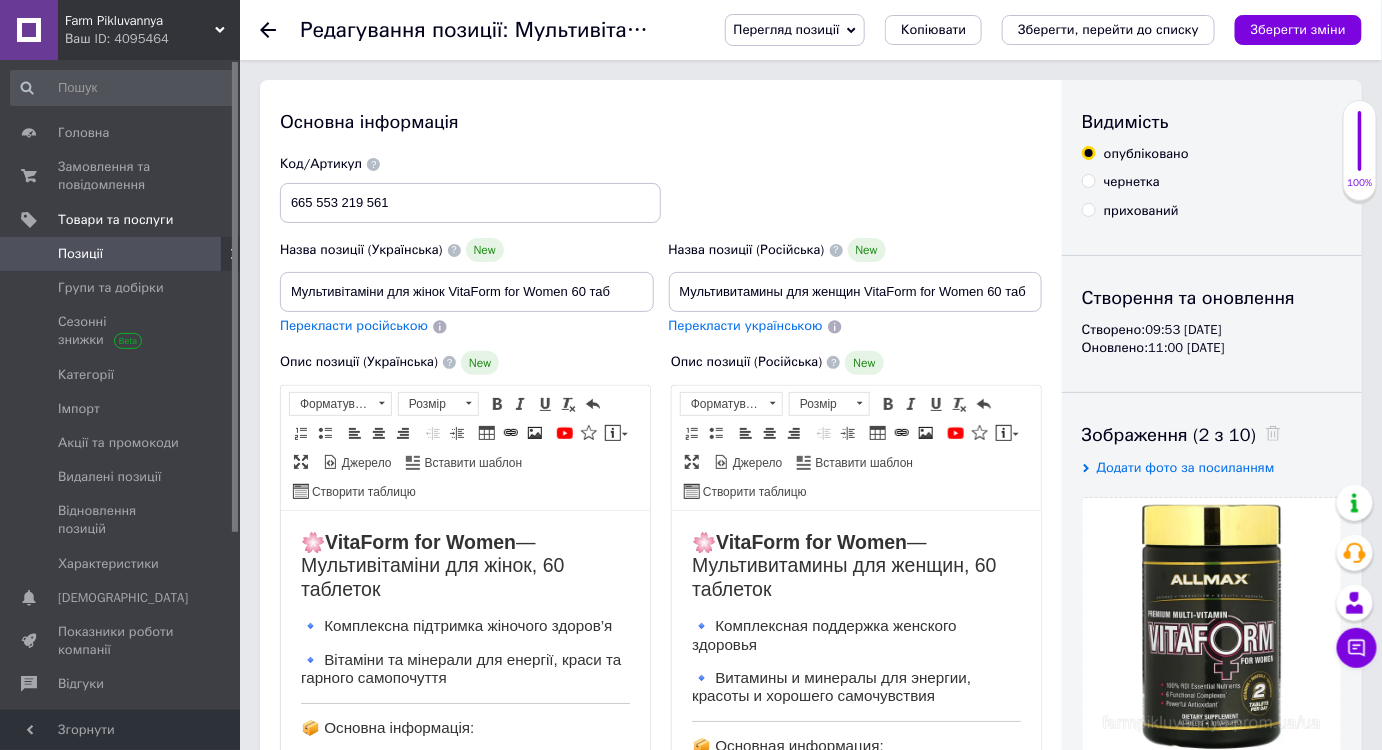 scroll, scrollTop: 0, scrollLeft: 0, axis: both 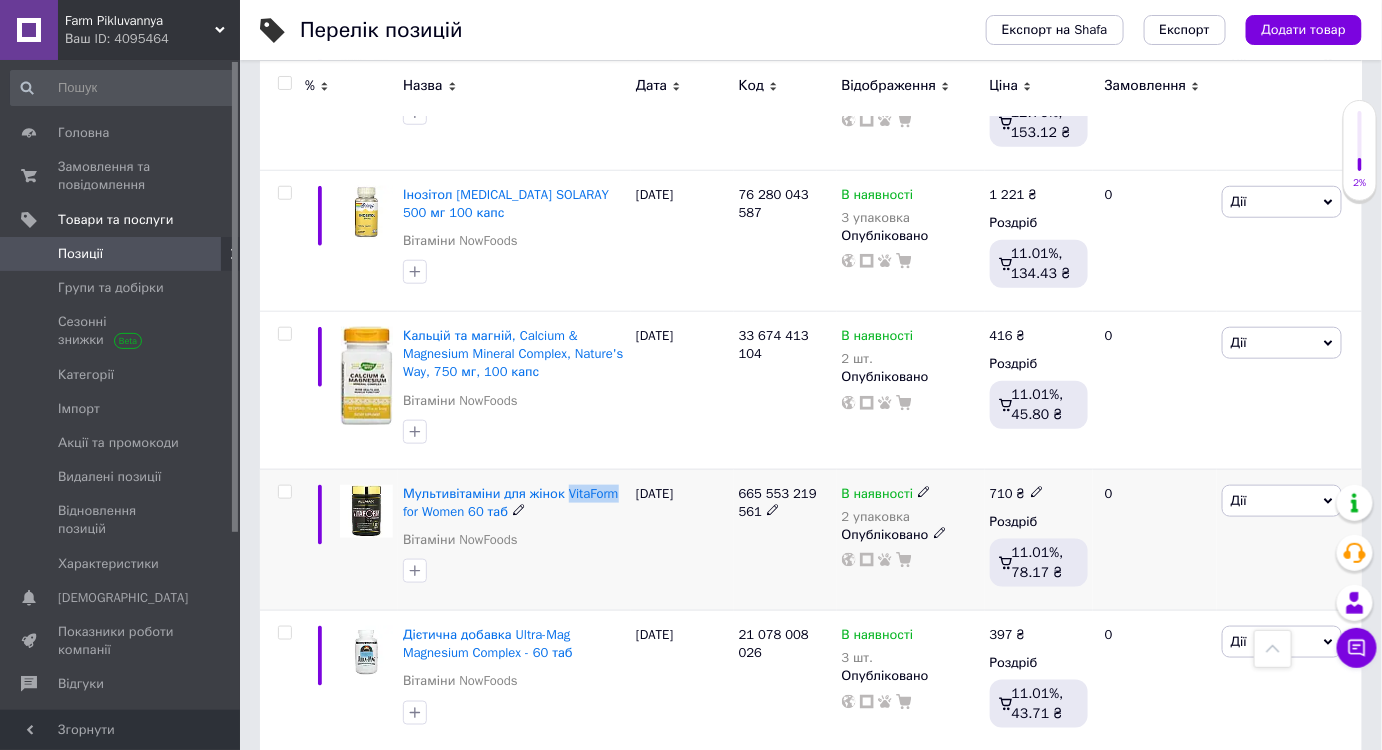 drag, startPoint x: 560, startPoint y: 416, endPoint x: 624, endPoint y: 430, distance: 65.51336 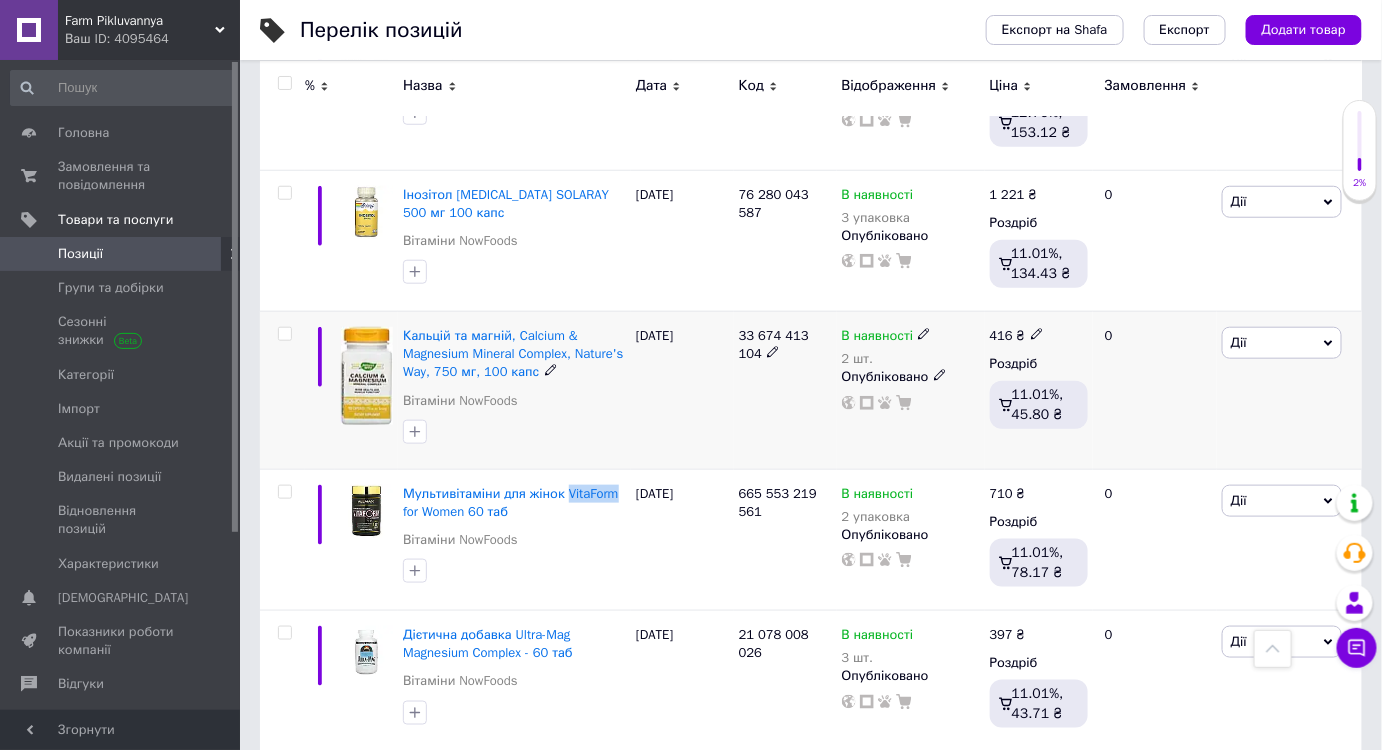 click on "0" at bounding box center (1155, 390) 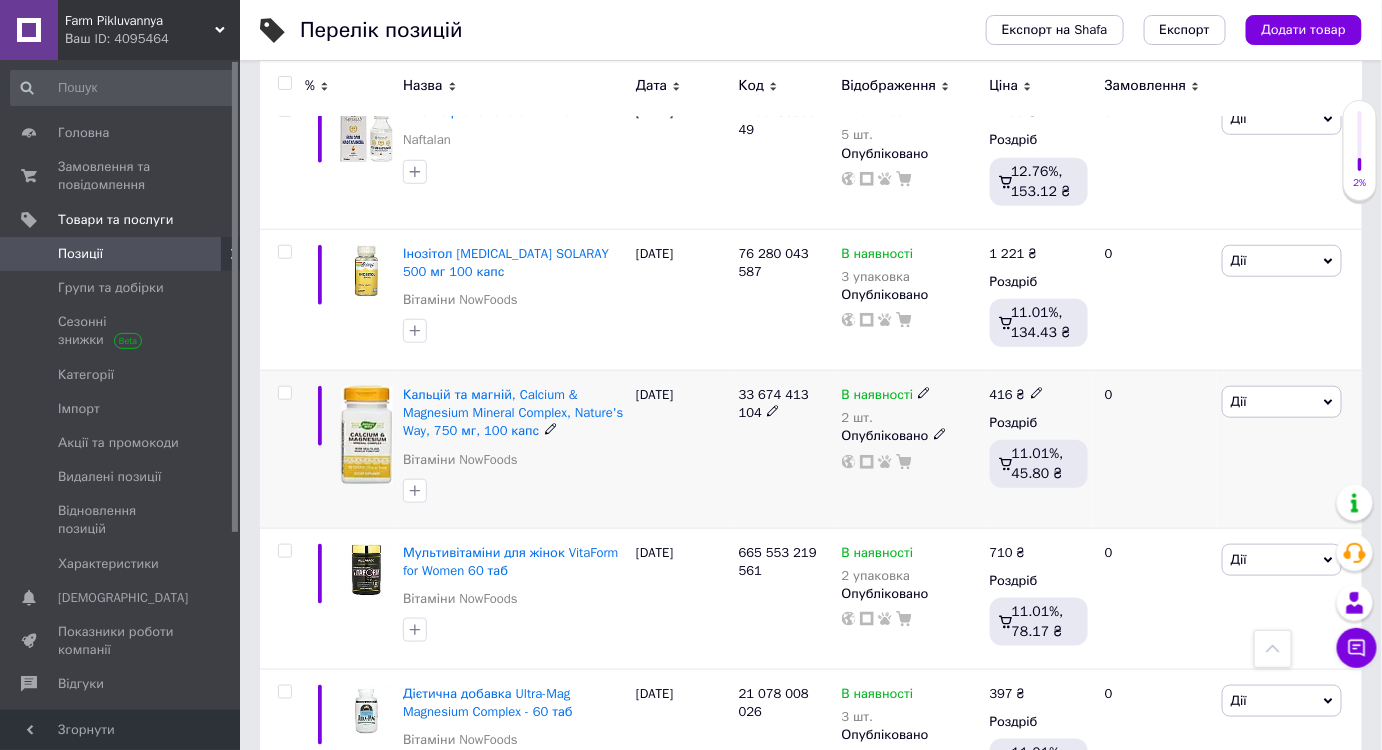 scroll, scrollTop: 8000, scrollLeft: 0, axis: vertical 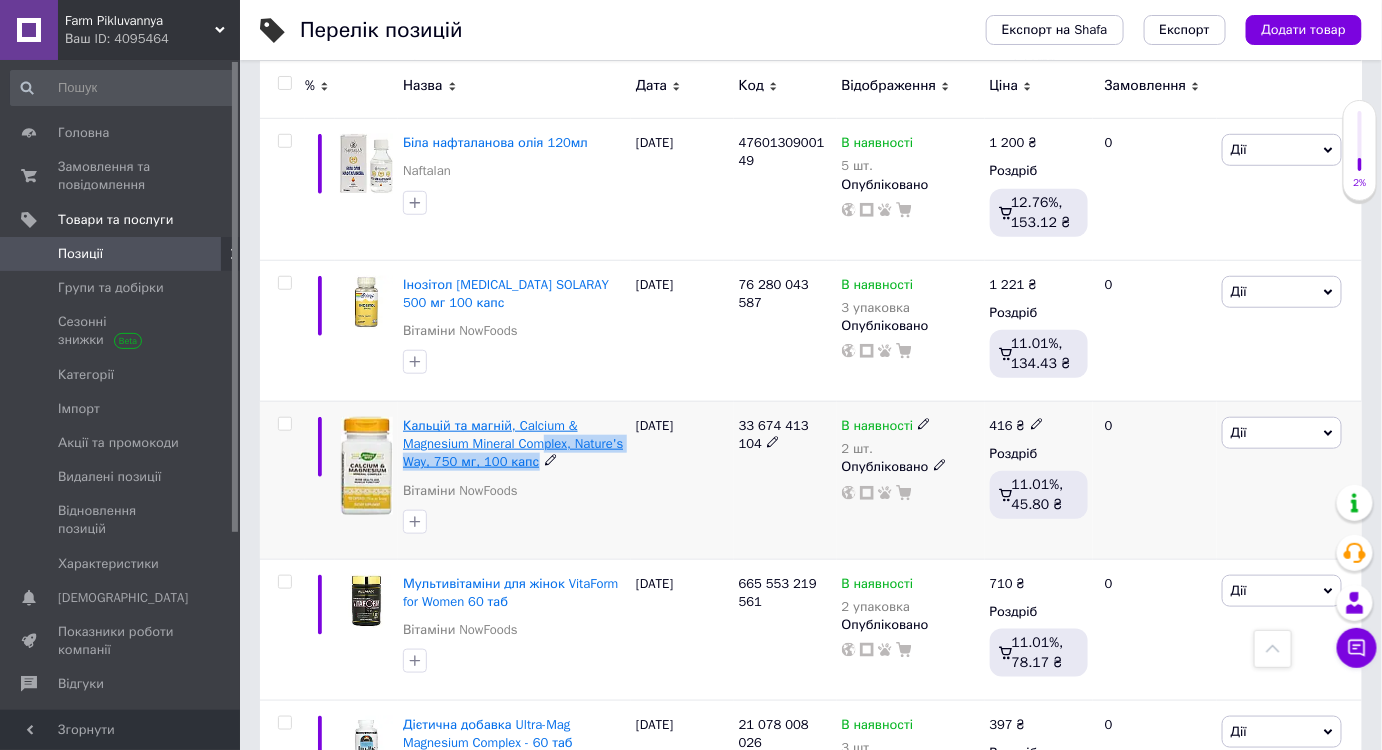 drag, startPoint x: 578, startPoint y: 393, endPoint x: 546, endPoint y: 377, distance: 35.77709 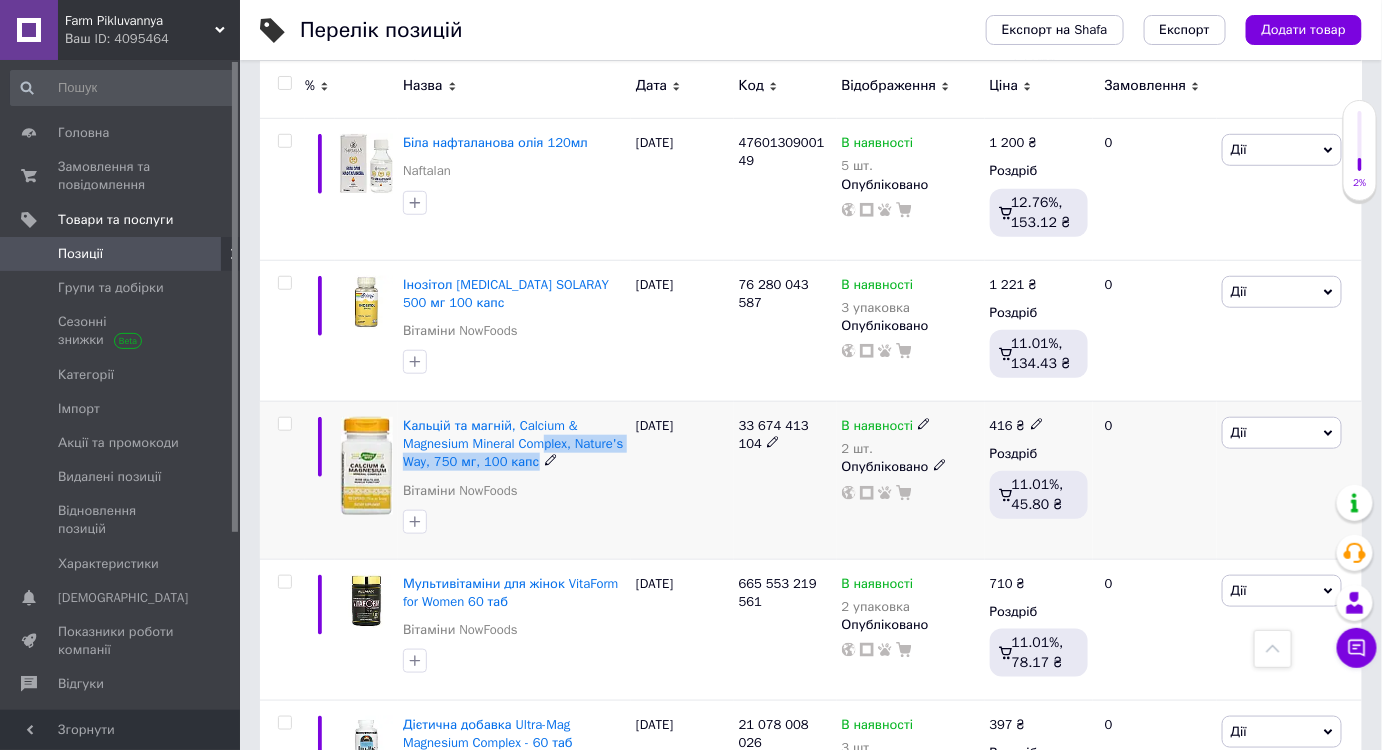 click on "Кальцій та магній, Calcium & Magnesium Mineral Complex, Nature's Way, 750 мг, 100 капс Вітаміни NowFoods" at bounding box center [514, 463] 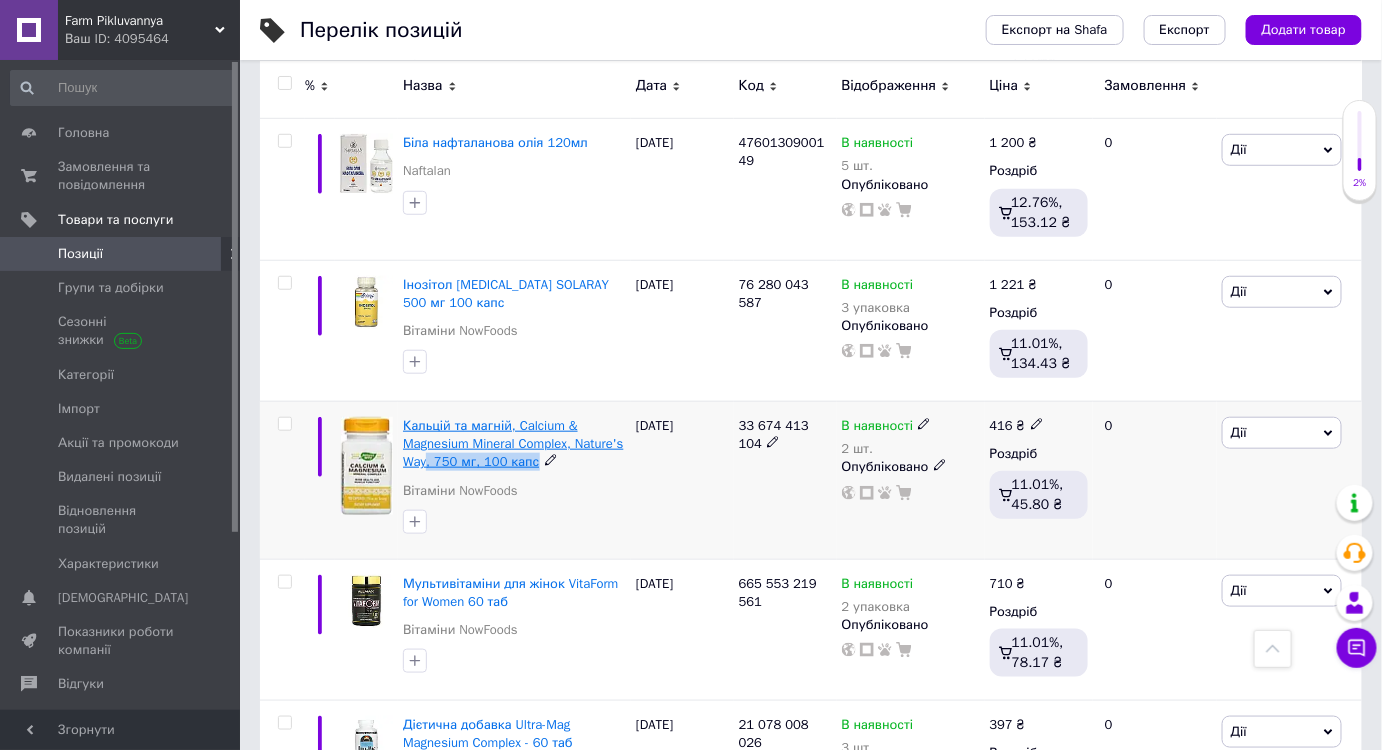 drag, startPoint x: 423, startPoint y: 411, endPoint x: 426, endPoint y: 400, distance: 11.401754 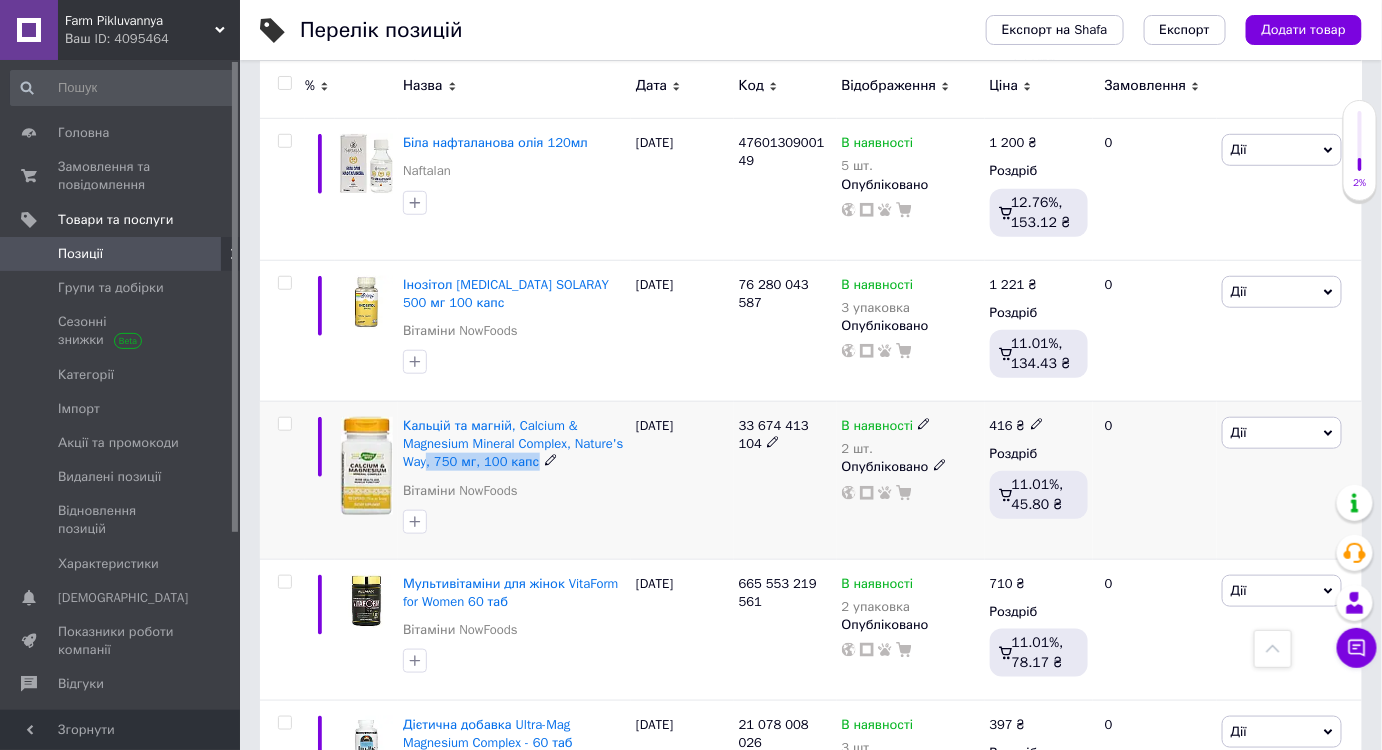 click on "Кальцій та магній, Calcium & Magnesium Mineral Complex, Nature's Way, 750 мг, 100 капс Вітаміни NowFoods" at bounding box center [514, 463] 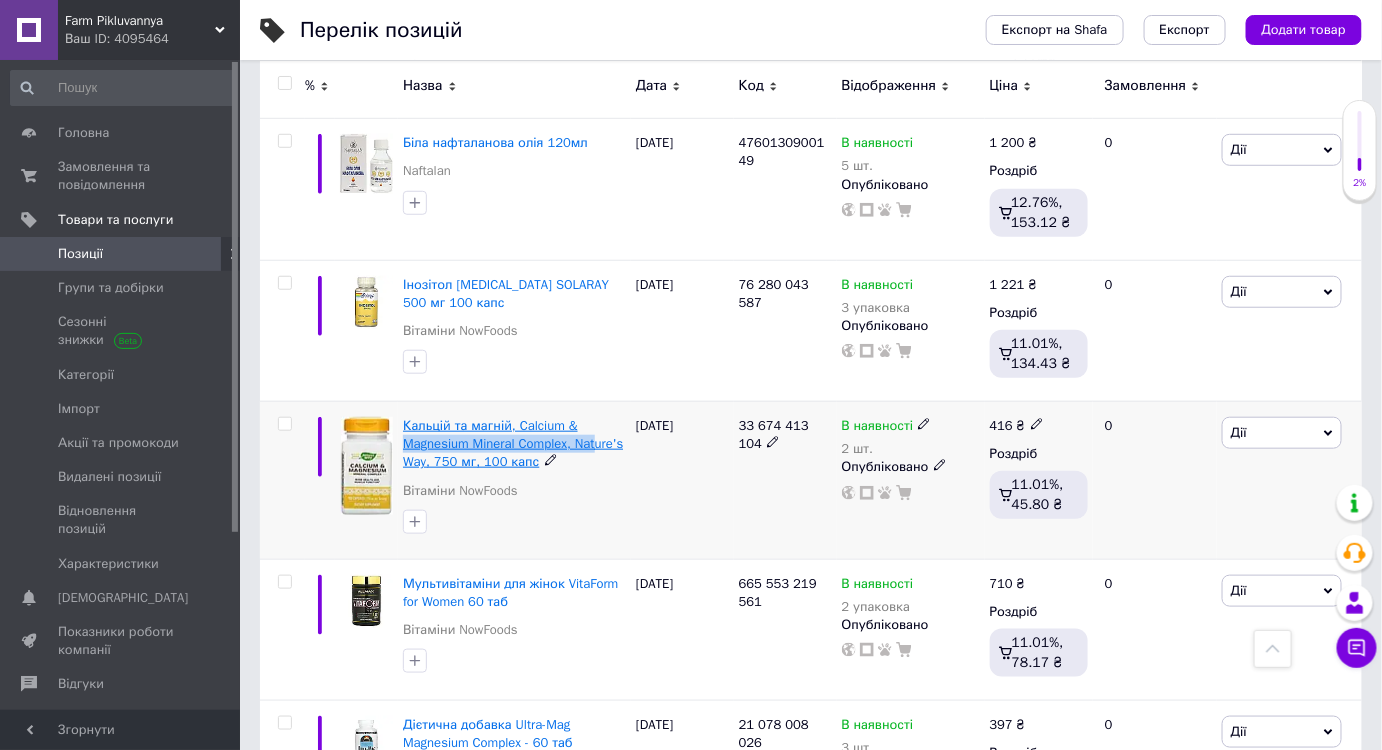 drag, startPoint x: 578, startPoint y: 368, endPoint x: 597, endPoint y: 387, distance: 26.870058 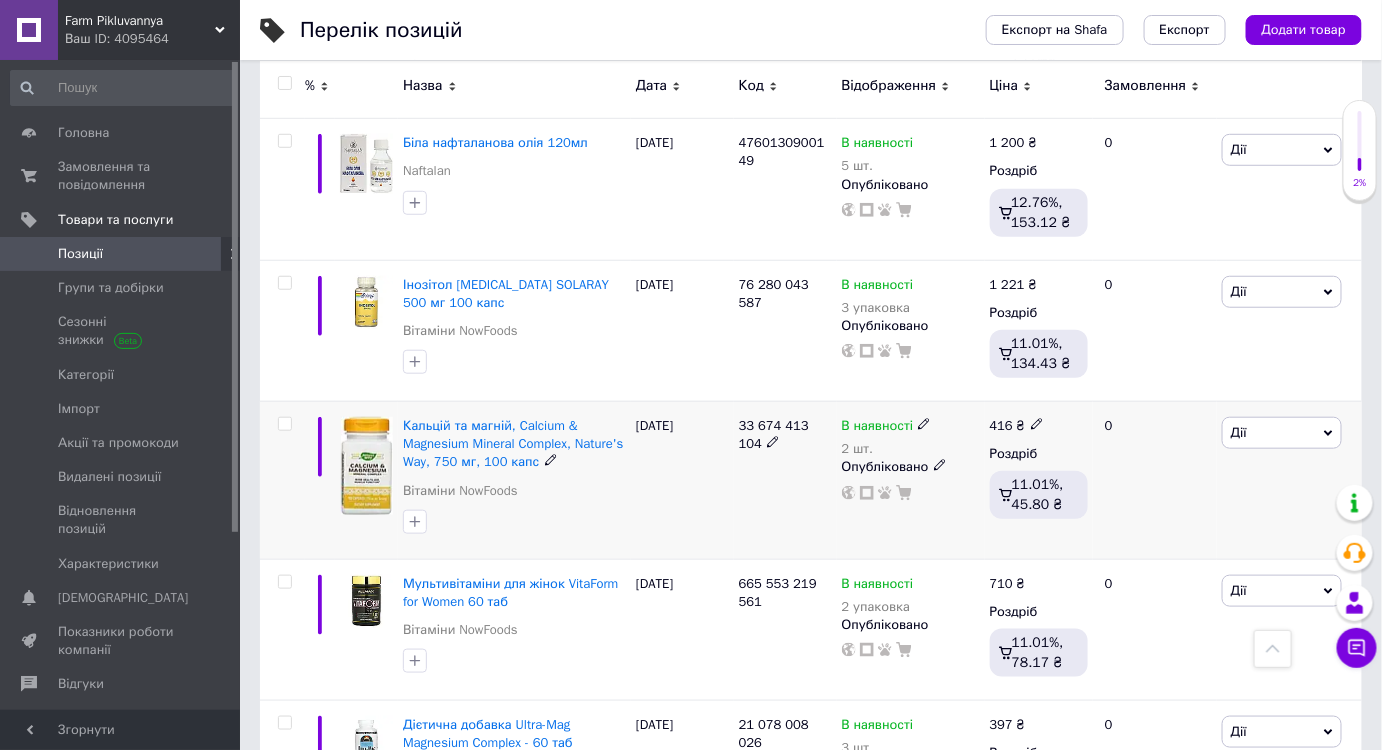 click on "[DATE]" at bounding box center (682, 480) 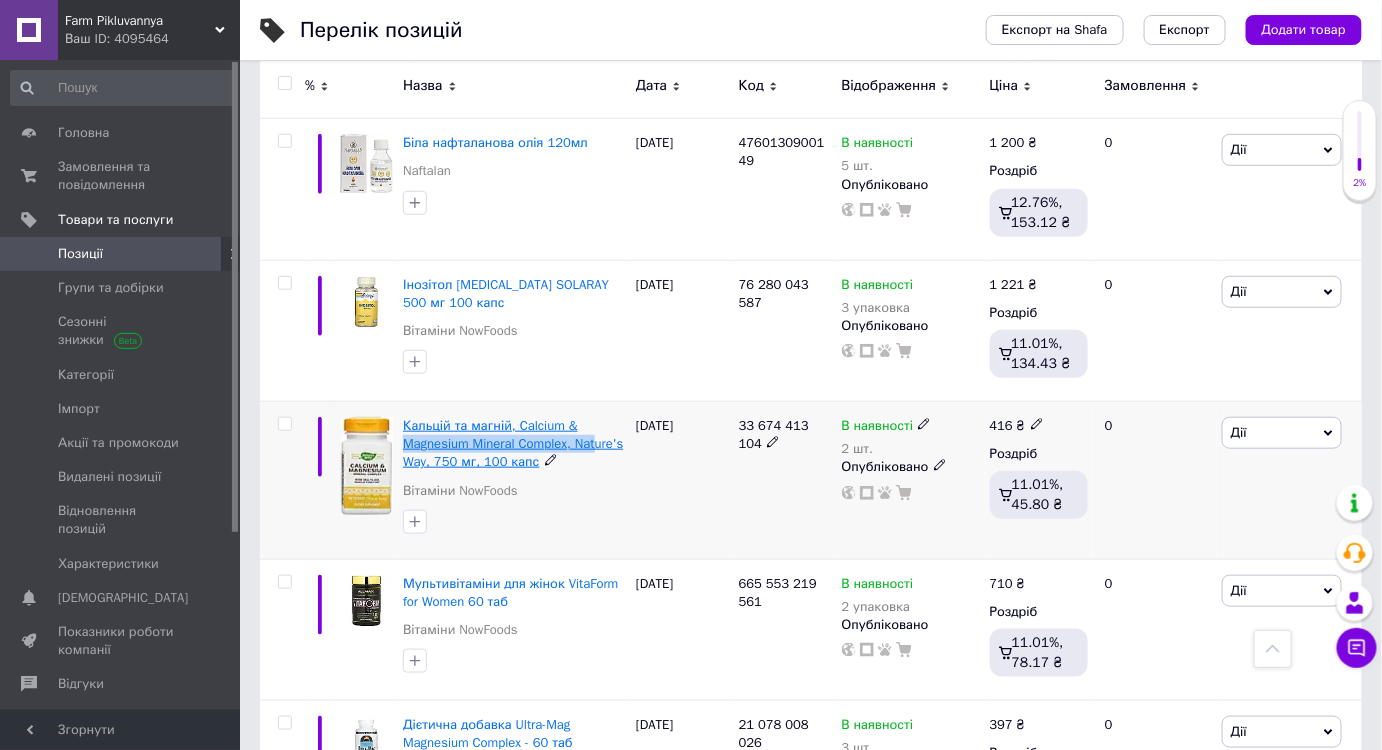 drag, startPoint x: 581, startPoint y: 370, endPoint x: 597, endPoint y: 383, distance: 20.615528 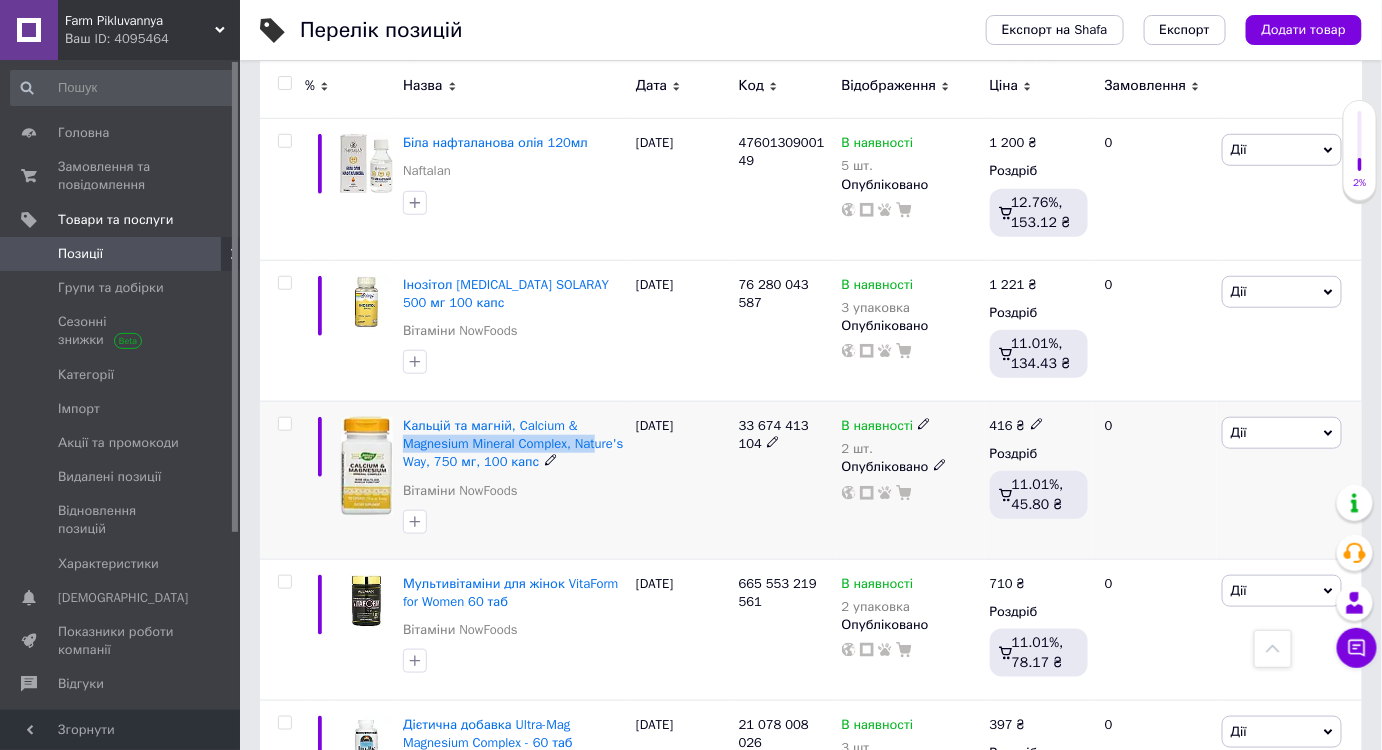 click on "Кальцій та магній, Calcium & Magnesium Mineral Complex, Nature's Way, 750 мг, 100 капс Вітаміни NowFoods" at bounding box center (514, 463) 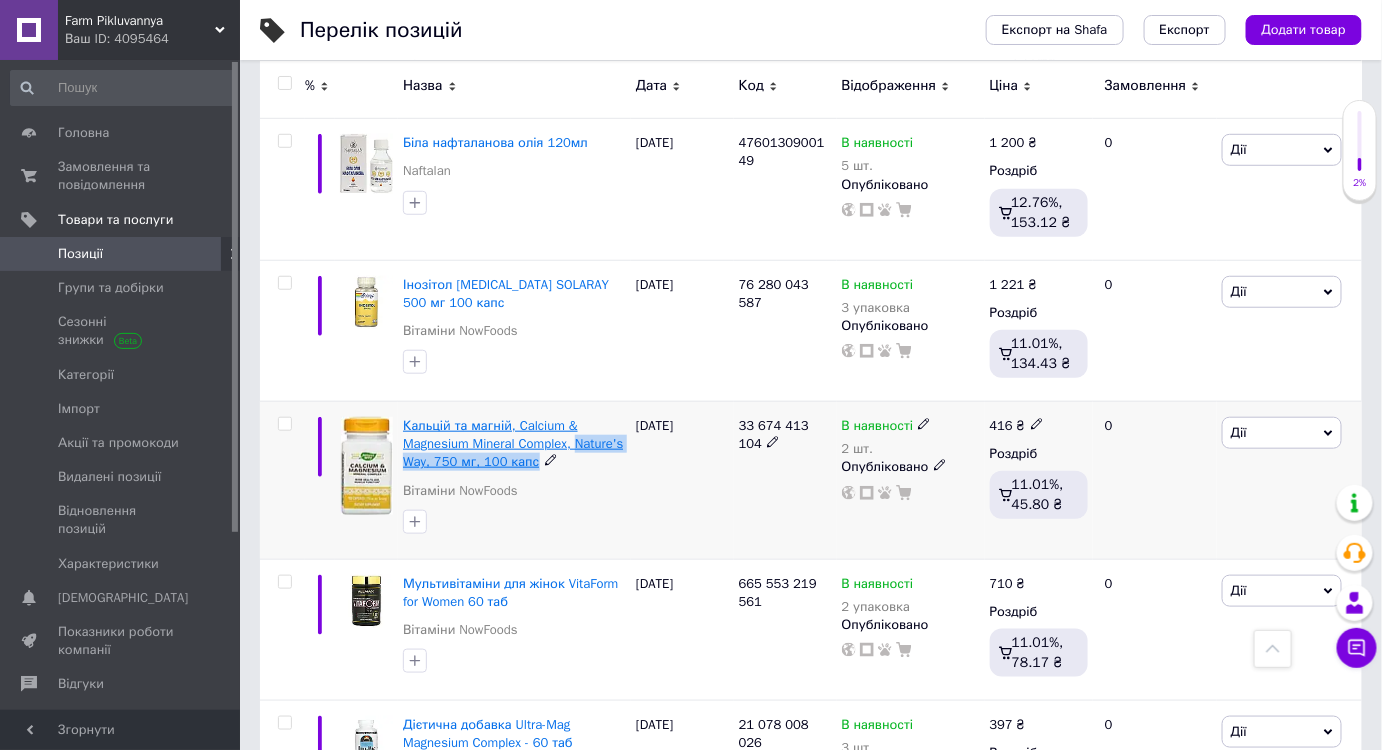 click on "Кальцій та магній, Calcium & Magnesium Mineral Complex, Nature's Way, 750 мг, 100 капс" at bounding box center (514, 444) 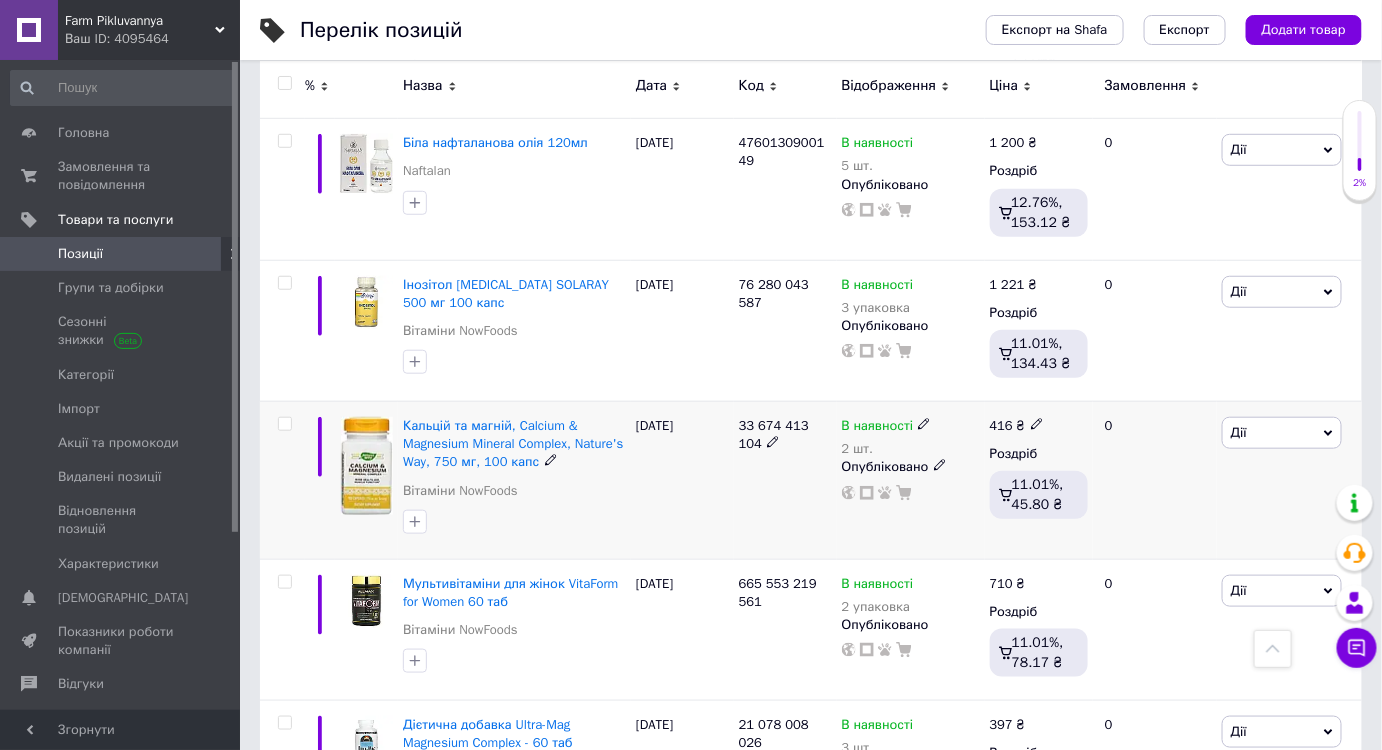 click on "[DATE]" at bounding box center [682, 480] 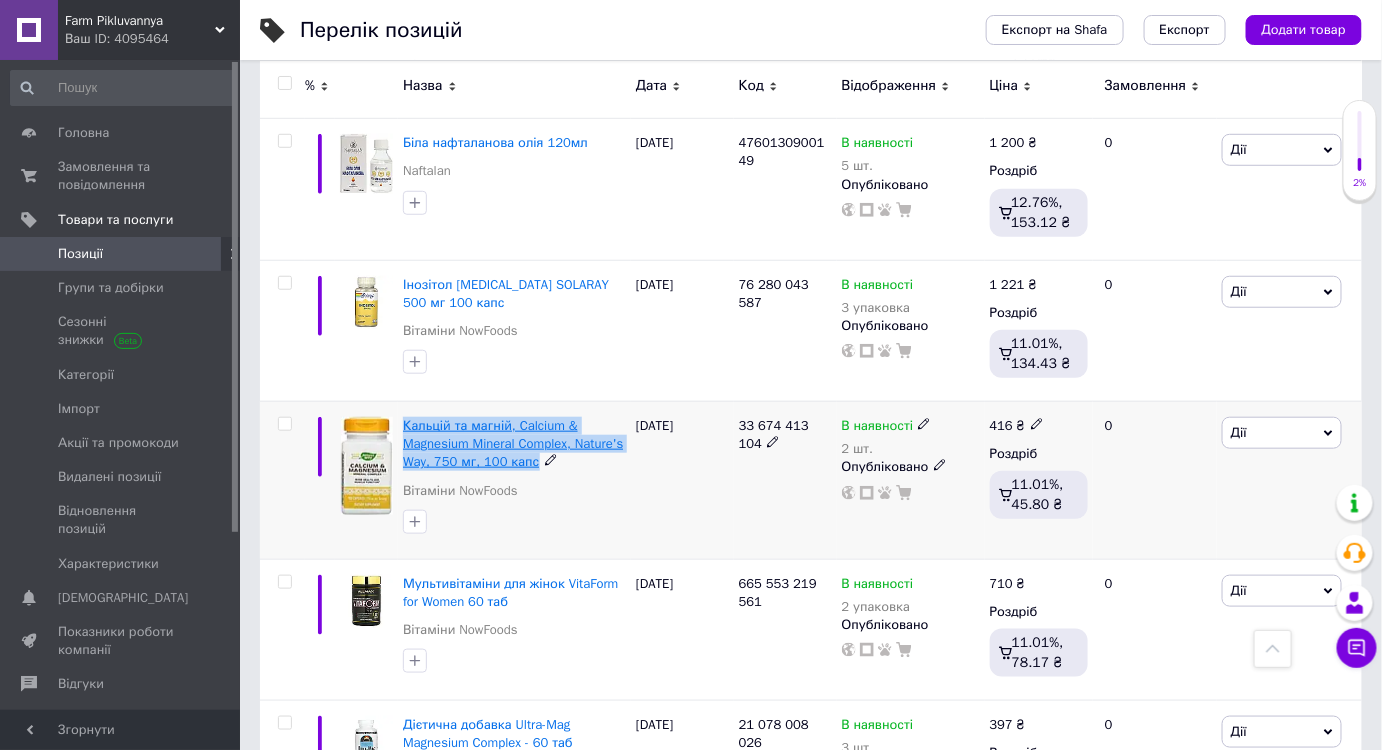 drag, startPoint x: 400, startPoint y: 358, endPoint x: 528, endPoint y: 403, distance: 135.67976 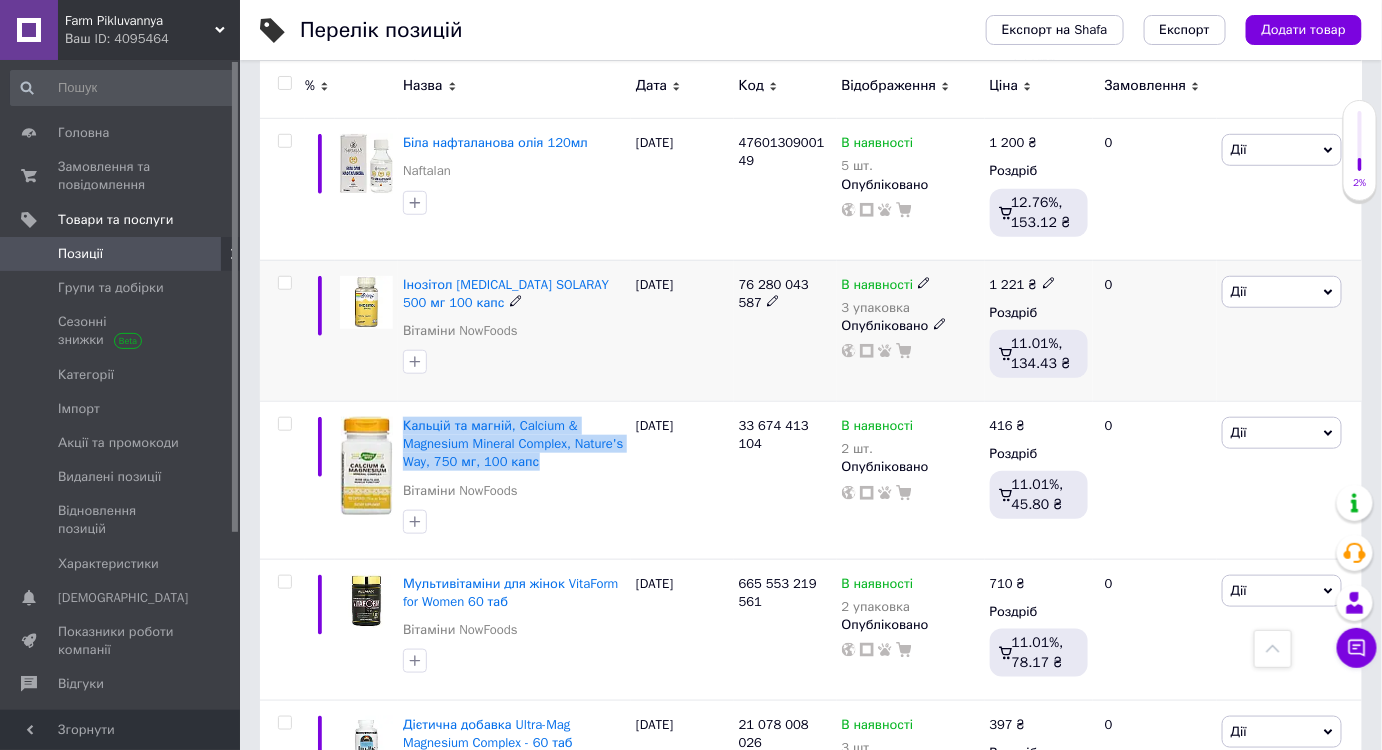 click on "0" at bounding box center (1155, 330) 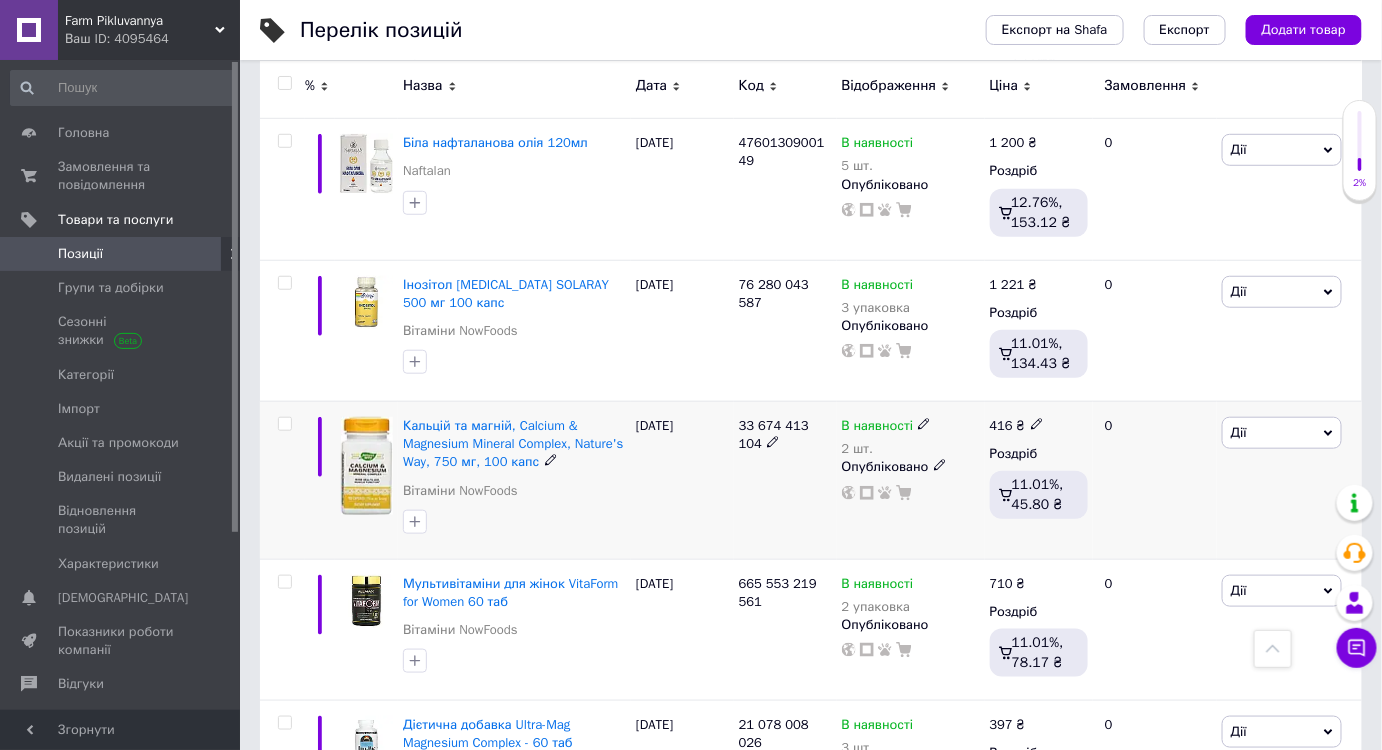 scroll, scrollTop: 7909, scrollLeft: 0, axis: vertical 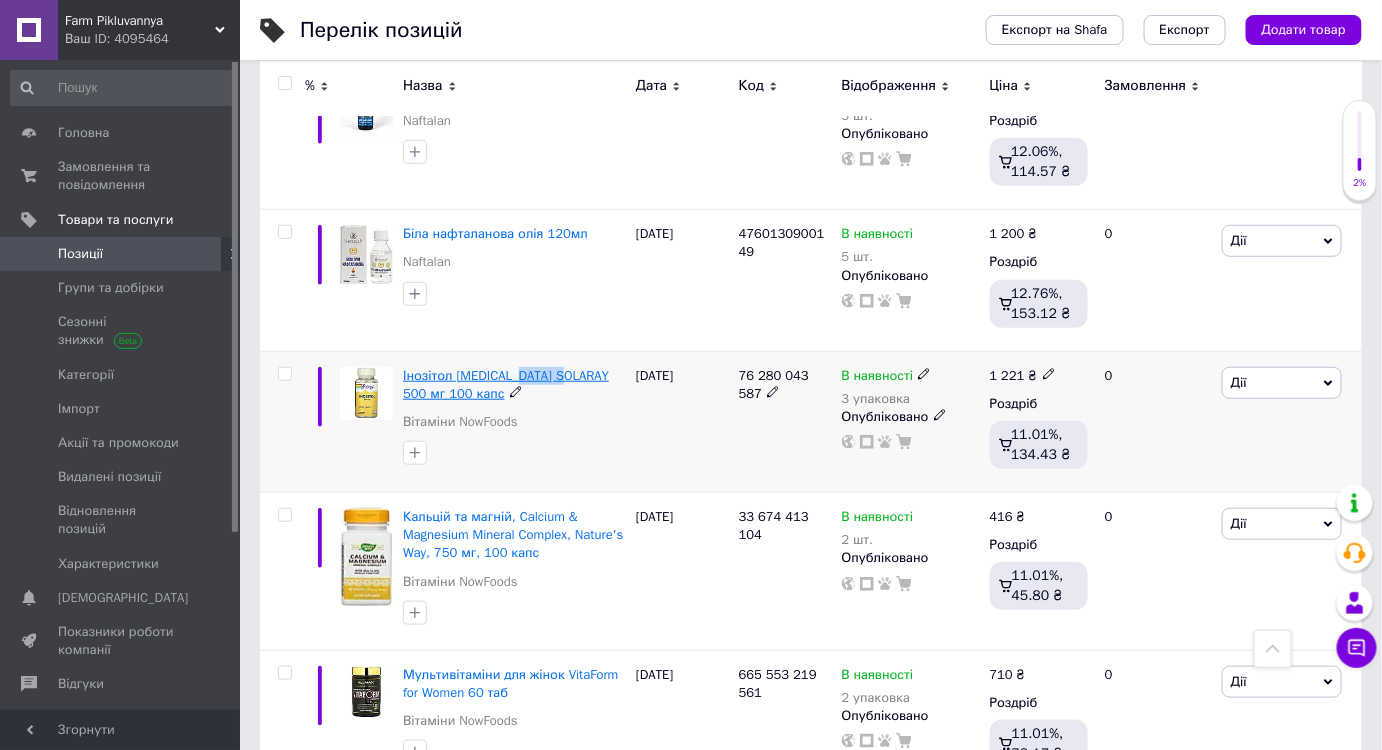 drag, startPoint x: 498, startPoint y: 299, endPoint x: 553, endPoint y: 318, distance: 58.189346 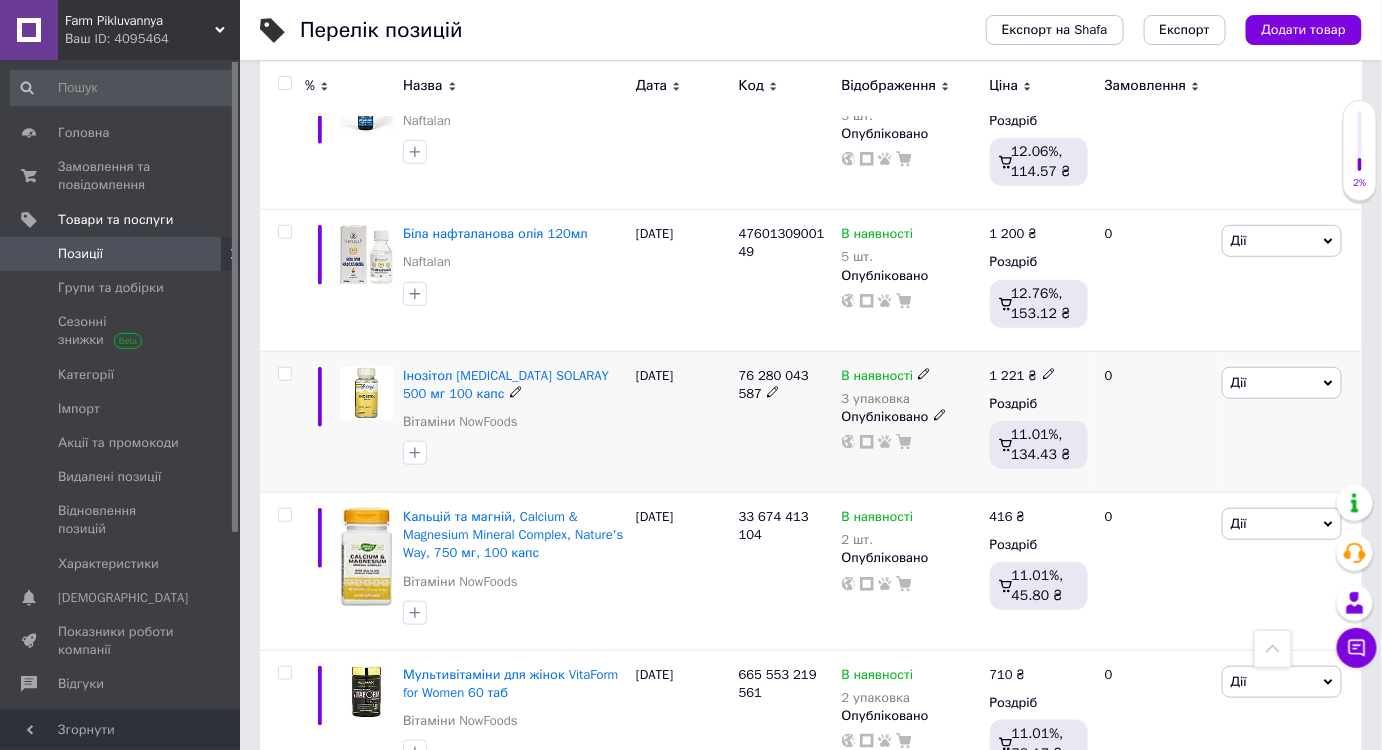 click on "[DATE]" at bounding box center [682, 421] 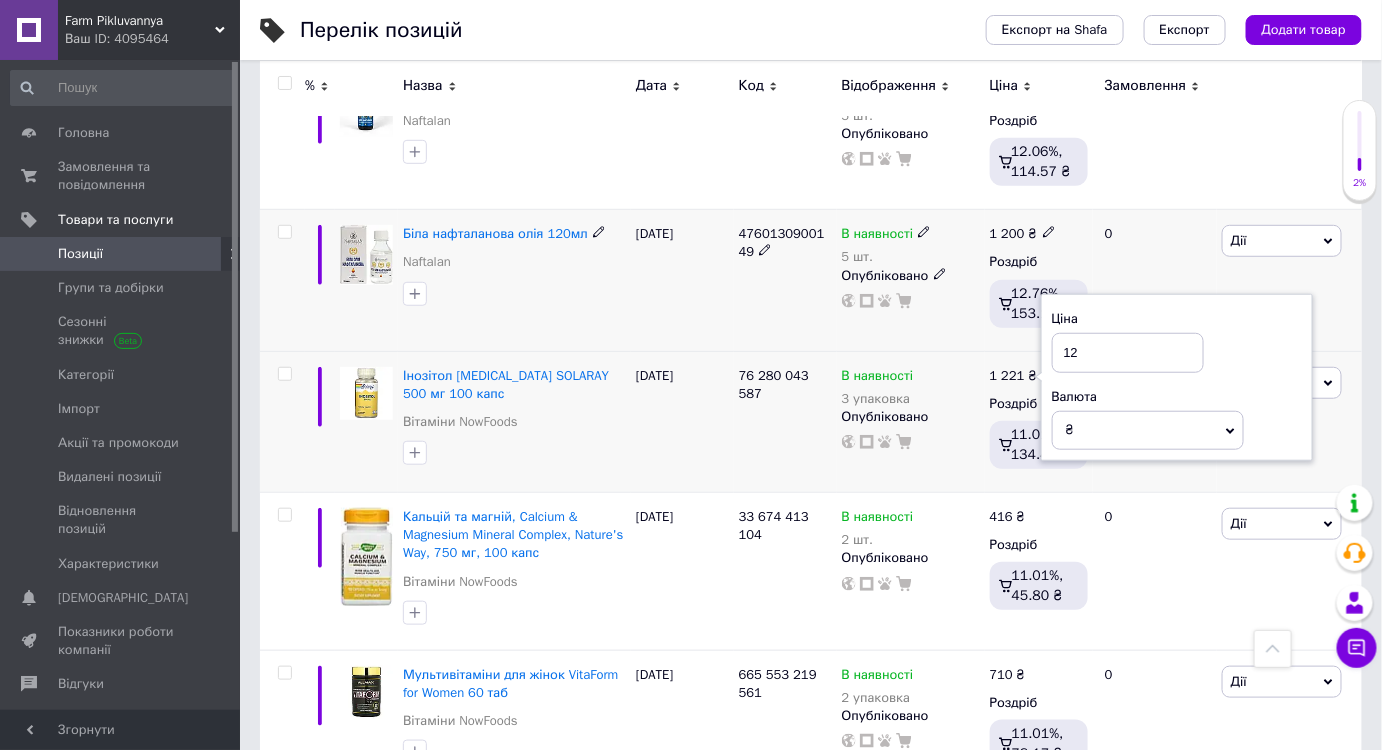 type on "1" 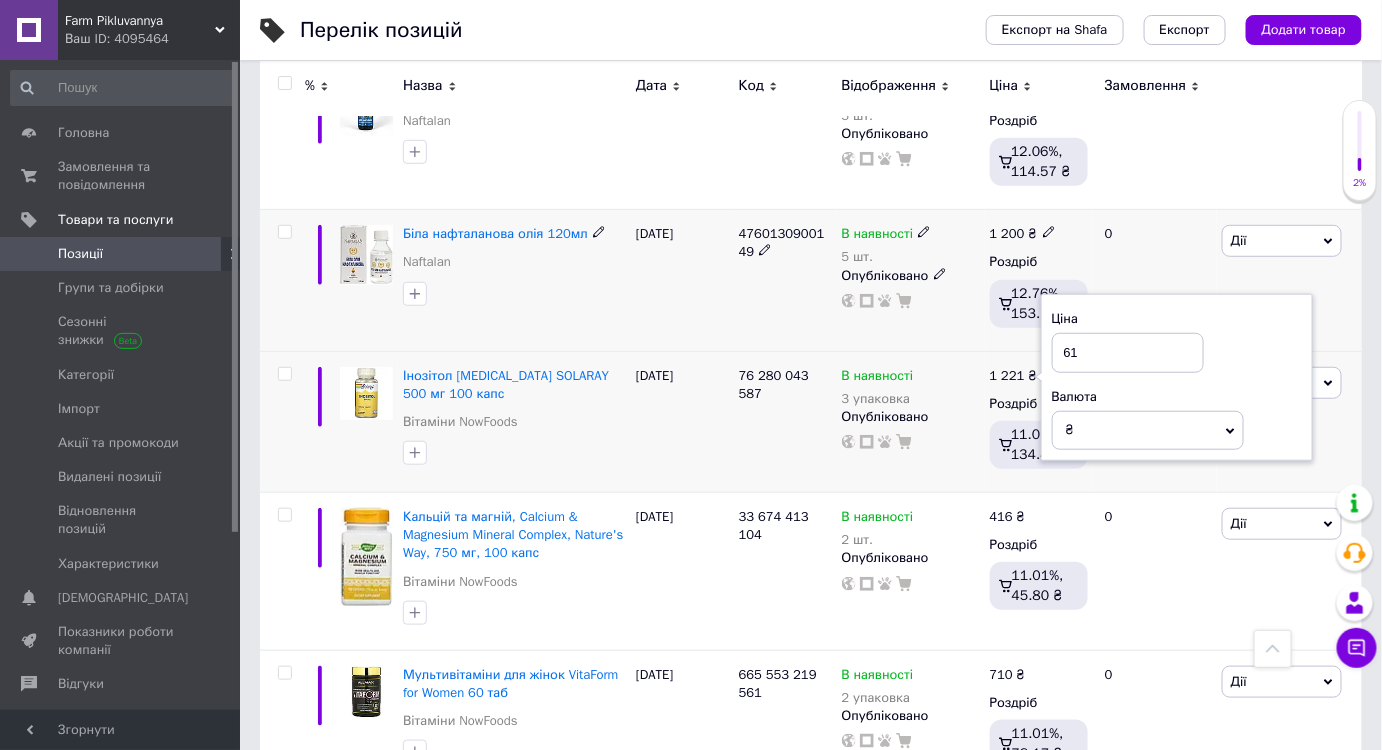 type on "611" 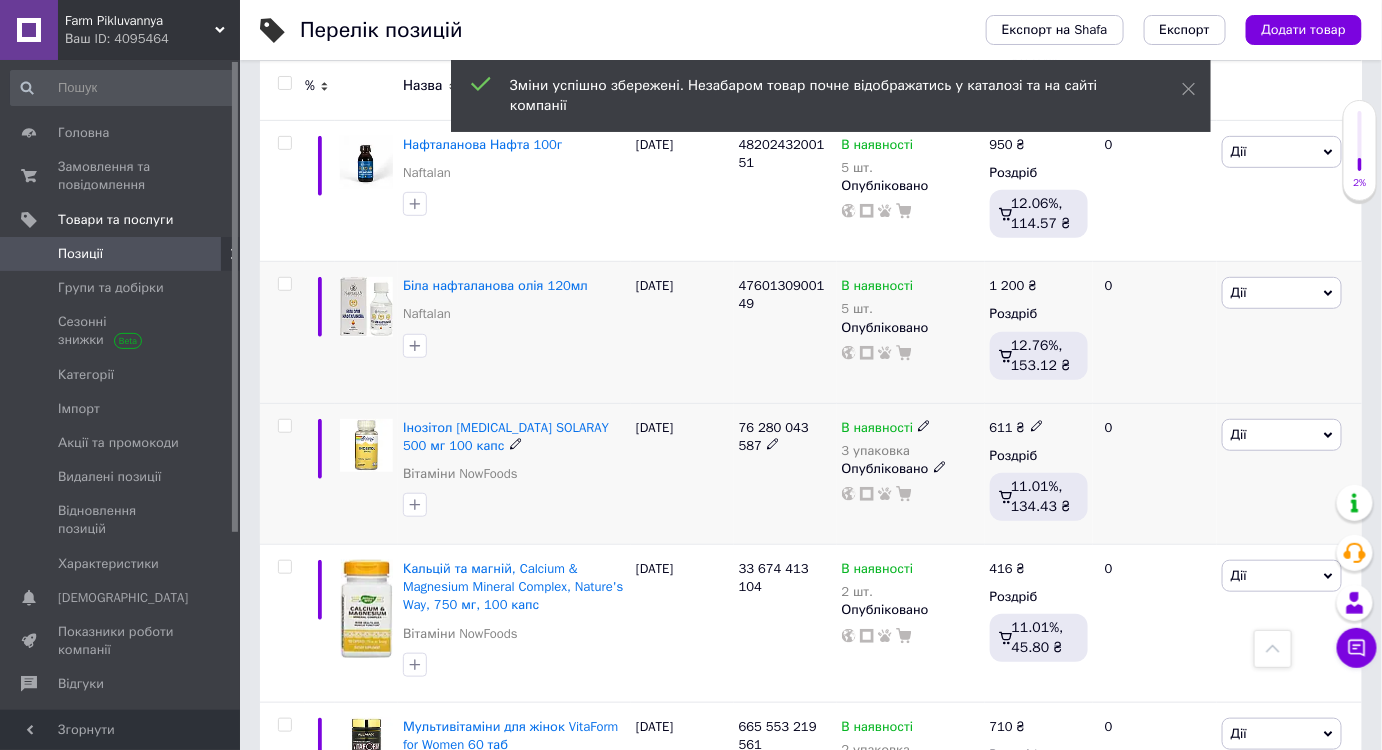 scroll, scrollTop: 7727, scrollLeft: 0, axis: vertical 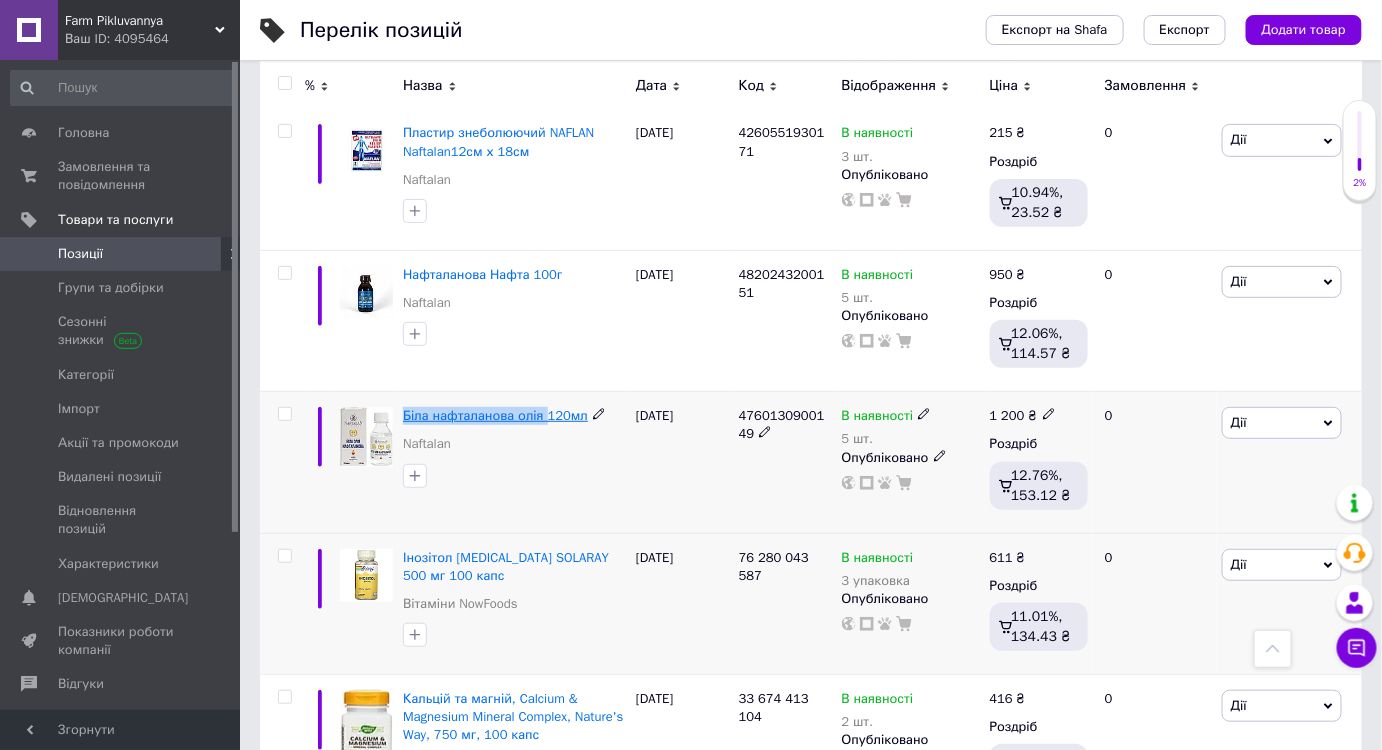 drag, startPoint x: 401, startPoint y: 351, endPoint x: 540, endPoint y: 352, distance: 139.0036 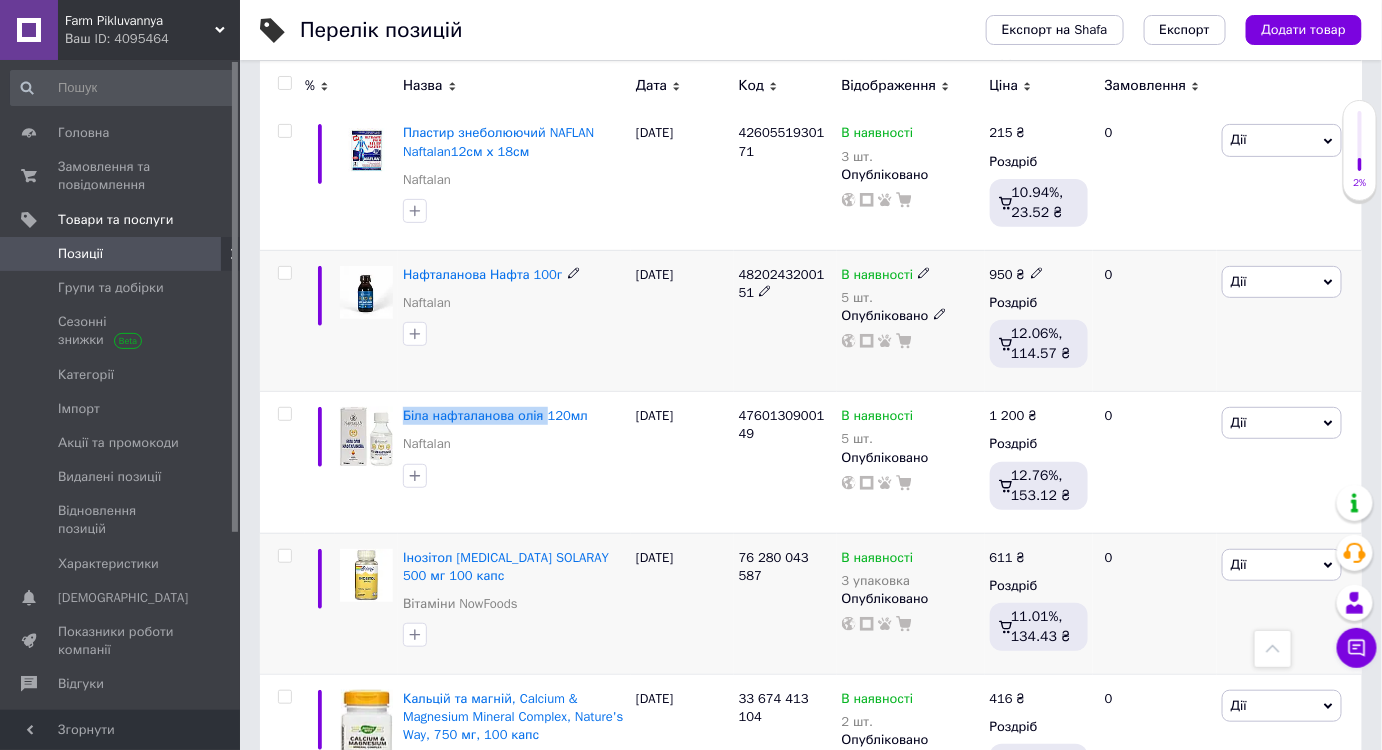 click on "0" at bounding box center [1155, 320] 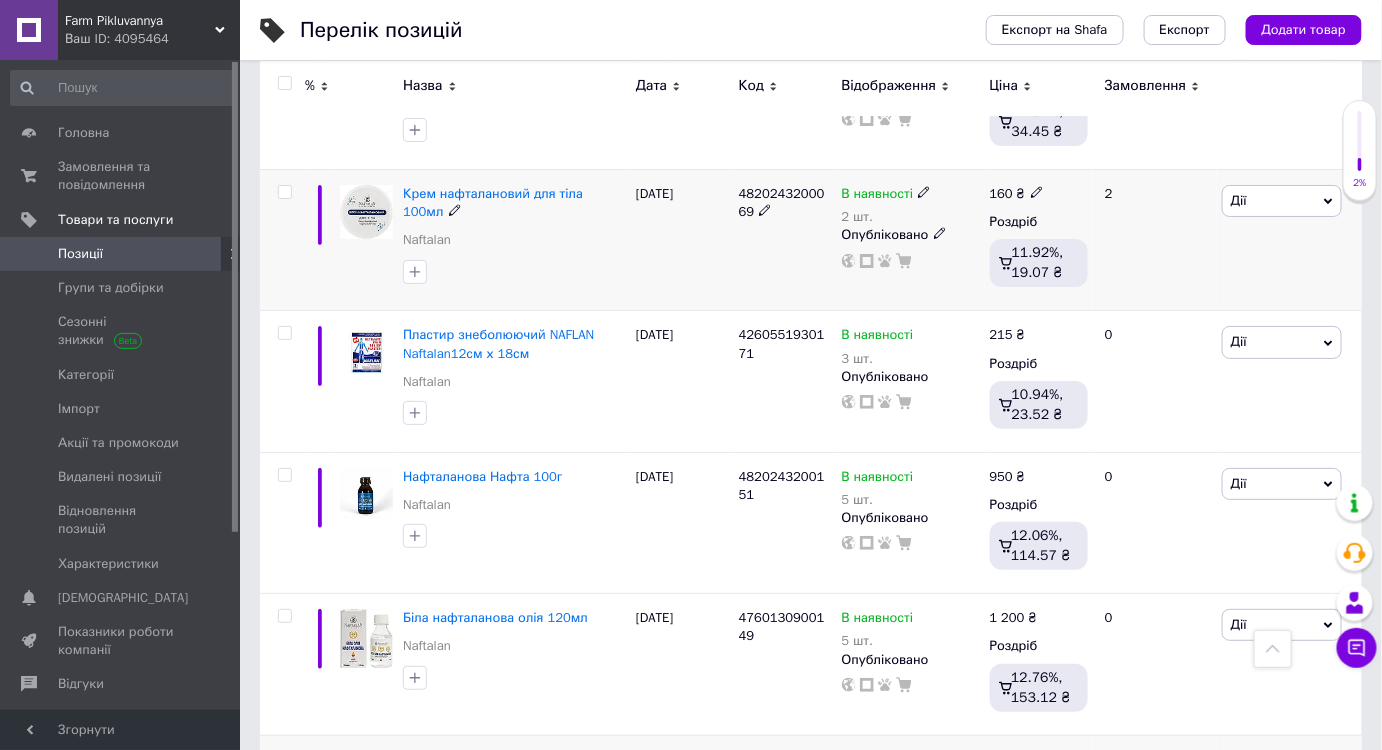 scroll, scrollTop: 7454, scrollLeft: 0, axis: vertical 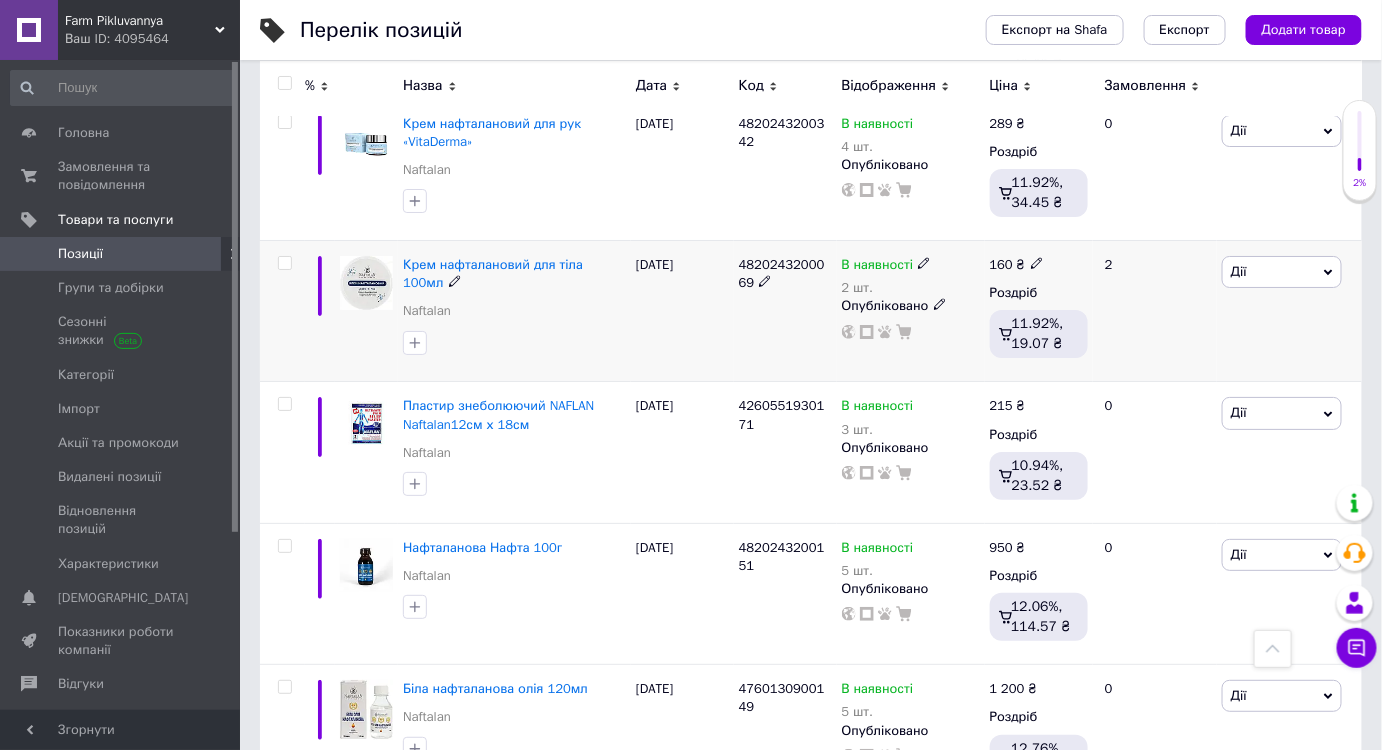 click 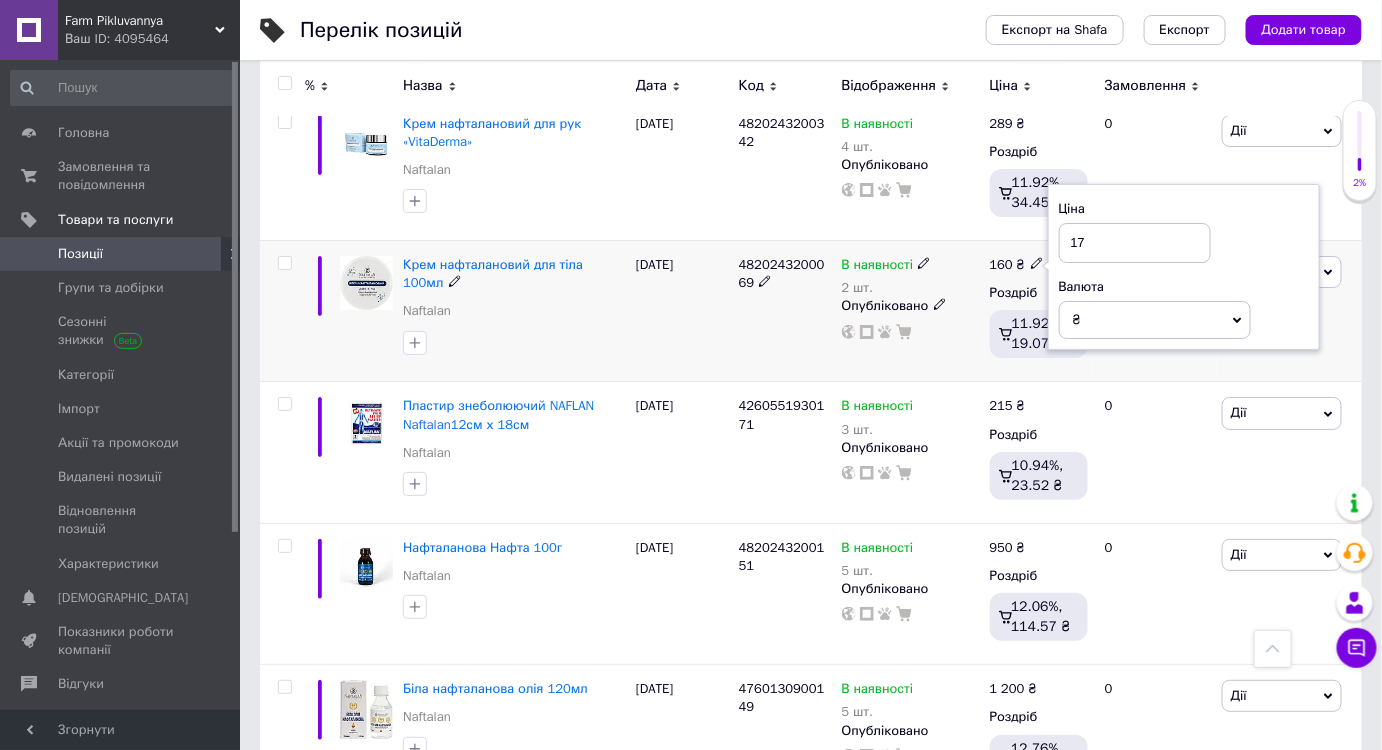 type on "170" 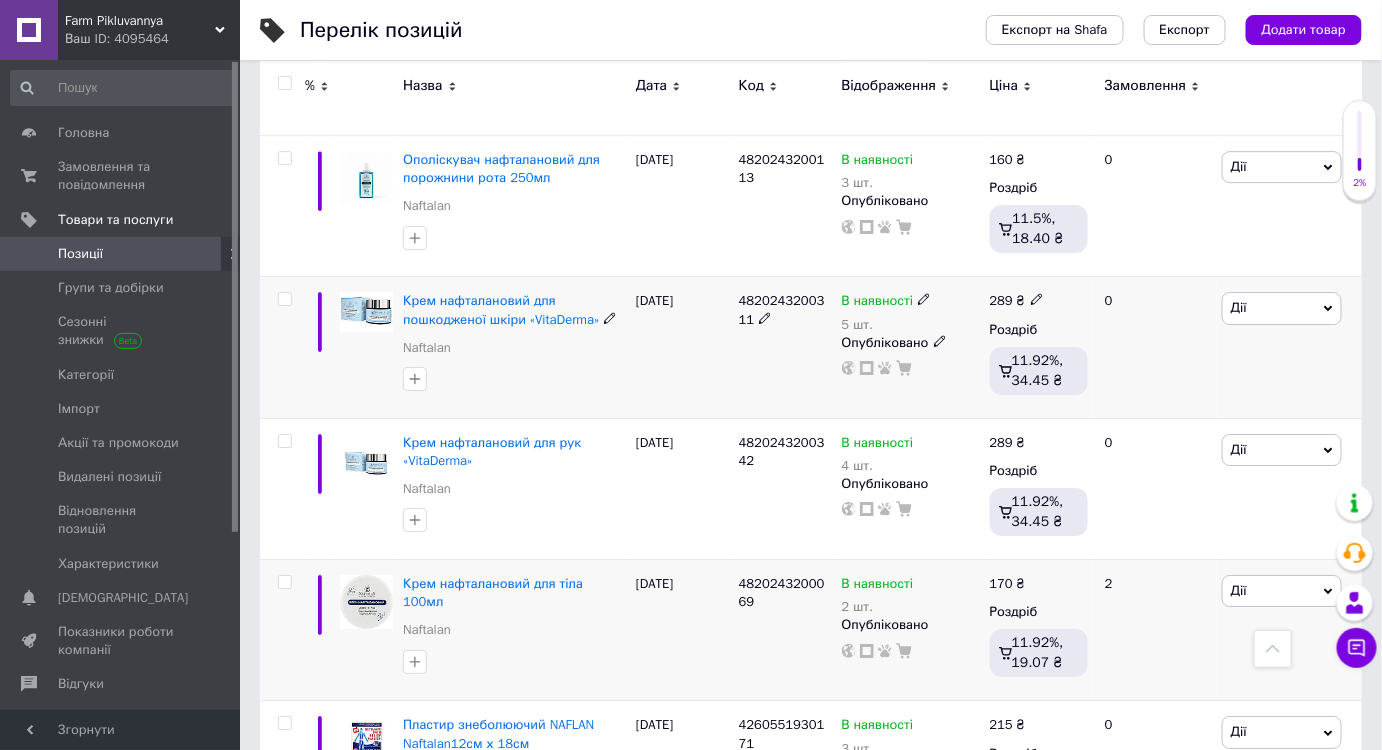 scroll, scrollTop: 7000, scrollLeft: 0, axis: vertical 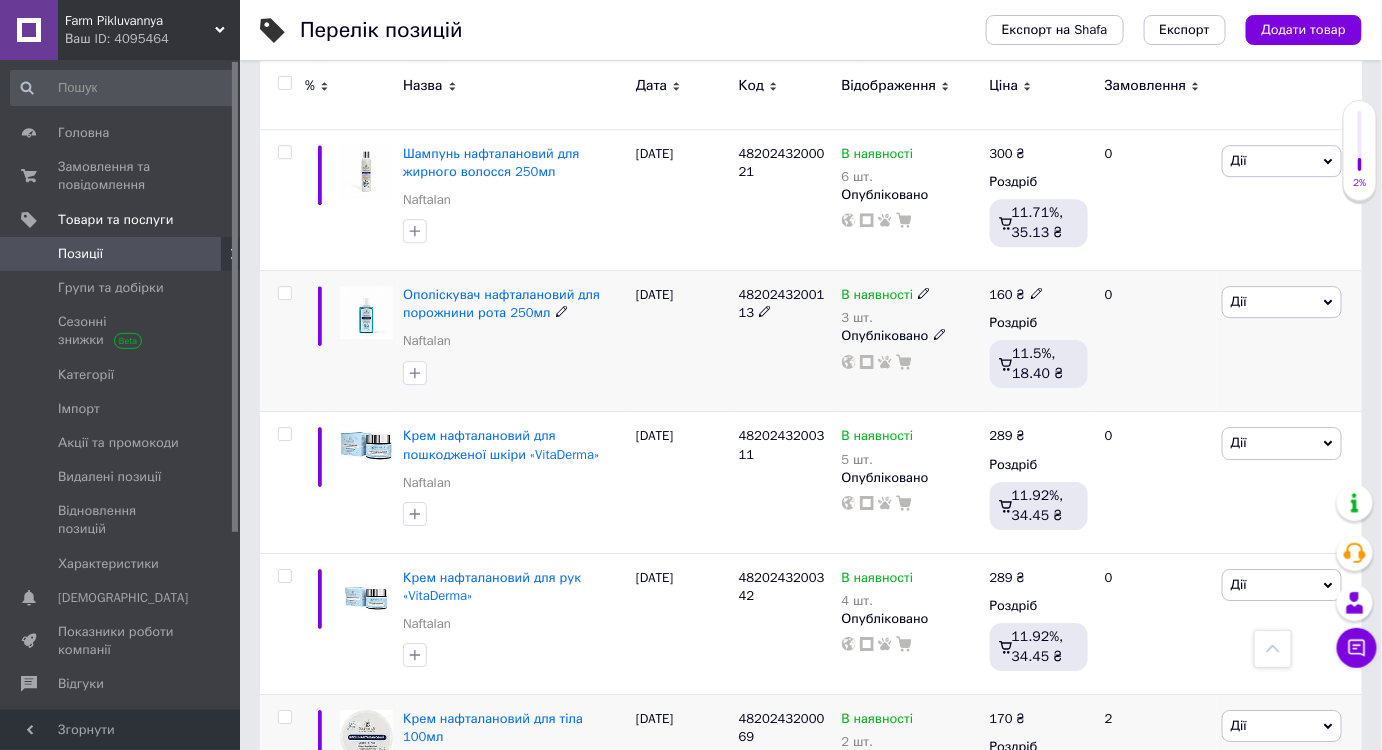 click 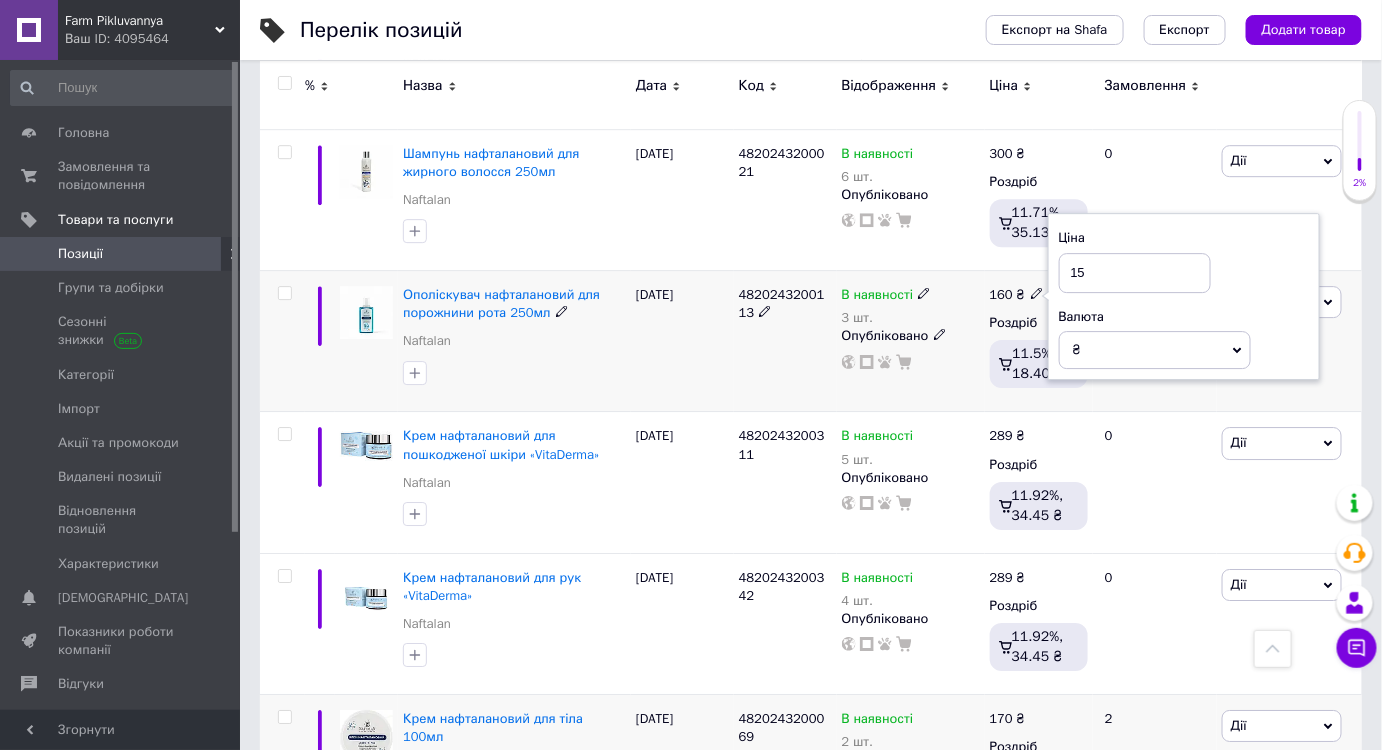 type on "150" 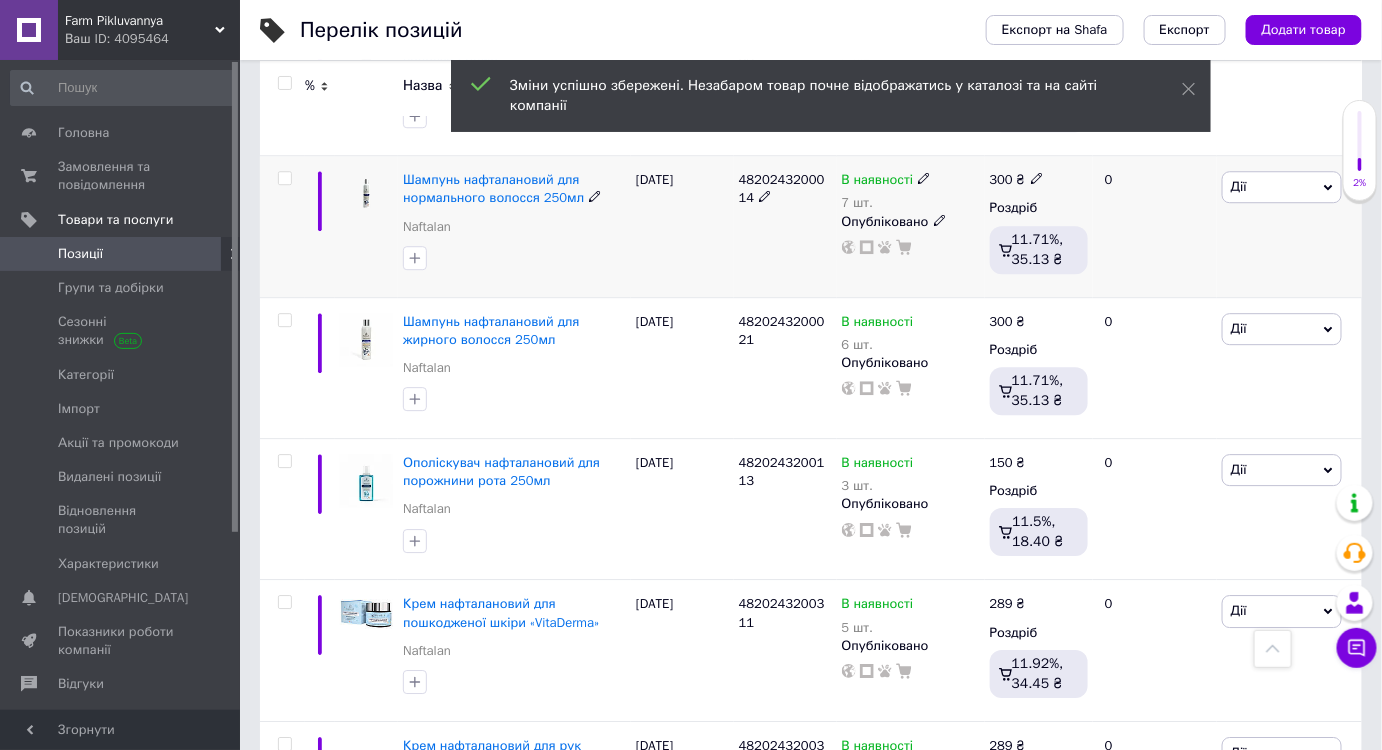 scroll, scrollTop: 6727, scrollLeft: 0, axis: vertical 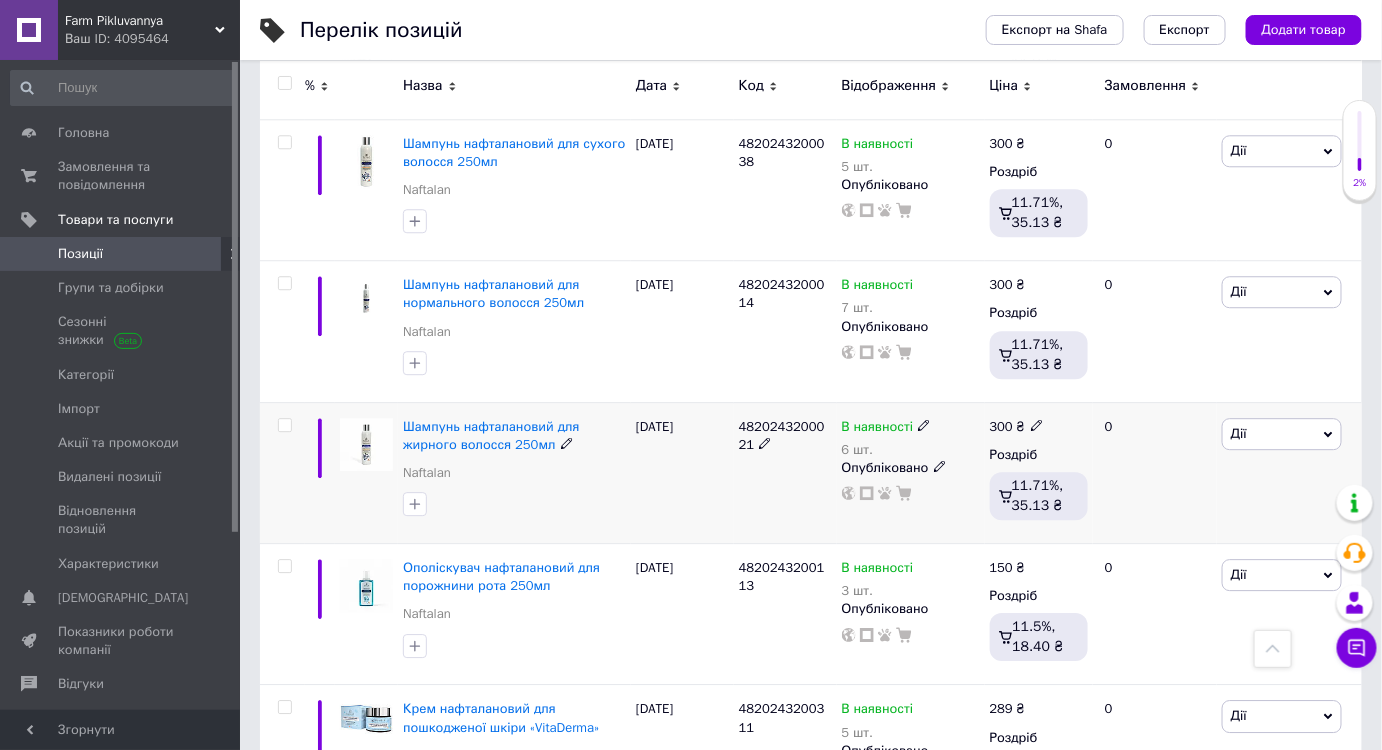 click 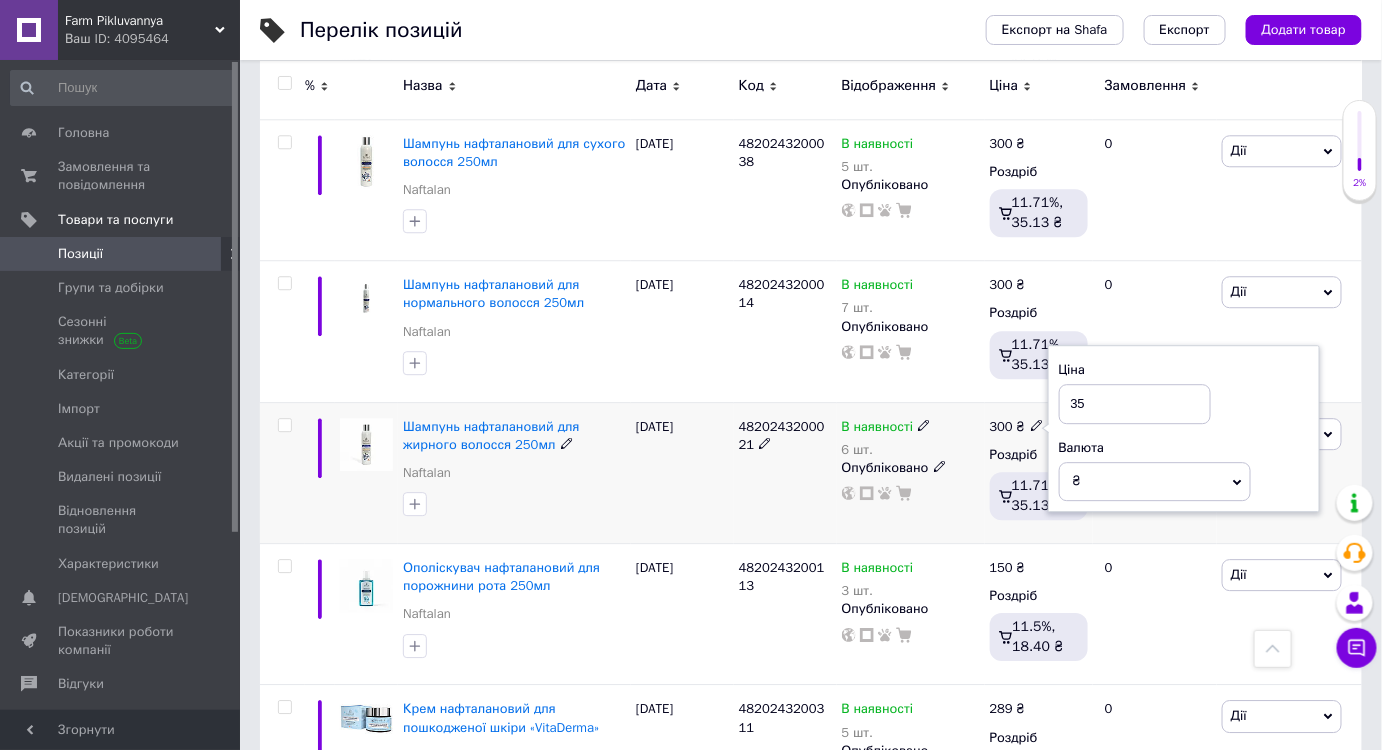 type on "350" 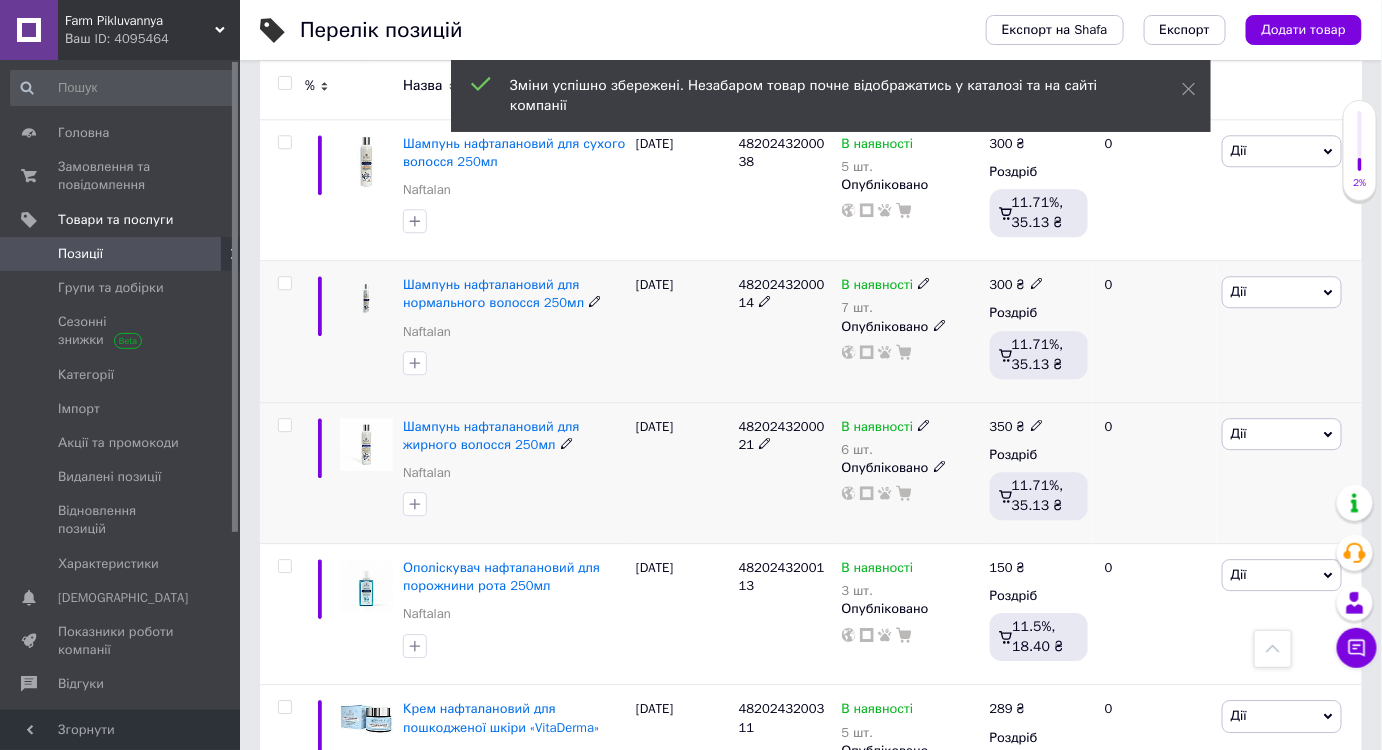 click 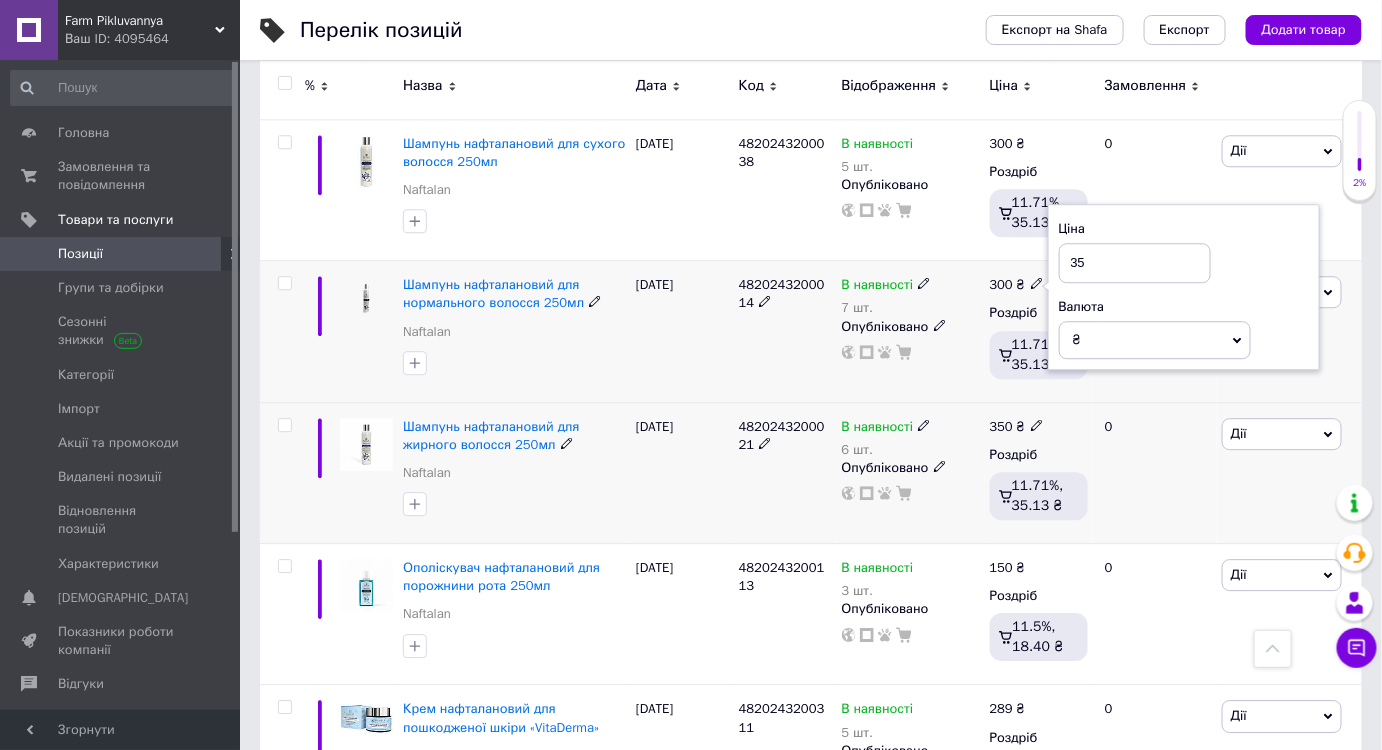 type on "350" 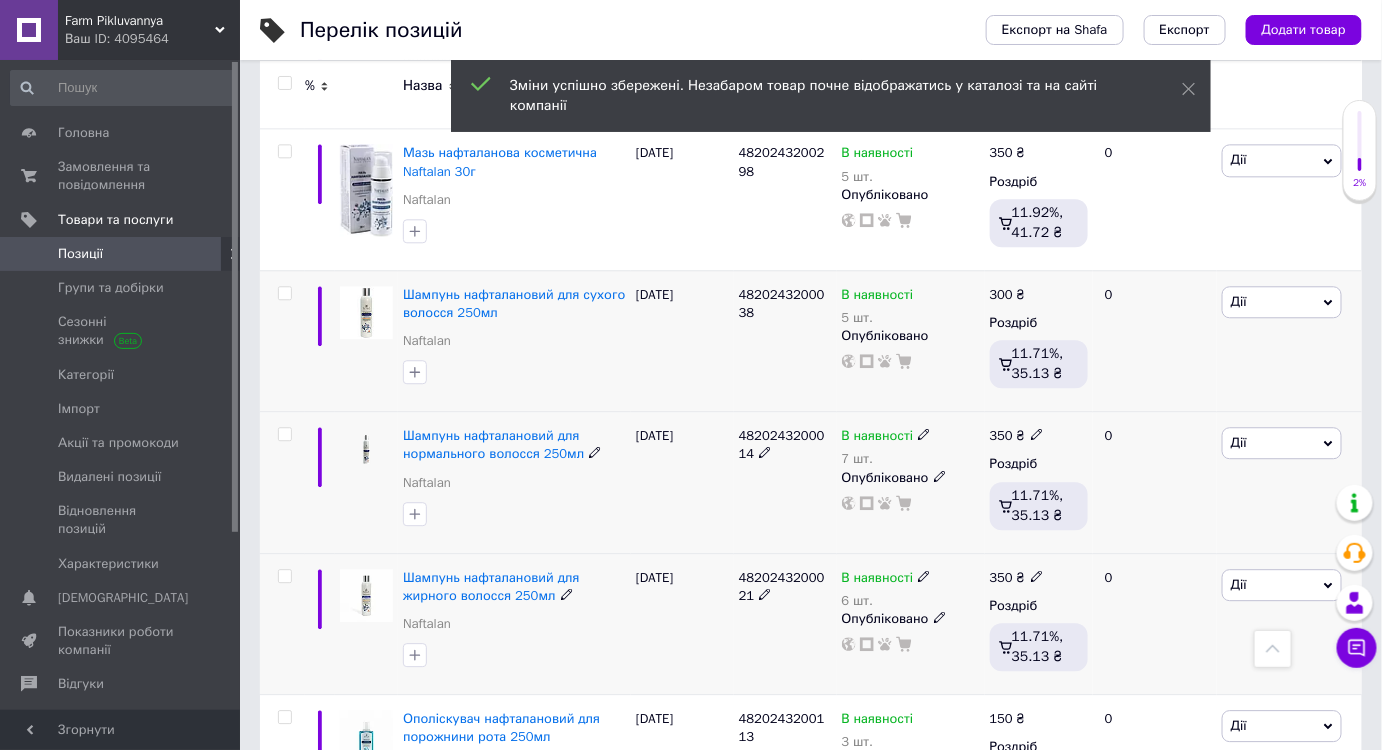 scroll, scrollTop: 6545, scrollLeft: 0, axis: vertical 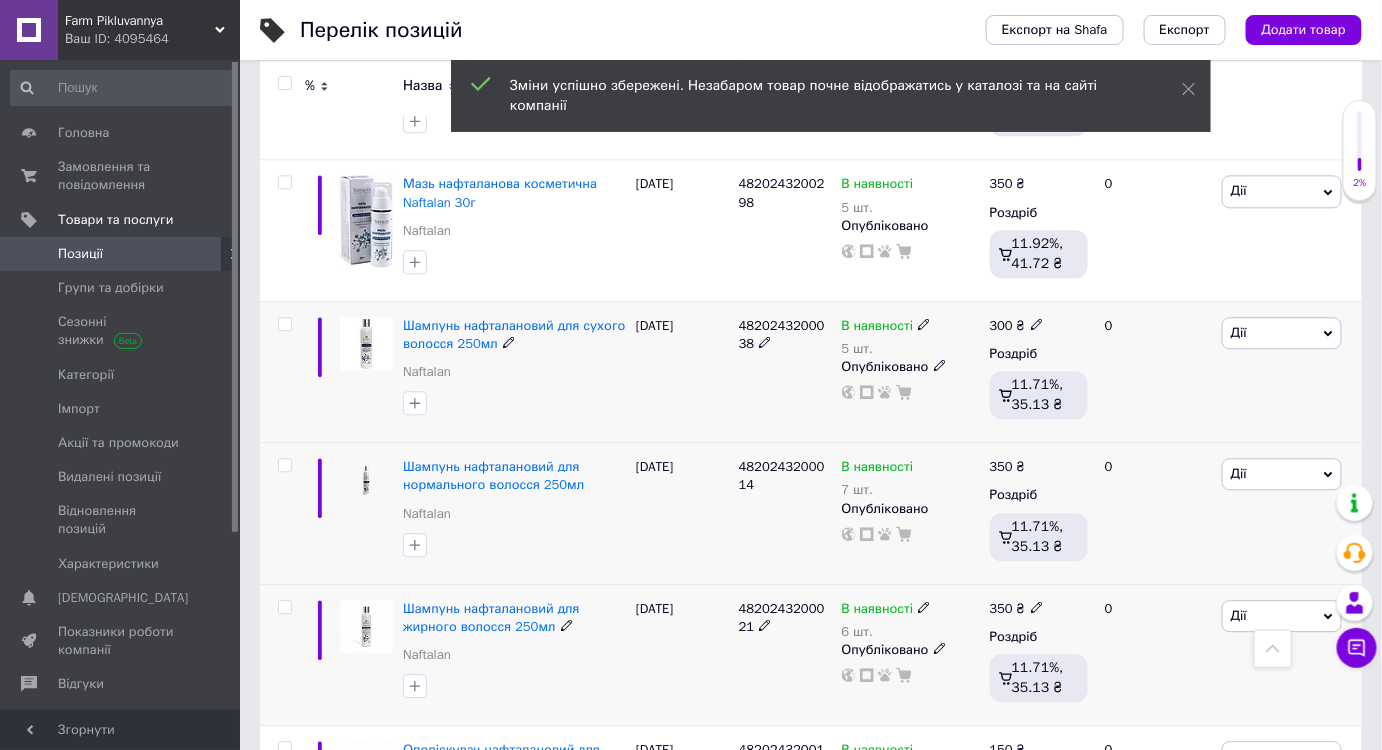 click 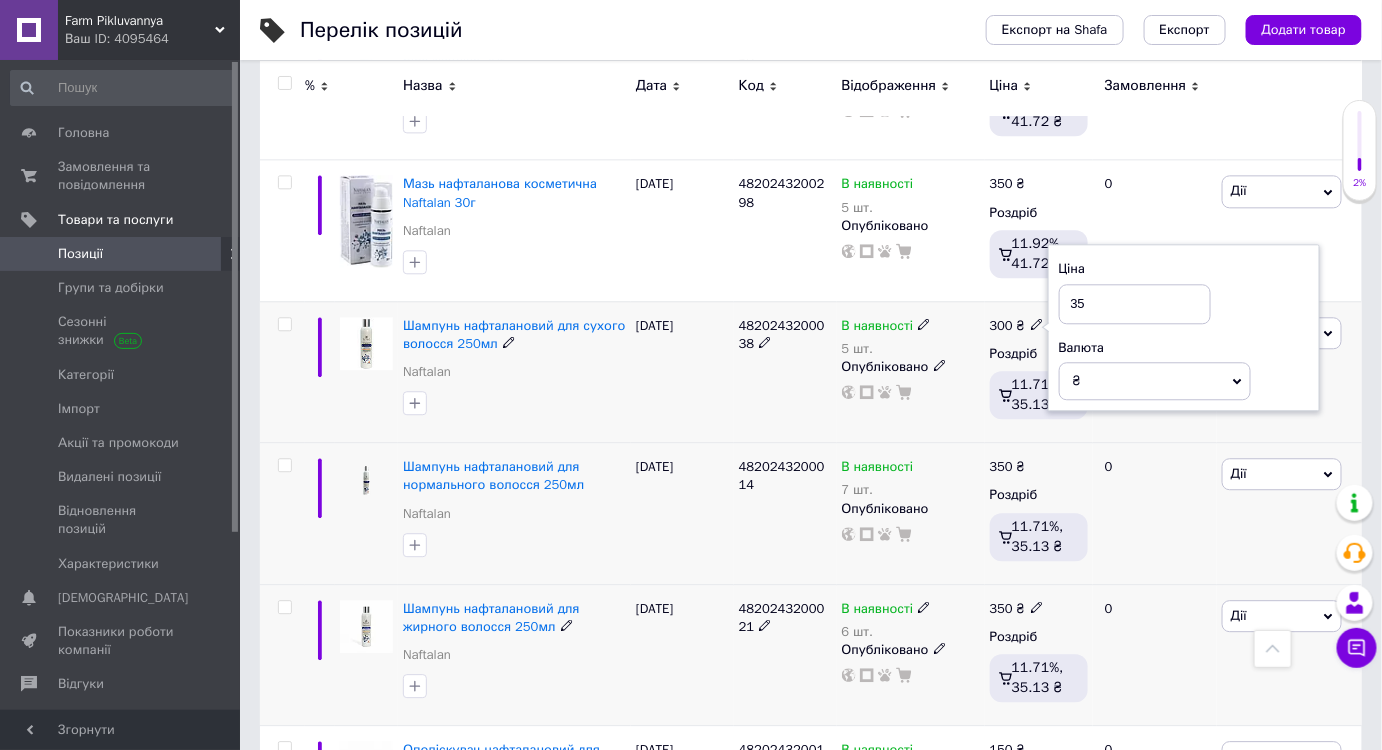 type on "350" 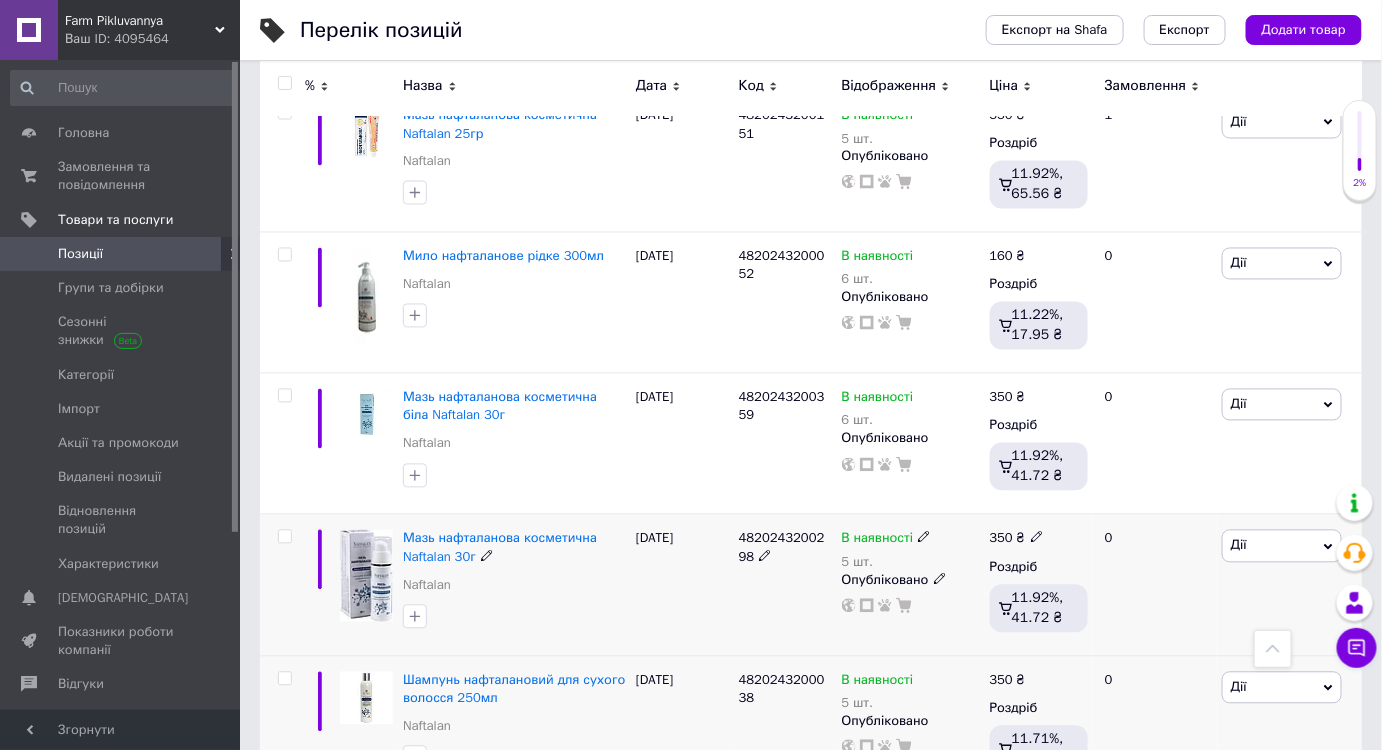 scroll, scrollTop: 6090, scrollLeft: 0, axis: vertical 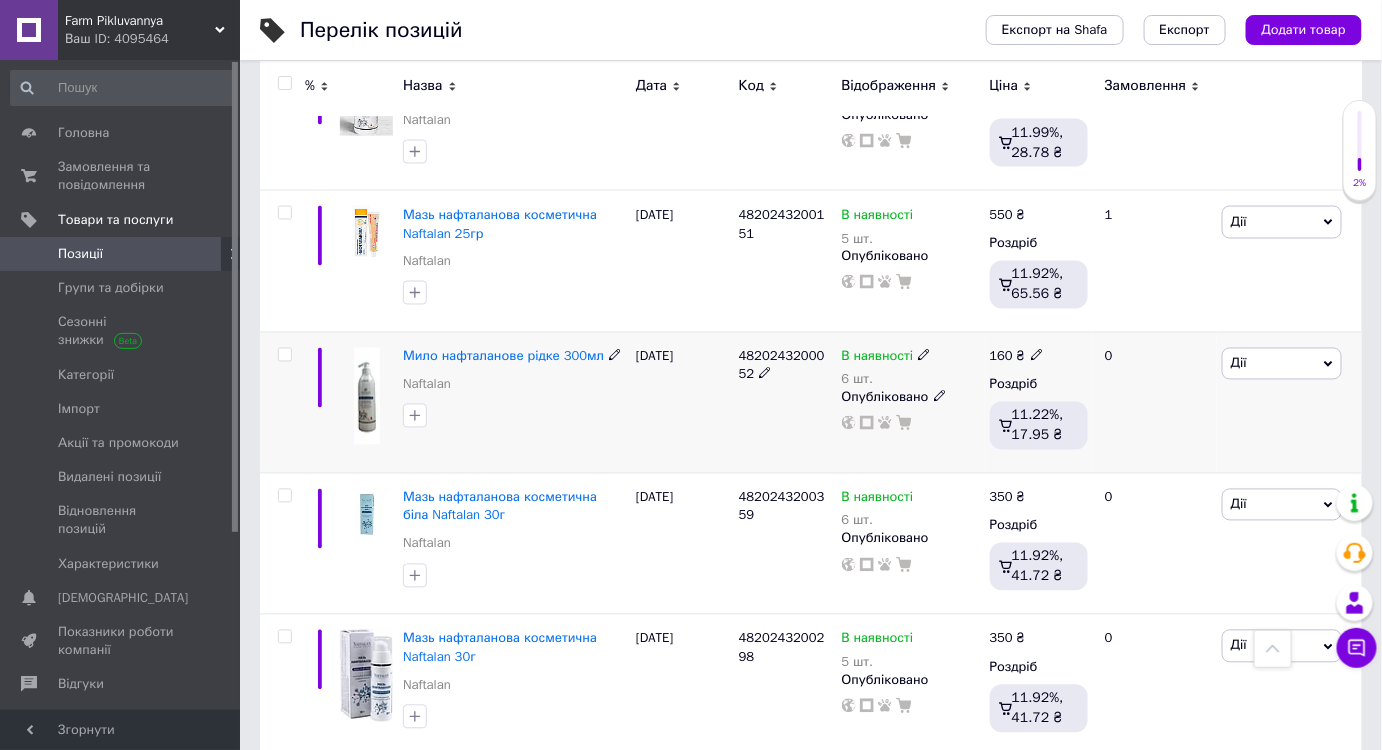 click at bounding box center [1037, 354] 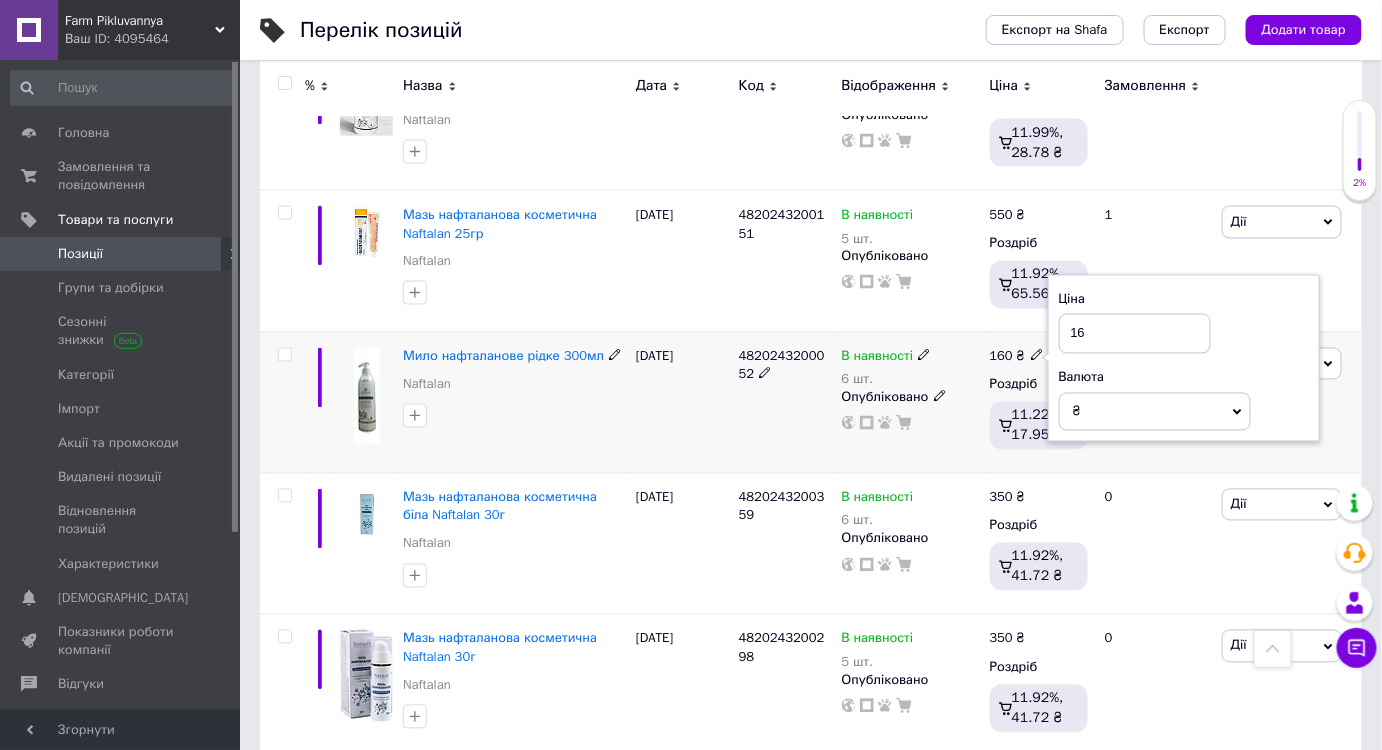type on "1" 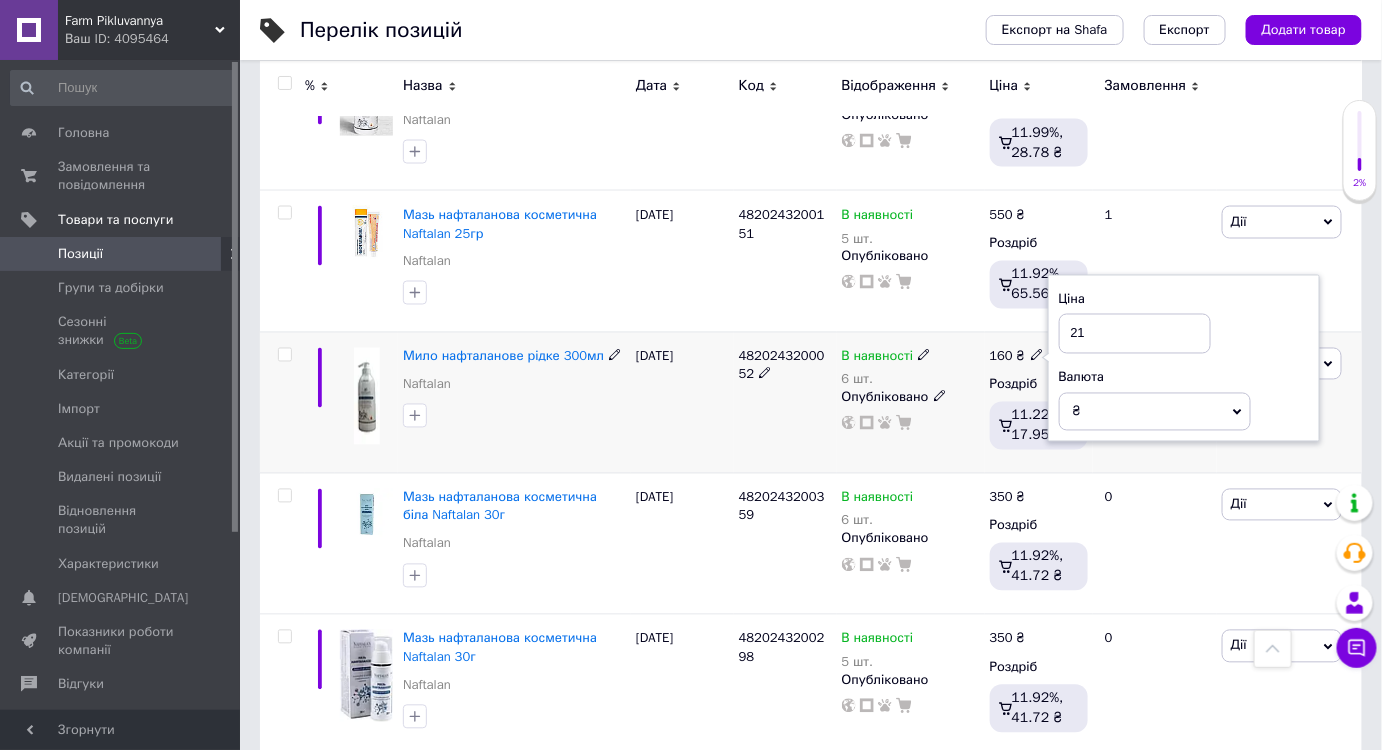 type on "210" 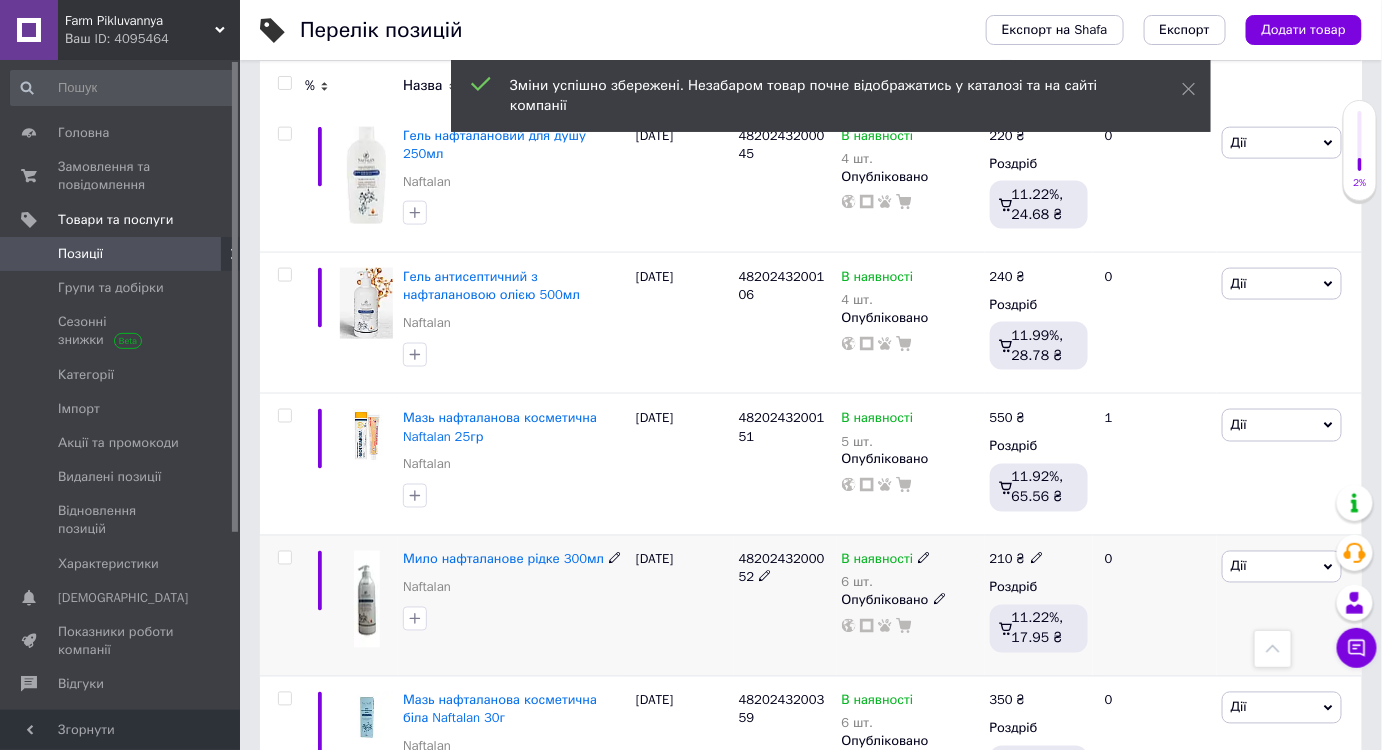 scroll, scrollTop: 5818, scrollLeft: 0, axis: vertical 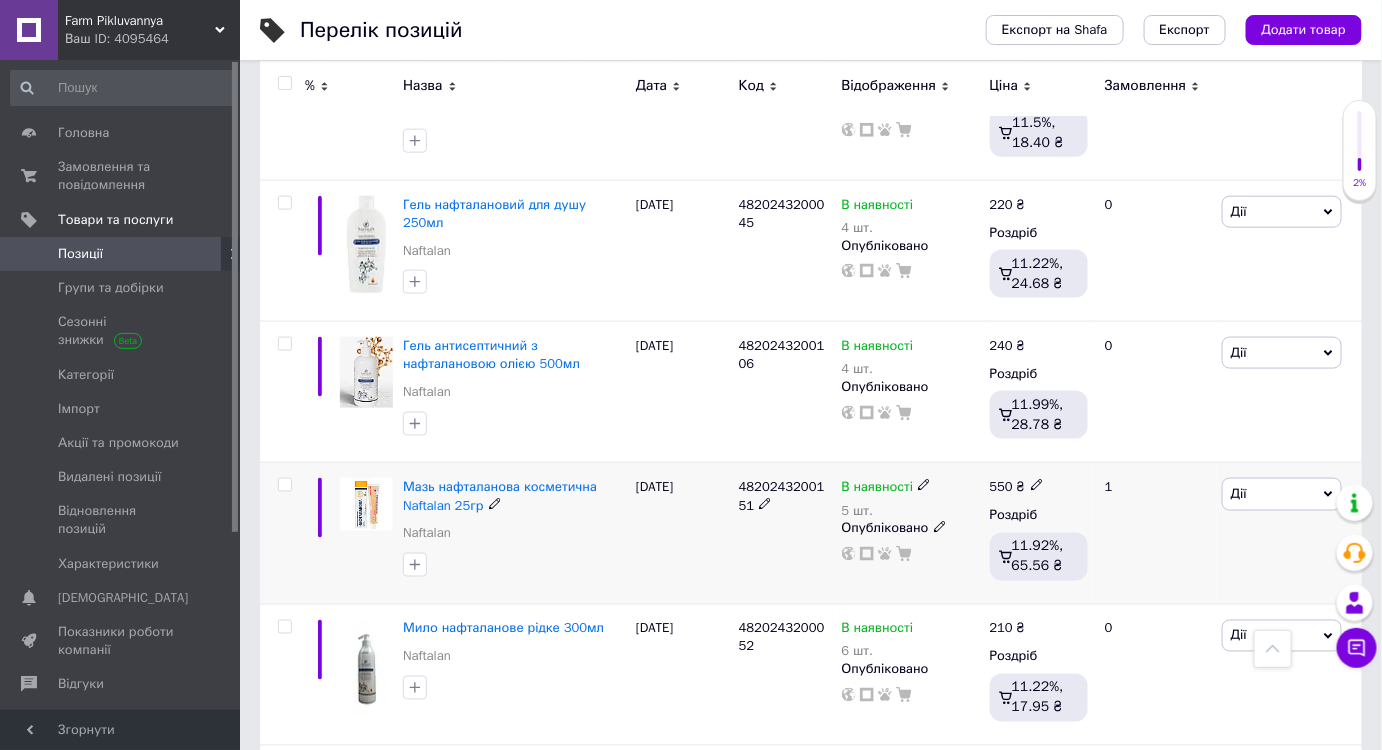 click 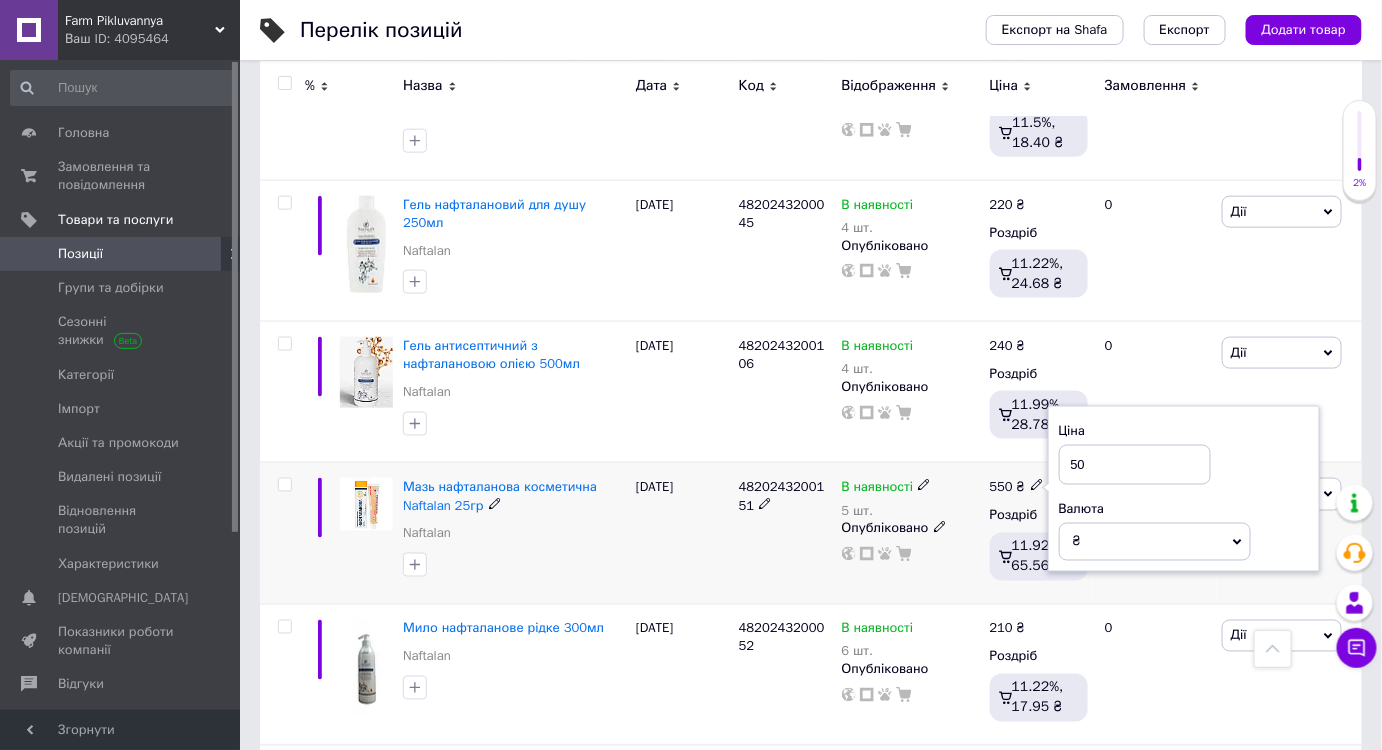 type on "500" 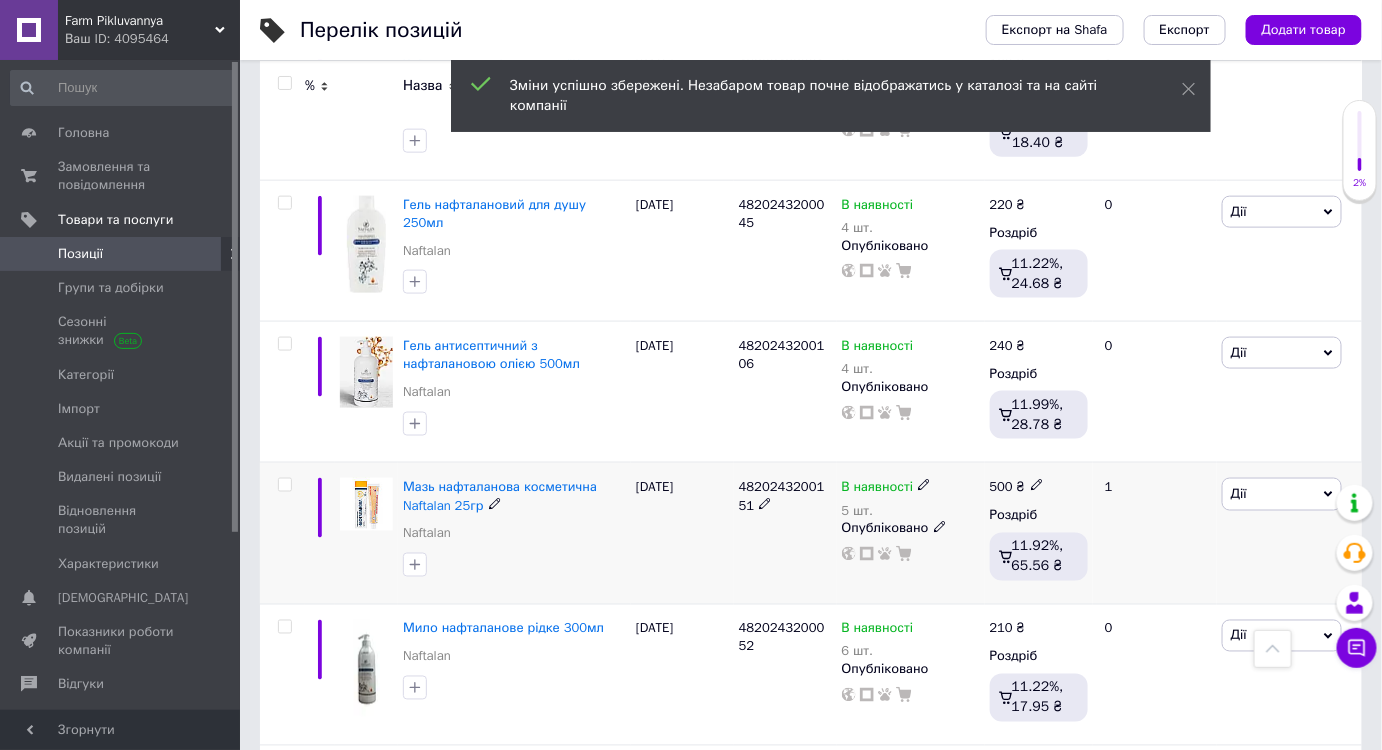 click 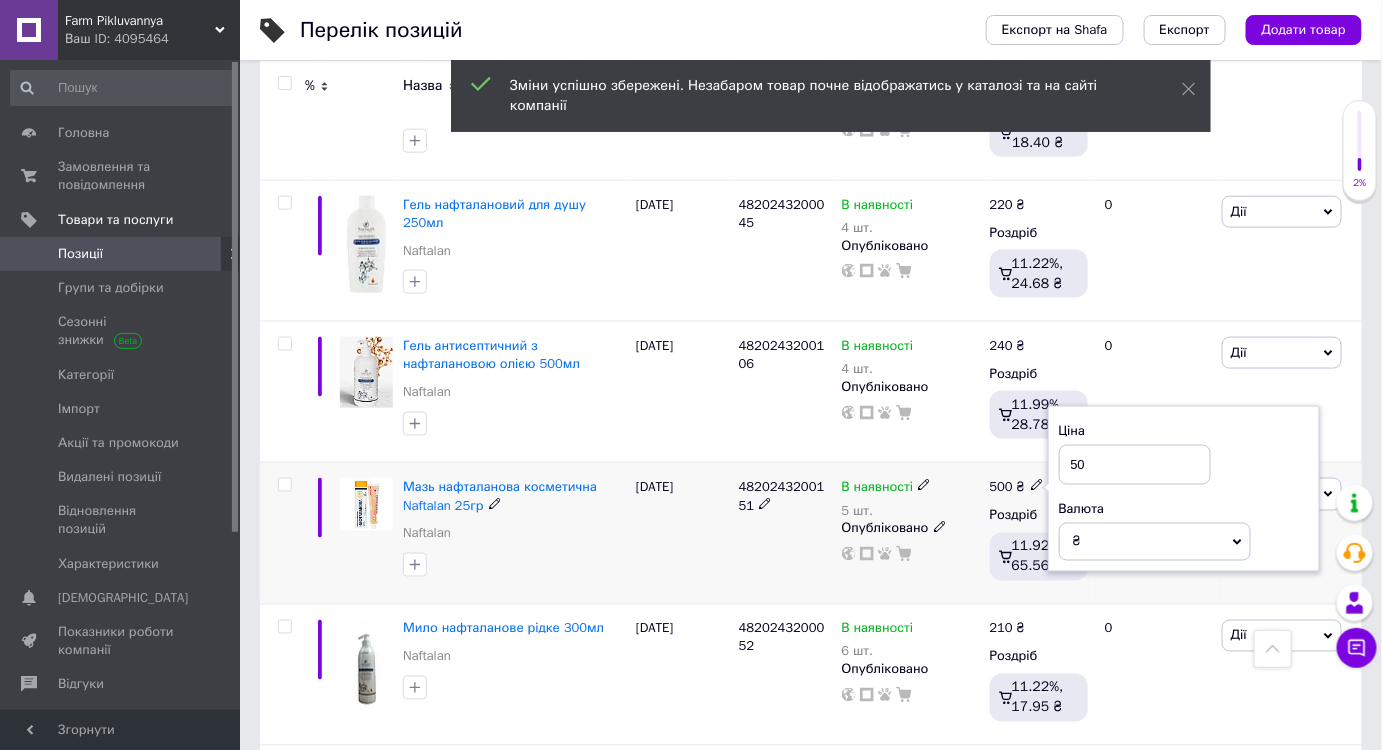 type on "505" 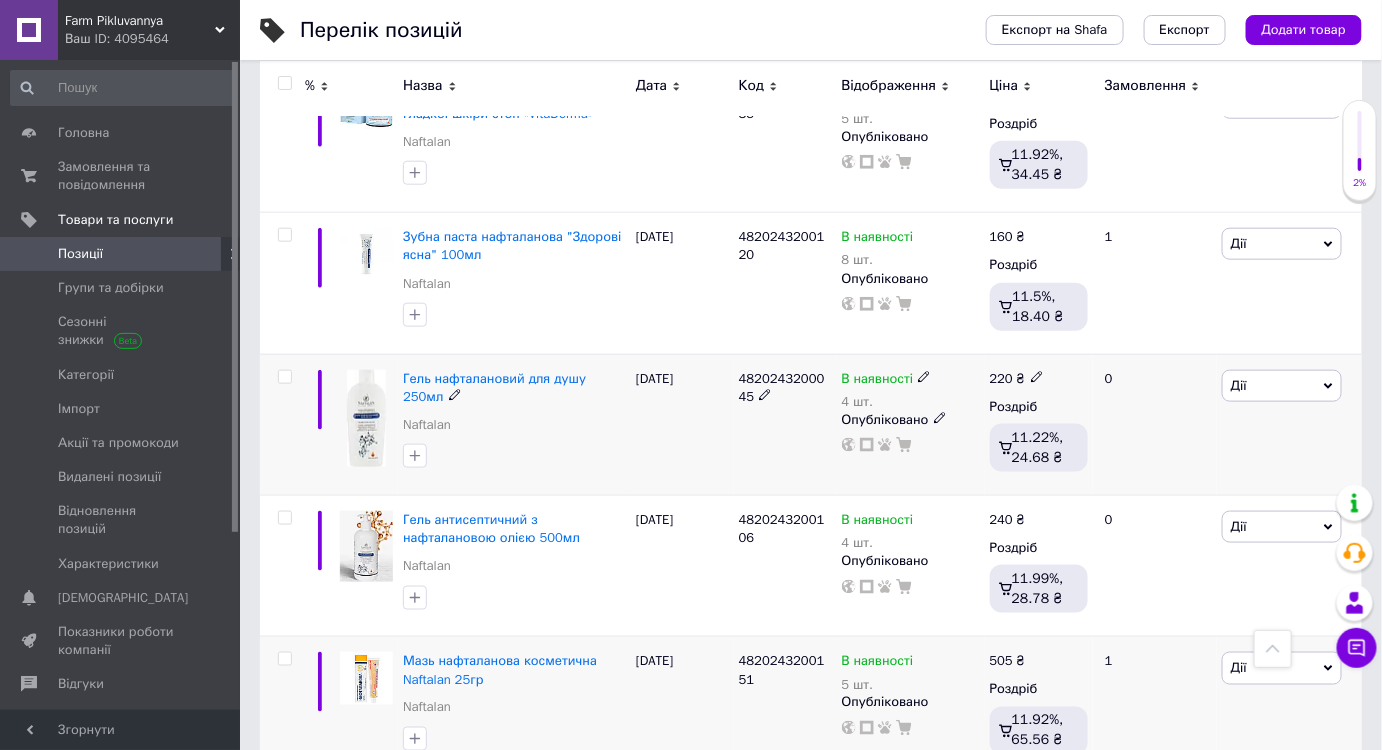 scroll, scrollTop: 5636, scrollLeft: 0, axis: vertical 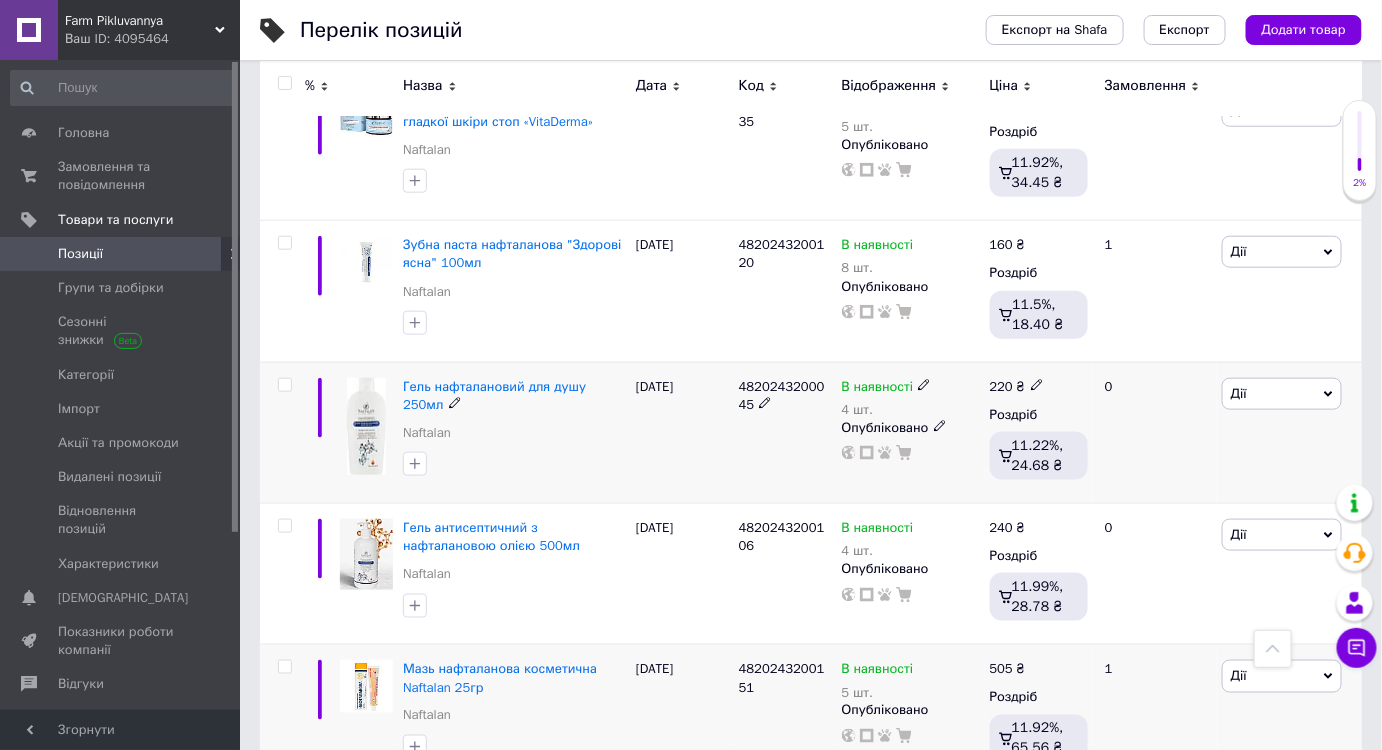 click 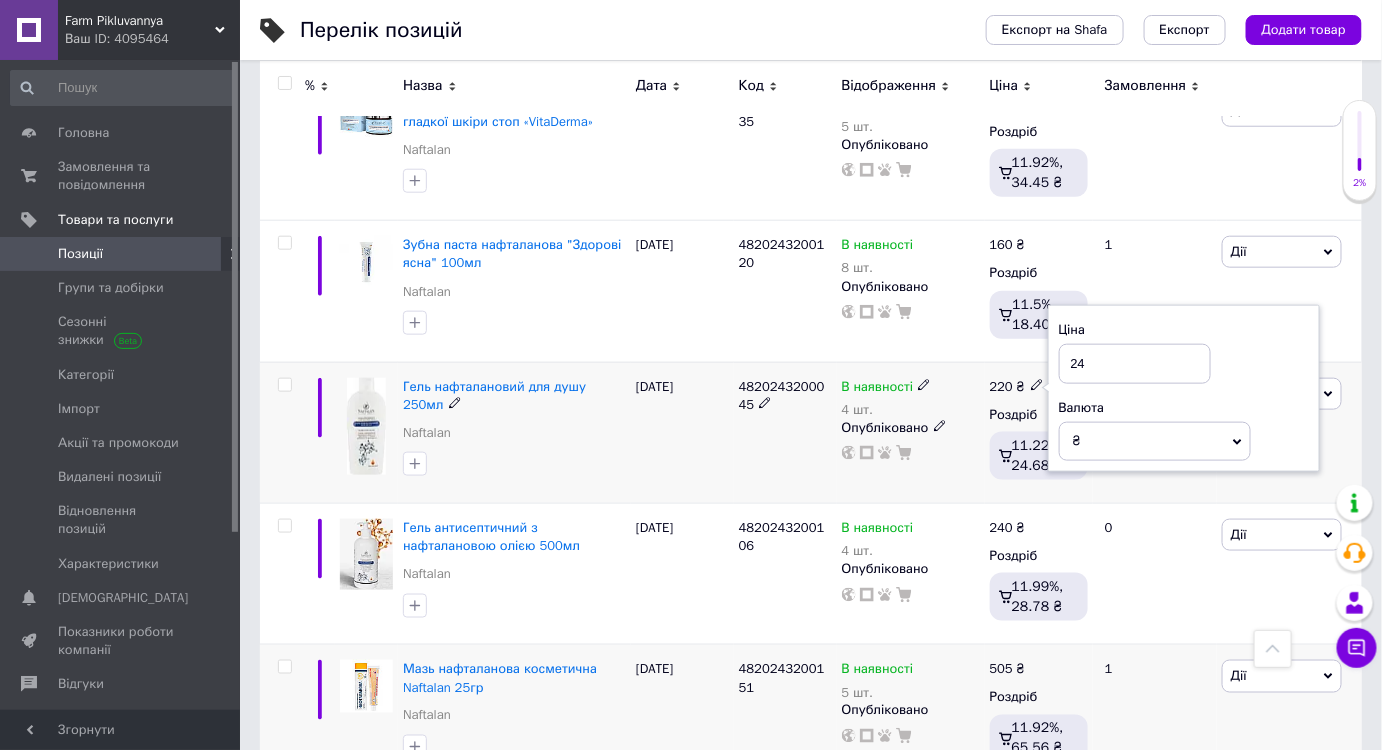type on "240" 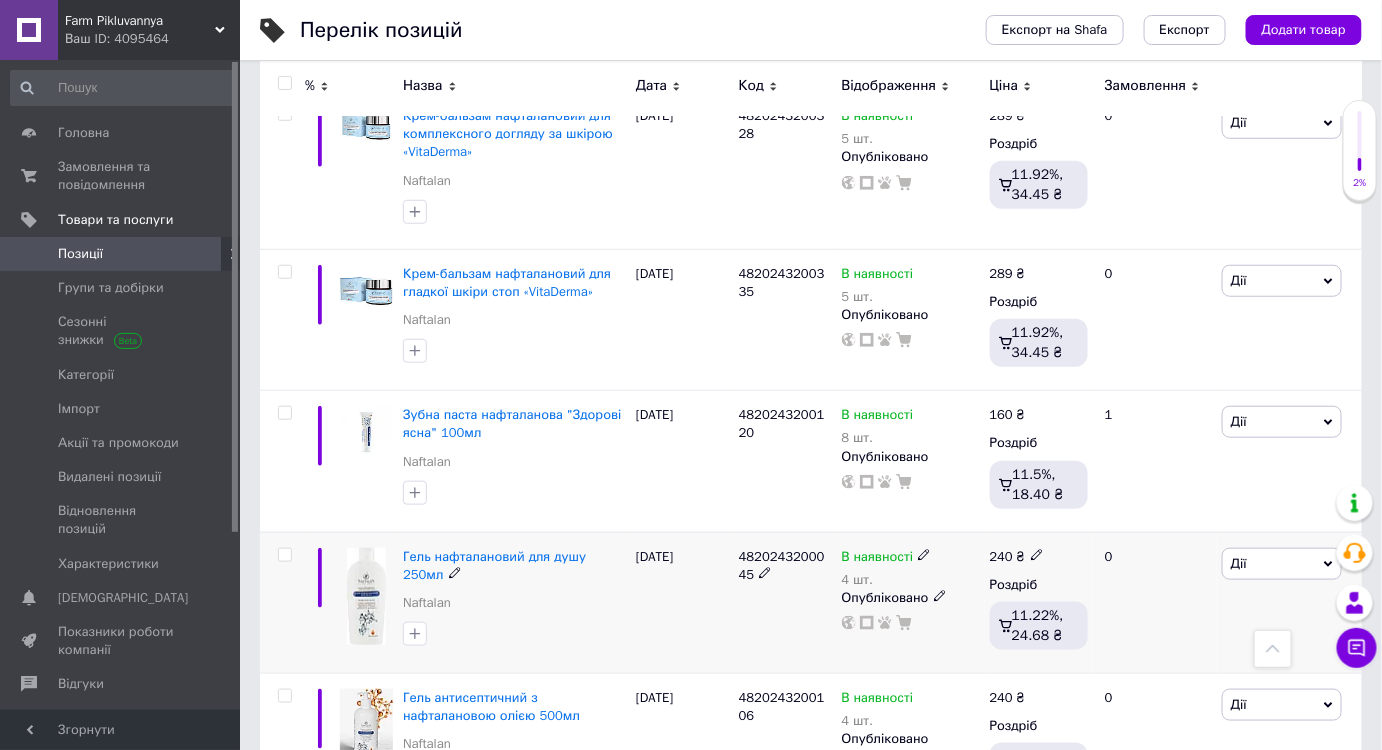 scroll, scrollTop: 5454, scrollLeft: 0, axis: vertical 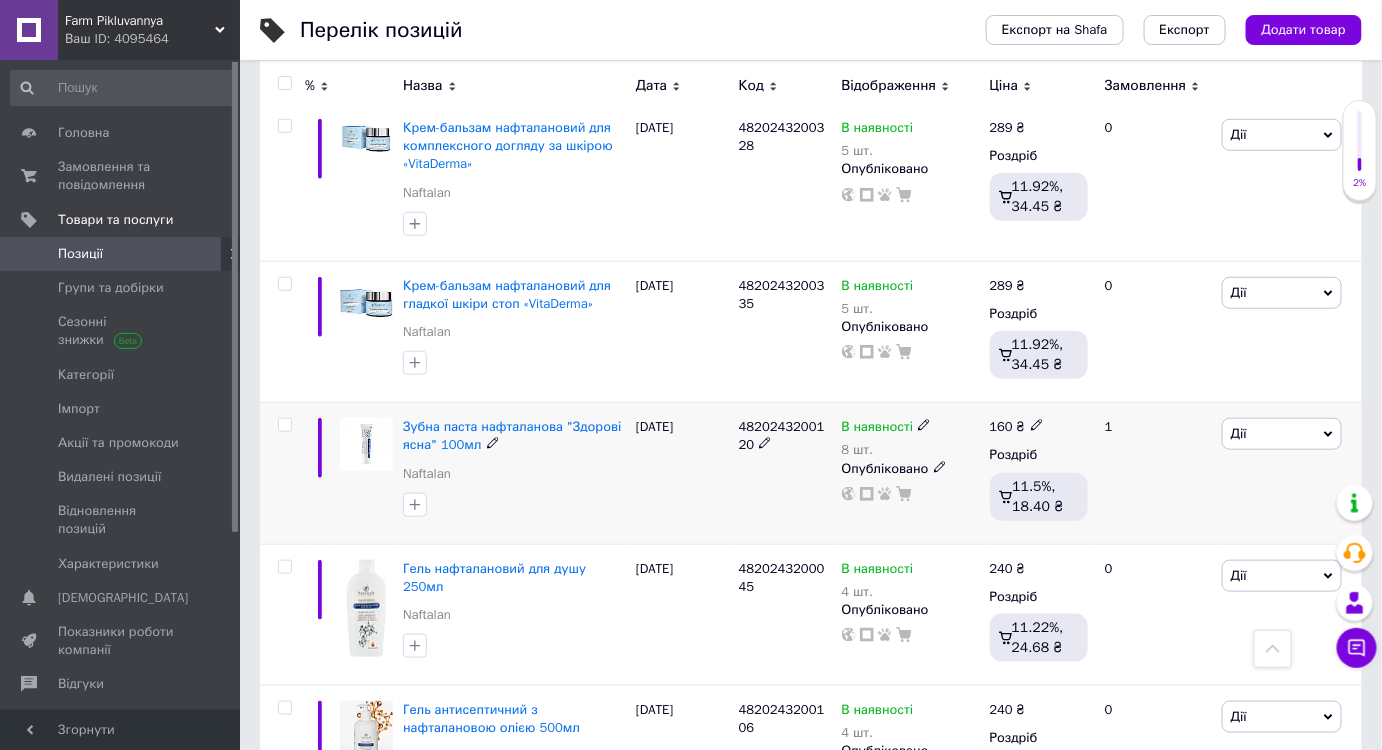 click 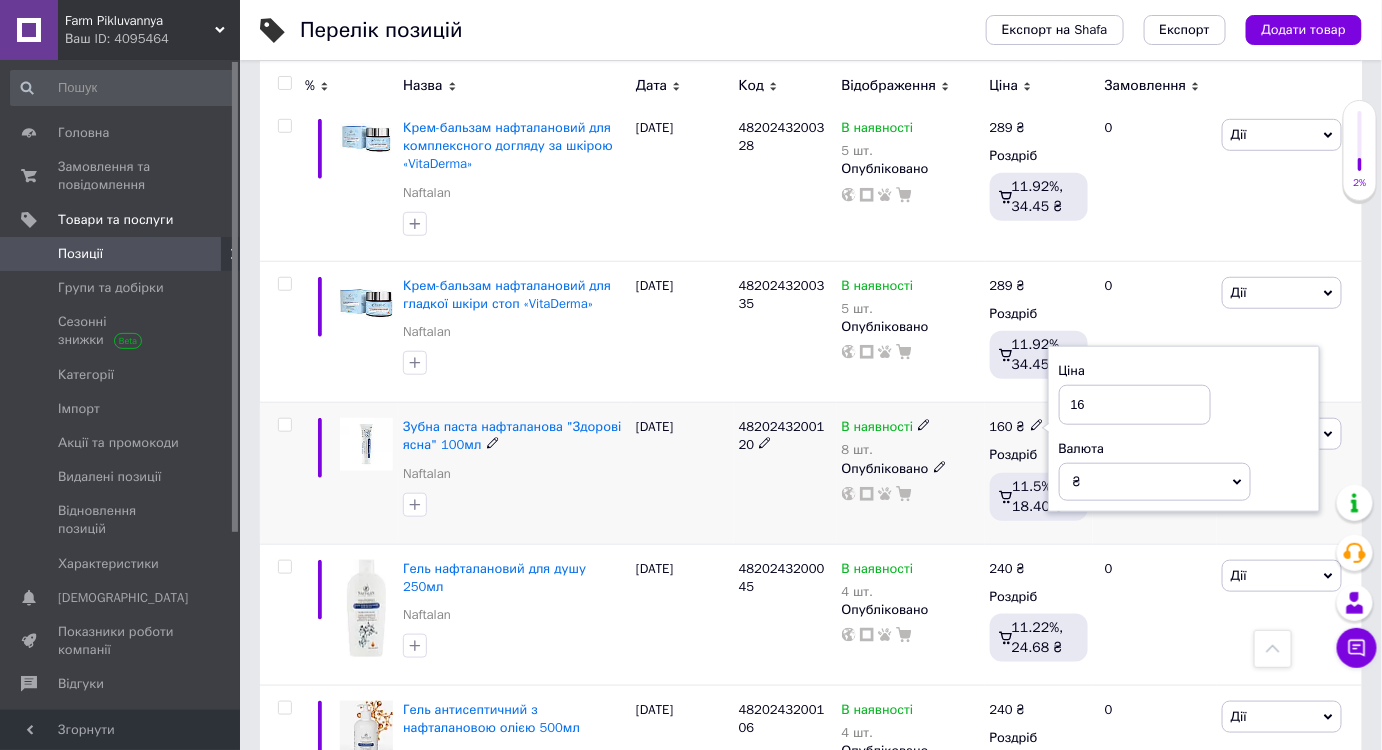 type on "1" 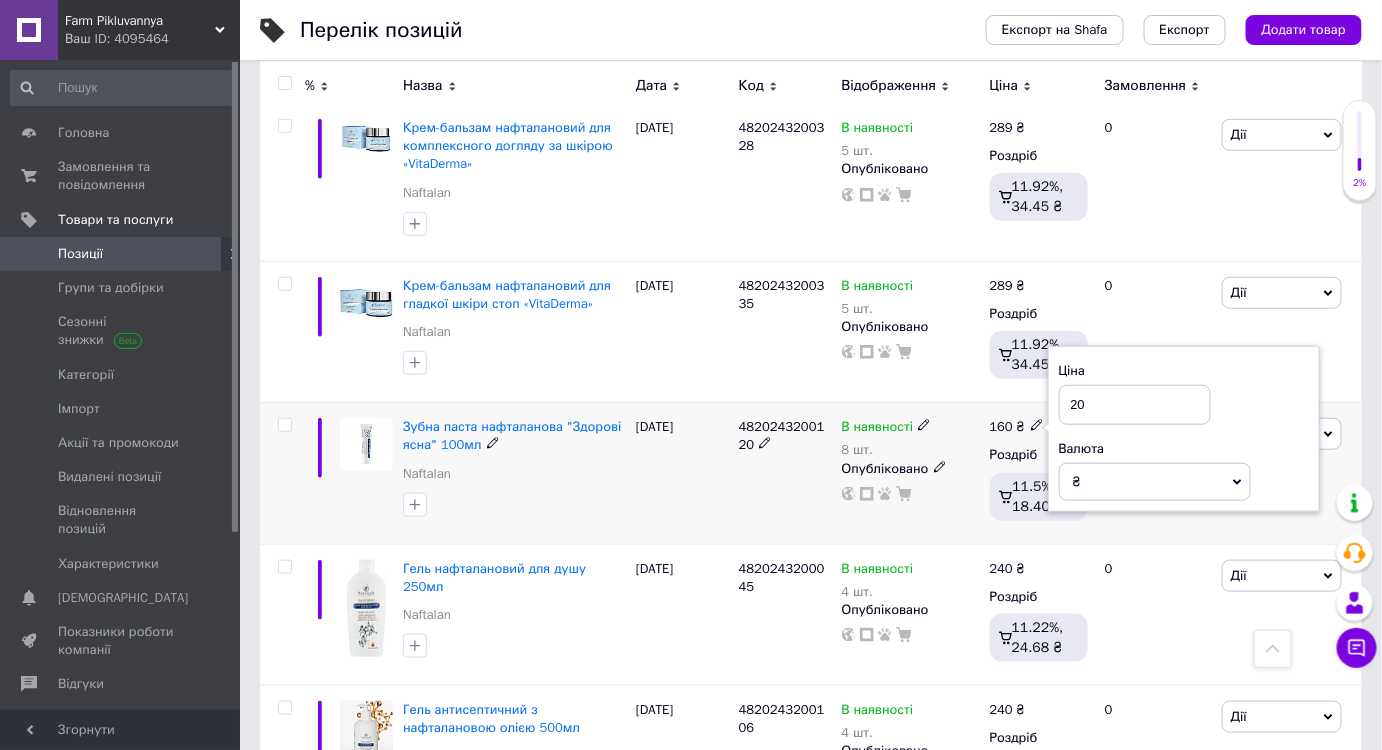 type on "200" 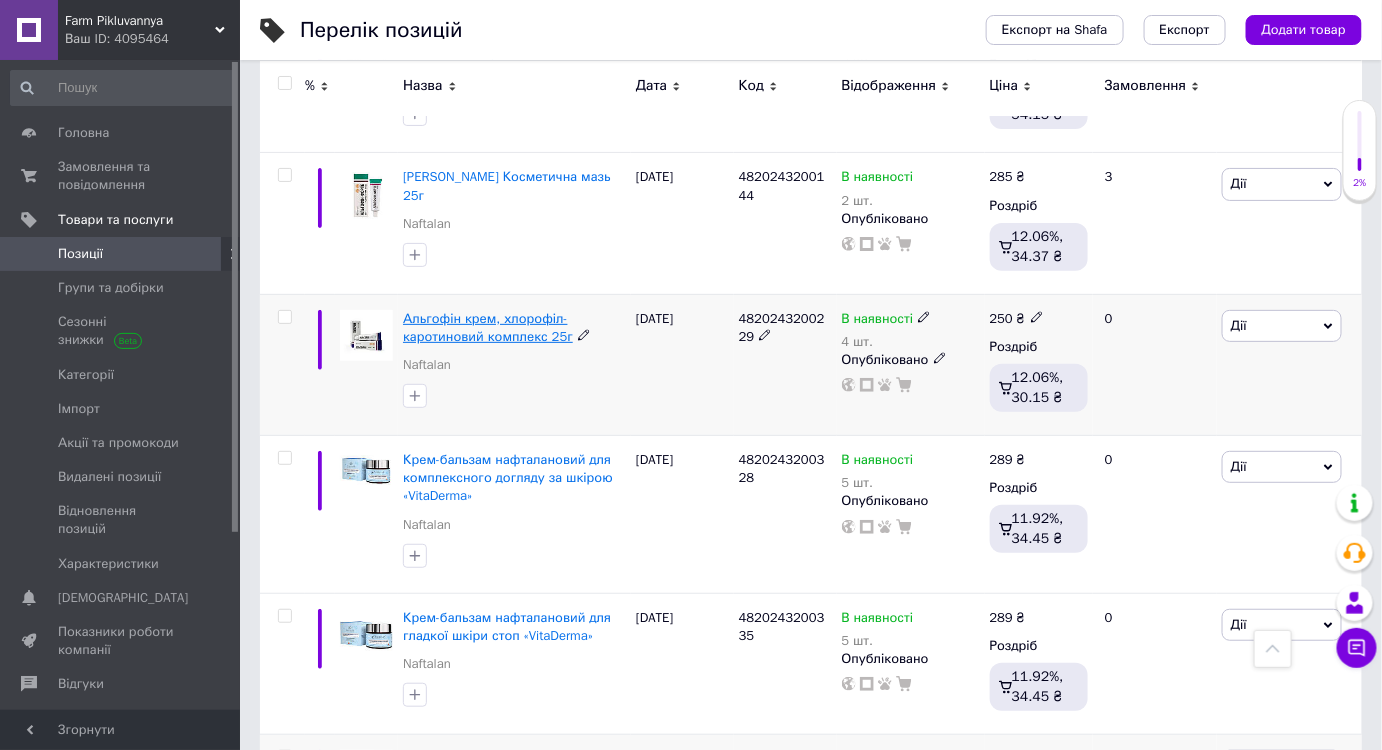 scroll, scrollTop: 5090, scrollLeft: 0, axis: vertical 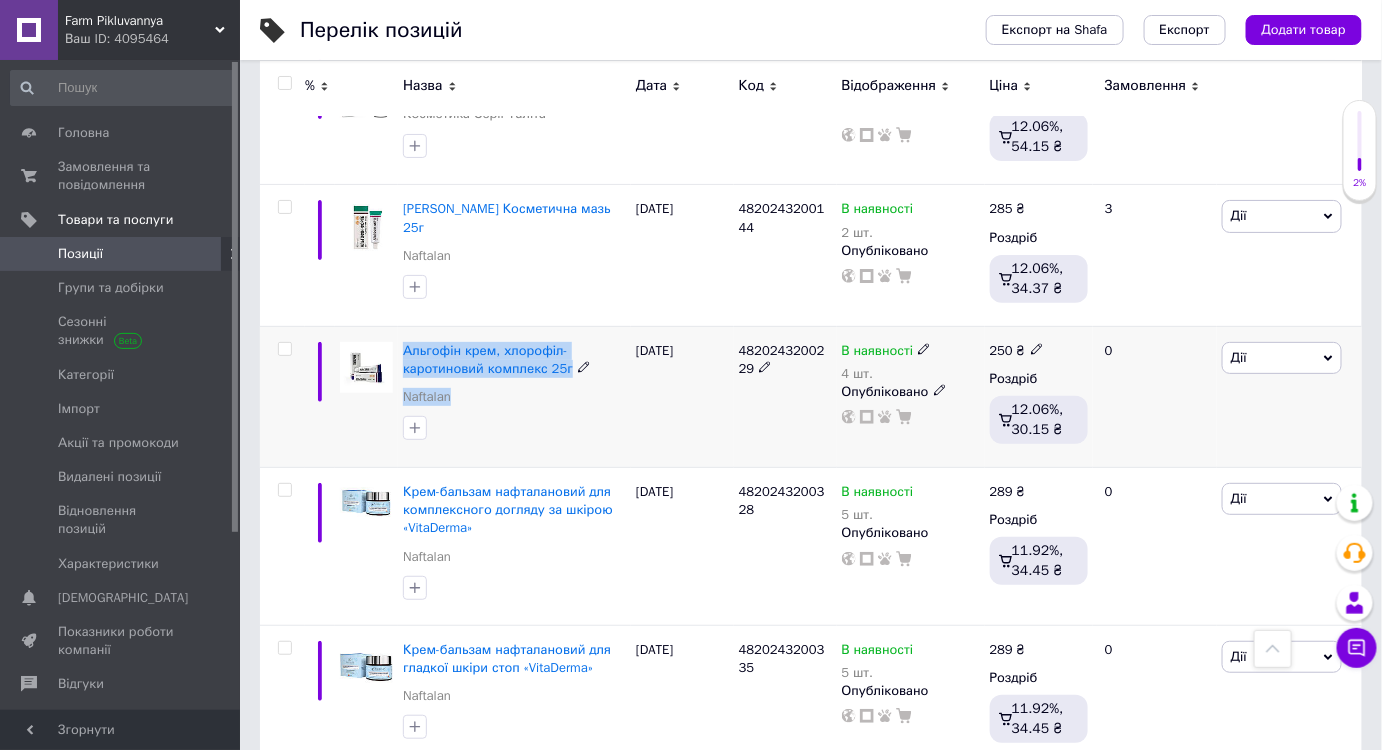 drag, startPoint x: 397, startPoint y: 286, endPoint x: 555, endPoint y: 318, distance: 161.20795 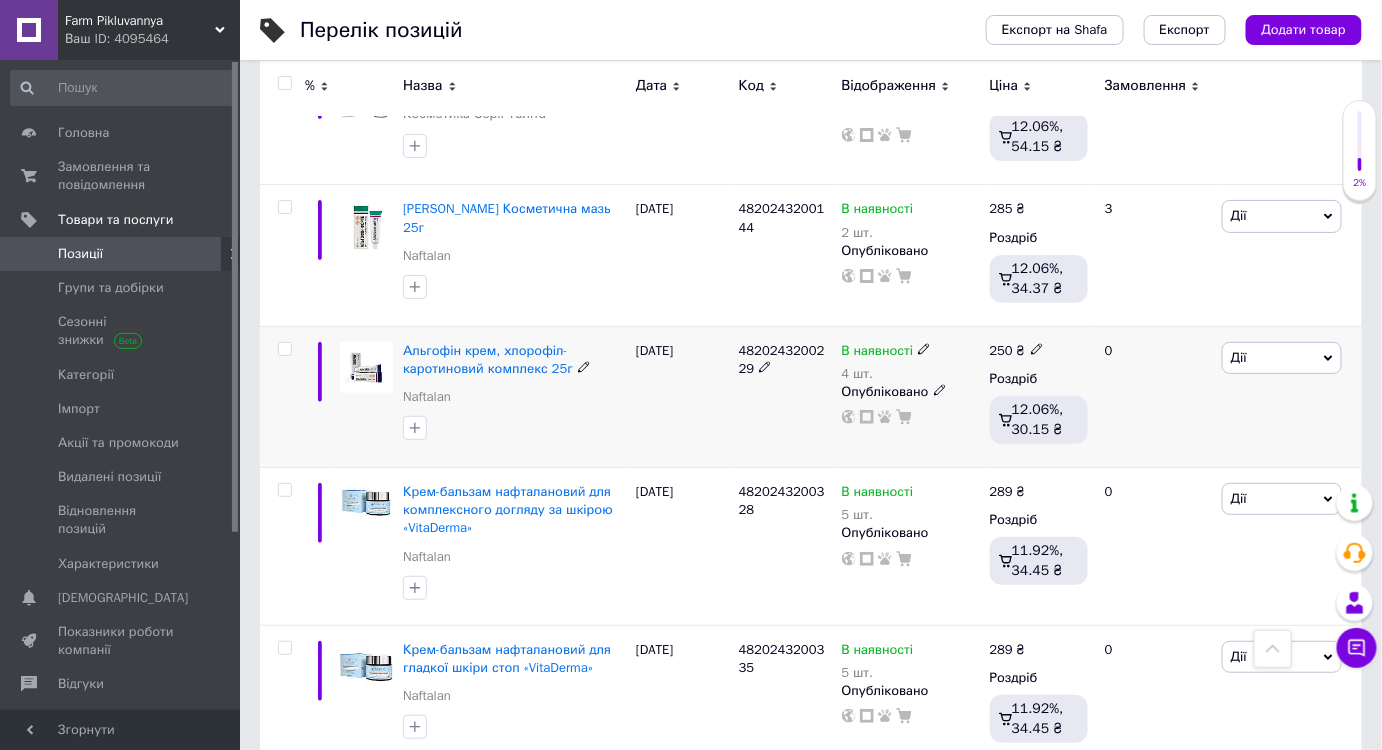 click on "Альгофін крем, хлорофіл-каротиновий комплекс 25г Naftalan" at bounding box center [514, 379] 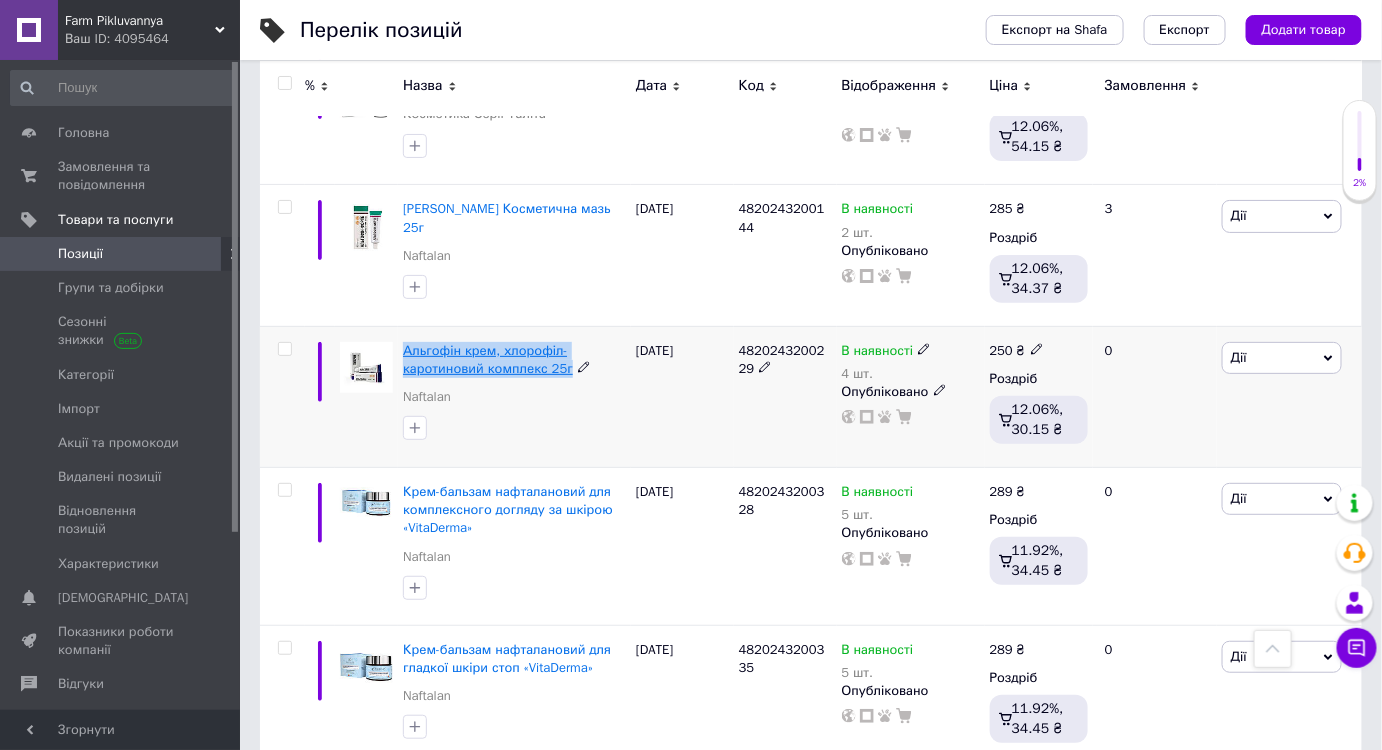 drag, startPoint x: 398, startPoint y: 289, endPoint x: 564, endPoint y: 311, distance: 167.45149 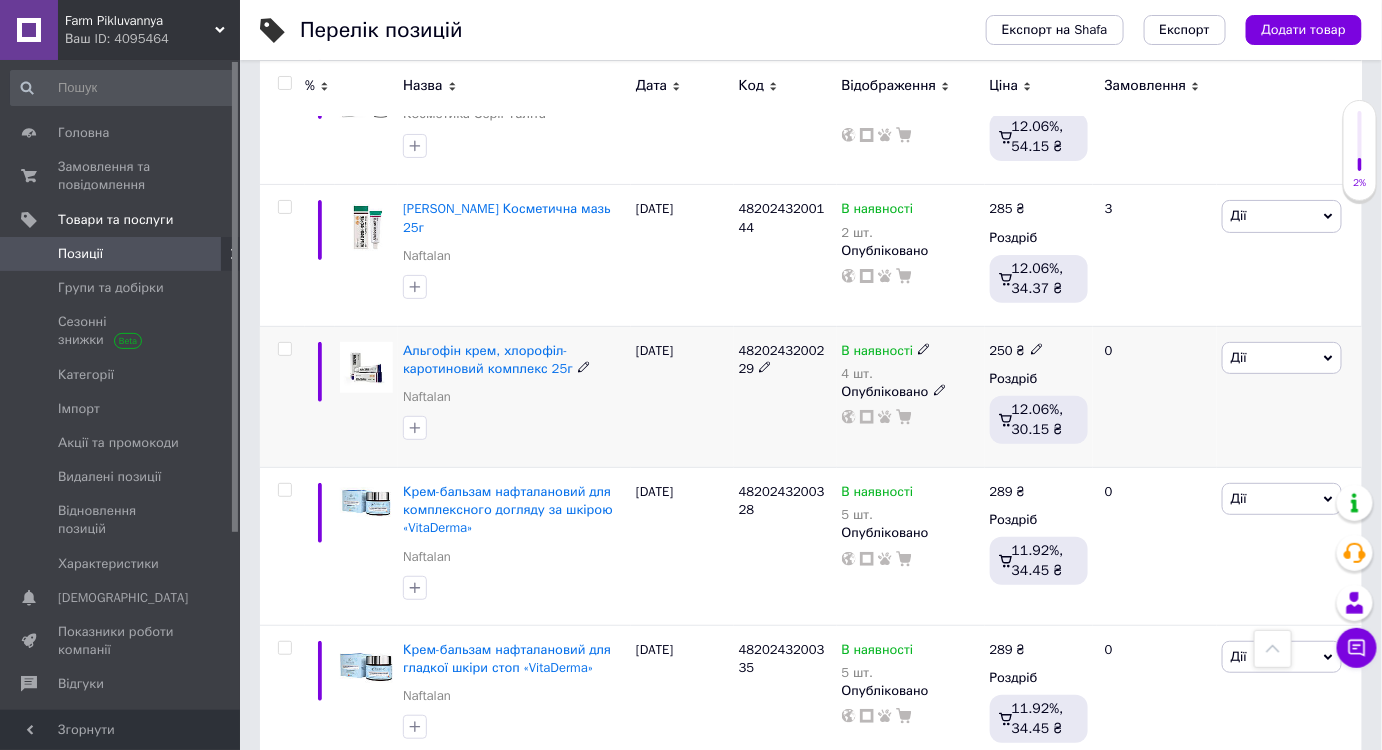 click on "[PERSON_NAME] Підняти на початок групи Копіювати Знижка Подарунок Супутні Приховати Ярлик Додати на вітрину Додати в кампанію Каталог ProSale Видалити" at bounding box center [1289, 396] 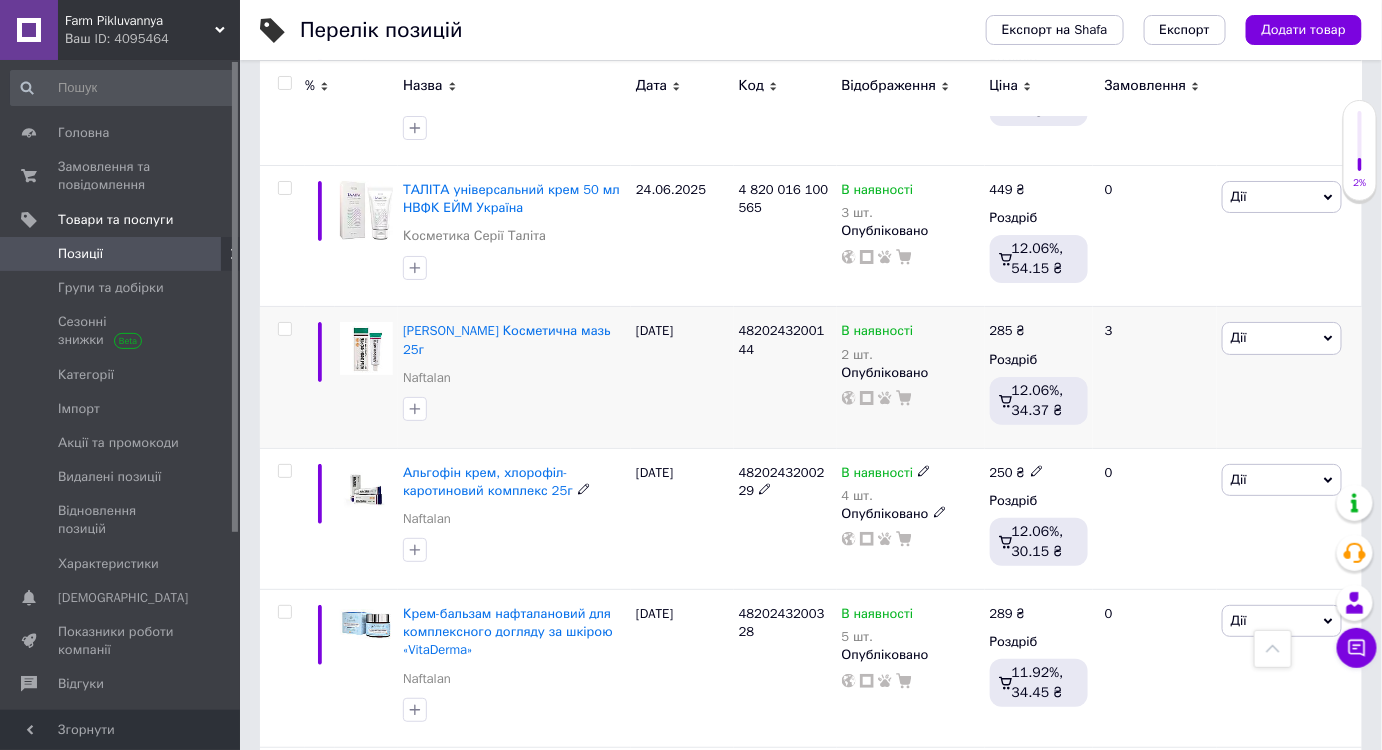 scroll, scrollTop: 4909, scrollLeft: 0, axis: vertical 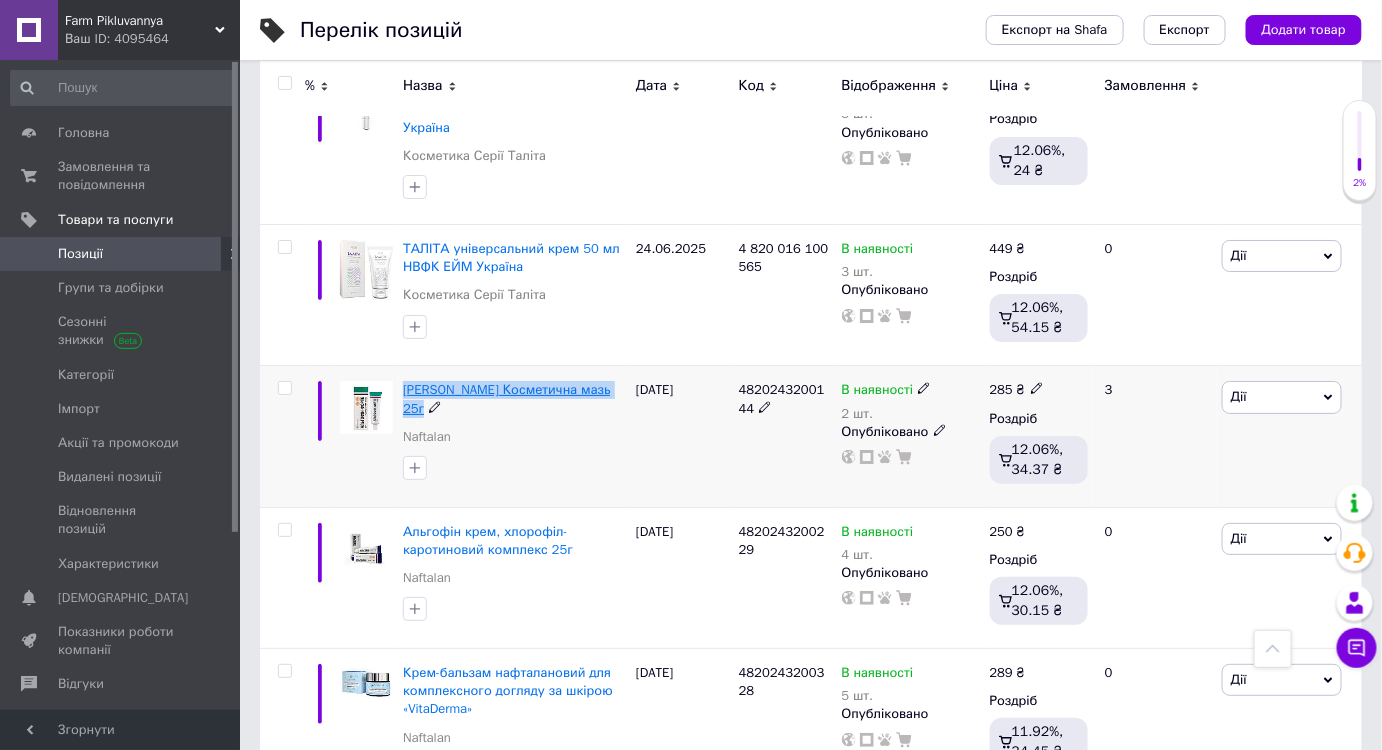 drag, startPoint x: 401, startPoint y: 332, endPoint x: 418, endPoint y: 349, distance: 24.04163 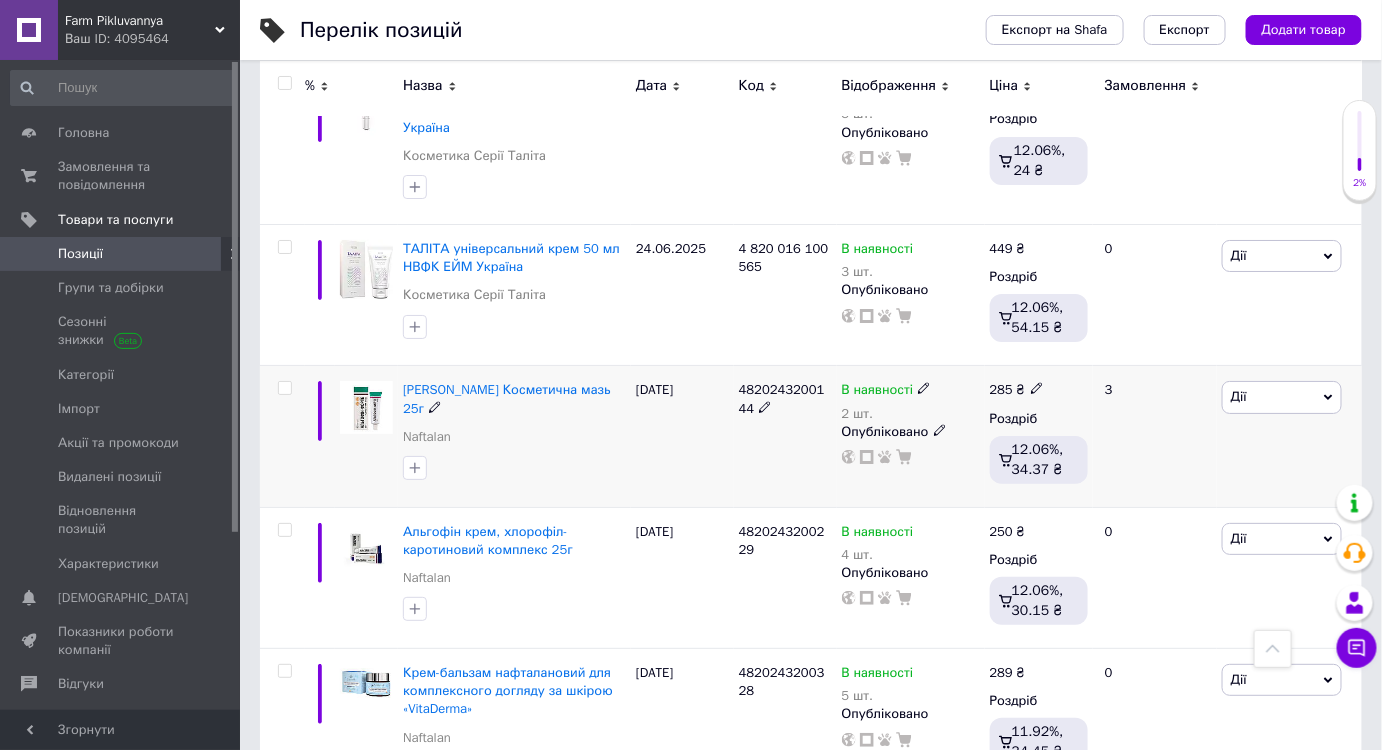 click on "3" at bounding box center [1155, 436] 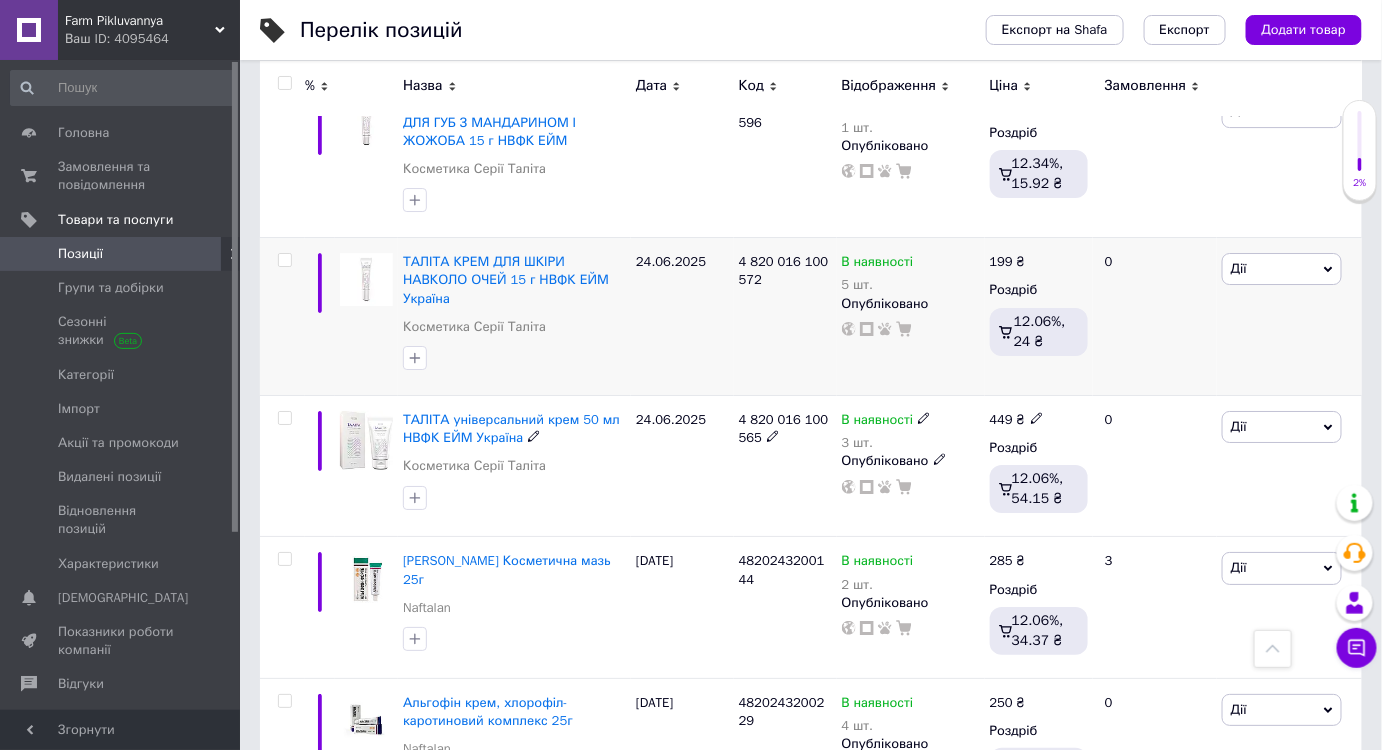 scroll, scrollTop: 4727, scrollLeft: 0, axis: vertical 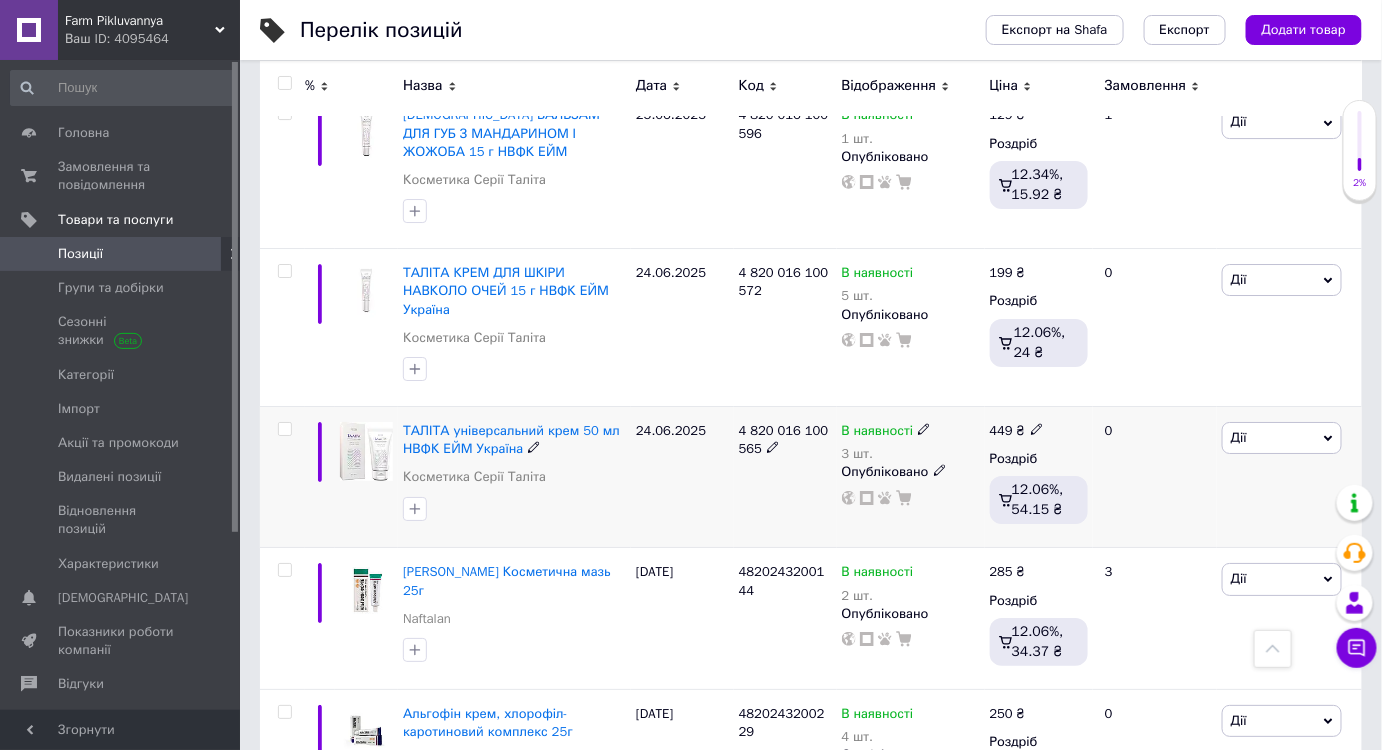 click on "0" at bounding box center (1155, 476) 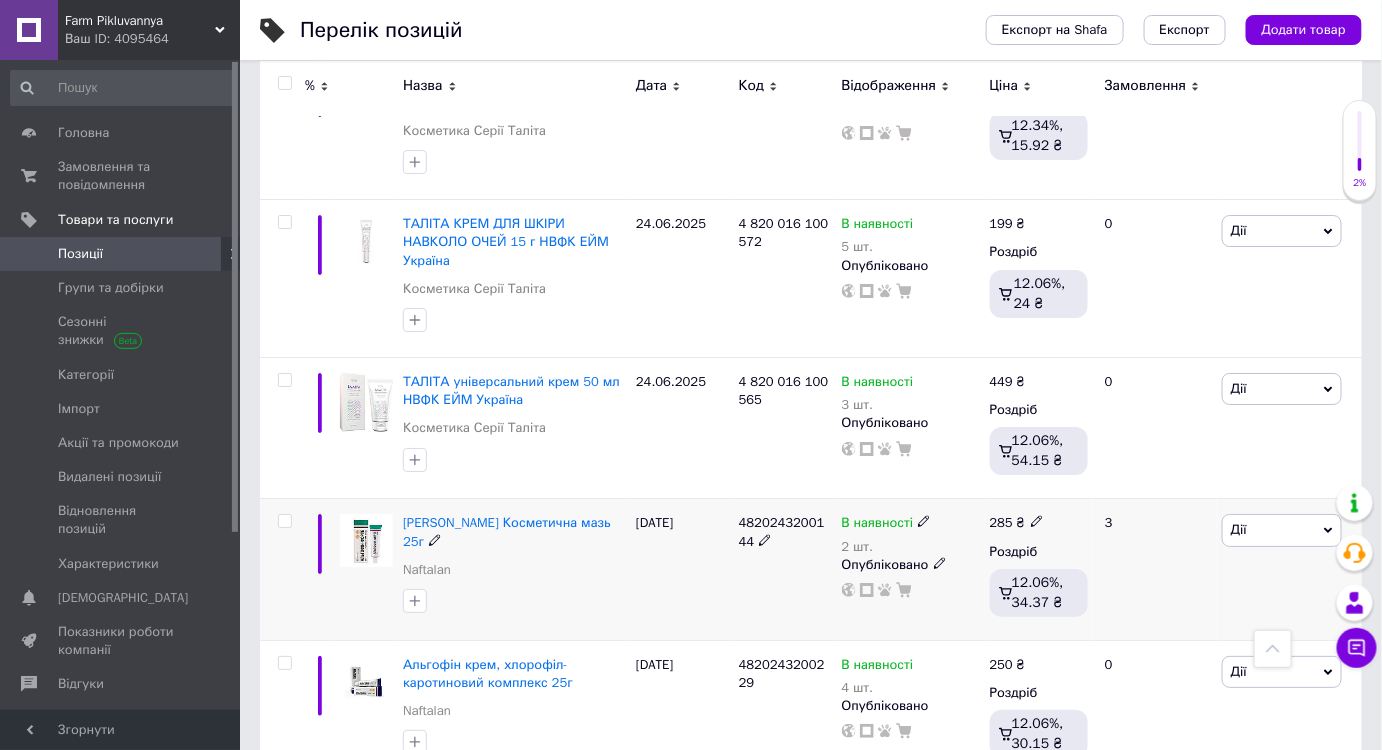 scroll, scrollTop: 4818, scrollLeft: 0, axis: vertical 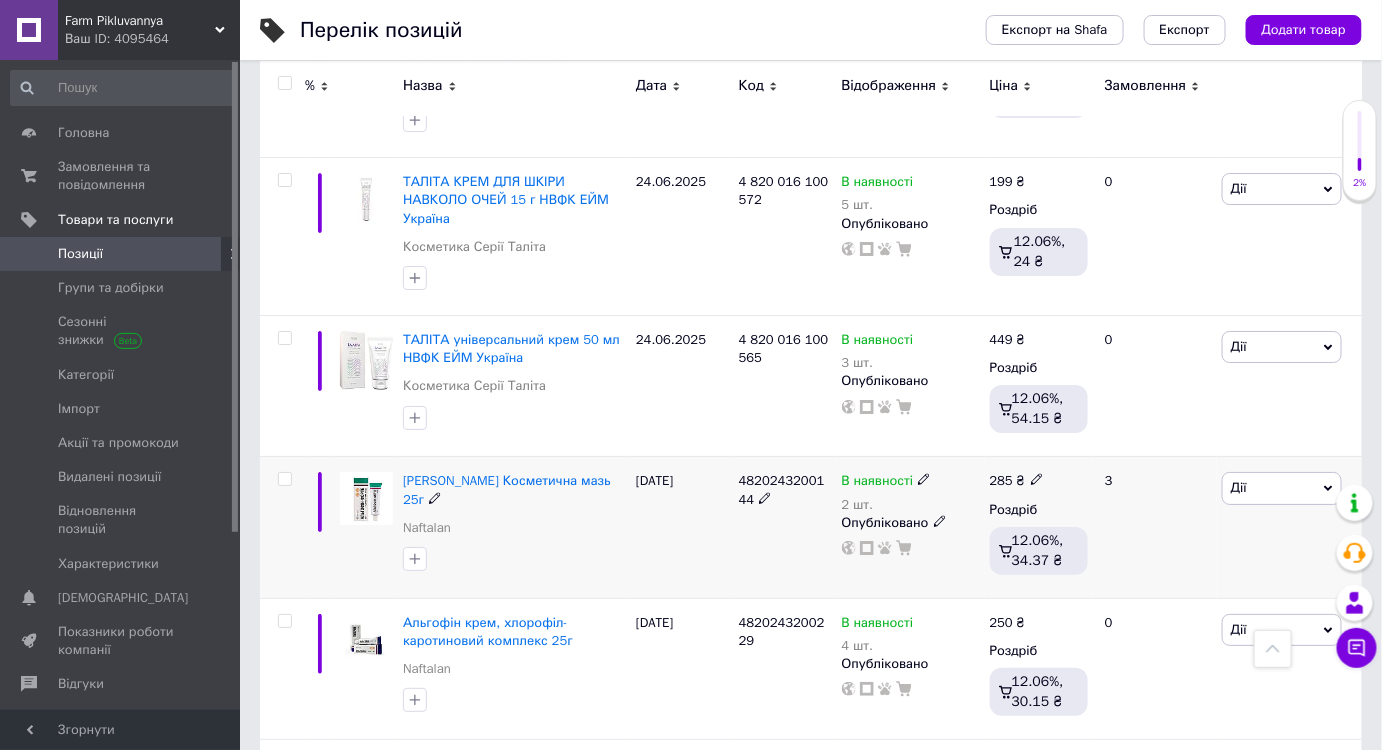 click 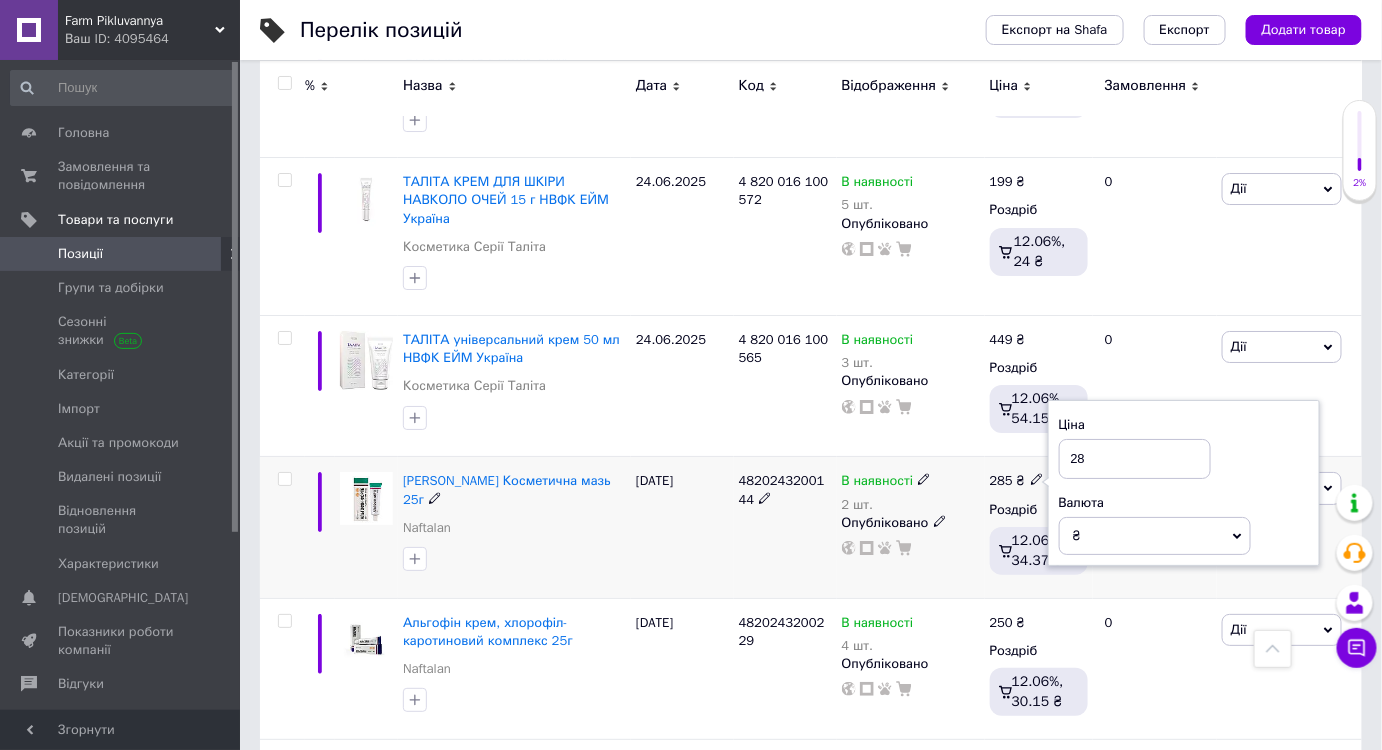type on "2" 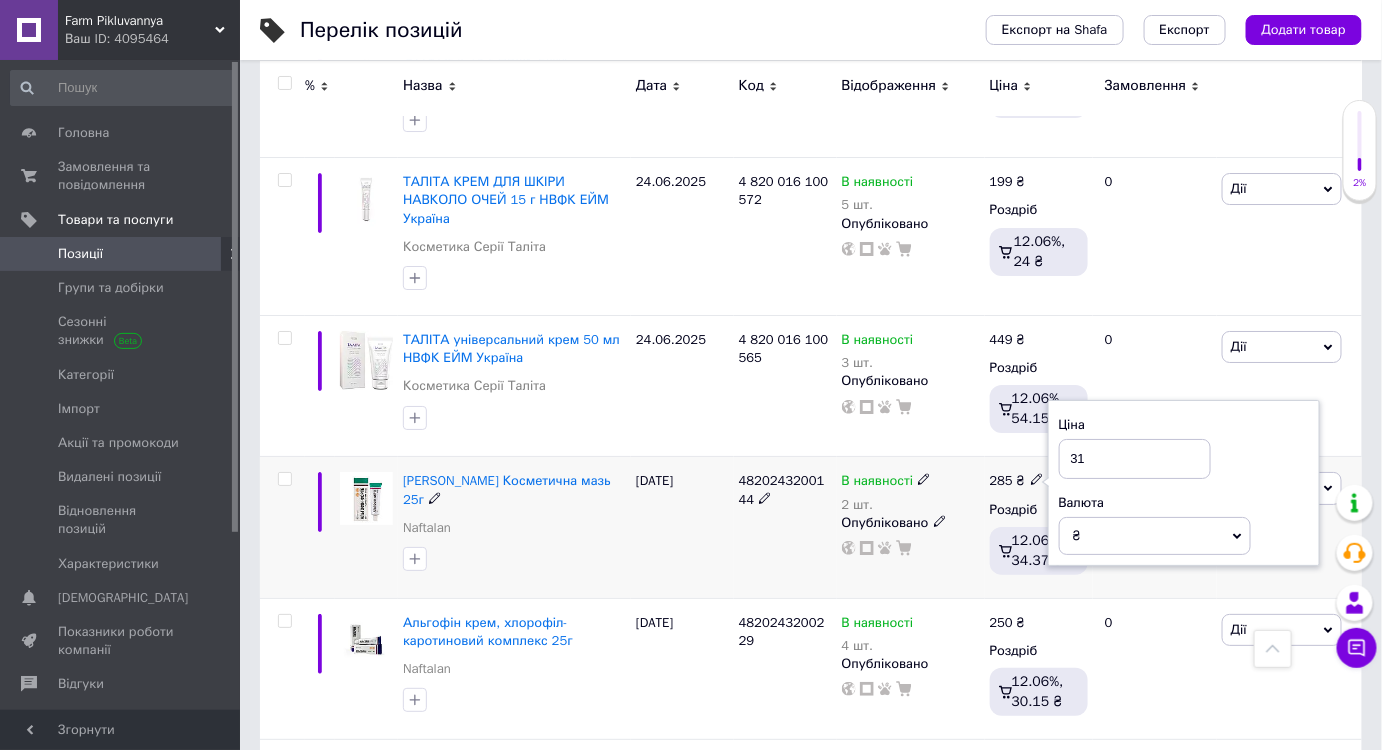 type on "310" 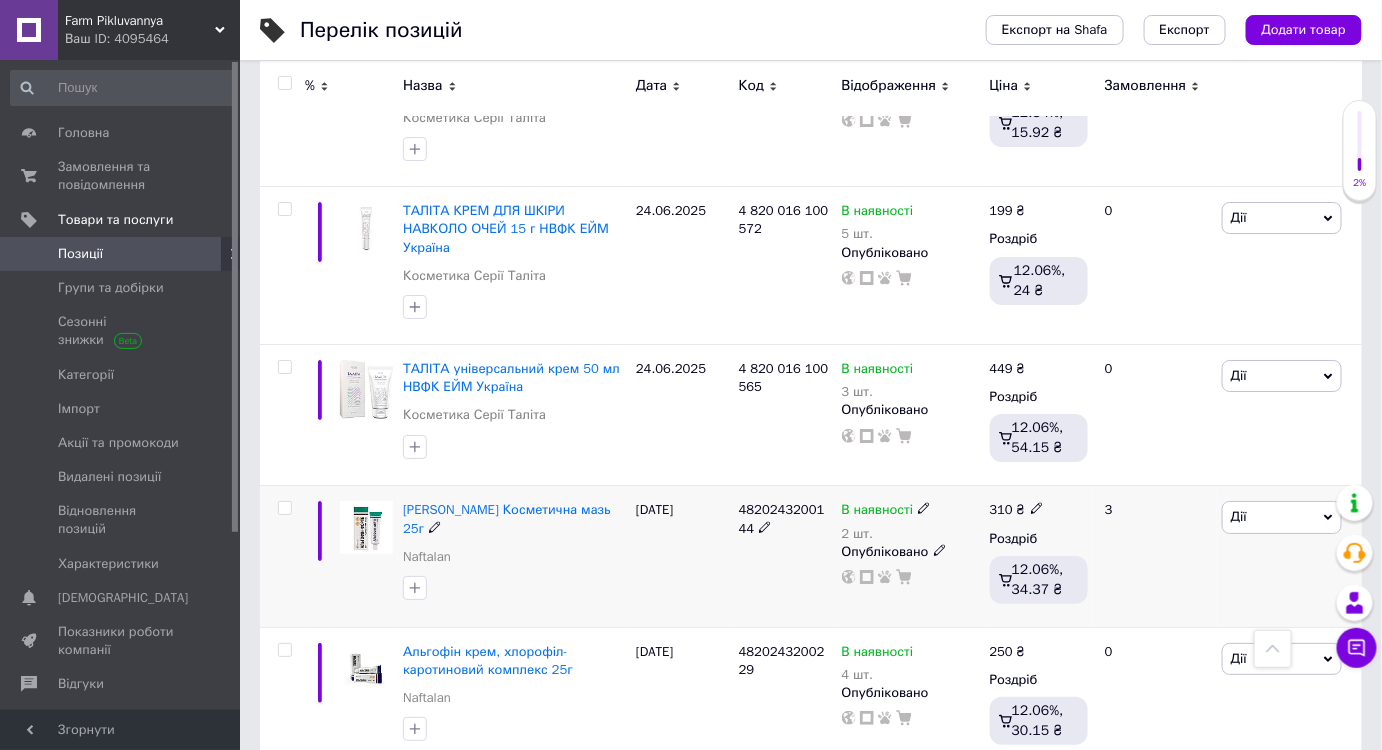 scroll, scrollTop: 4818, scrollLeft: 0, axis: vertical 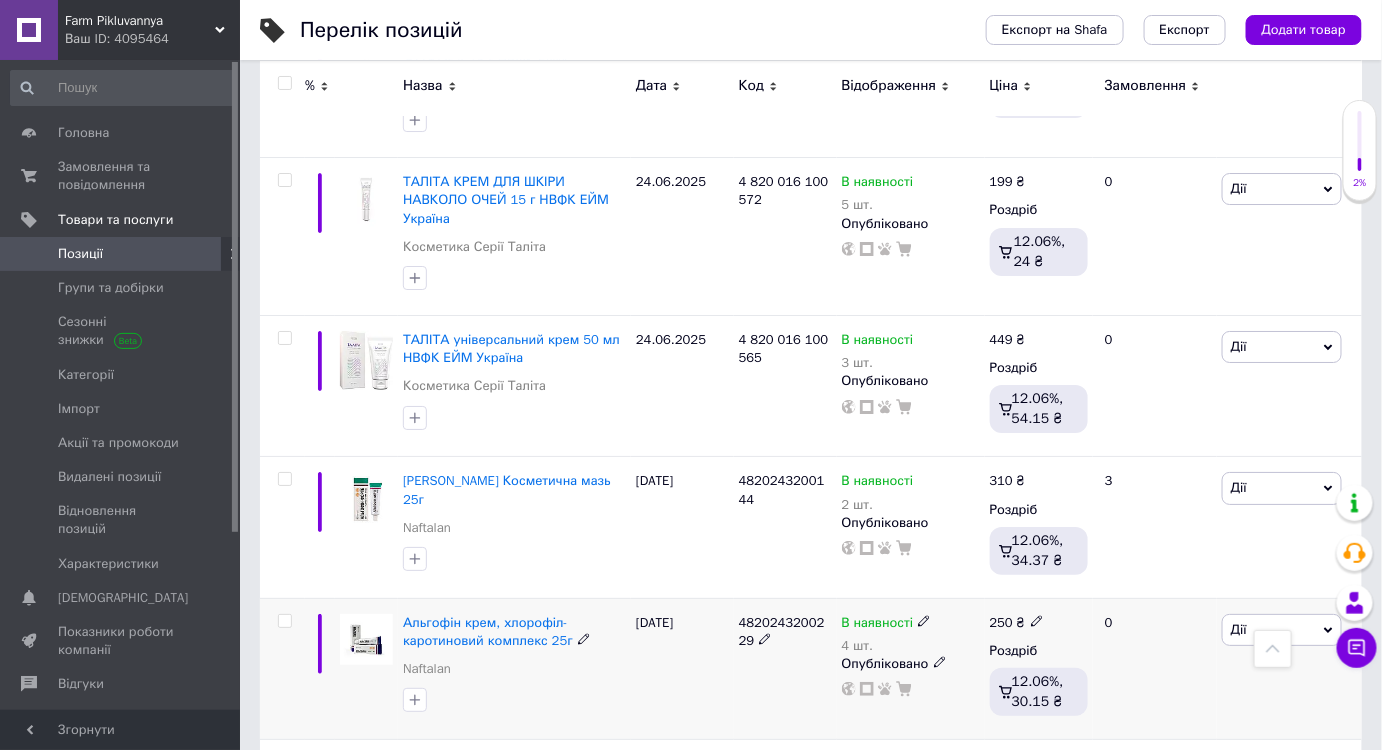 click 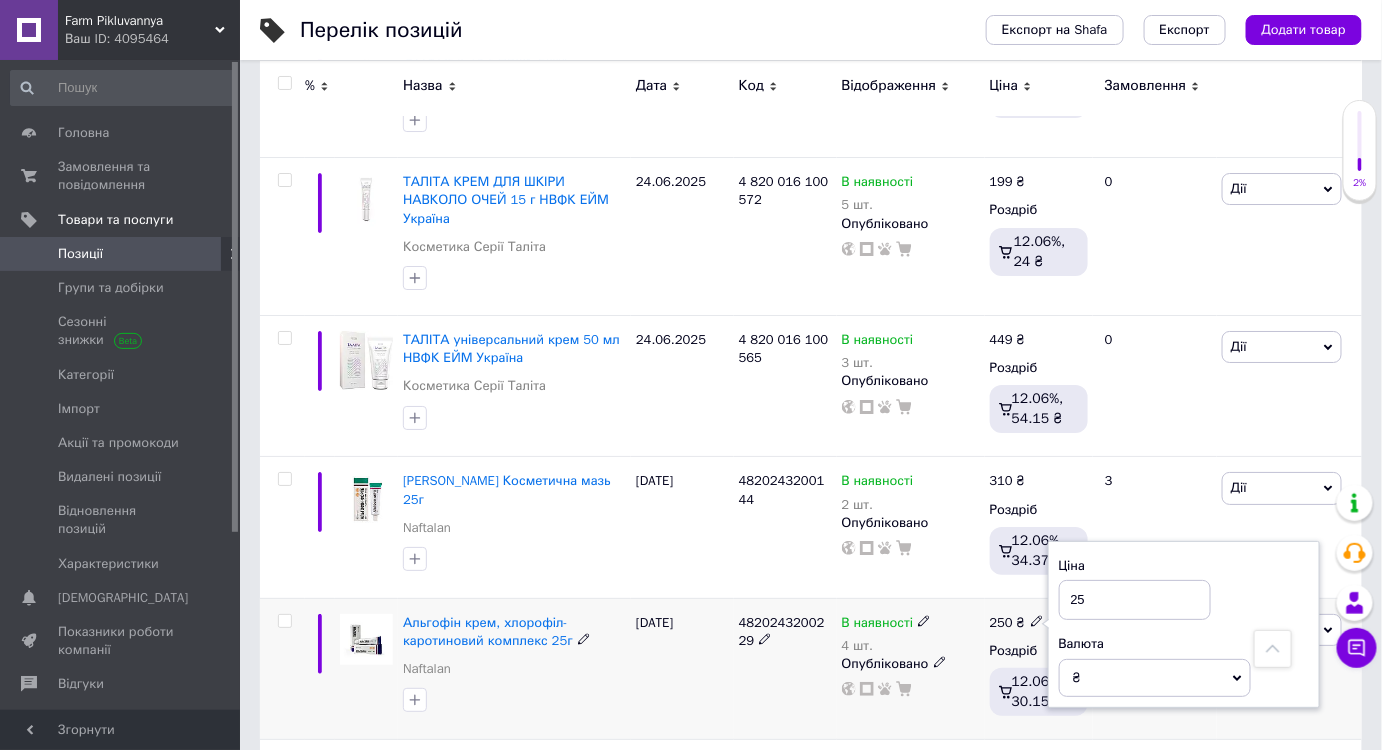 type on "2" 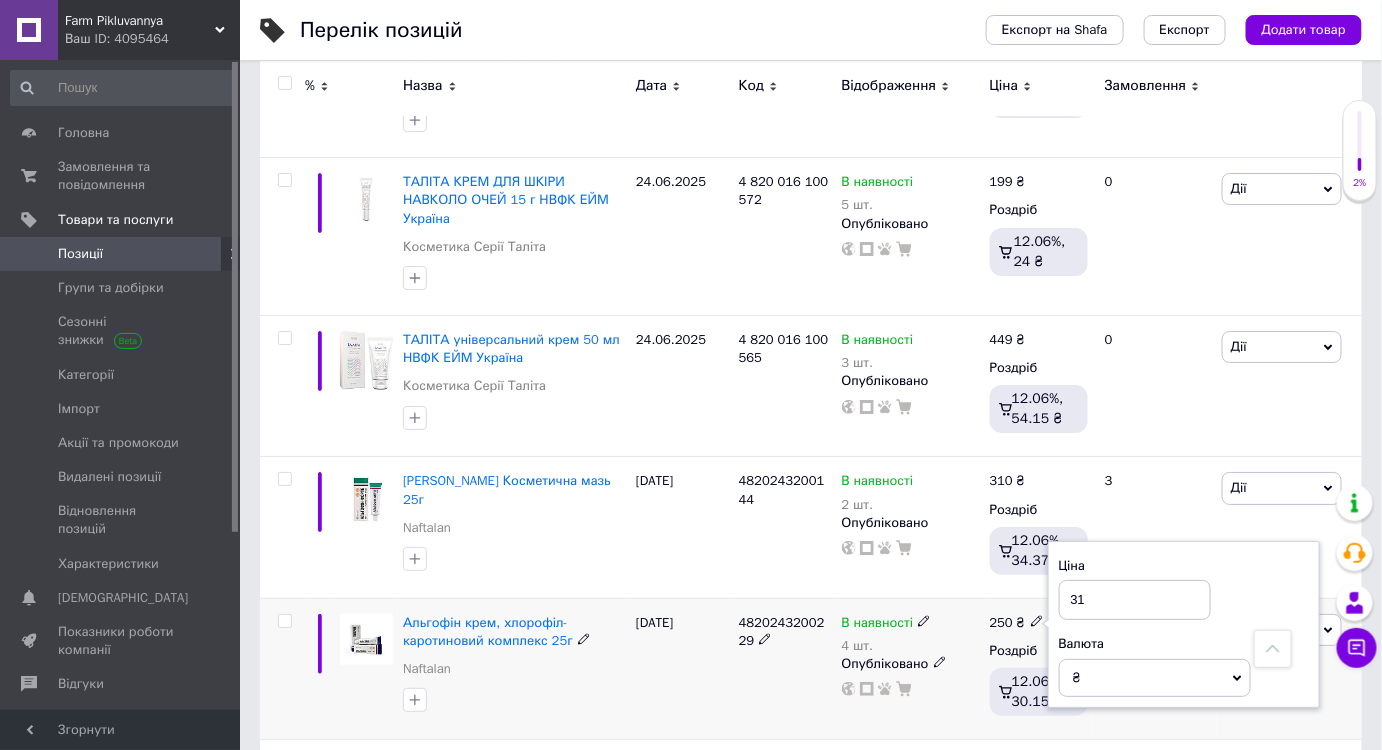 type on "310" 